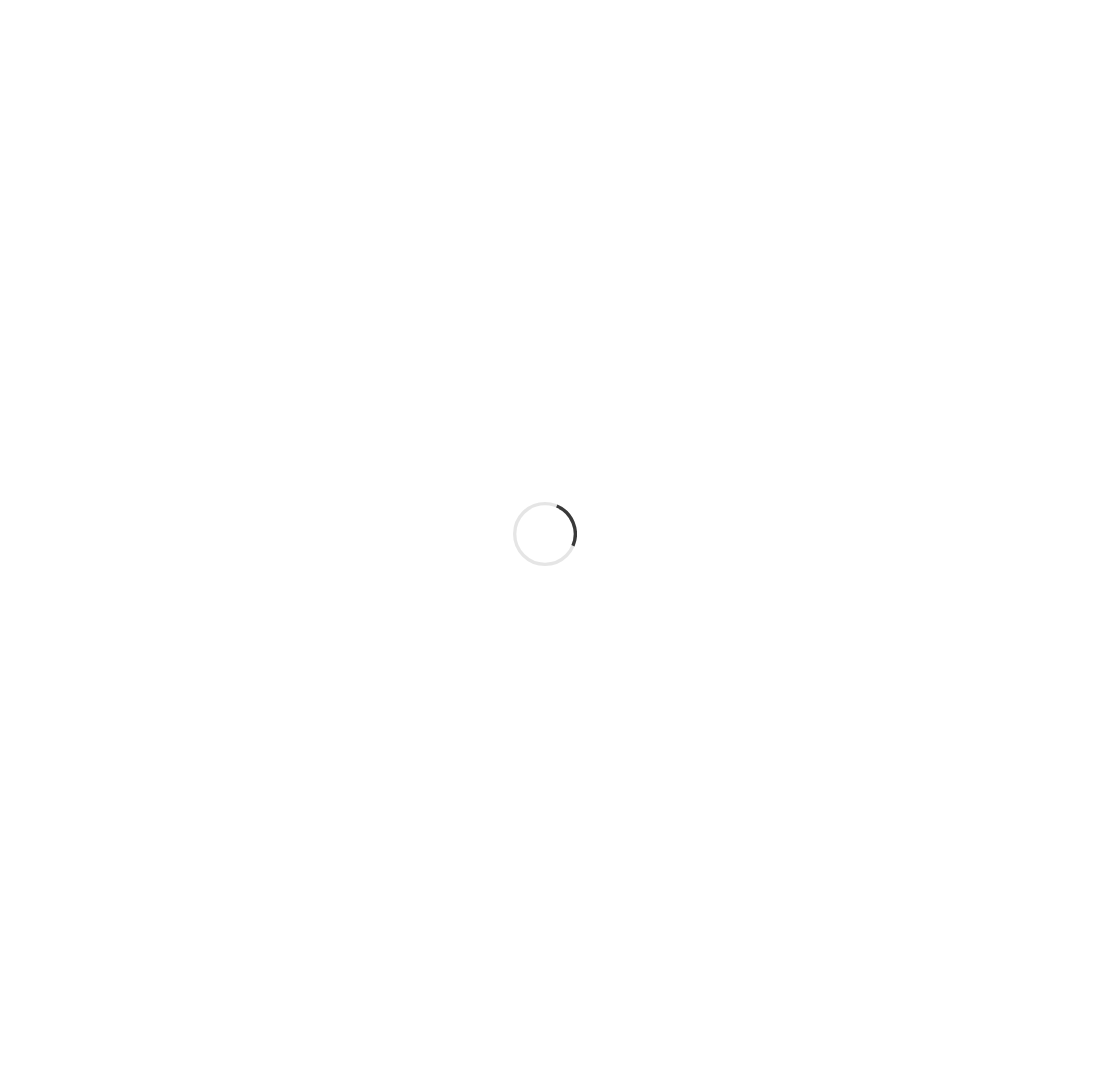 scroll, scrollTop: 0, scrollLeft: 0, axis: both 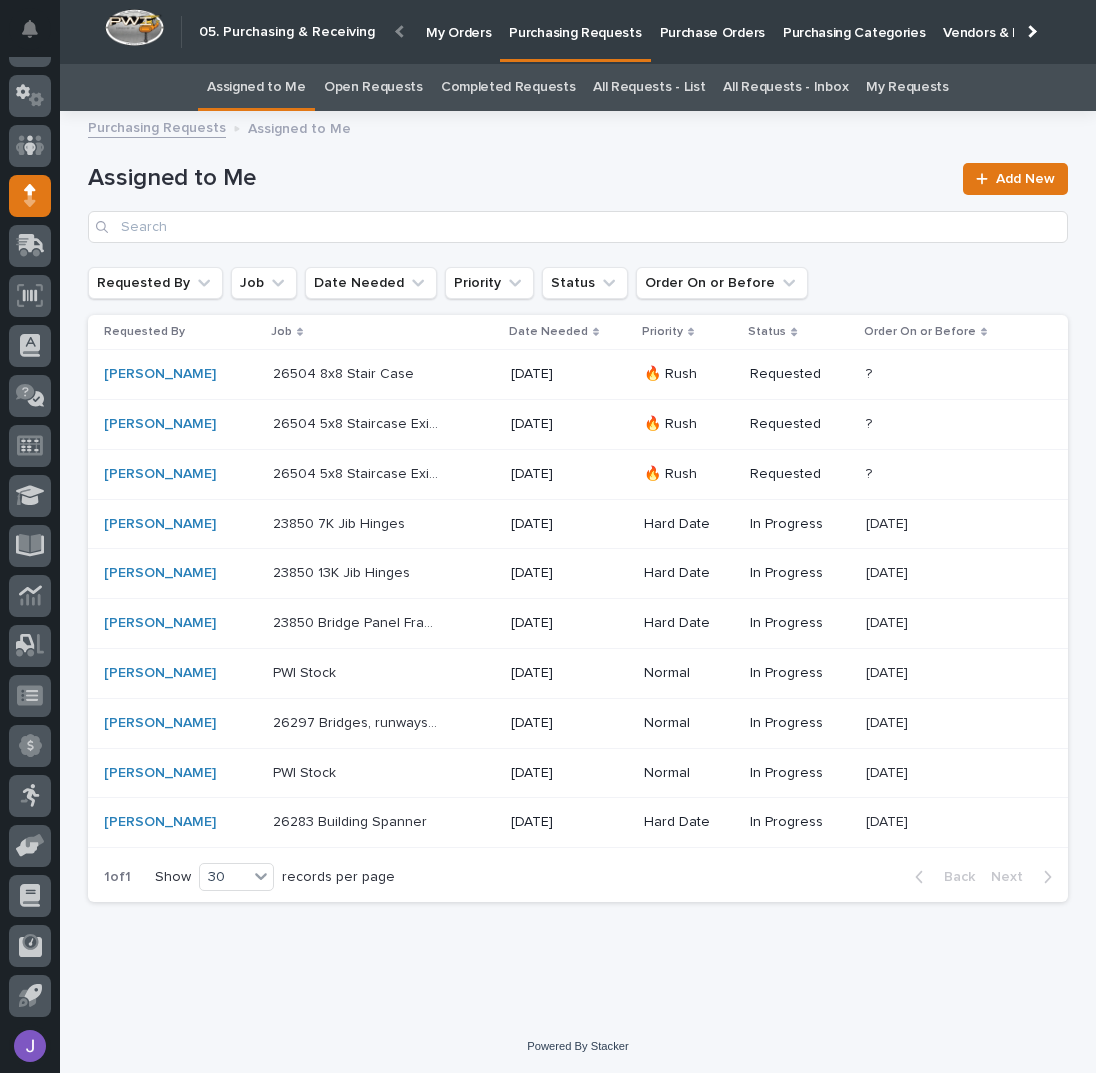 click on "Purchase Orders" at bounding box center [712, 21] 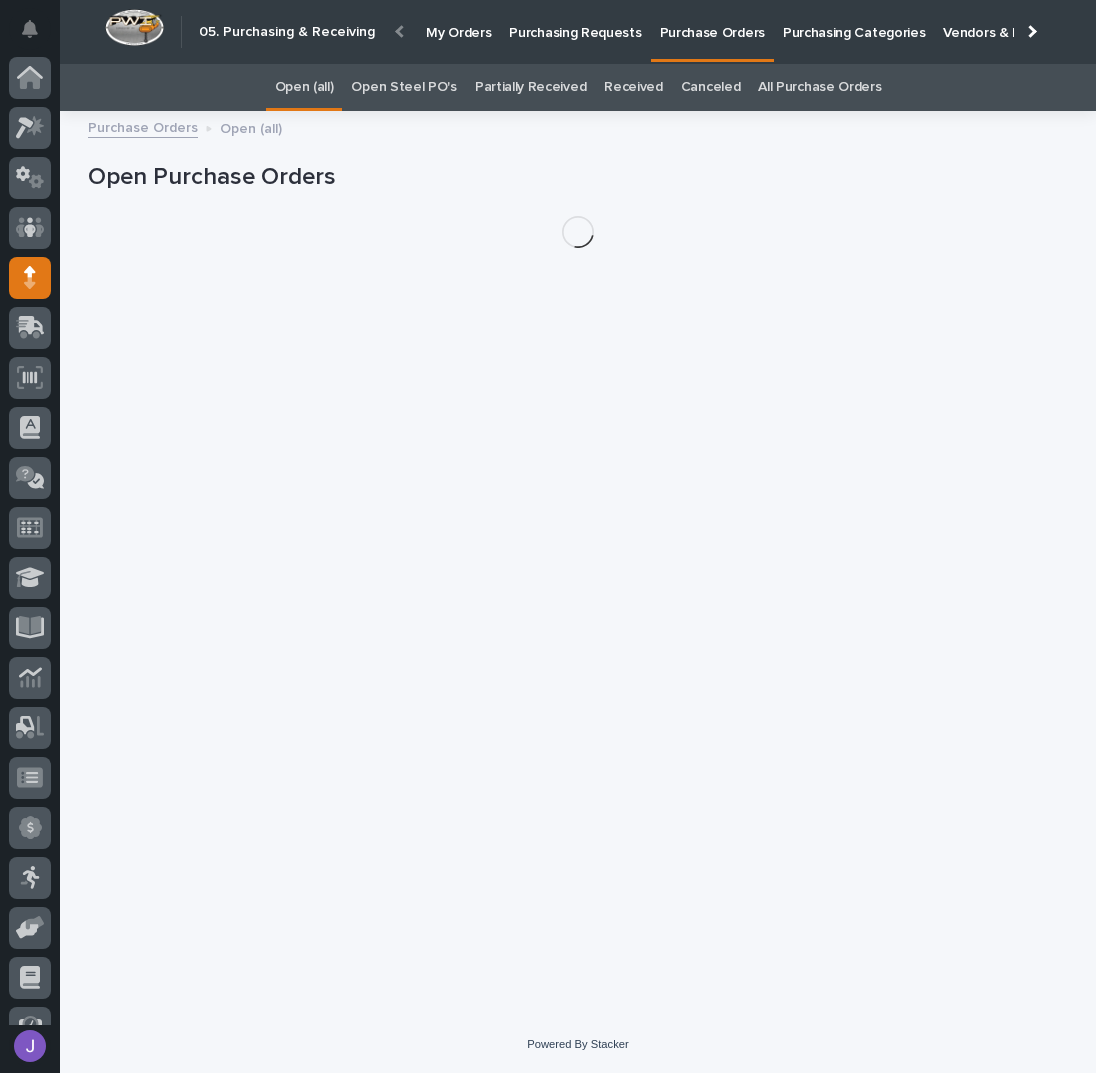 scroll, scrollTop: 82, scrollLeft: 0, axis: vertical 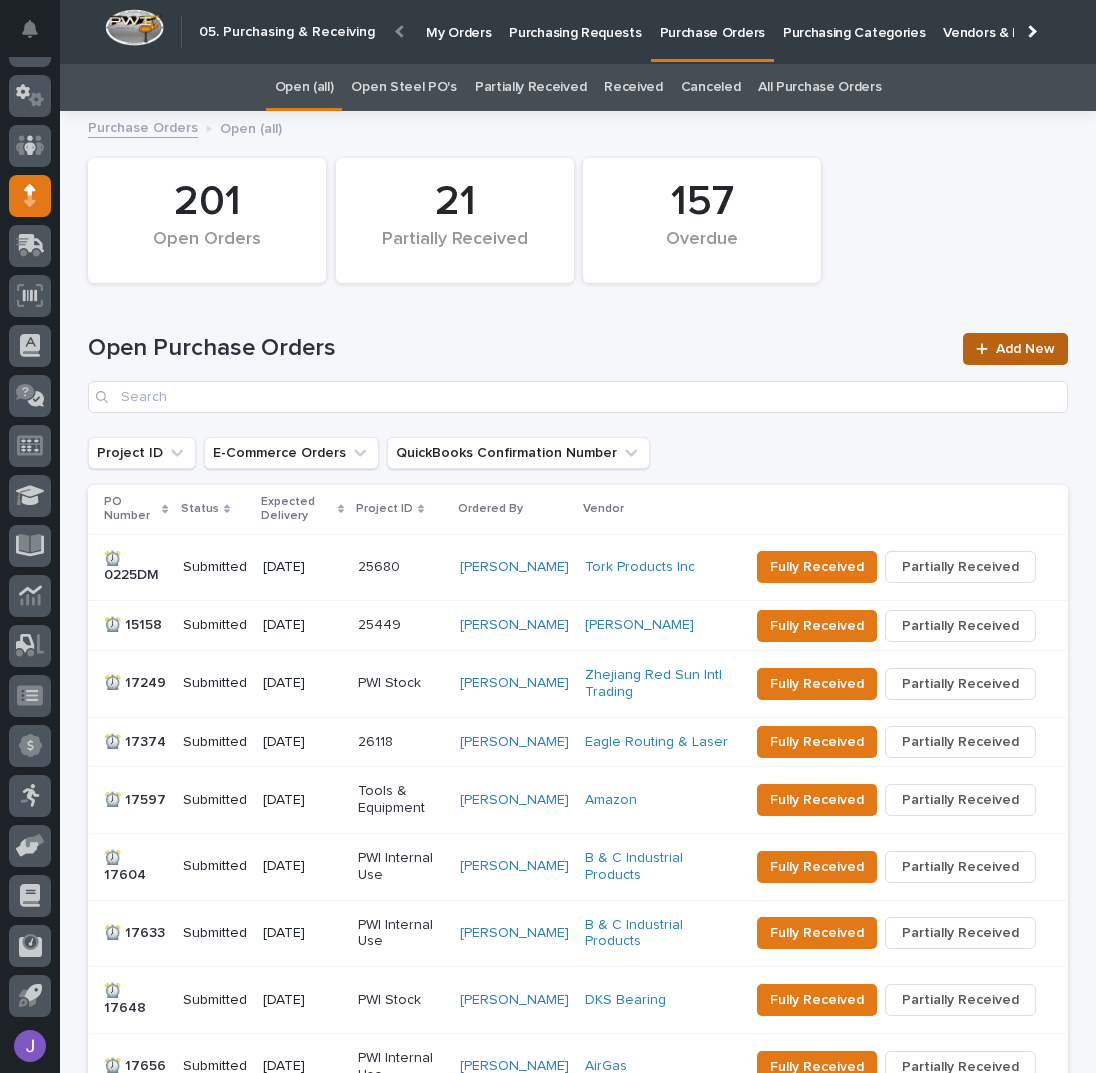 click on "Add New" at bounding box center (1015, 349) 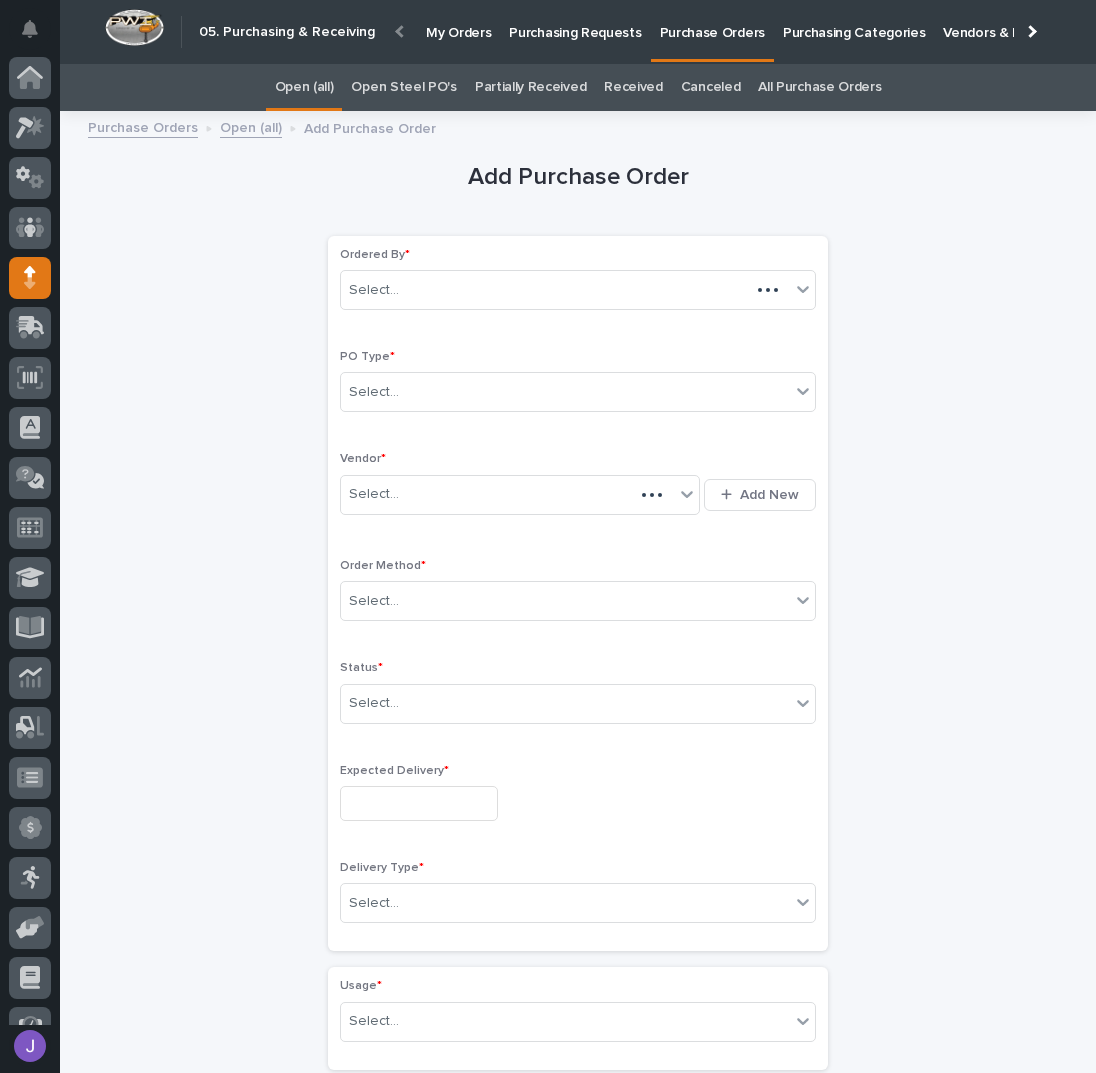 scroll, scrollTop: 56, scrollLeft: 0, axis: vertical 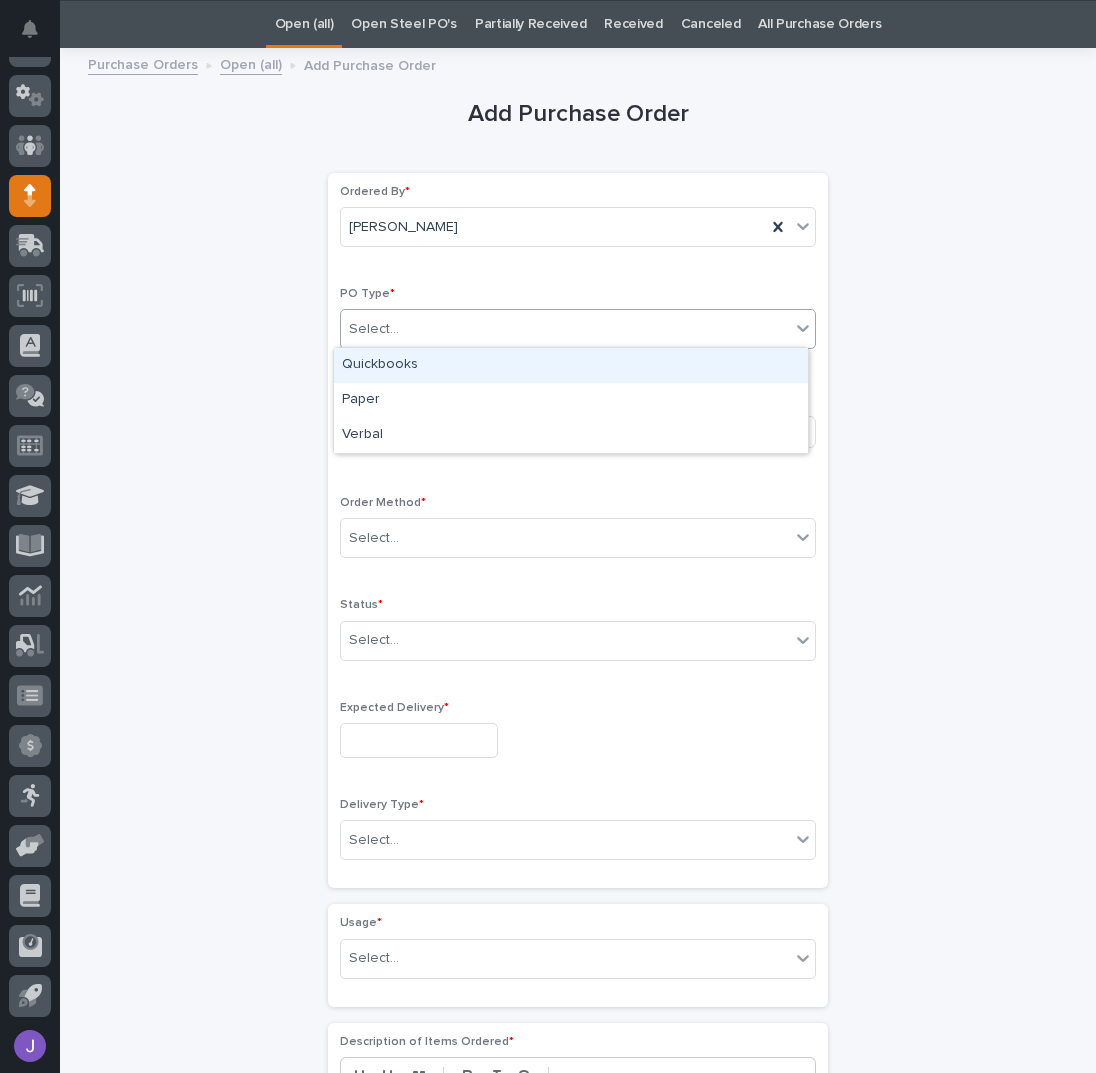 click on "Select..." at bounding box center (565, 329) 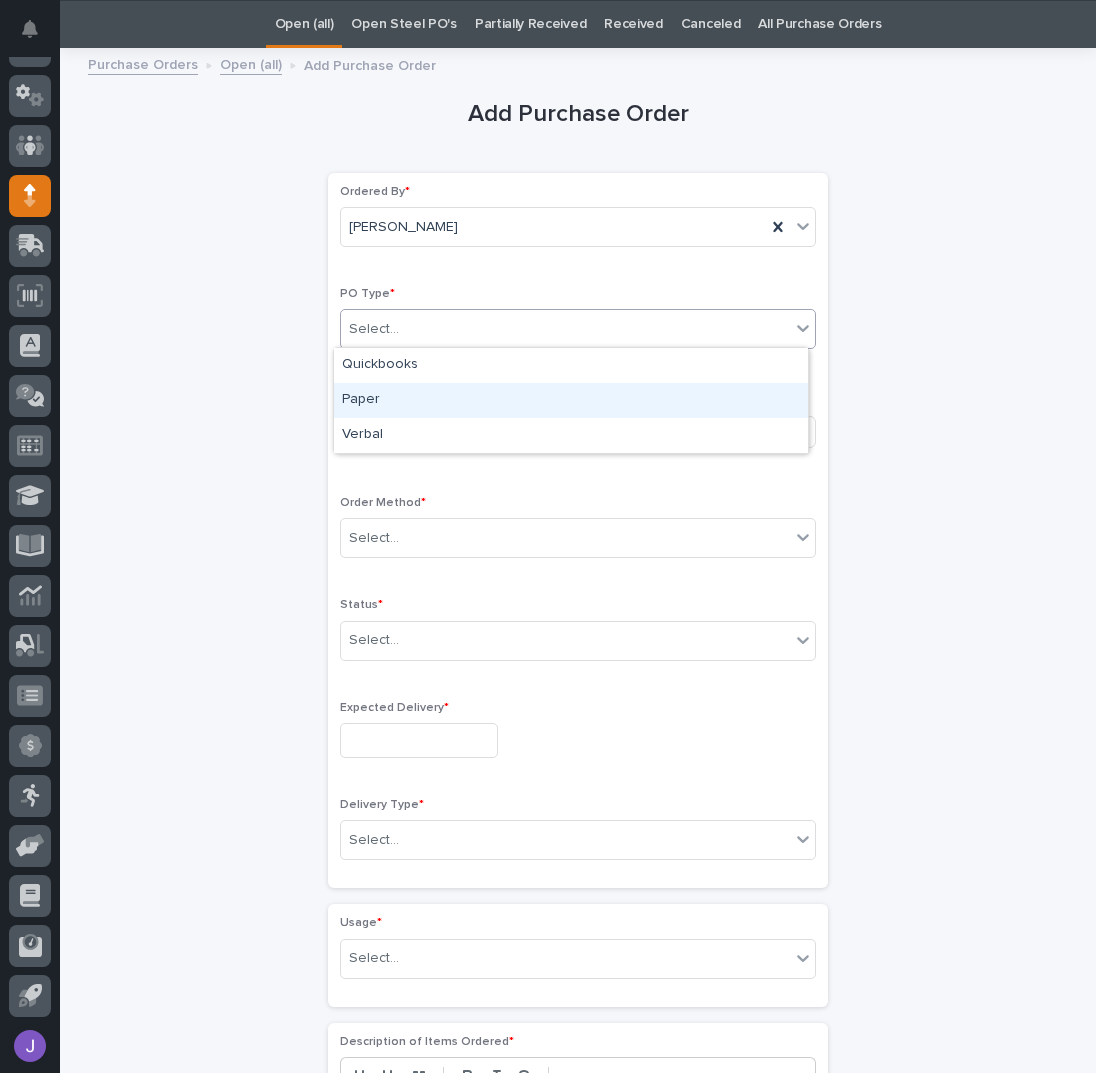 click on "Paper" at bounding box center (571, 400) 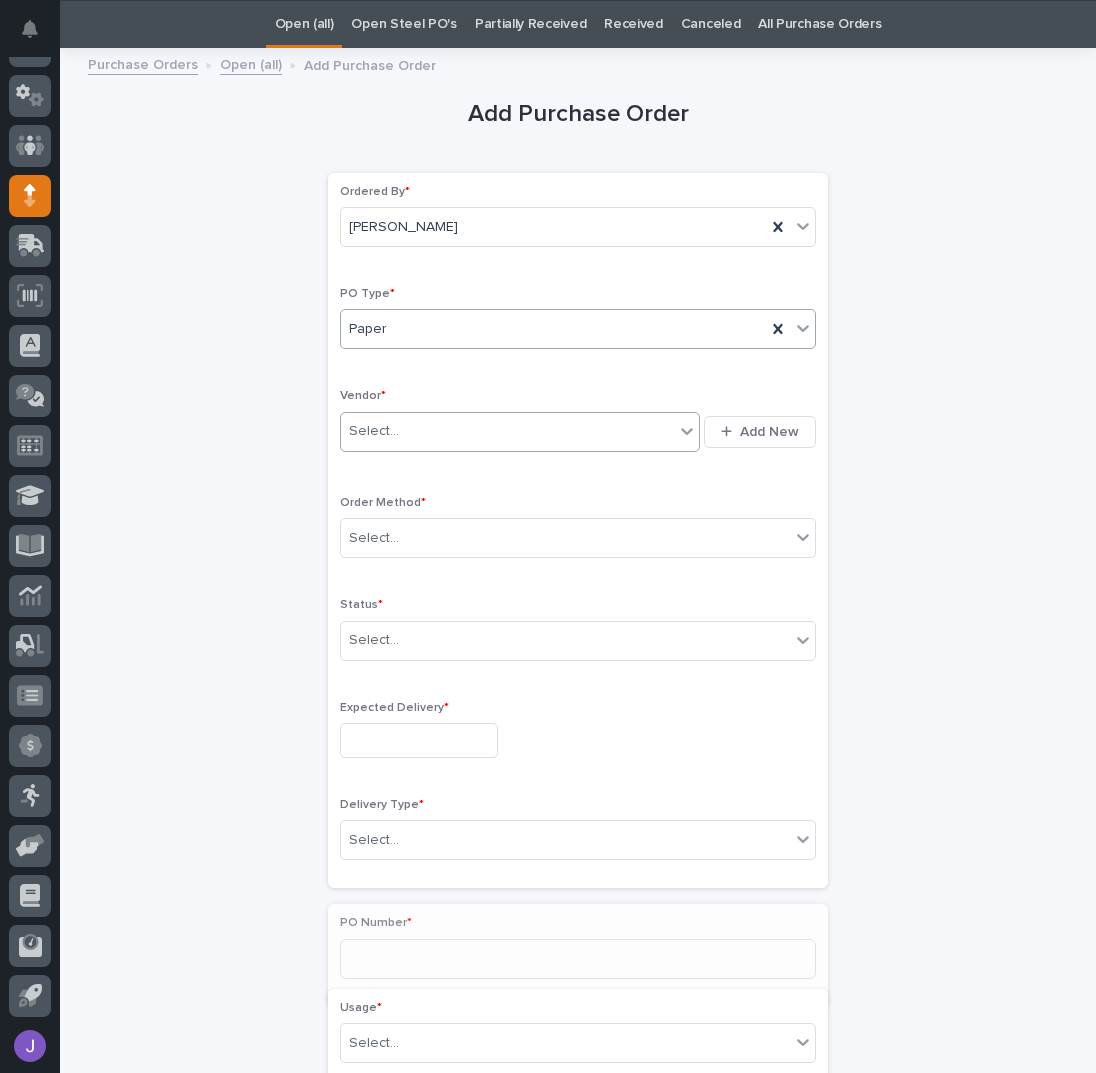 click at bounding box center (402, 431) 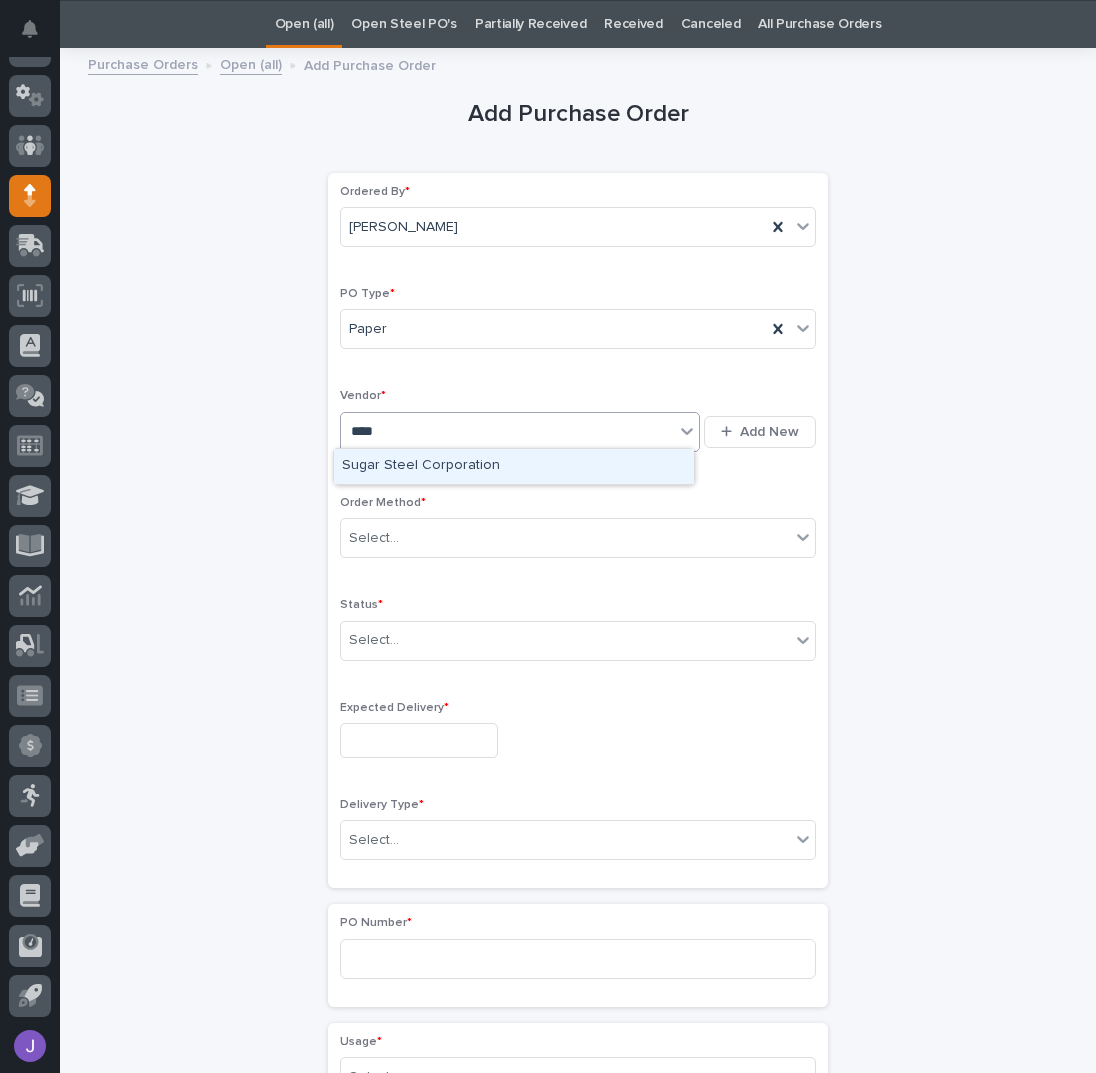 type on "*****" 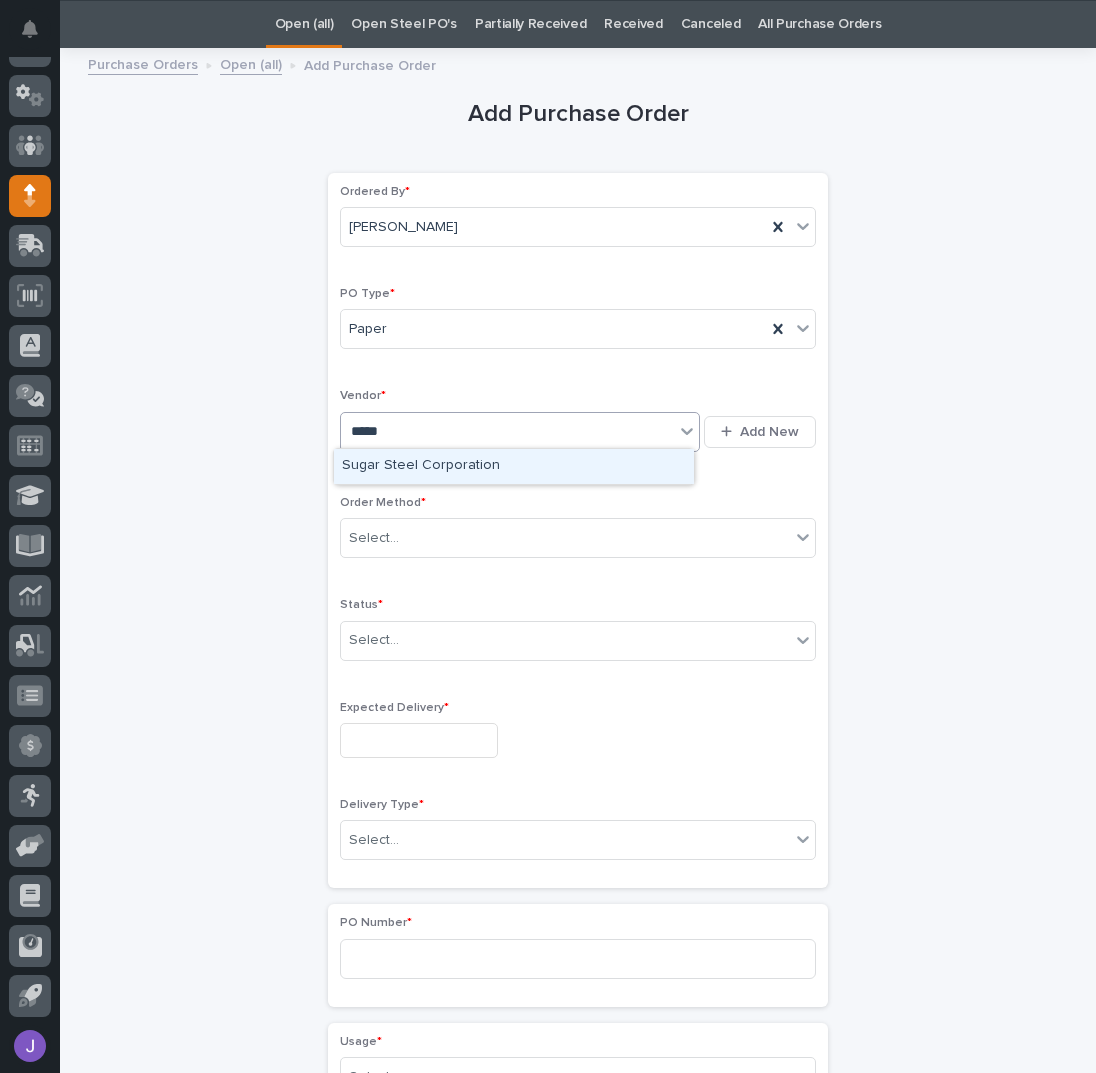 type 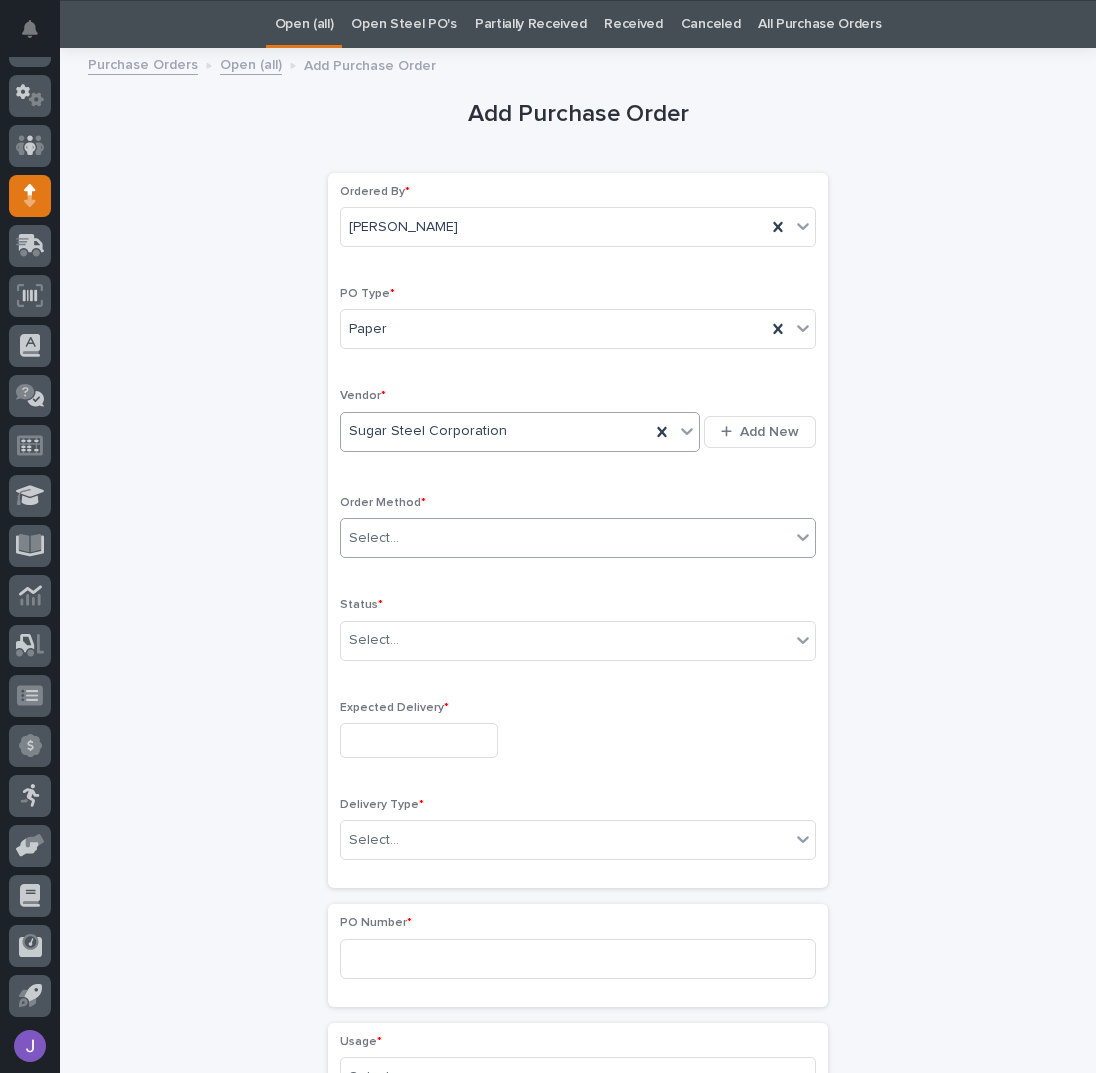click on "Select..." at bounding box center (374, 538) 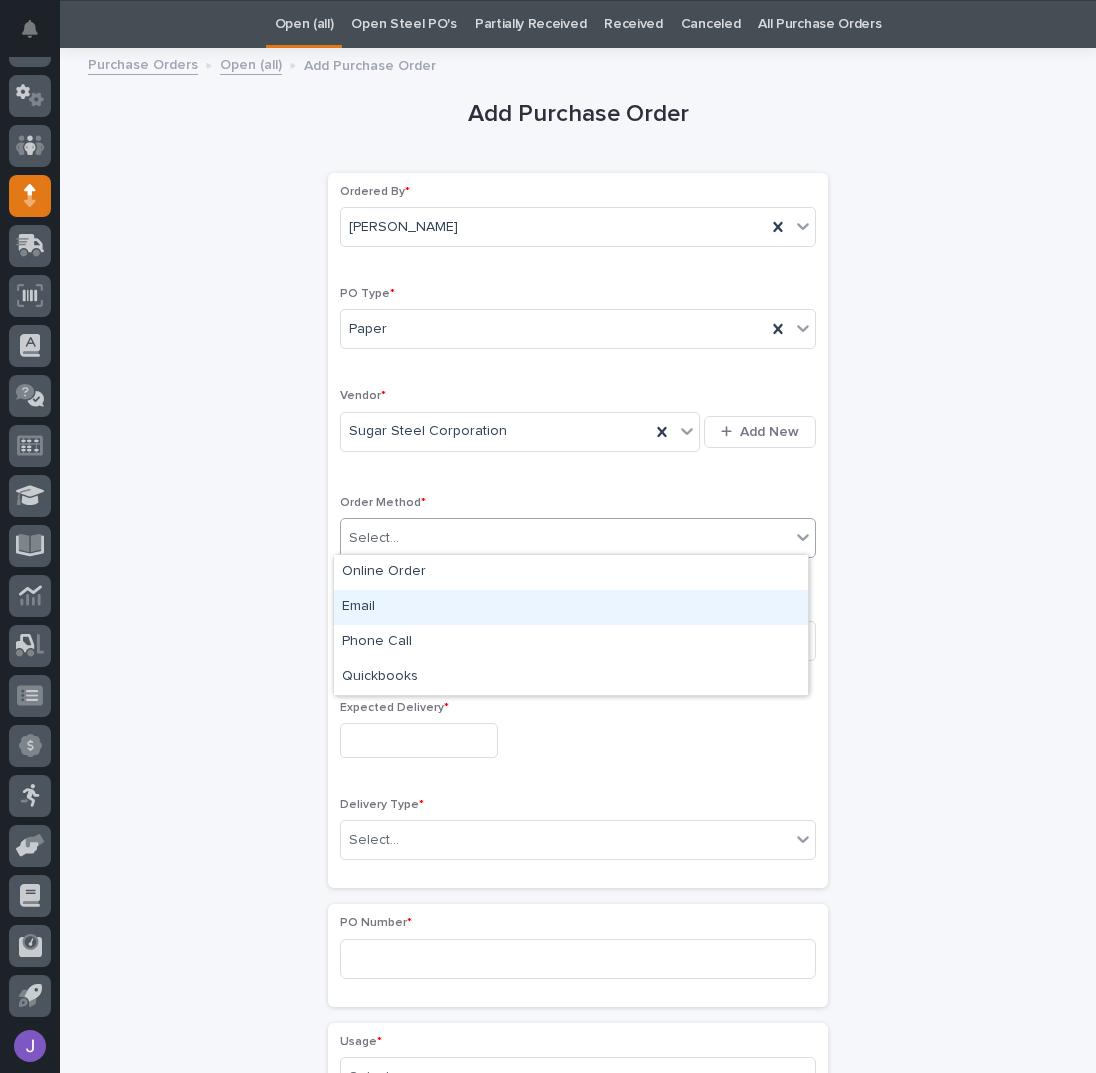 click on "Email" at bounding box center [571, 607] 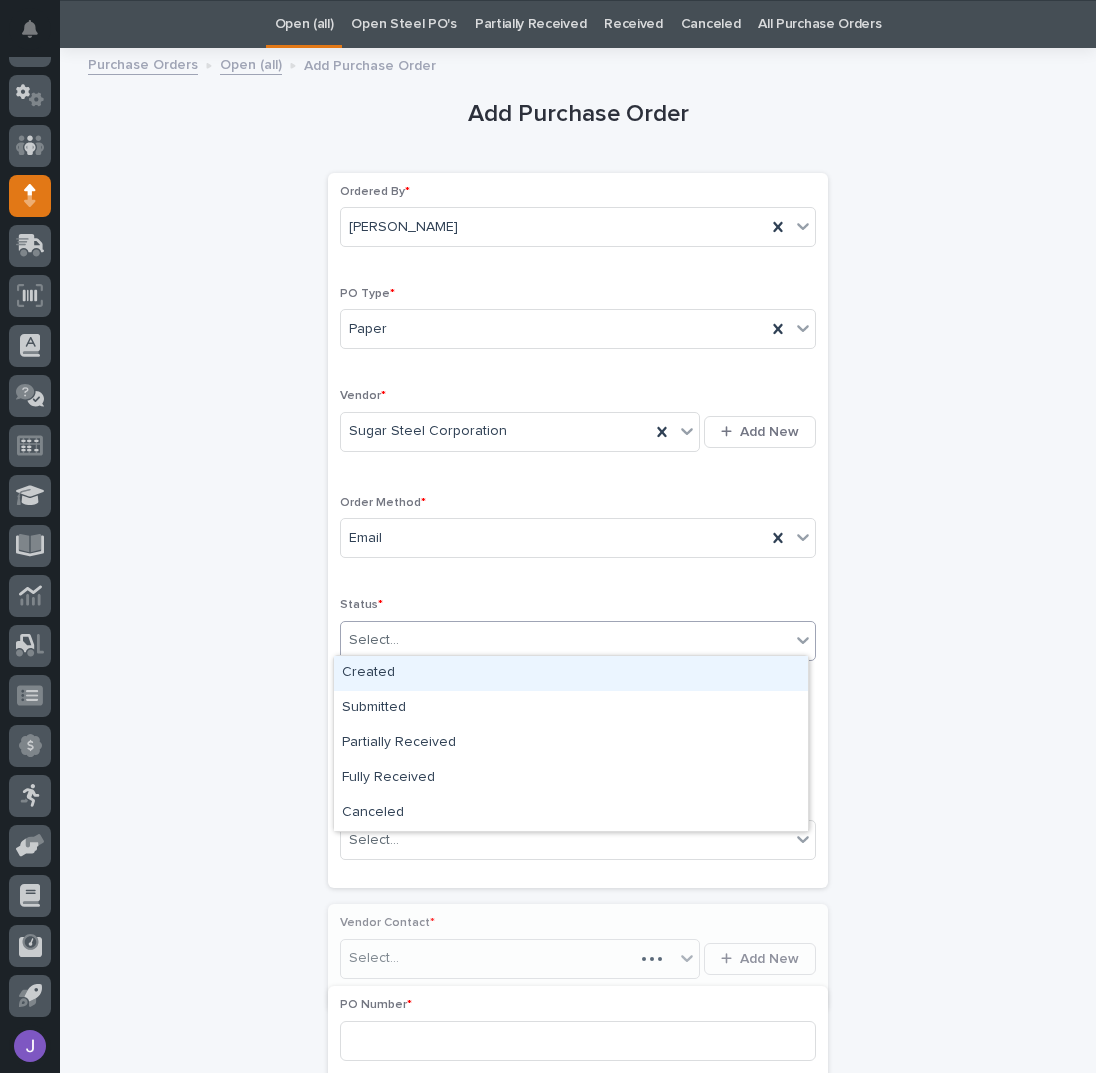 click on "Select..." at bounding box center (374, 640) 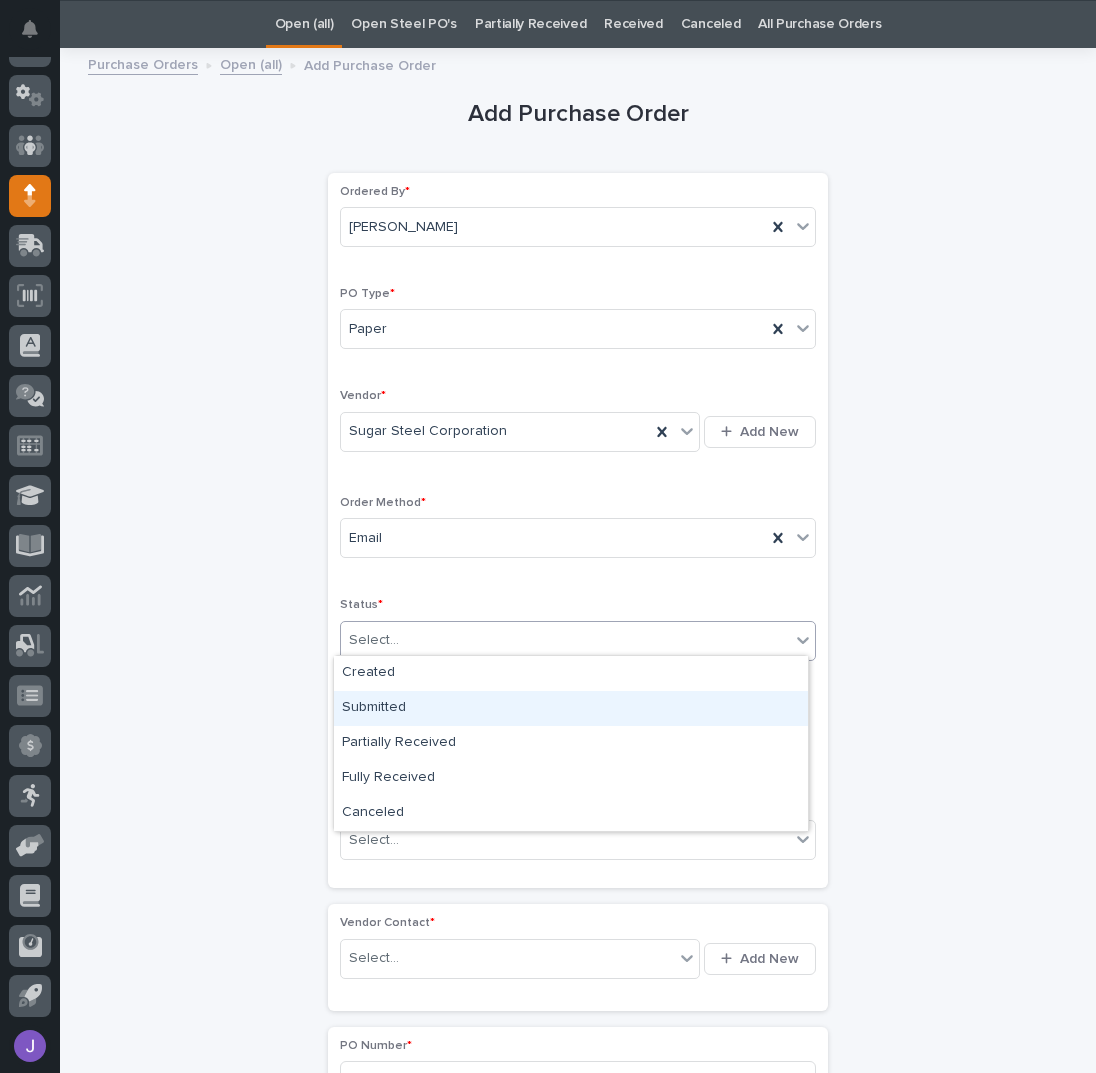 click on "Submitted" at bounding box center (571, 708) 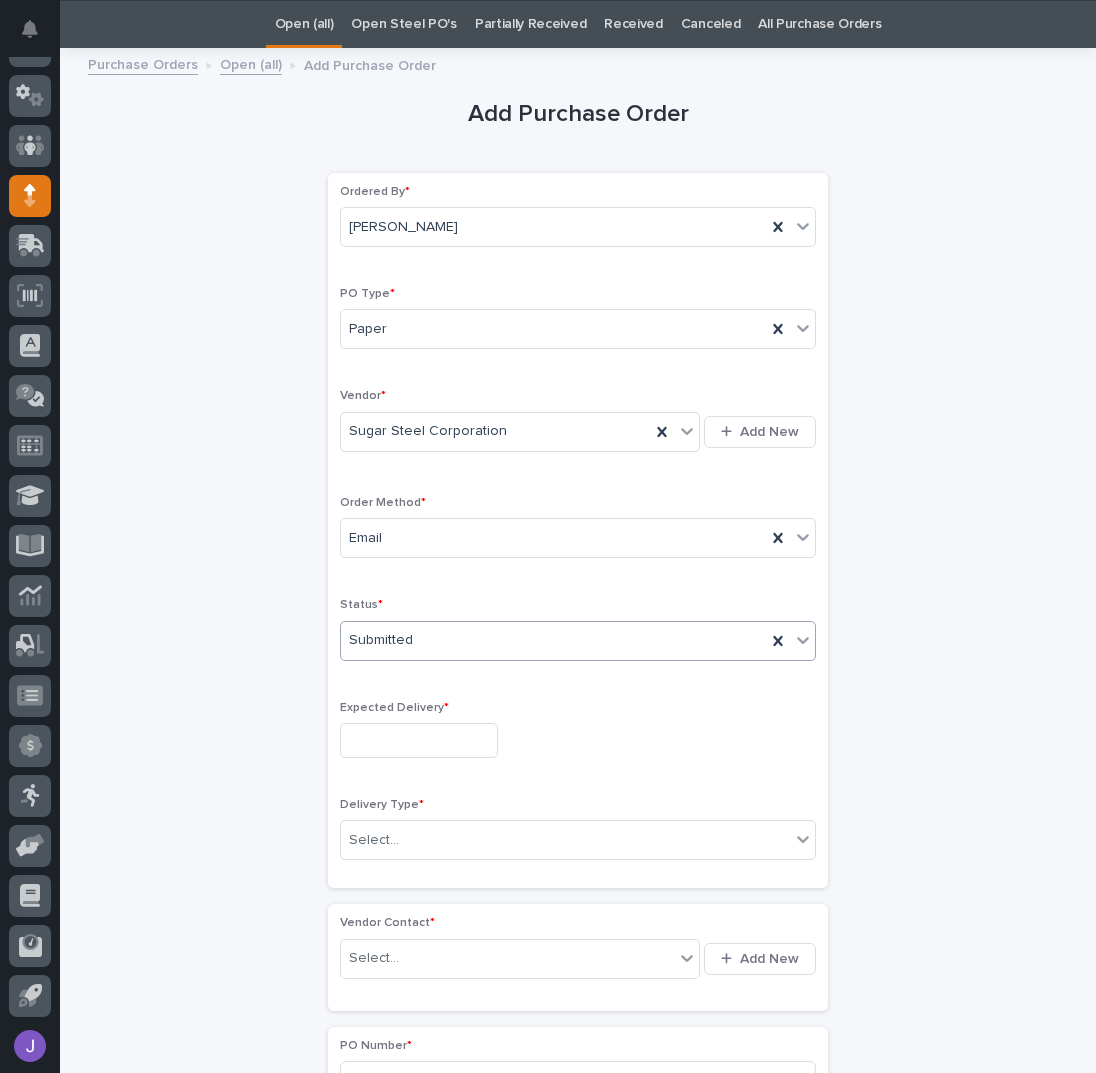 click at bounding box center (419, 740) 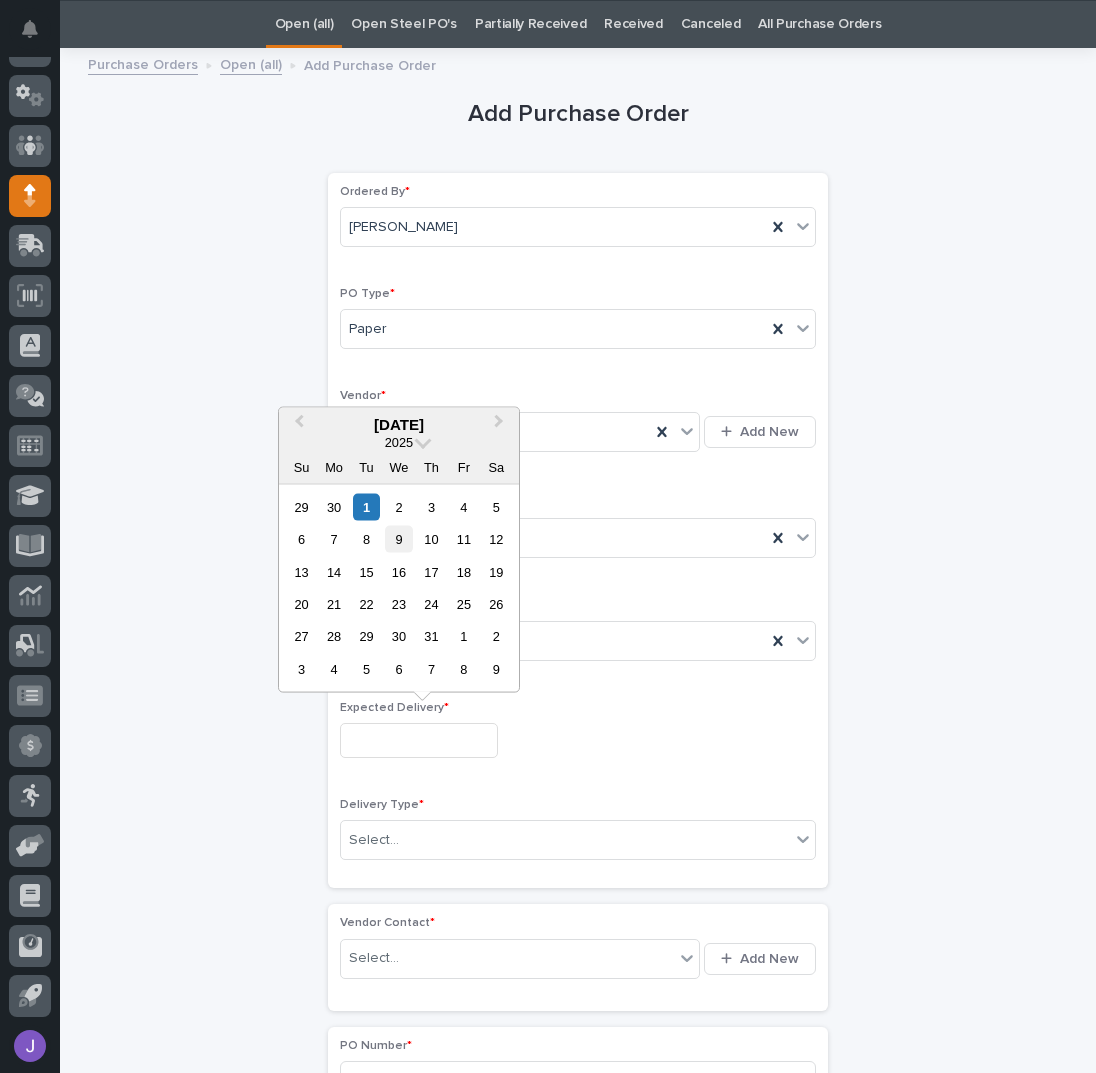 click on "9" at bounding box center (398, 539) 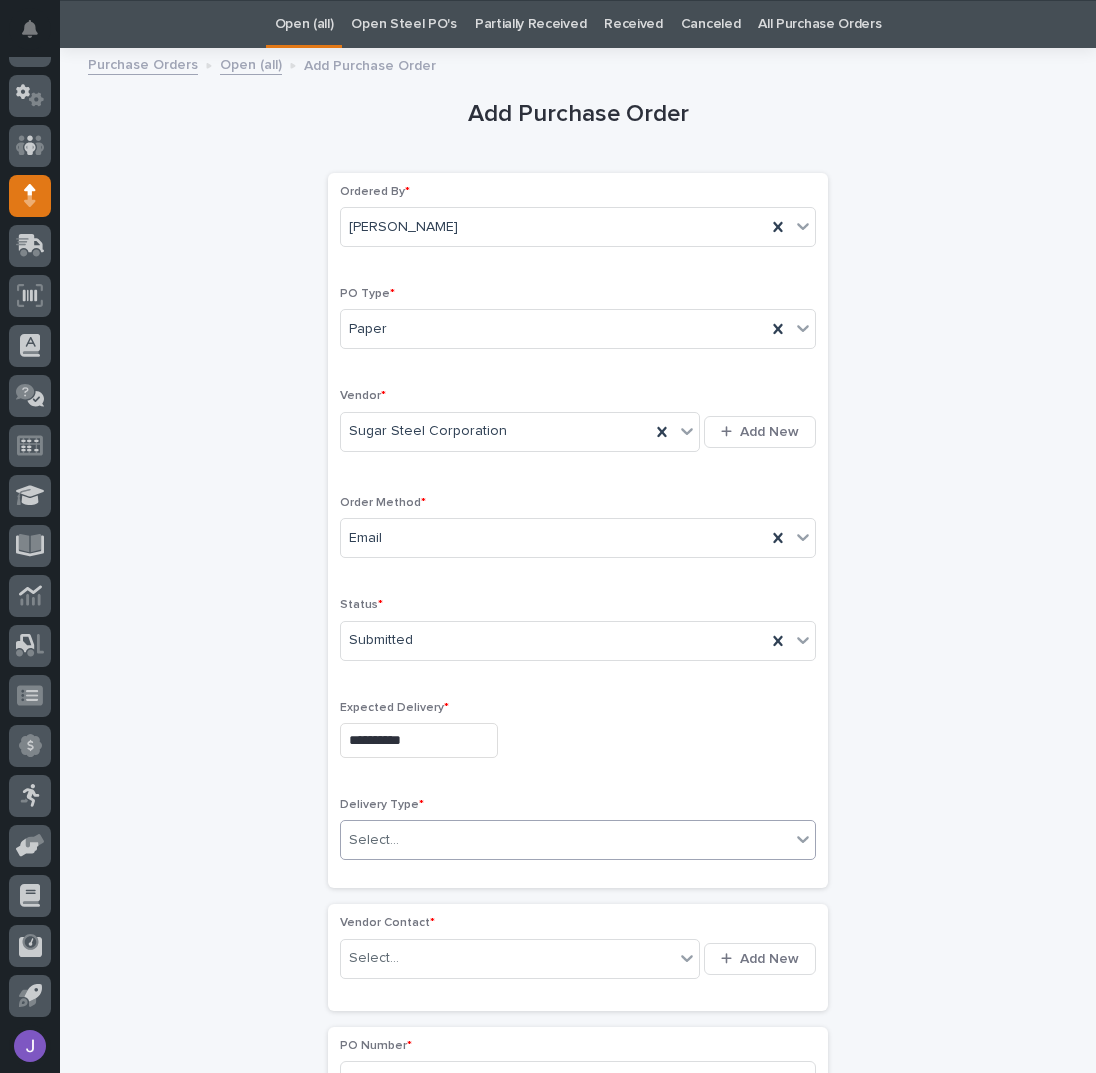 click at bounding box center (402, 840) 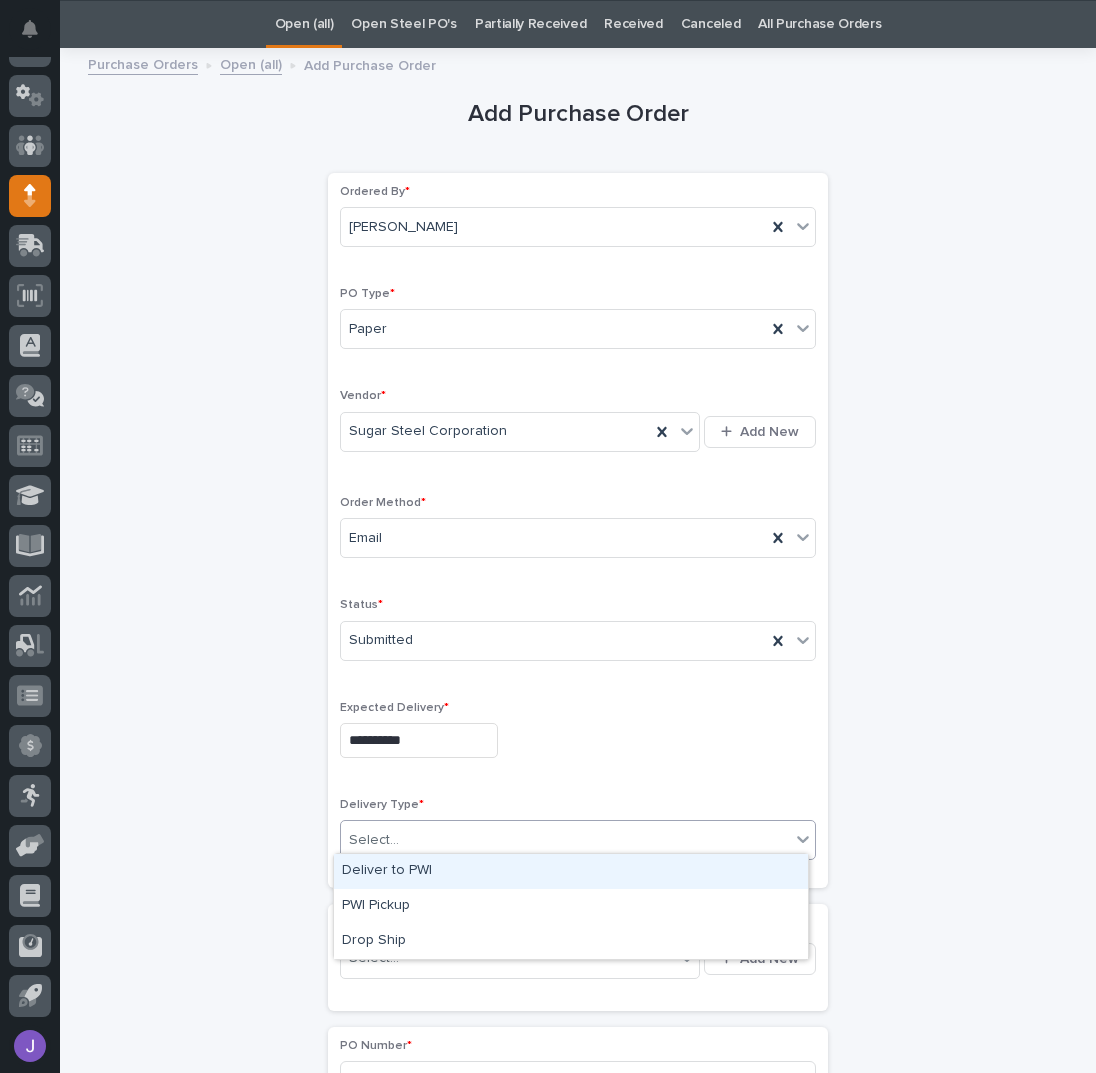 click on "Deliver to PWI" at bounding box center [571, 871] 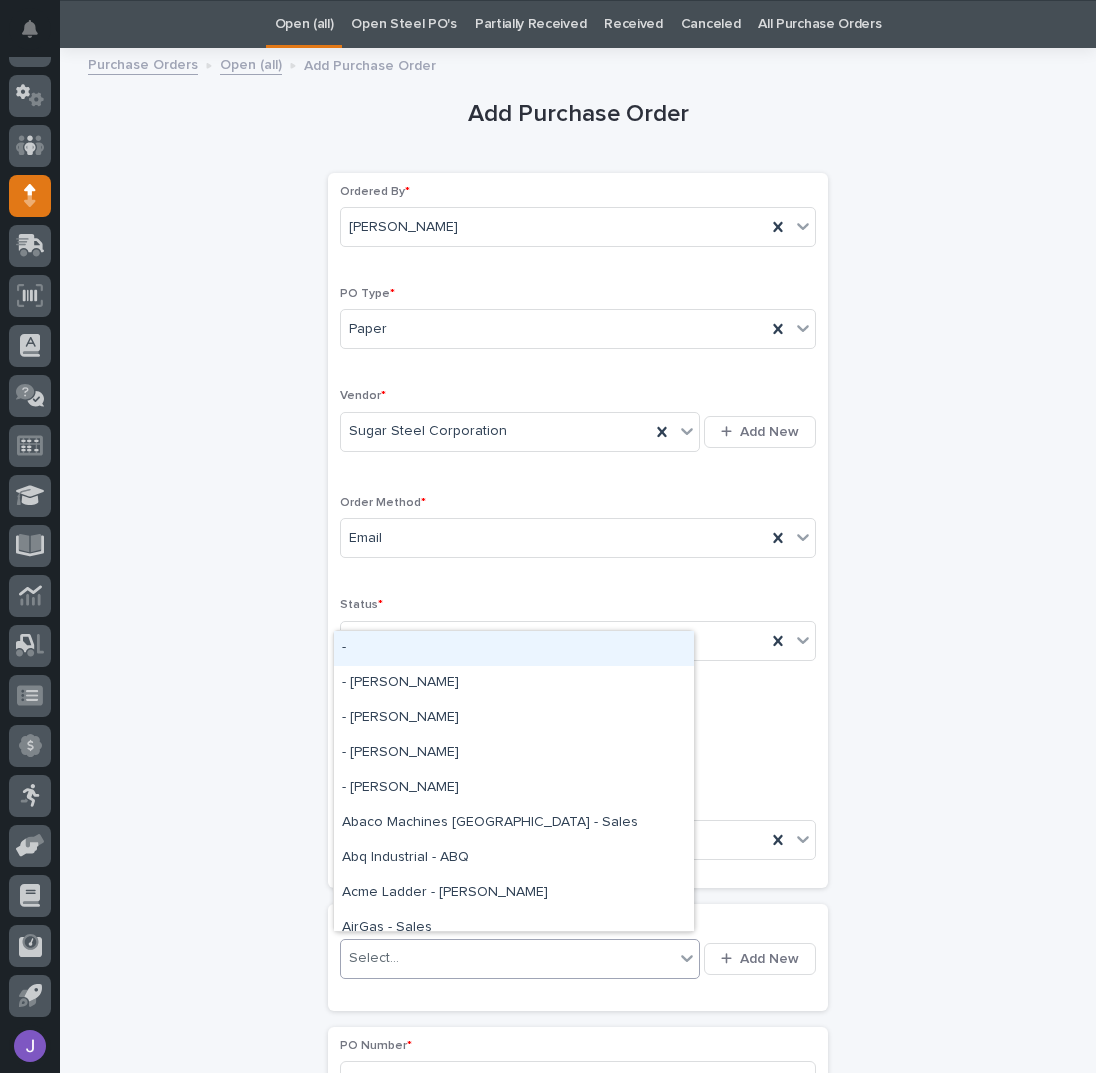 click on "Select..." at bounding box center [374, 958] 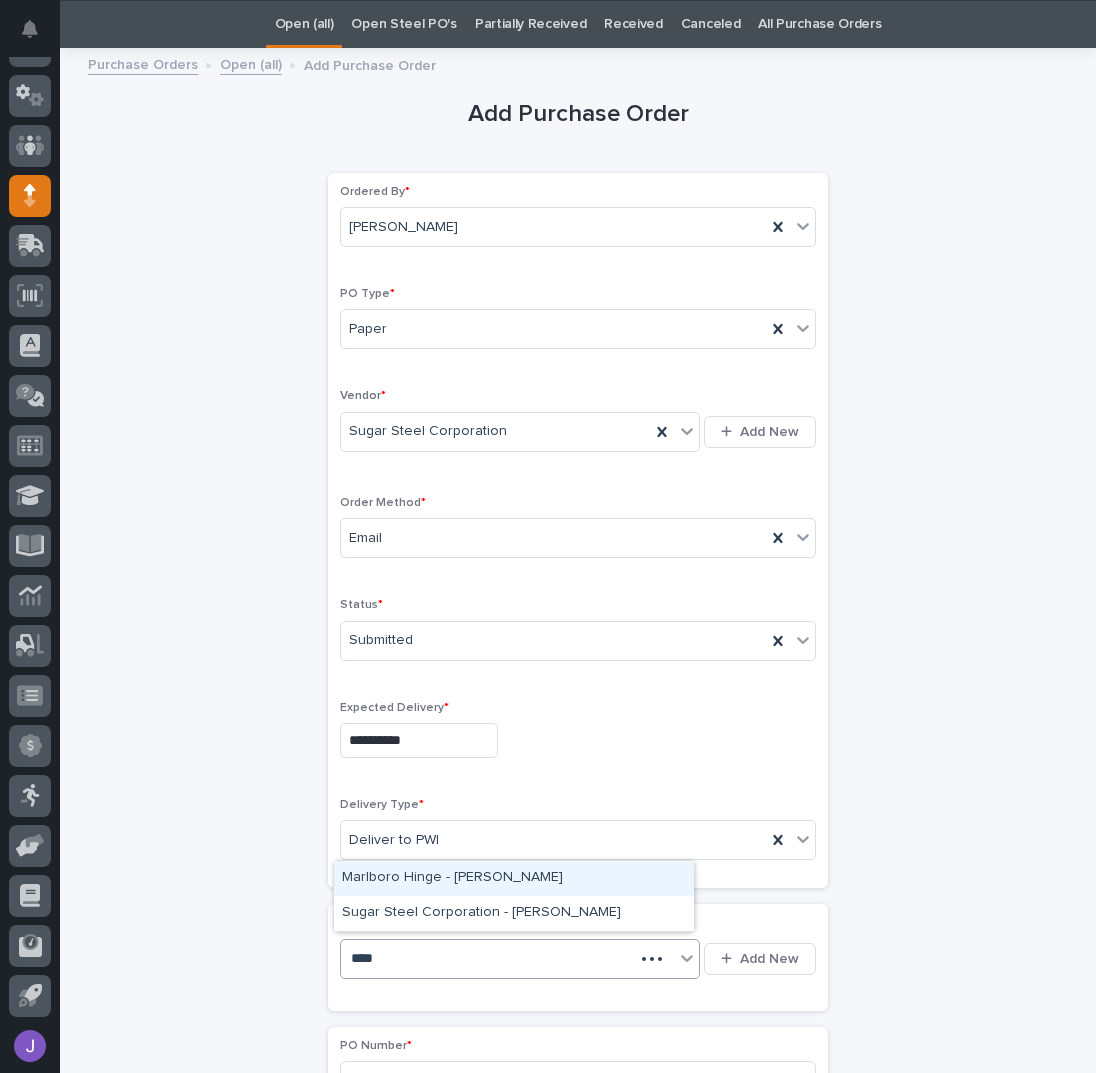 type on "*****" 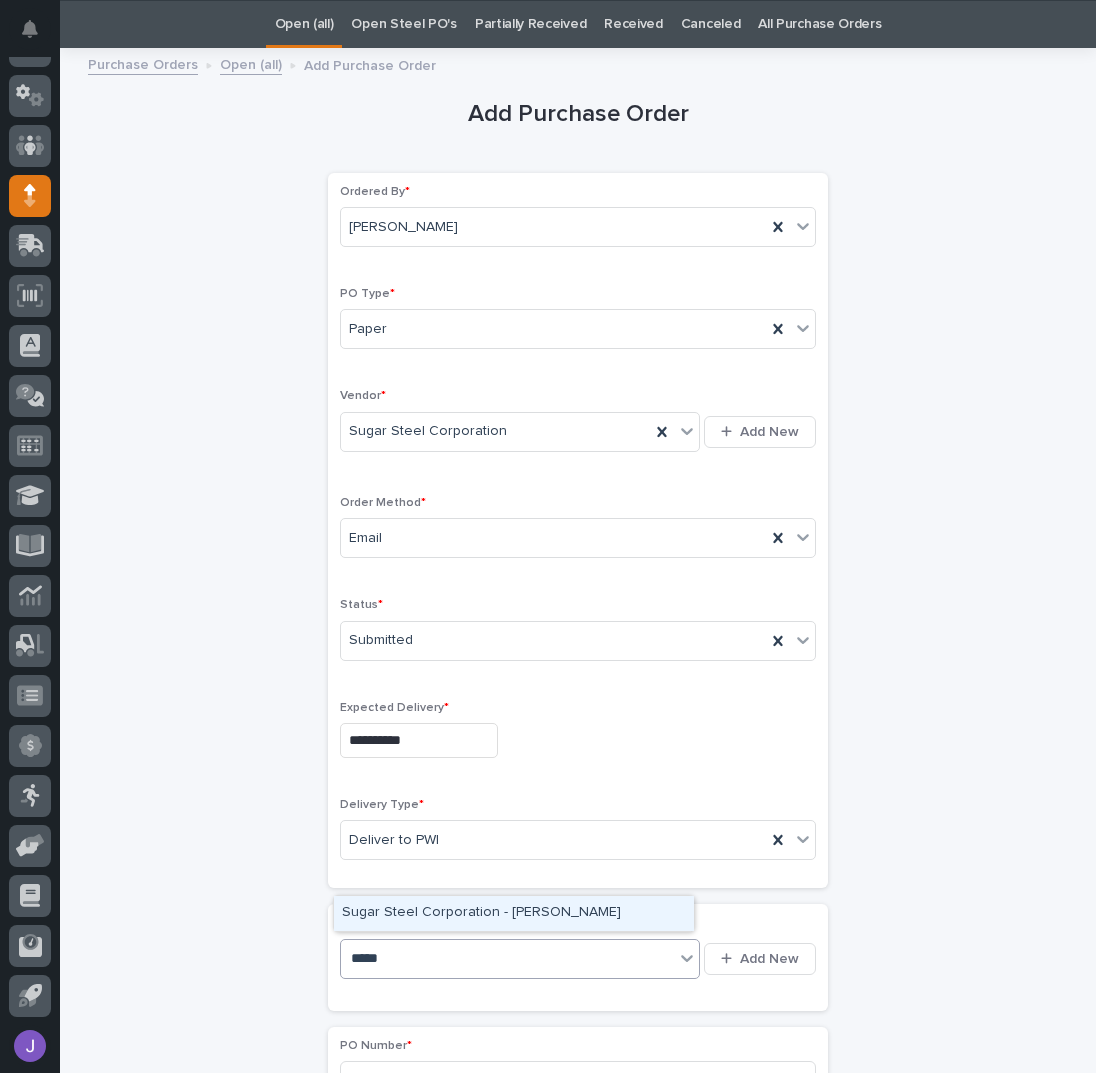 click on "Sugar Steel Corporation - [PERSON_NAME]" at bounding box center [514, 913] 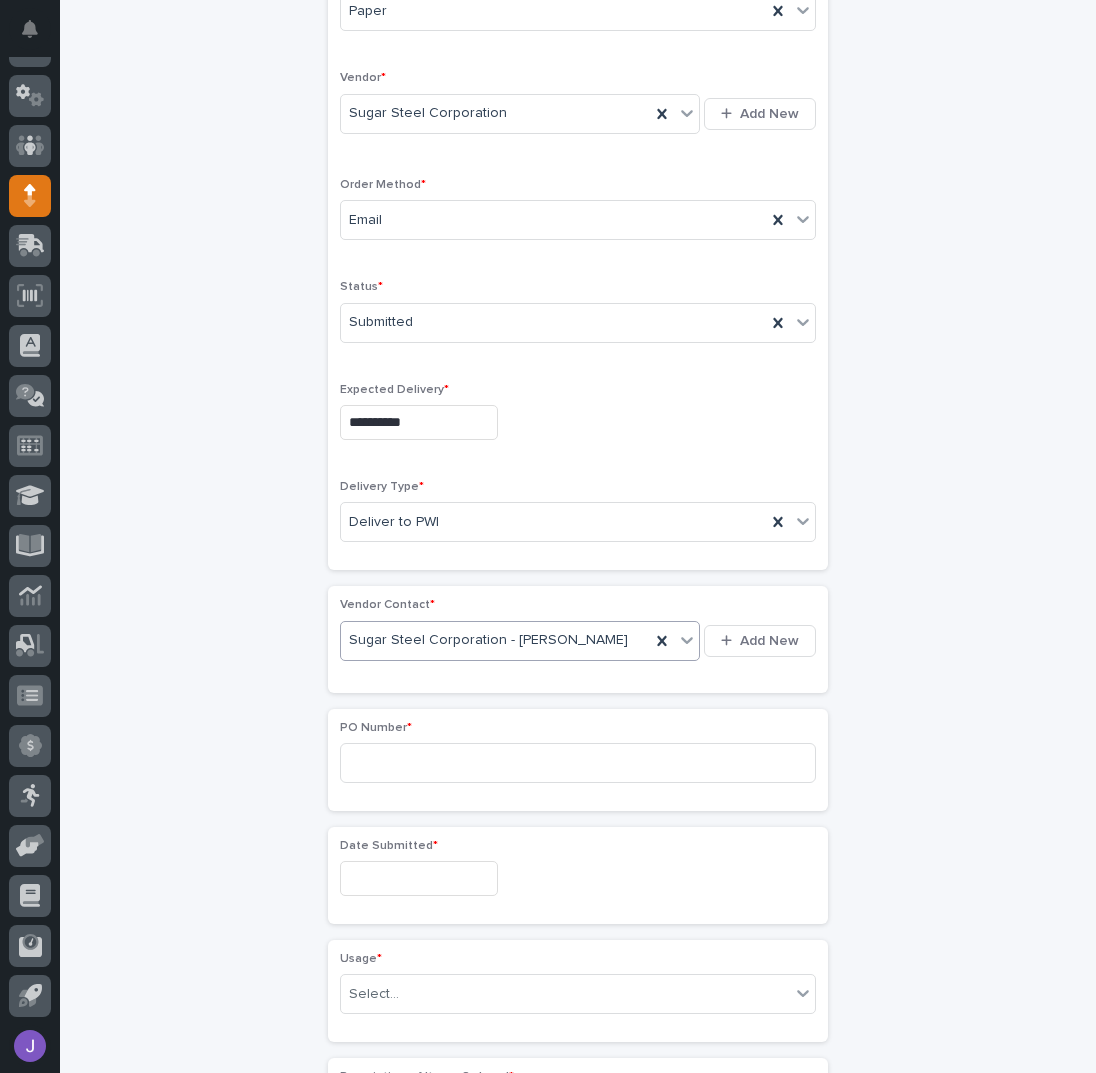 scroll, scrollTop: 463, scrollLeft: 0, axis: vertical 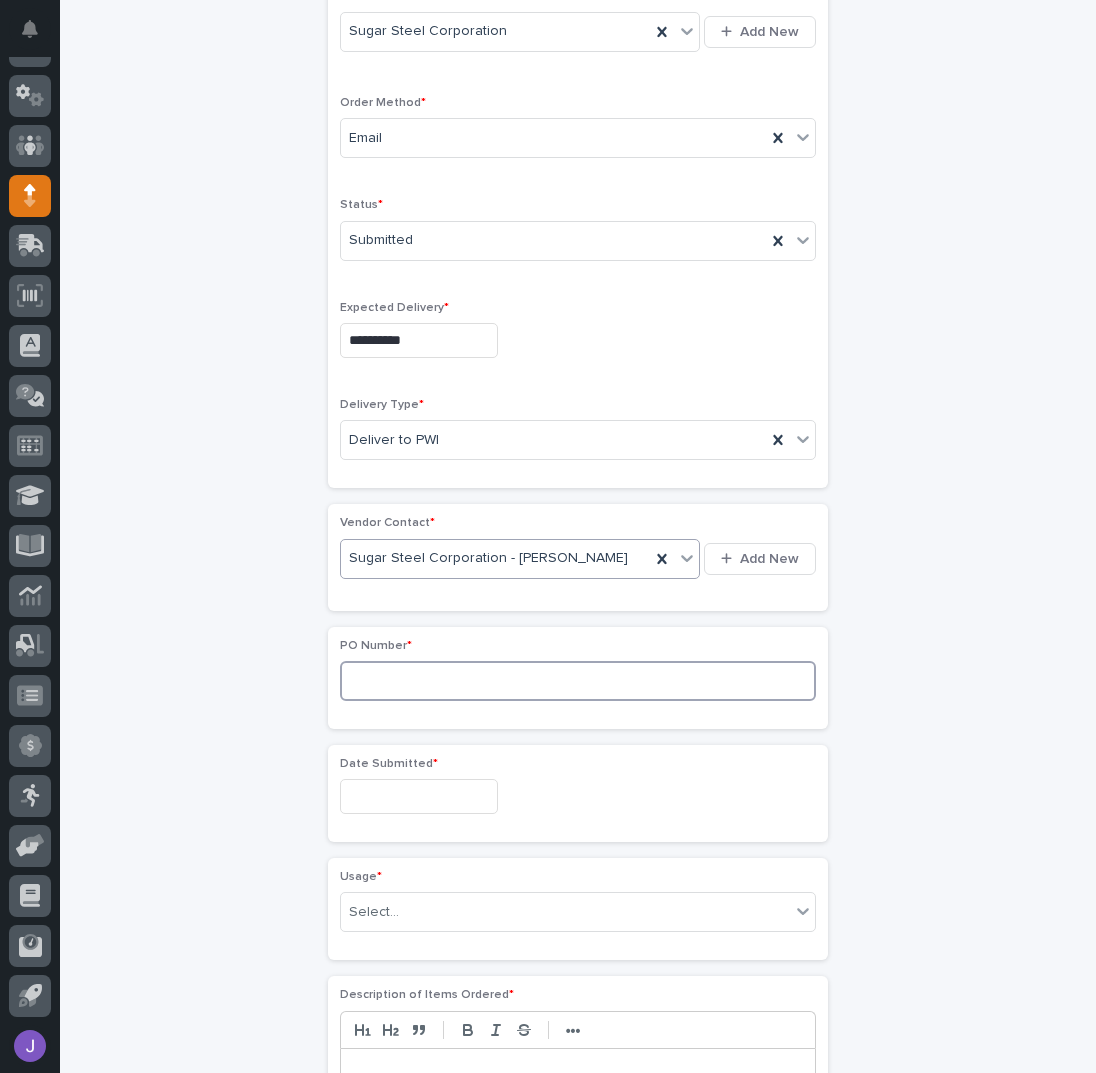 click at bounding box center [578, 681] 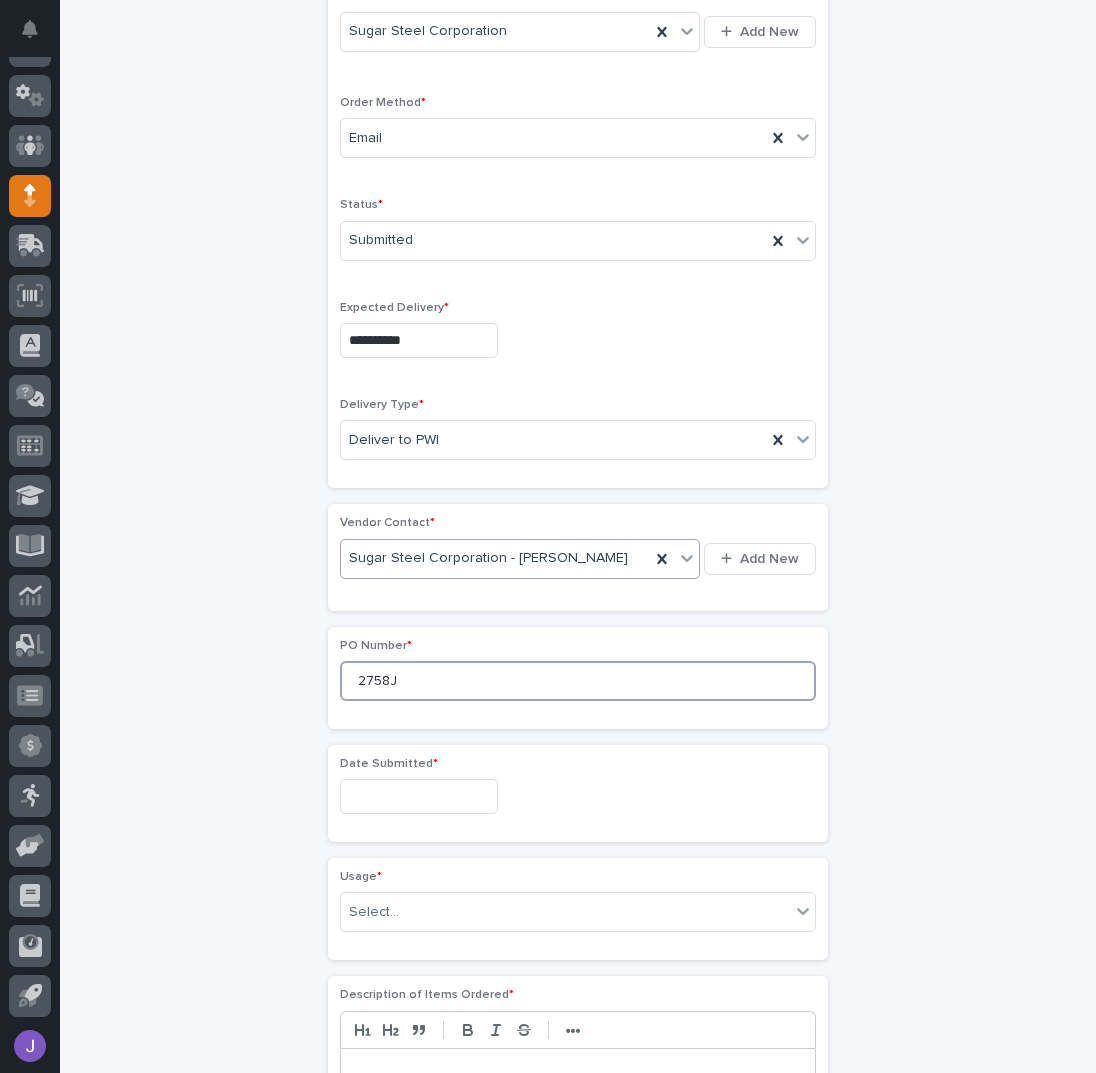 type on "2758J" 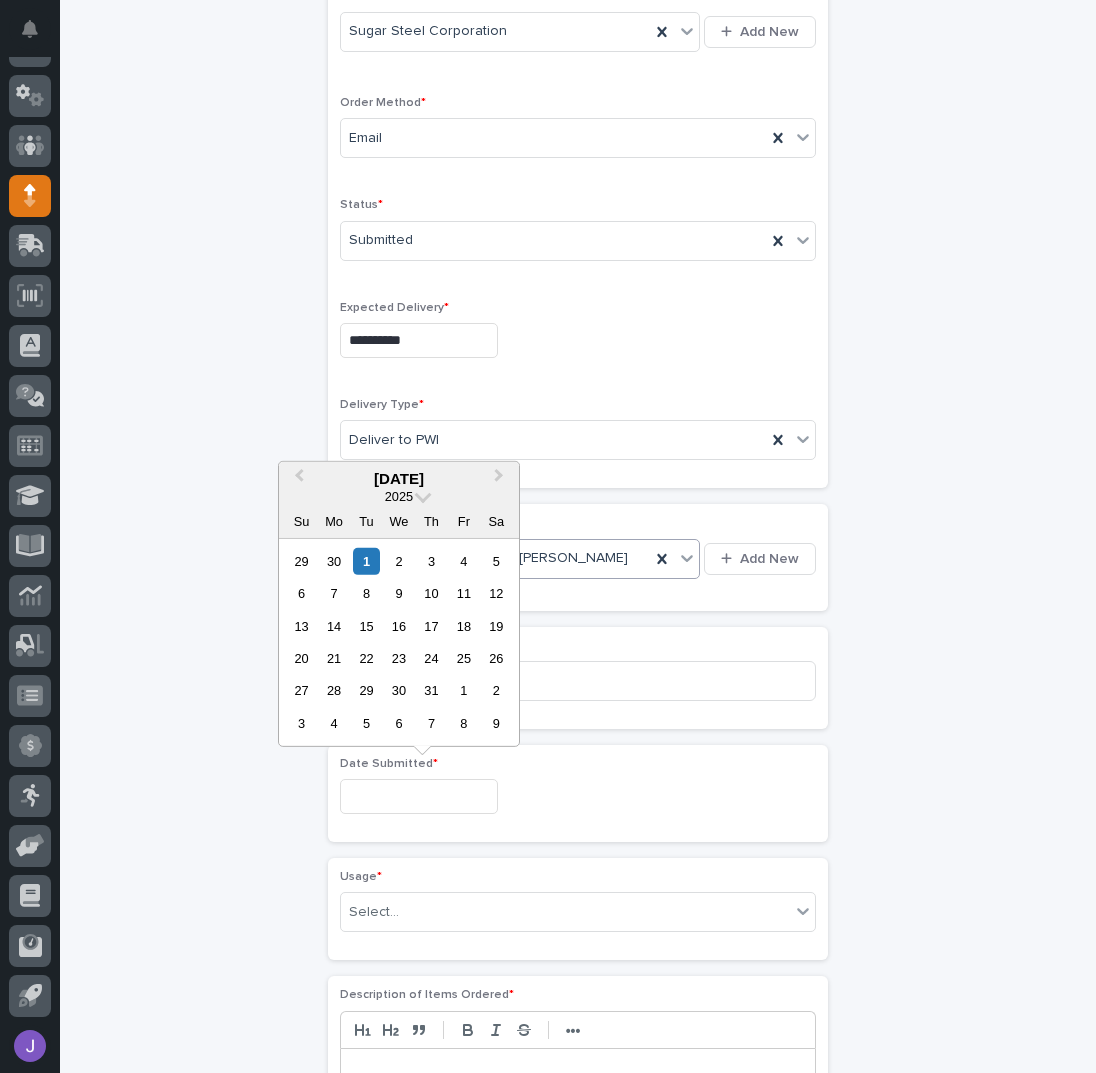 click at bounding box center [419, 796] 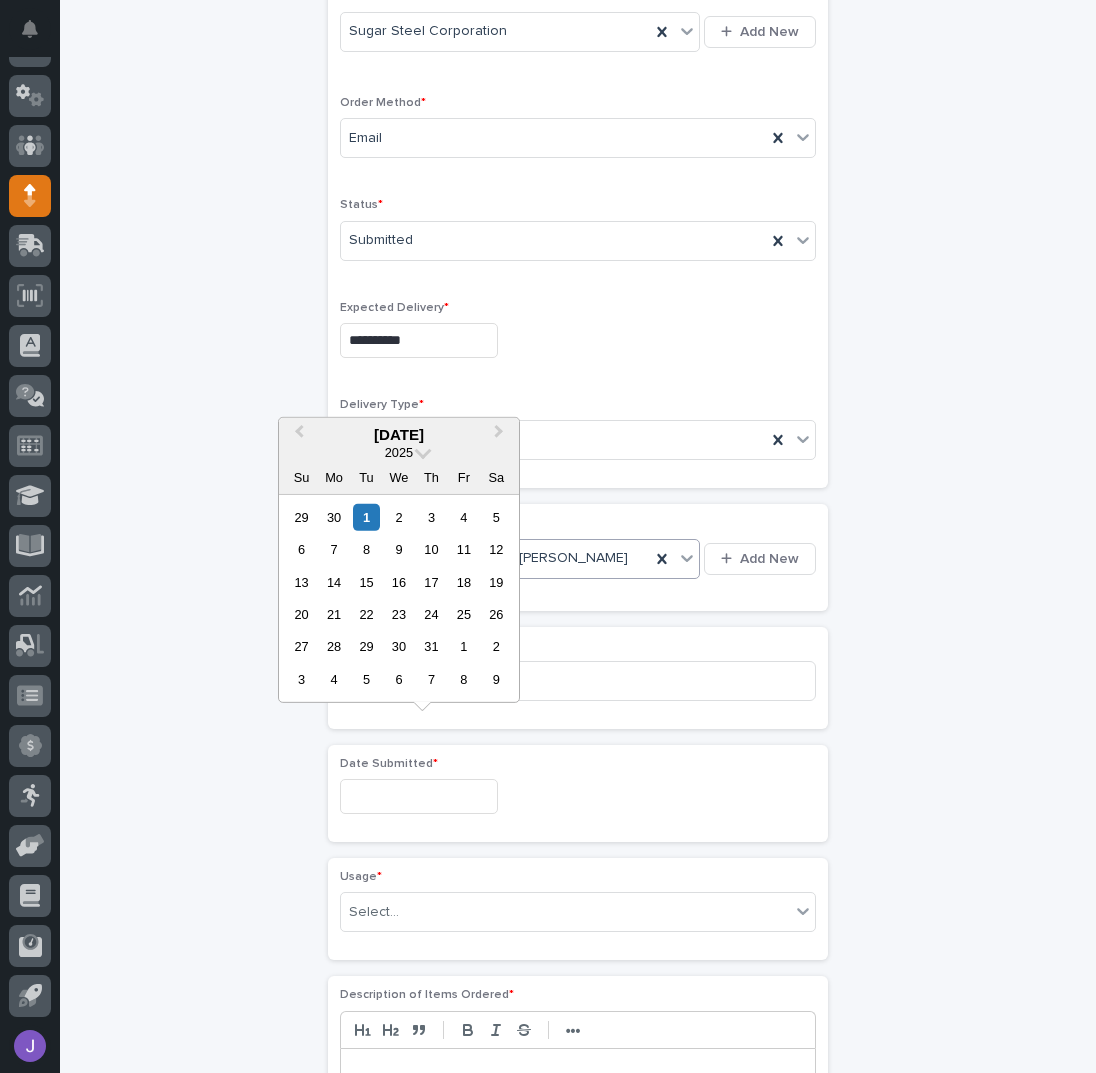 scroll, scrollTop: 596, scrollLeft: 0, axis: vertical 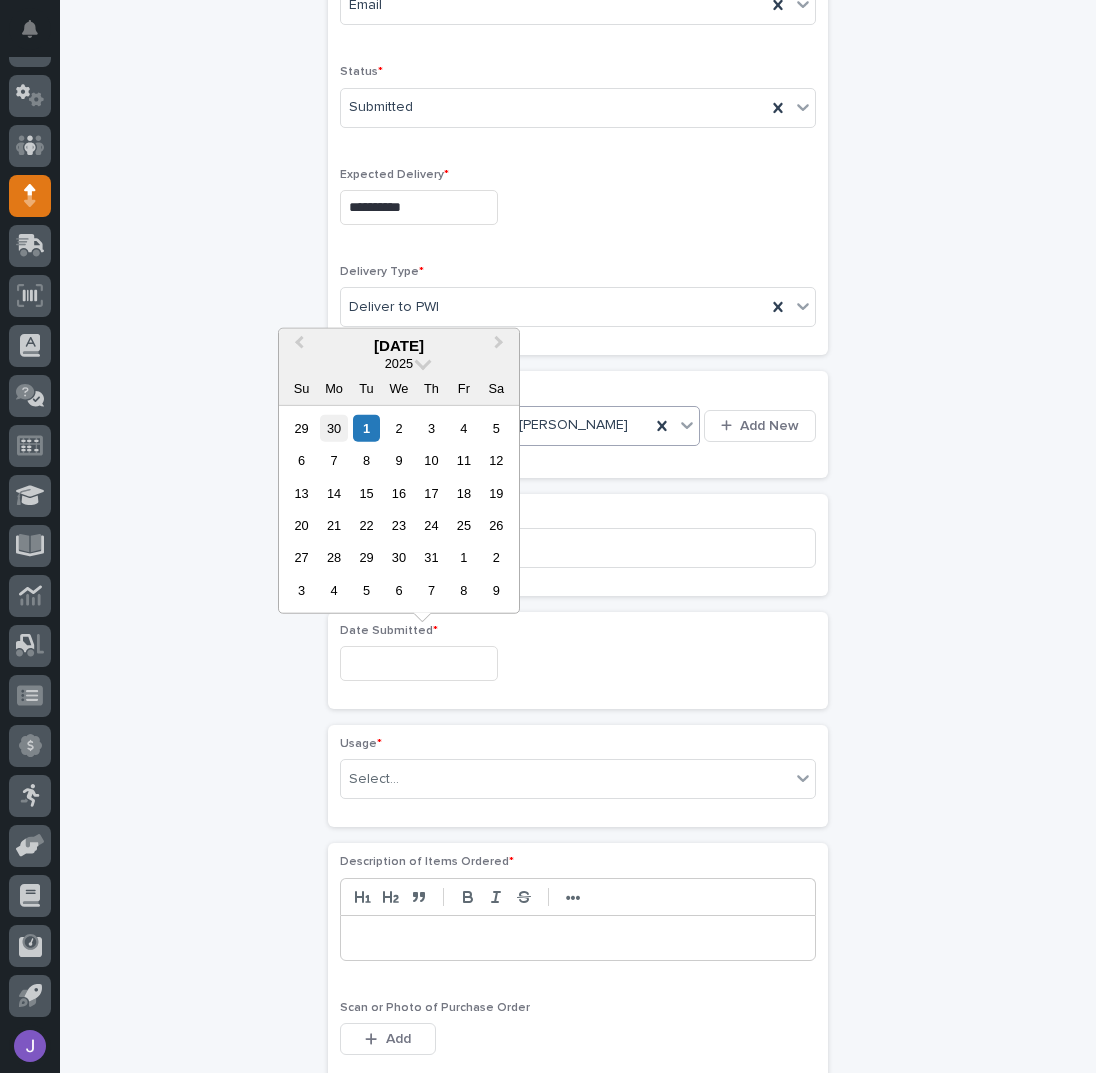 click on "30" at bounding box center [333, 427] 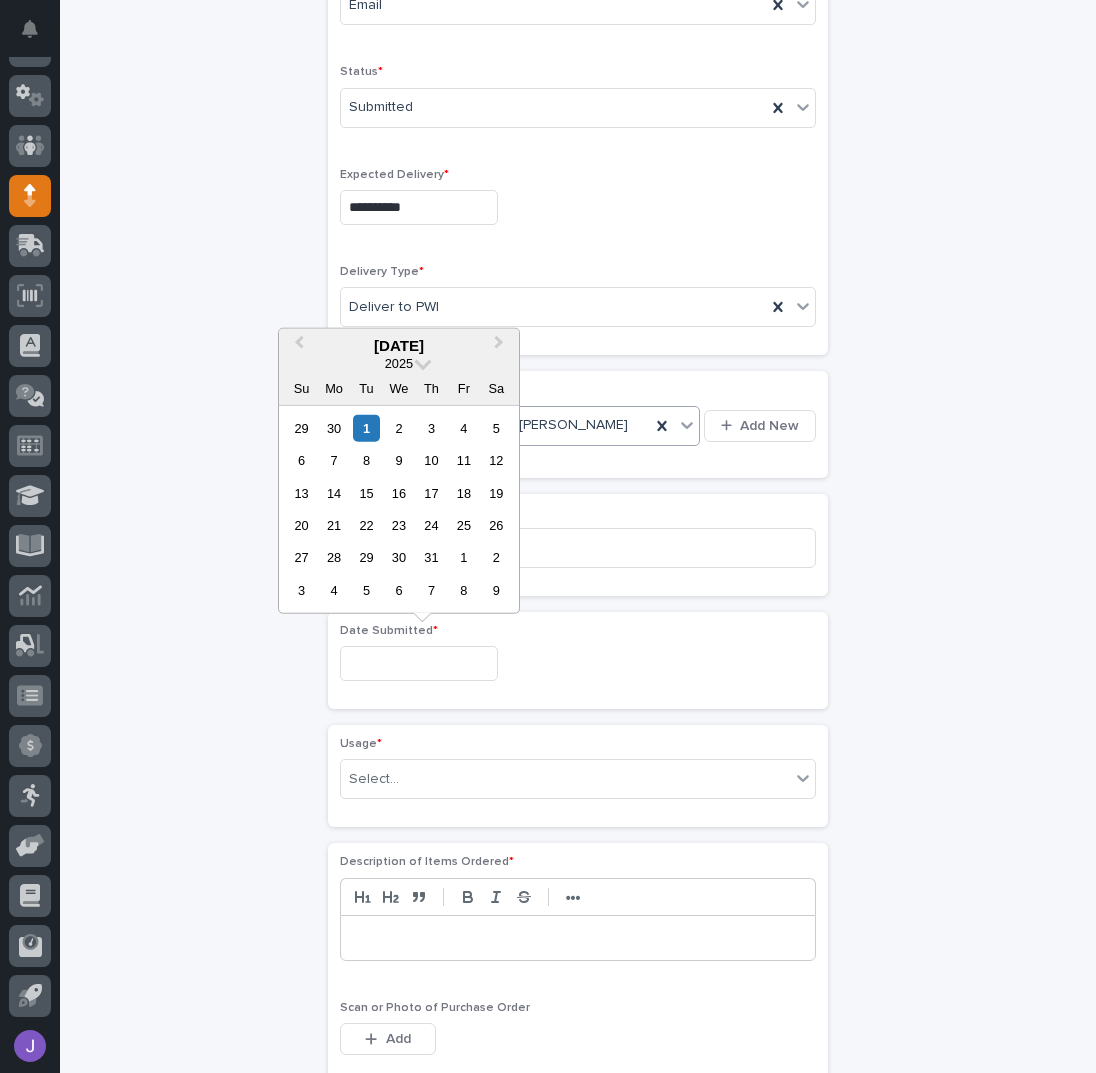 type on "**********" 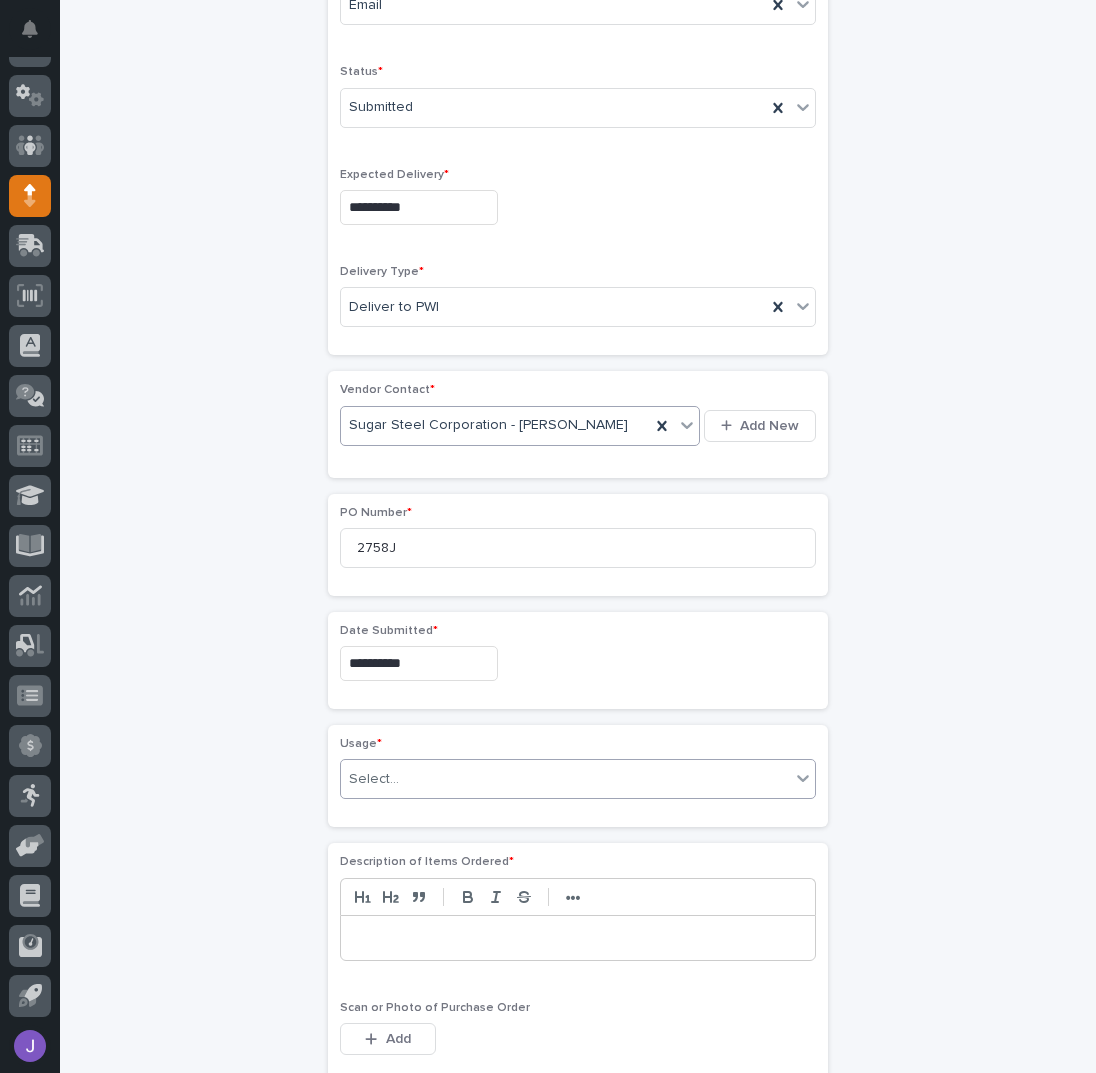 click on "Select..." at bounding box center [565, 779] 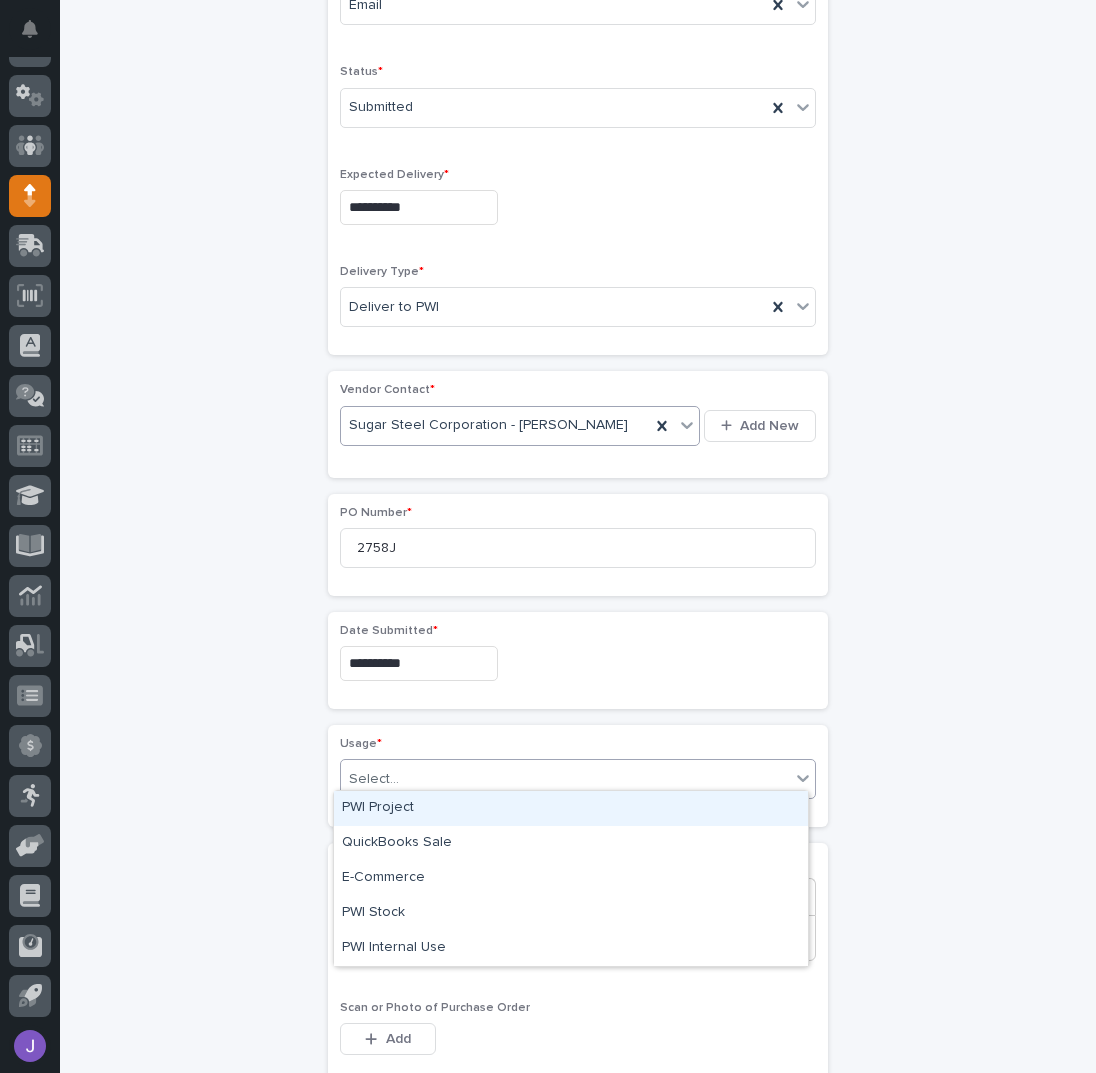 click on "PWI Project" at bounding box center [571, 808] 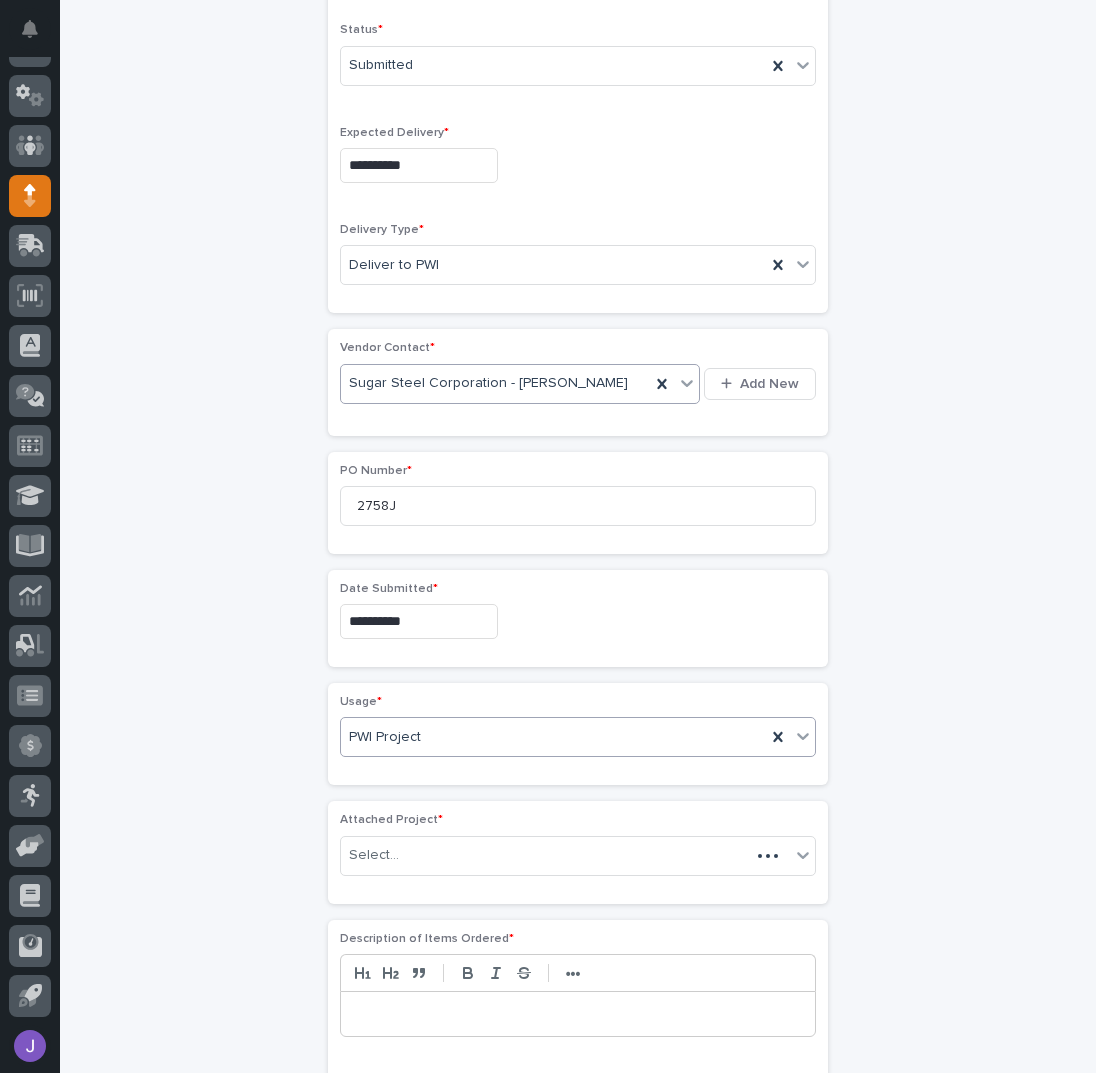 scroll, scrollTop: 655, scrollLeft: 0, axis: vertical 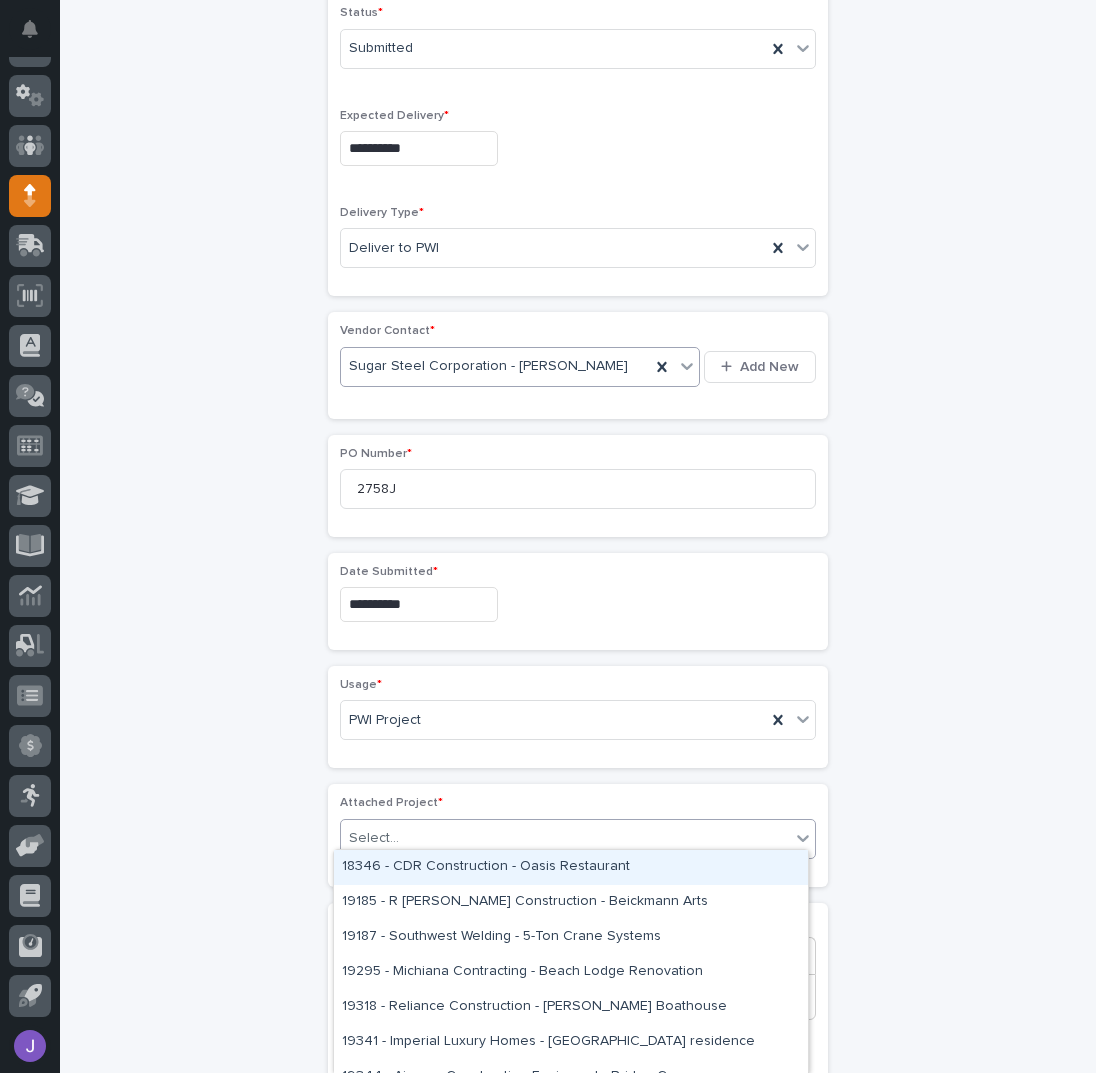 click on "Select..." at bounding box center [565, 838] 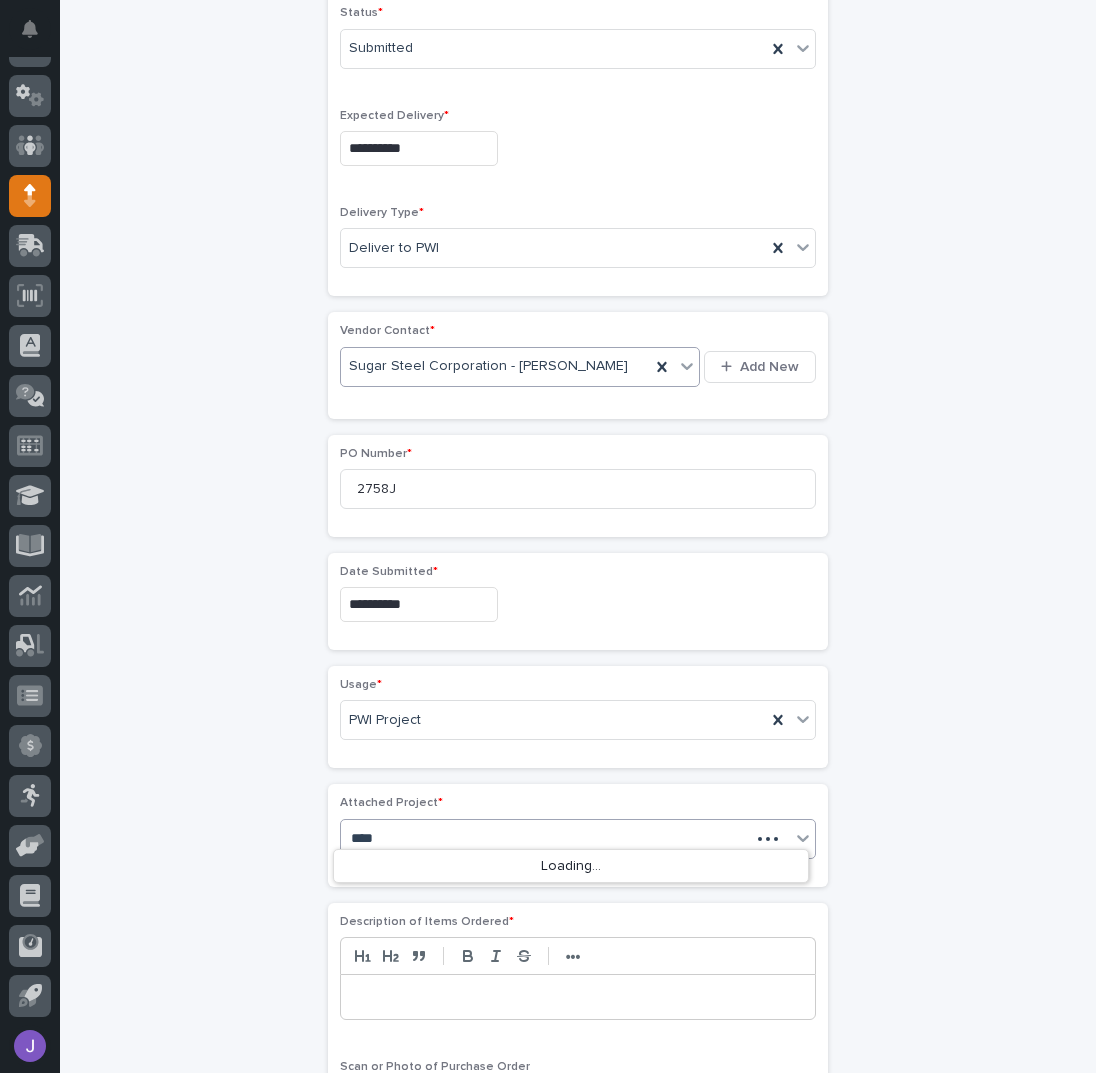 type on "*****" 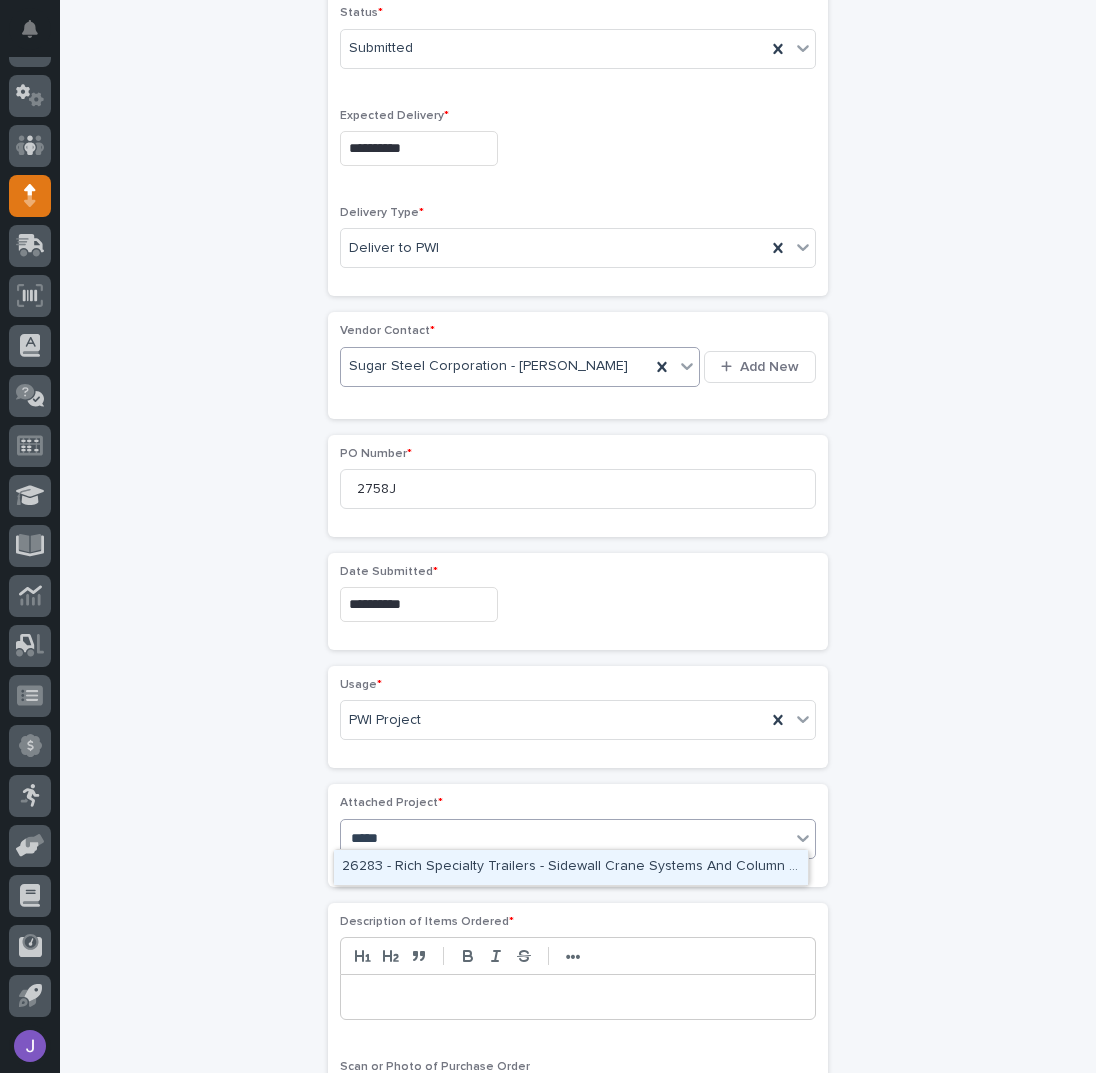 click on "26283 - Rich Specialty Trailers - Sidewall Crane Systems And Column Spanner" at bounding box center [571, 867] 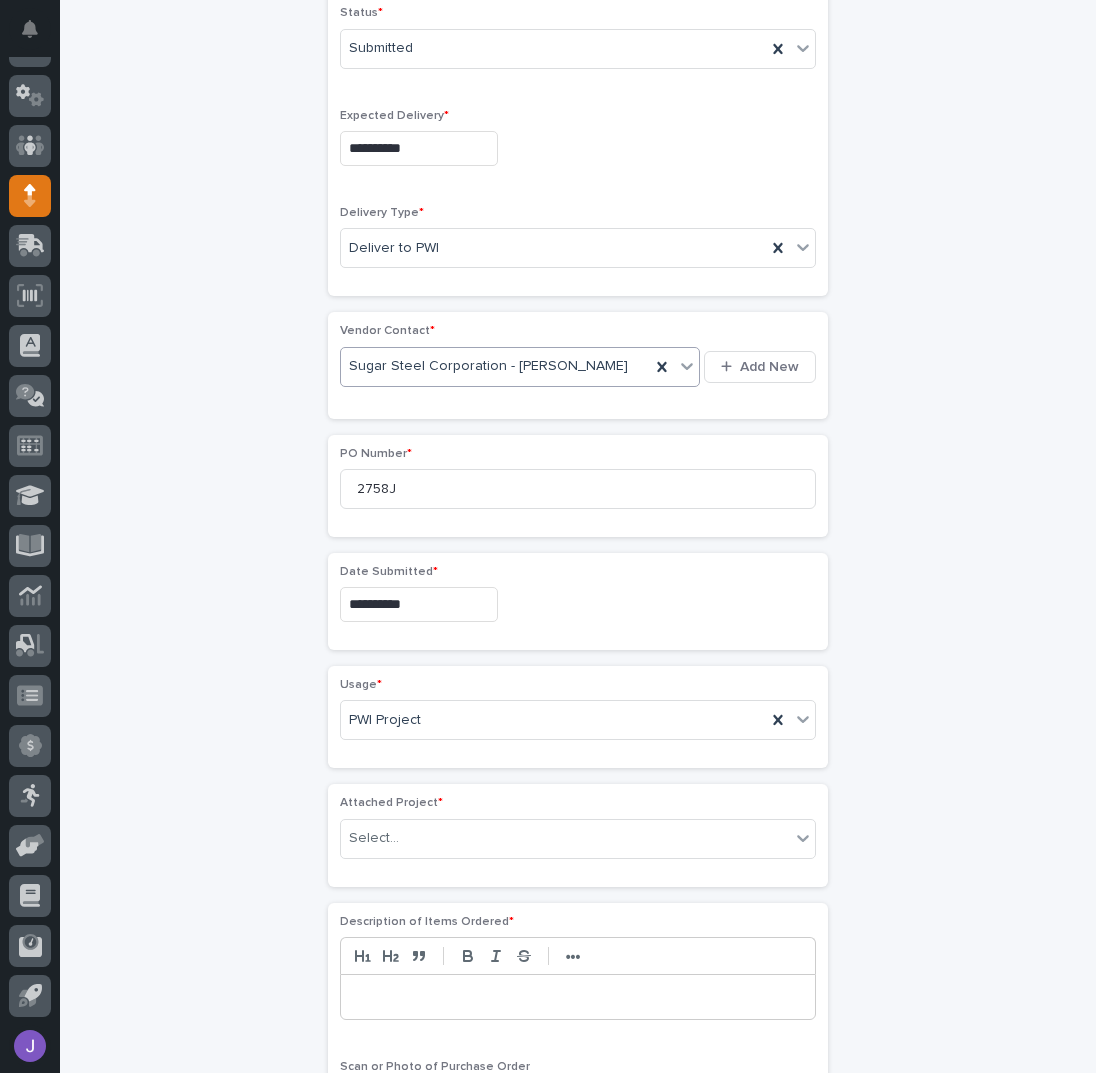 click on "**********" at bounding box center (578, 582) 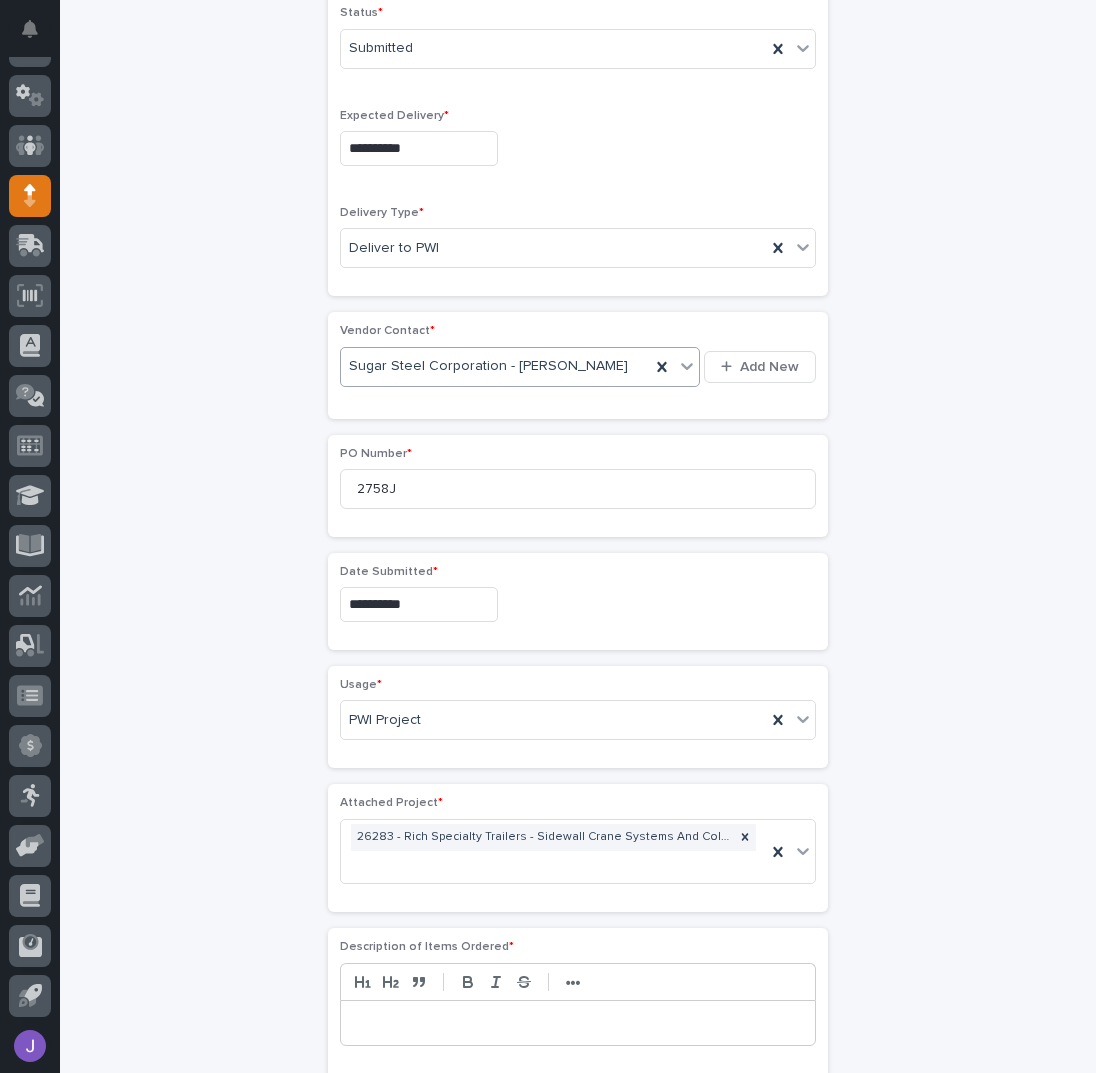 scroll, scrollTop: 934, scrollLeft: 0, axis: vertical 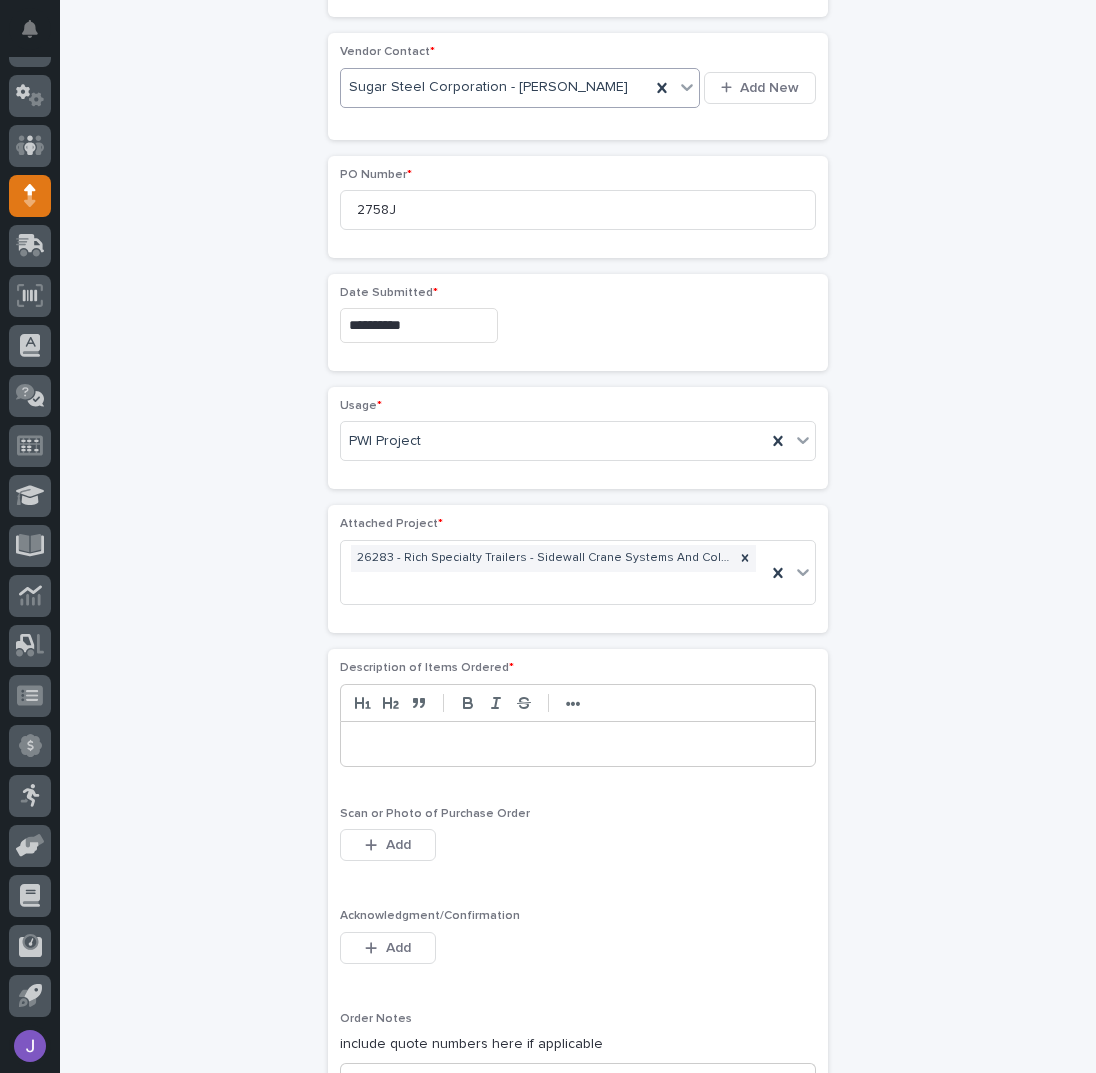 click at bounding box center [578, 744] 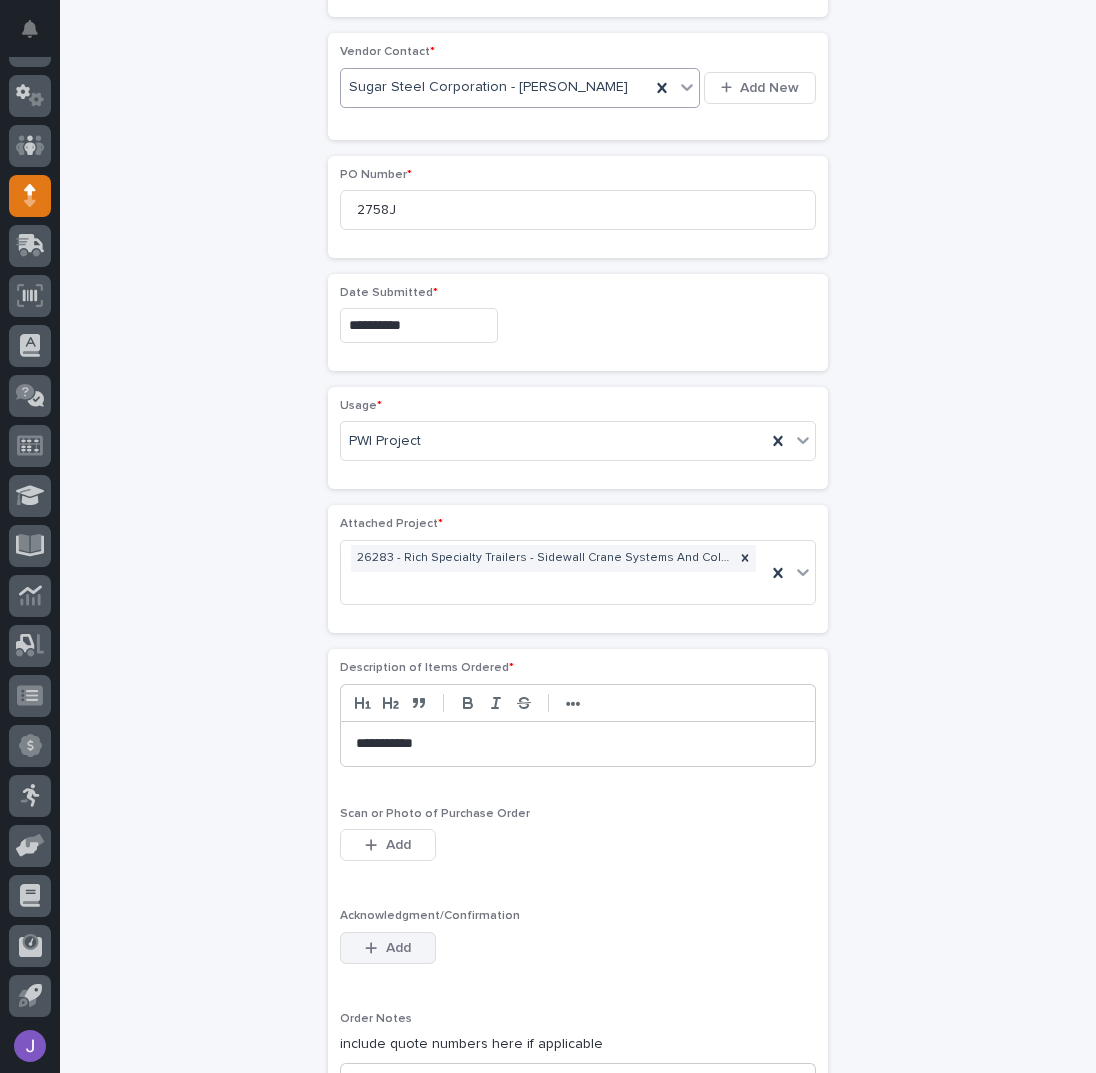 click on "Add" at bounding box center [388, 948] 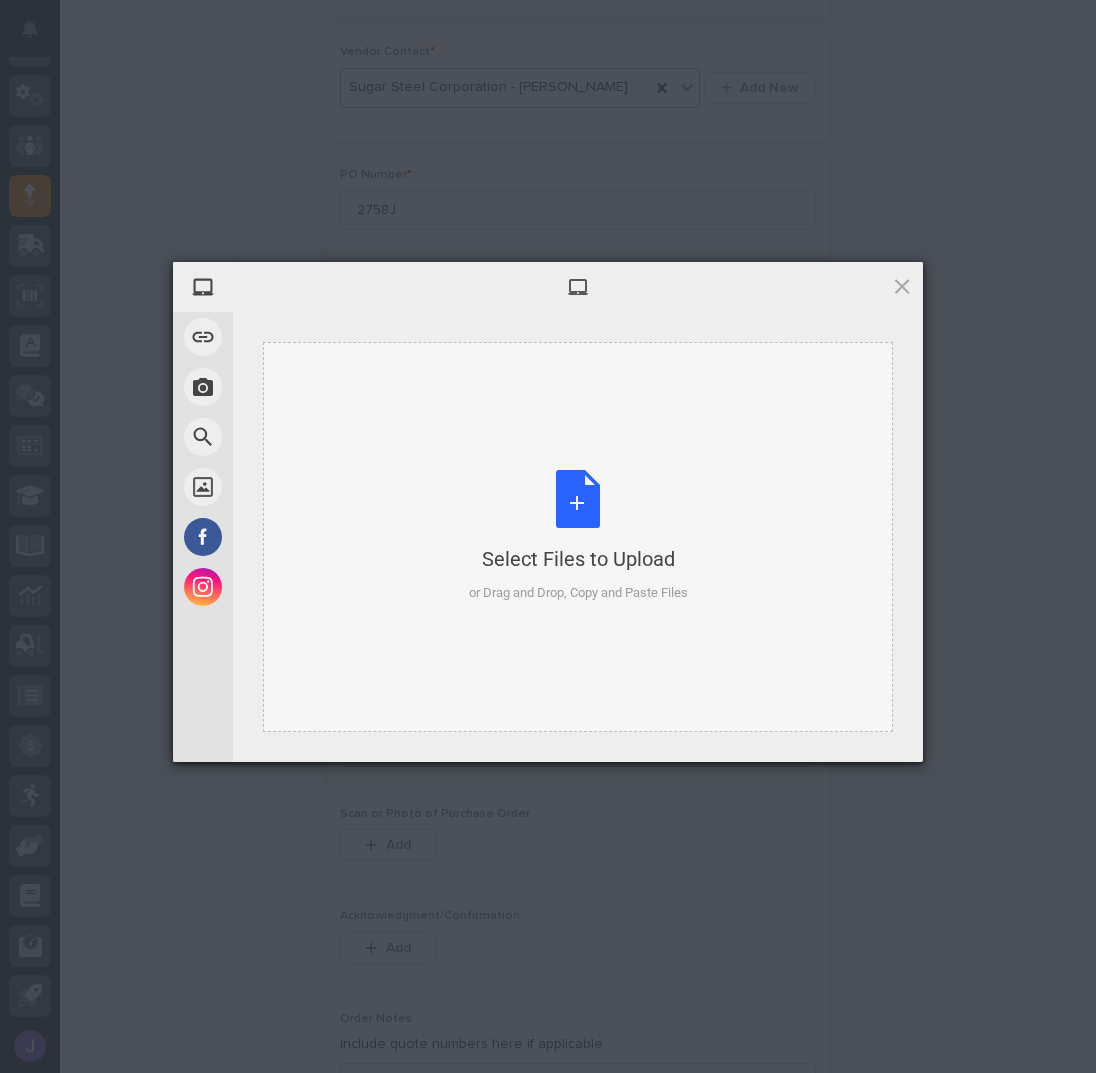 click on "Select Files to Upload
or Drag and Drop, Copy and Paste Files" at bounding box center [578, 536] 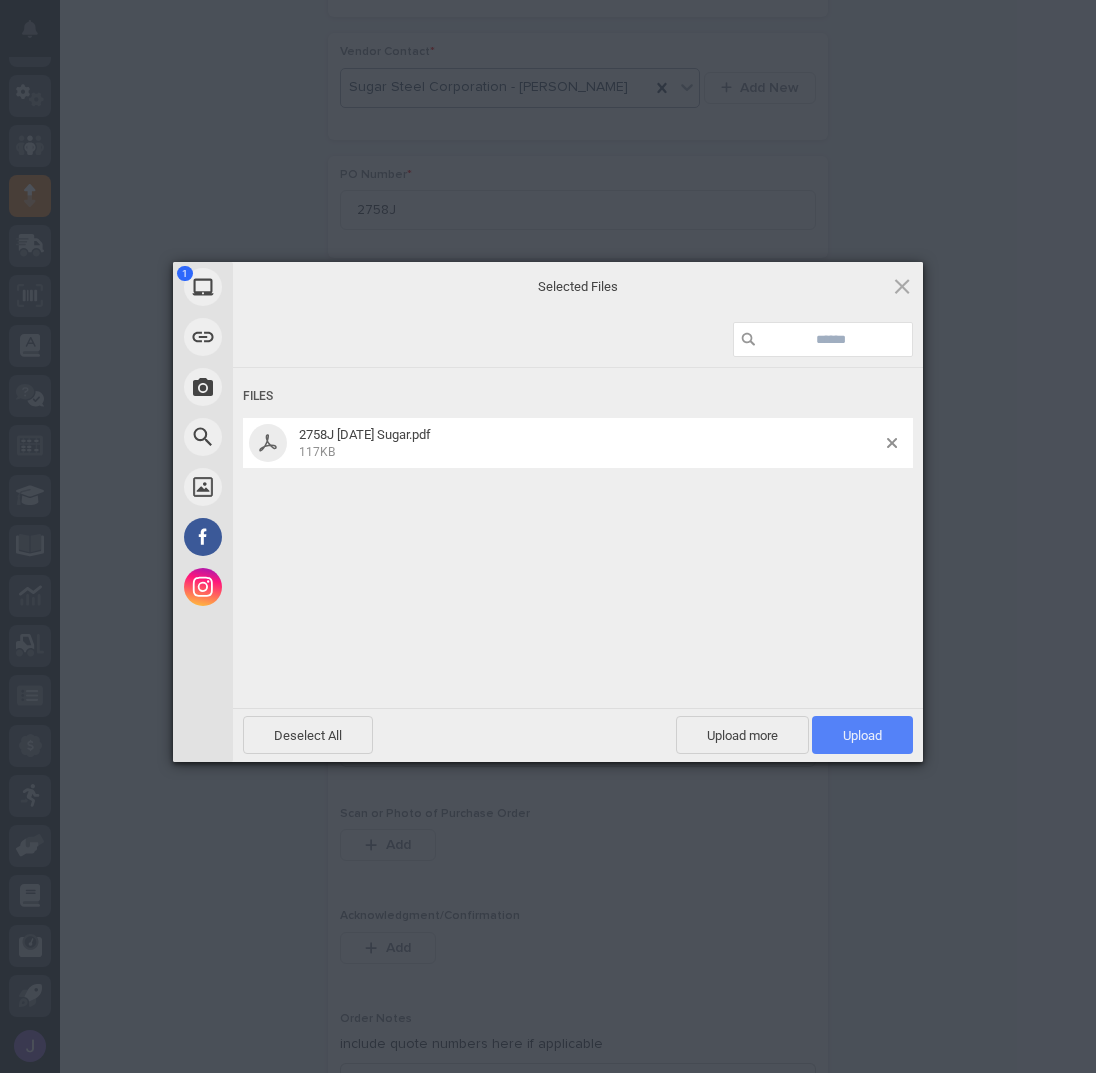 click on "Upload
1" at bounding box center (862, 735) 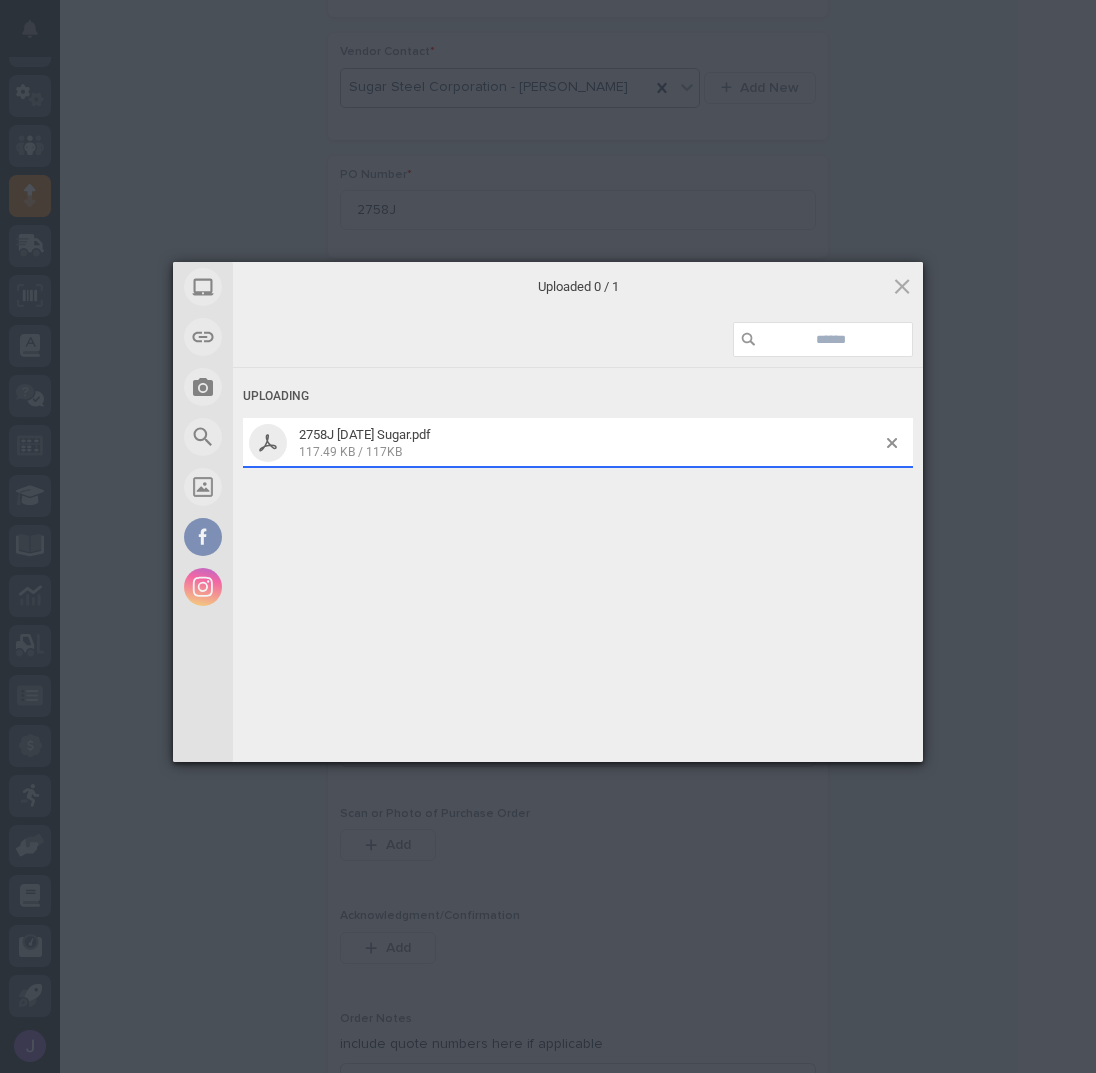 scroll, scrollTop: 970, scrollLeft: 0, axis: vertical 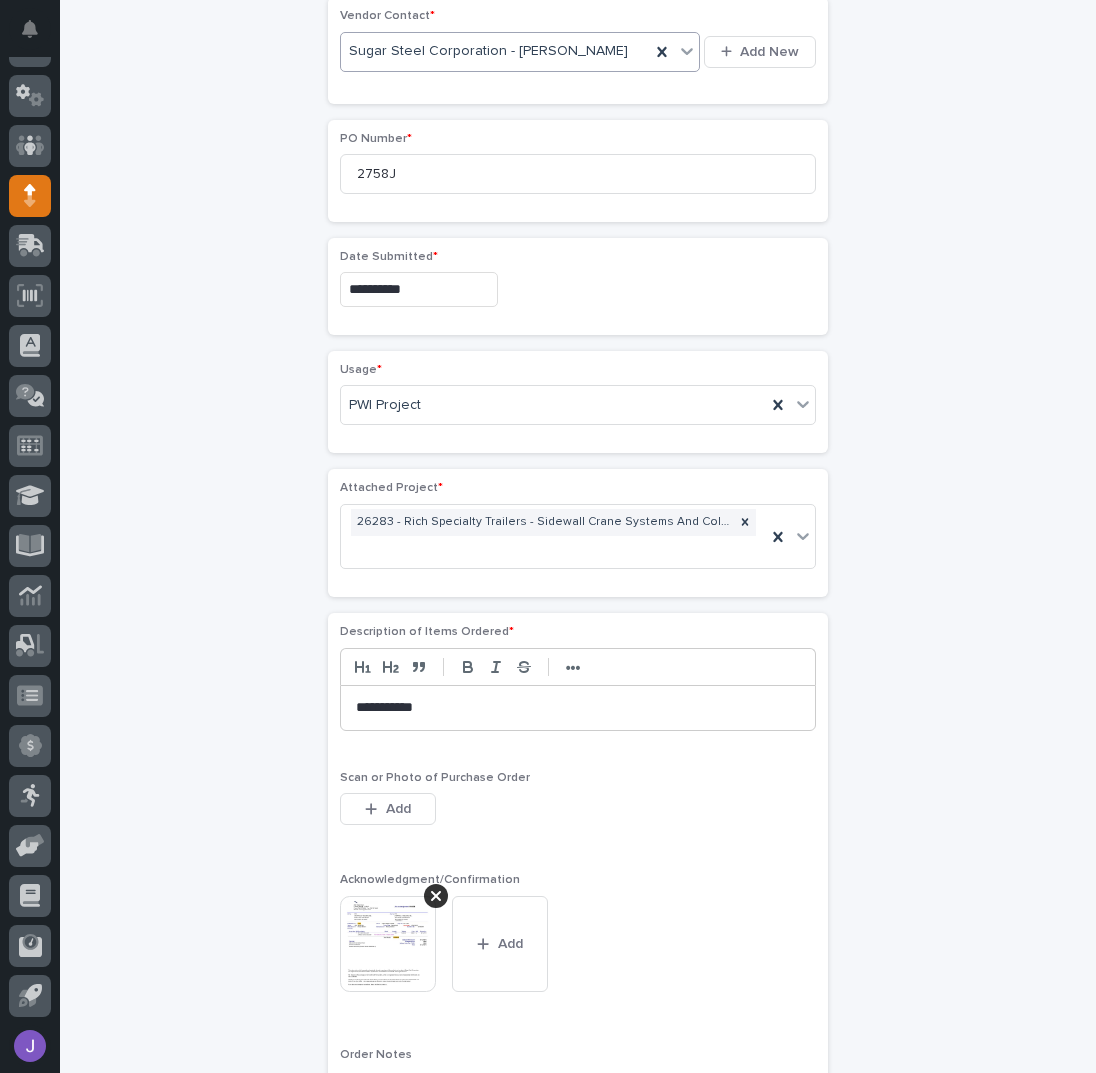 click on "**********" at bounding box center [578, 316] 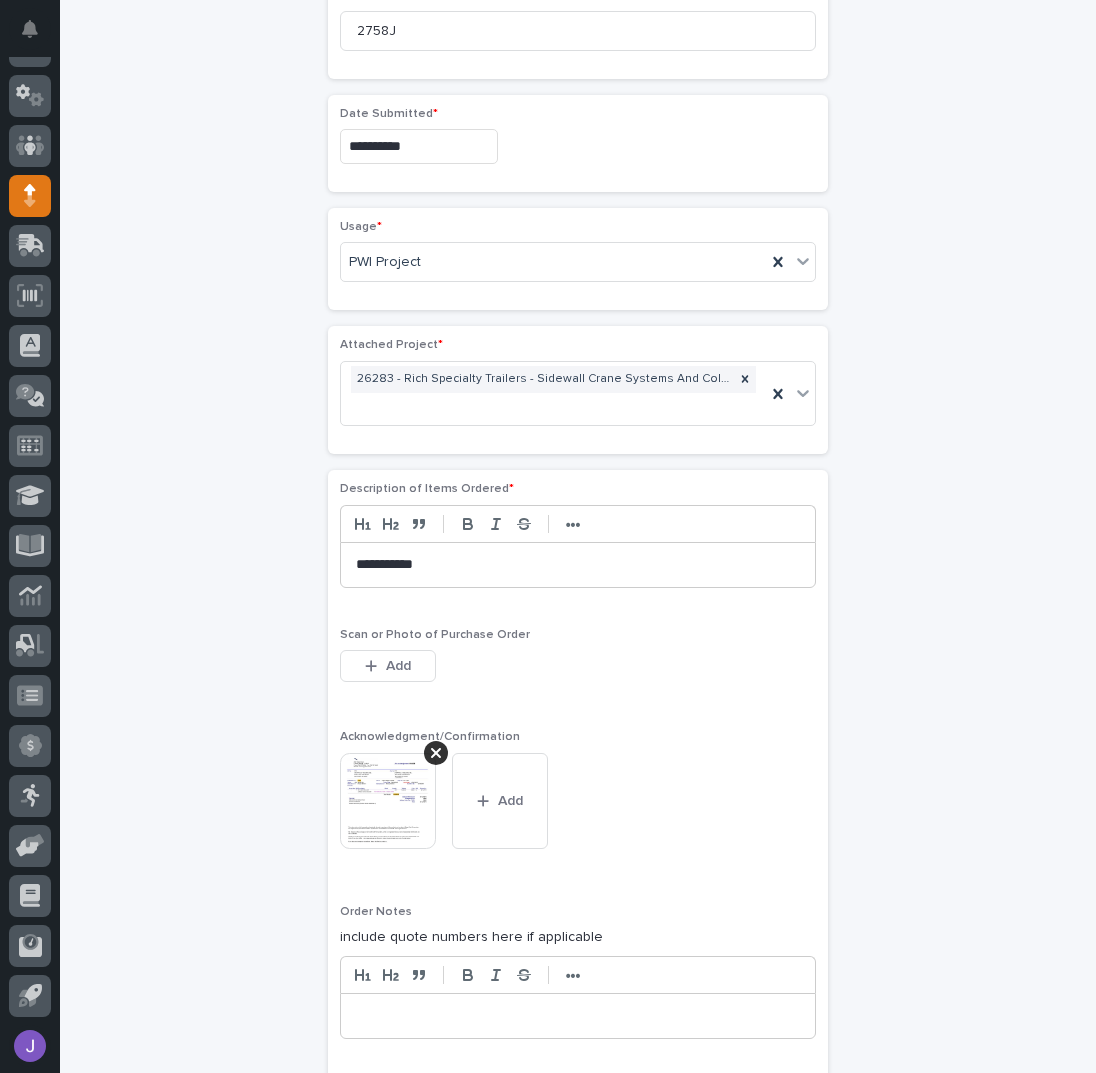 scroll, scrollTop: 1370, scrollLeft: 0, axis: vertical 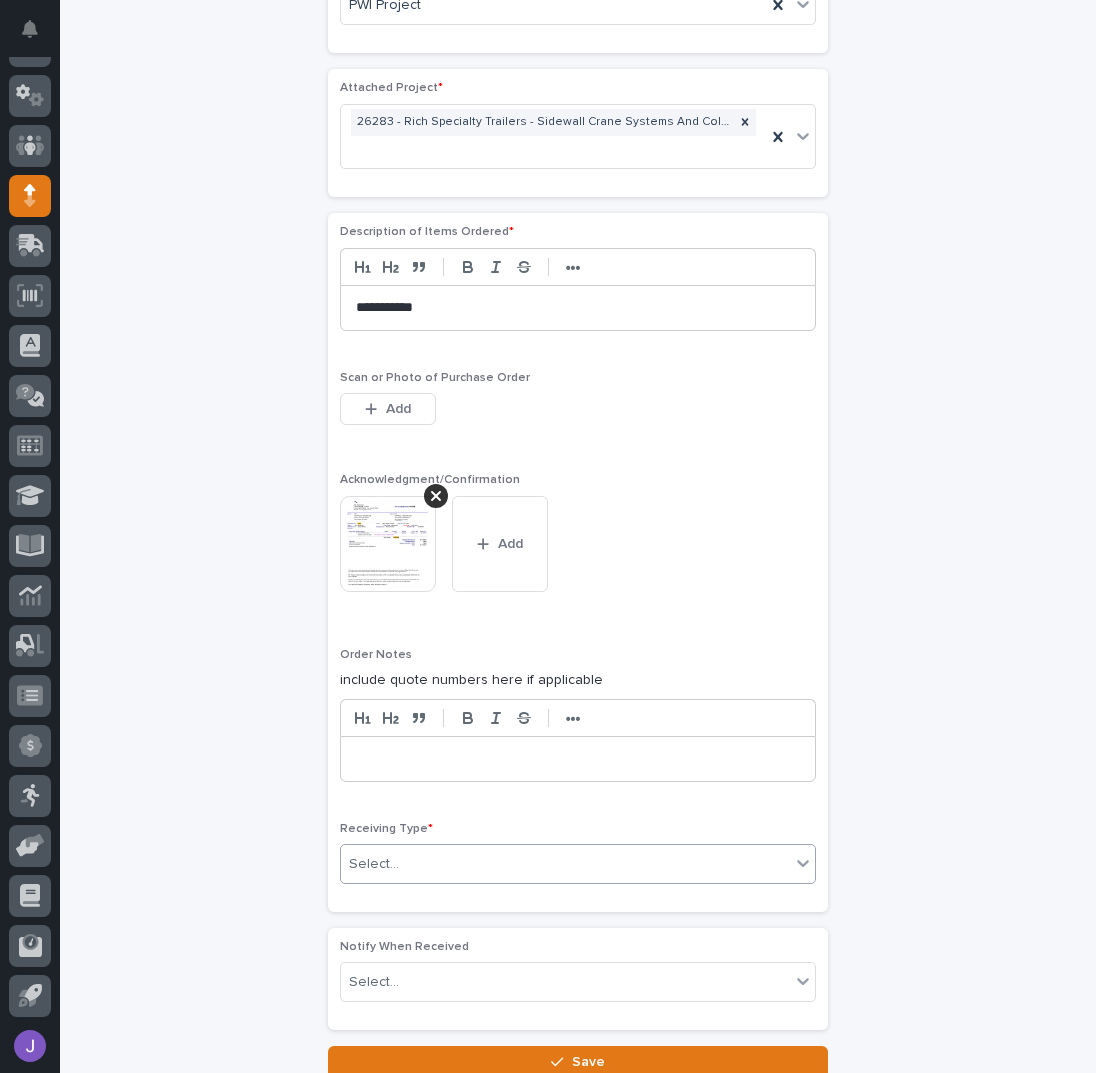 click on "Select..." at bounding box center [374, 864] 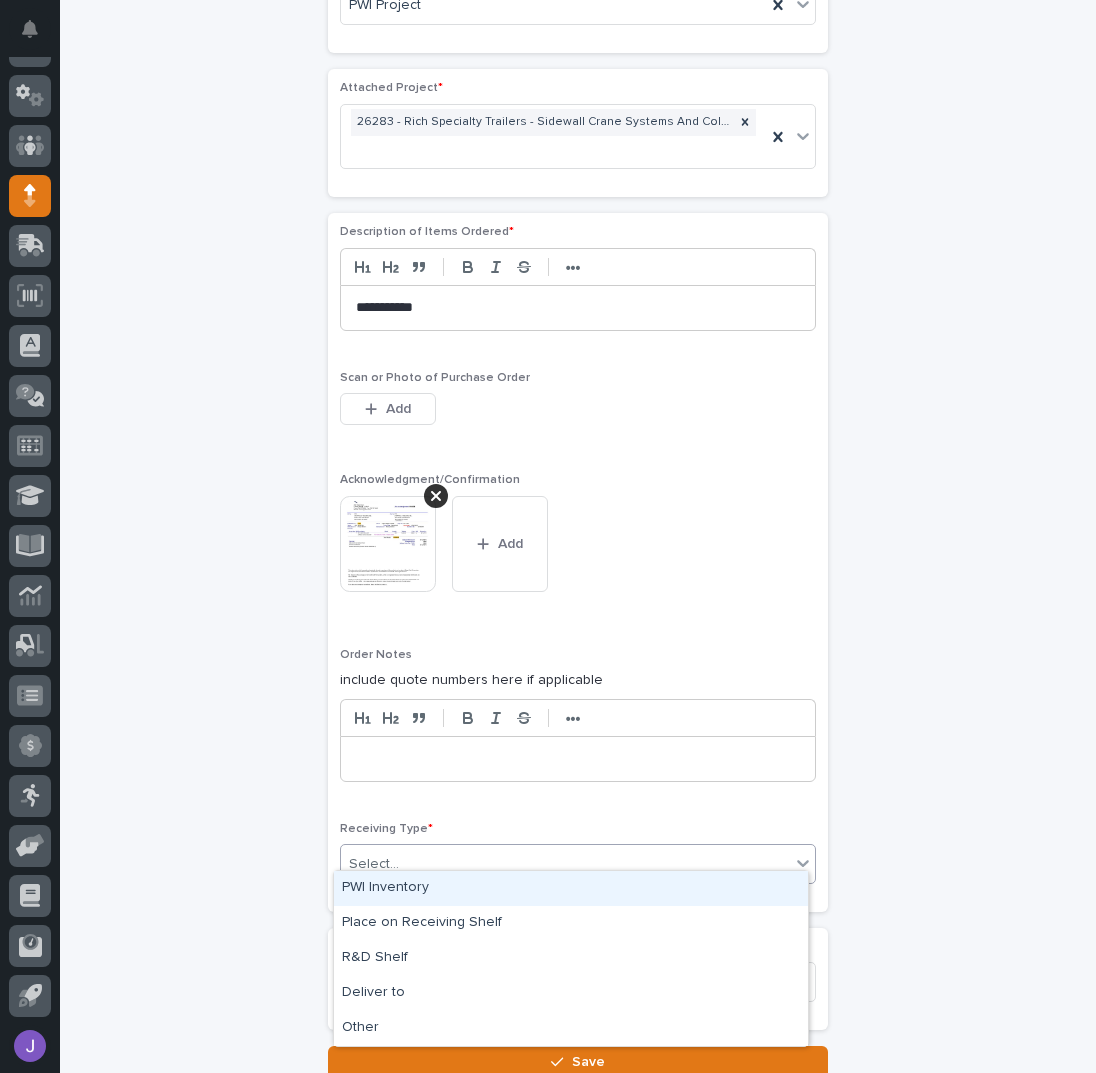 click on "PWI Inventory" at bounding box center [571, 888] 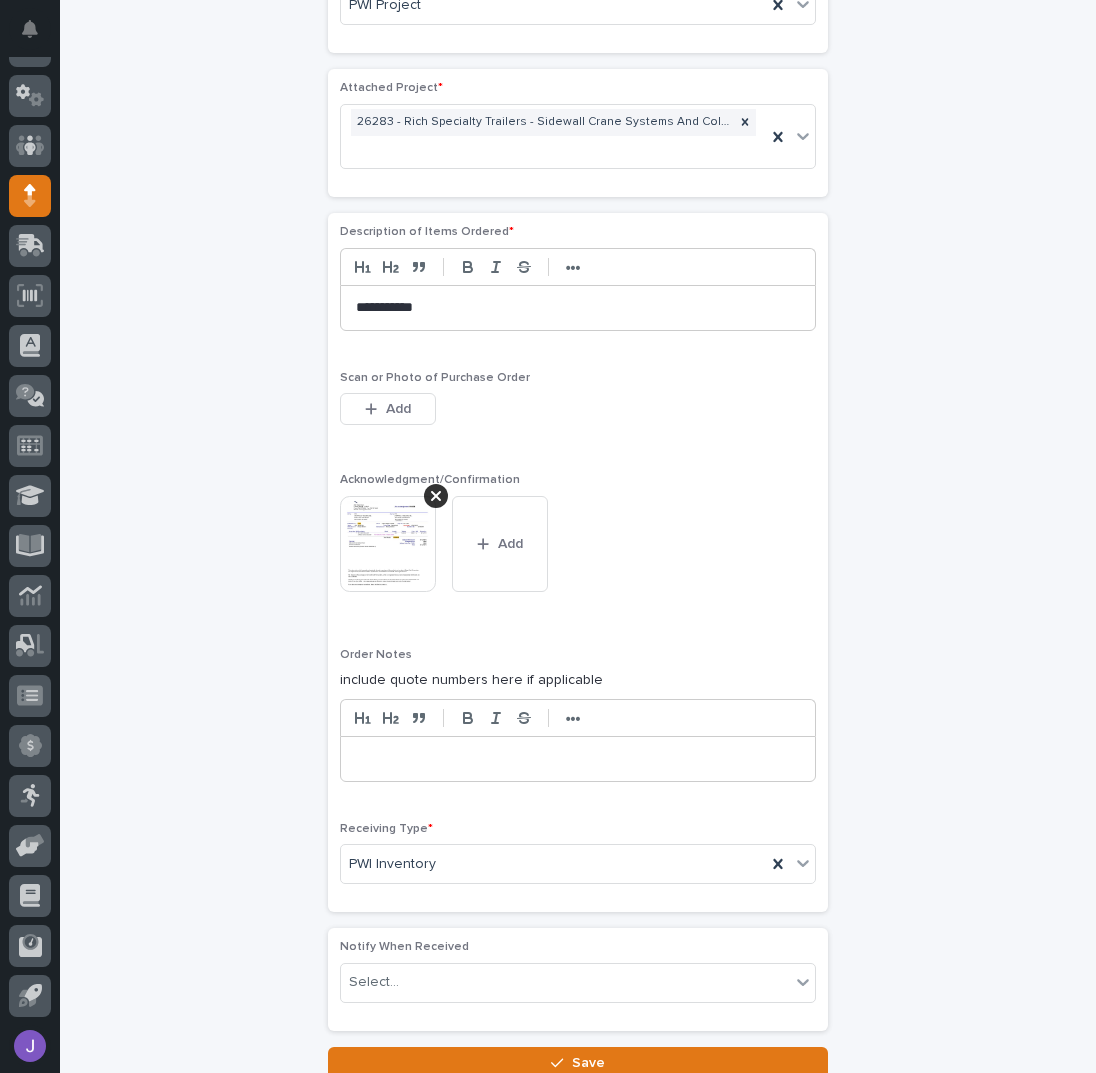 click on "**********" at bounding box center (578, -84) 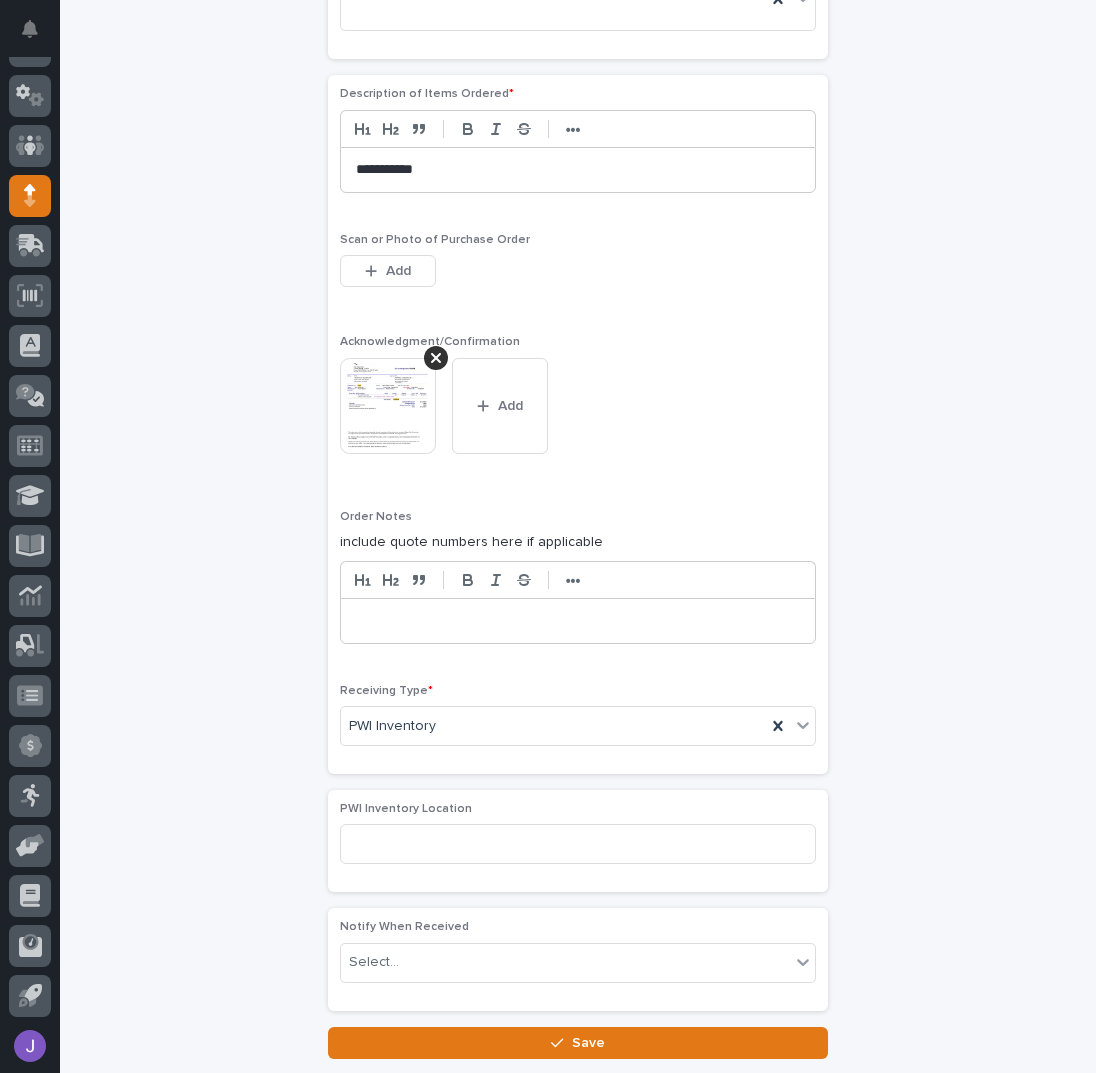 scroll, scrollTop: 1611, scrollLeft: 0, axis: vertical 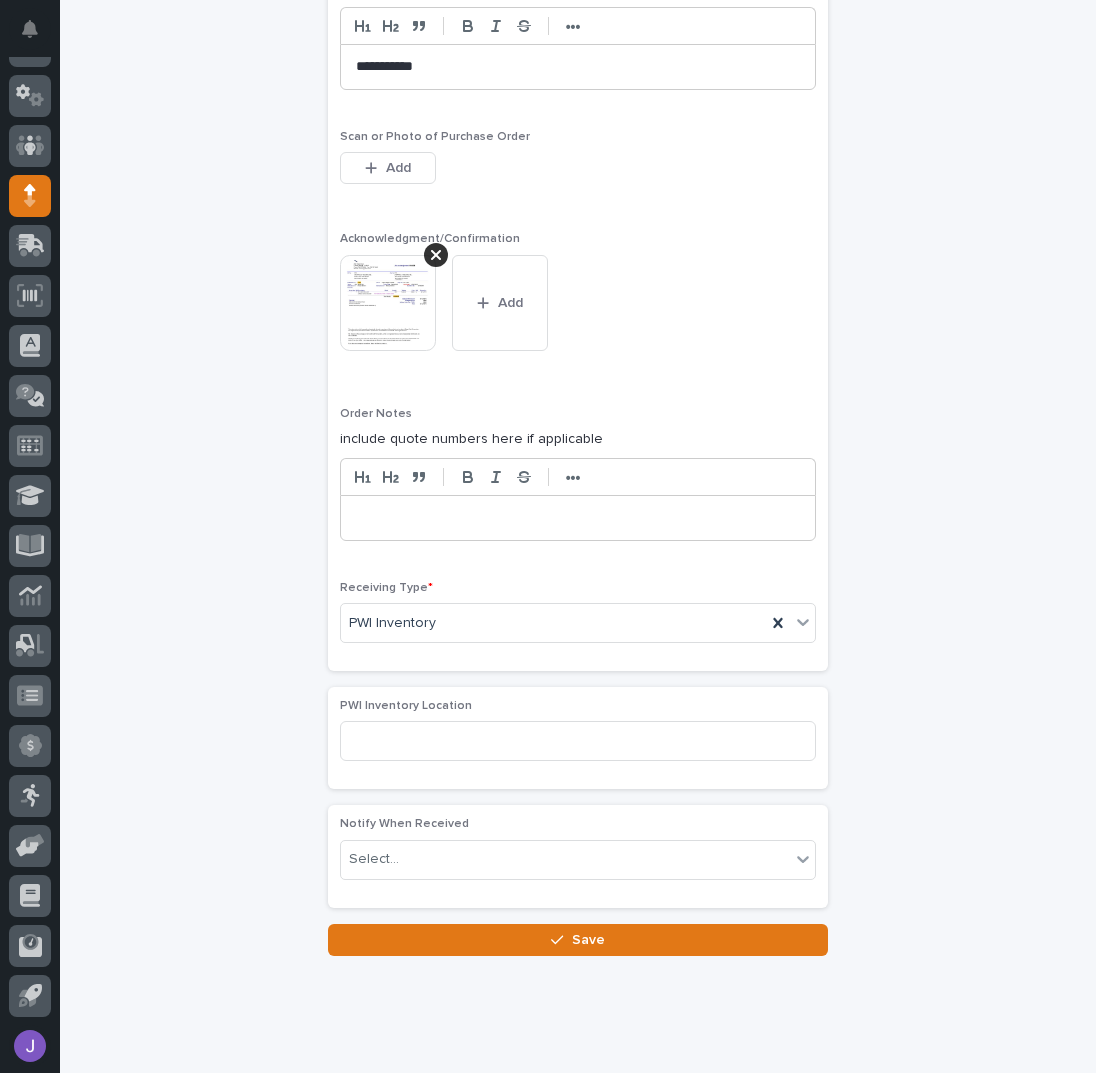 click on "Save" at bounding box center [578, 940] 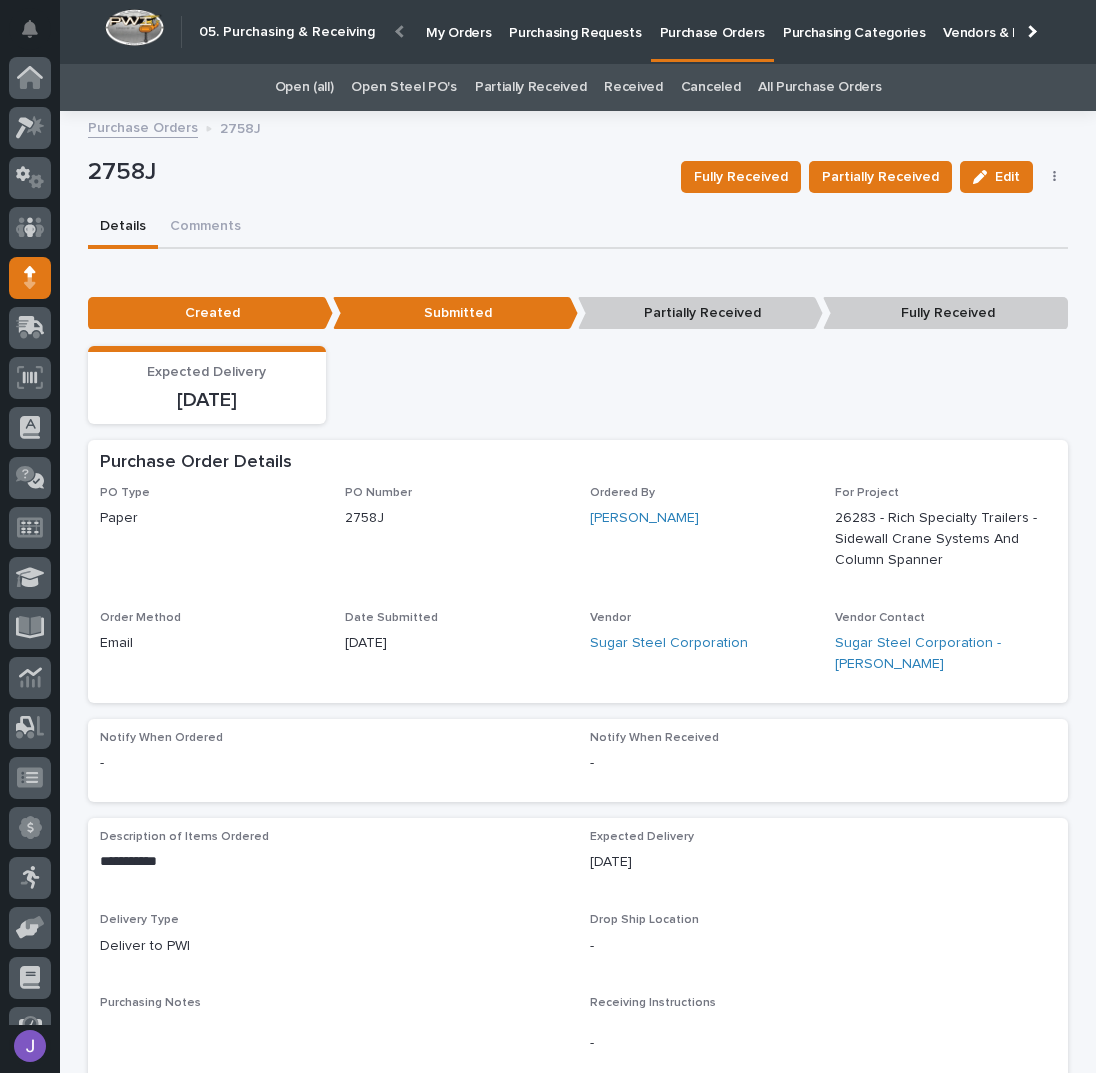 scroll, scrollTop: 82, scrollLeft: 0, axis: vertical 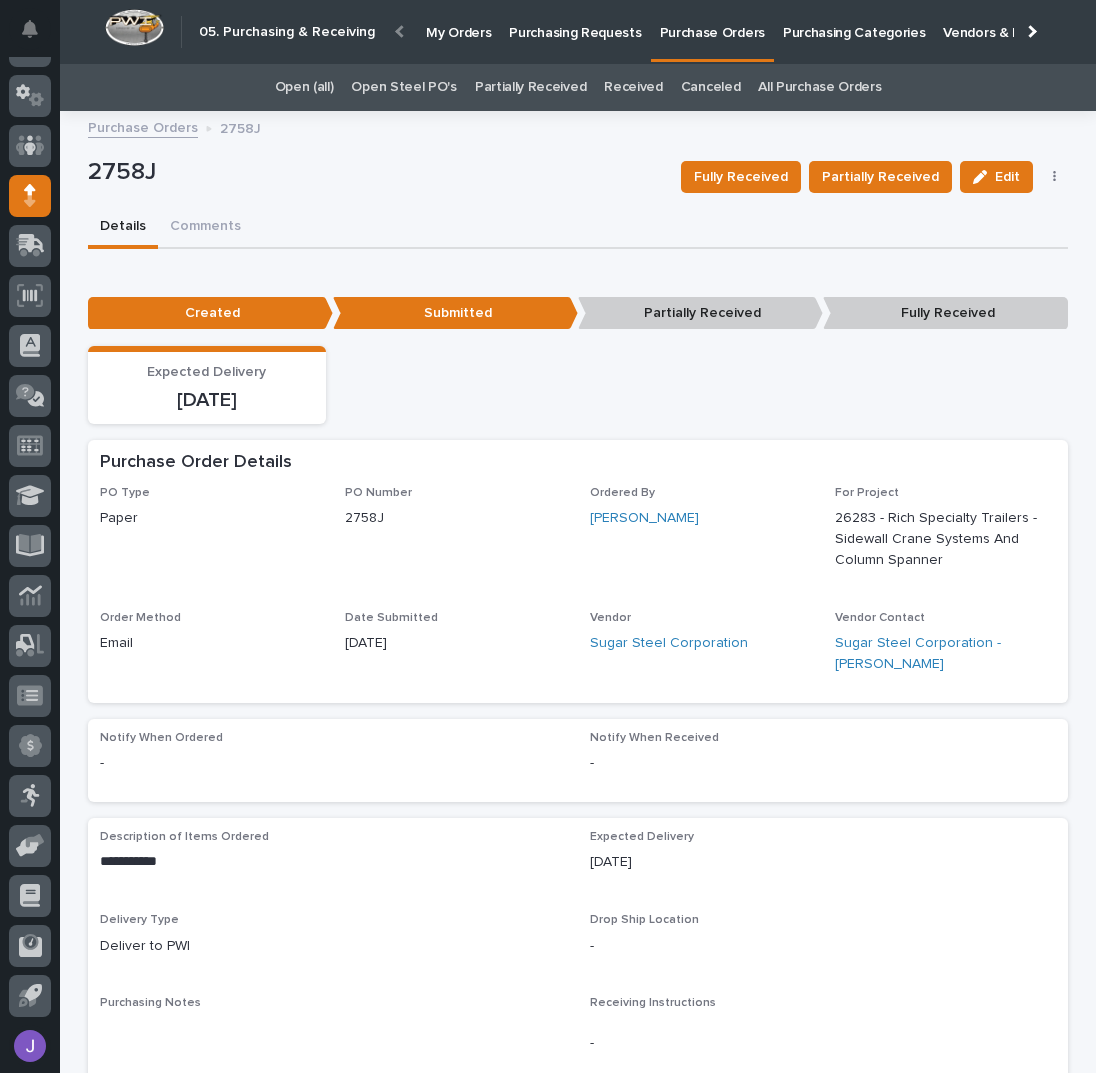 click on "Purchasing Requests" at bounding box center [575, 21] 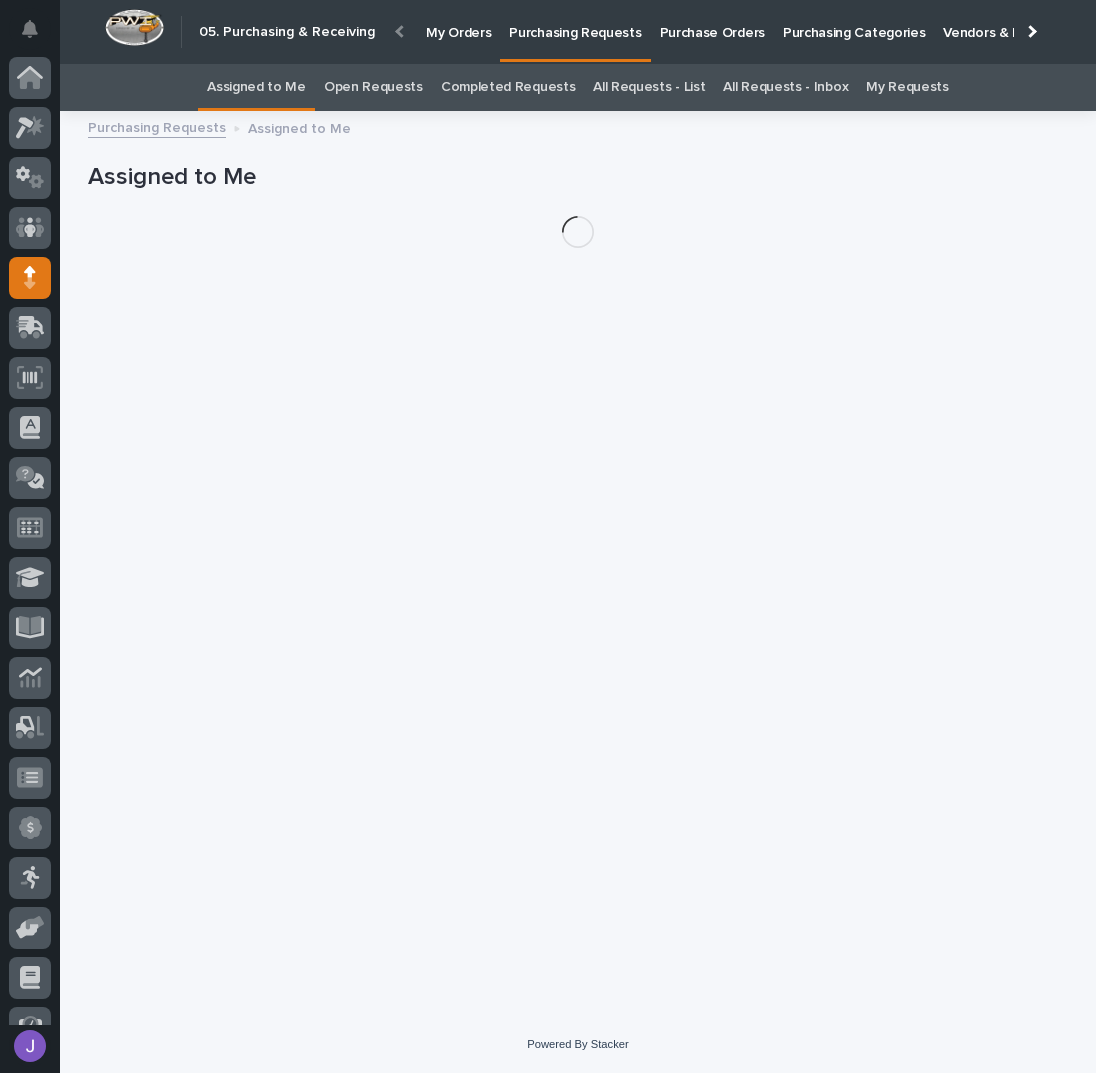 scroll, scrollTop: 82, scrollLeft: 0, axis: vertical 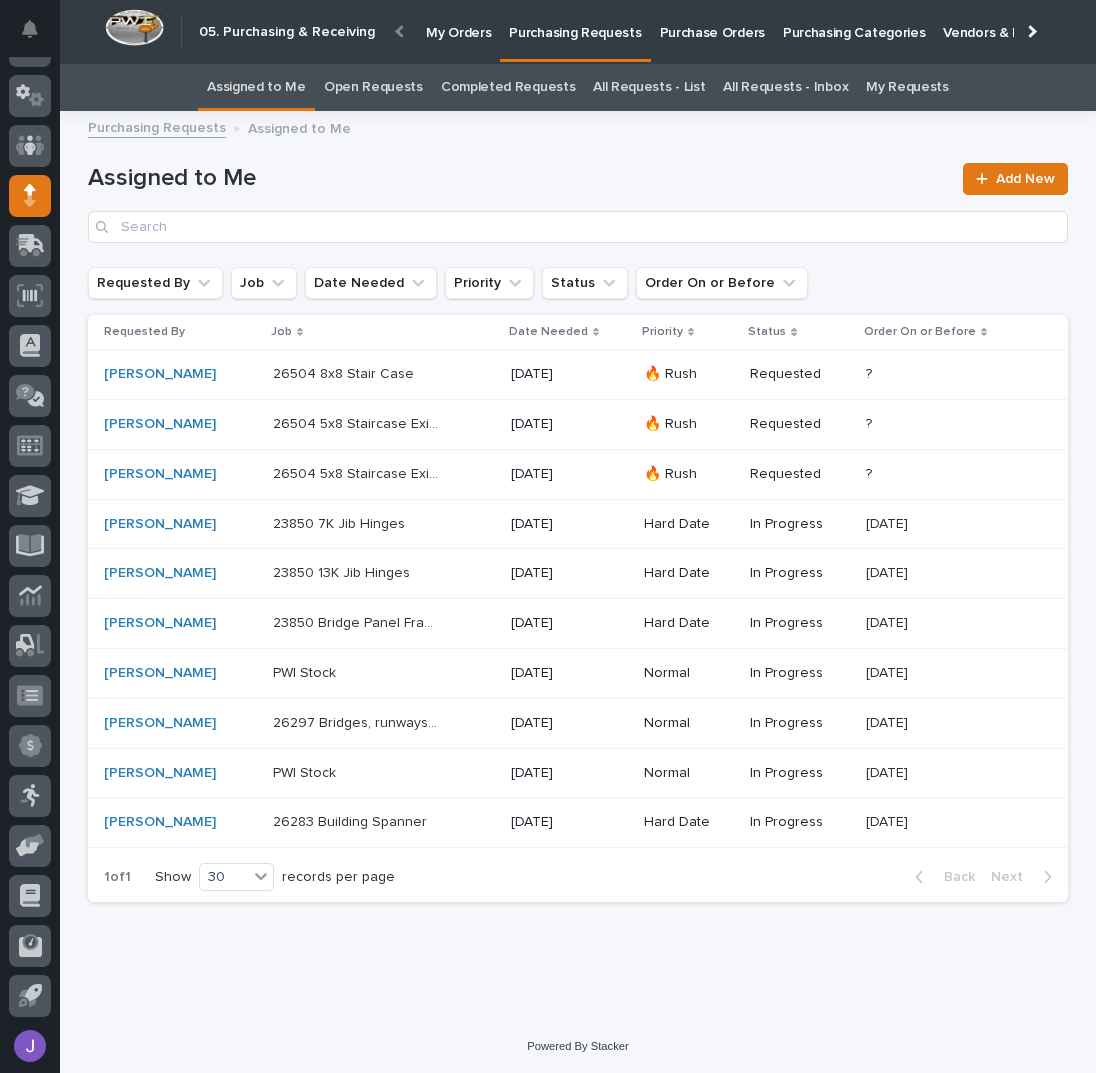 click on "[GEOGRAPHIC_DATA] 26283 Building Spanner" at bounding box center [384, 822] 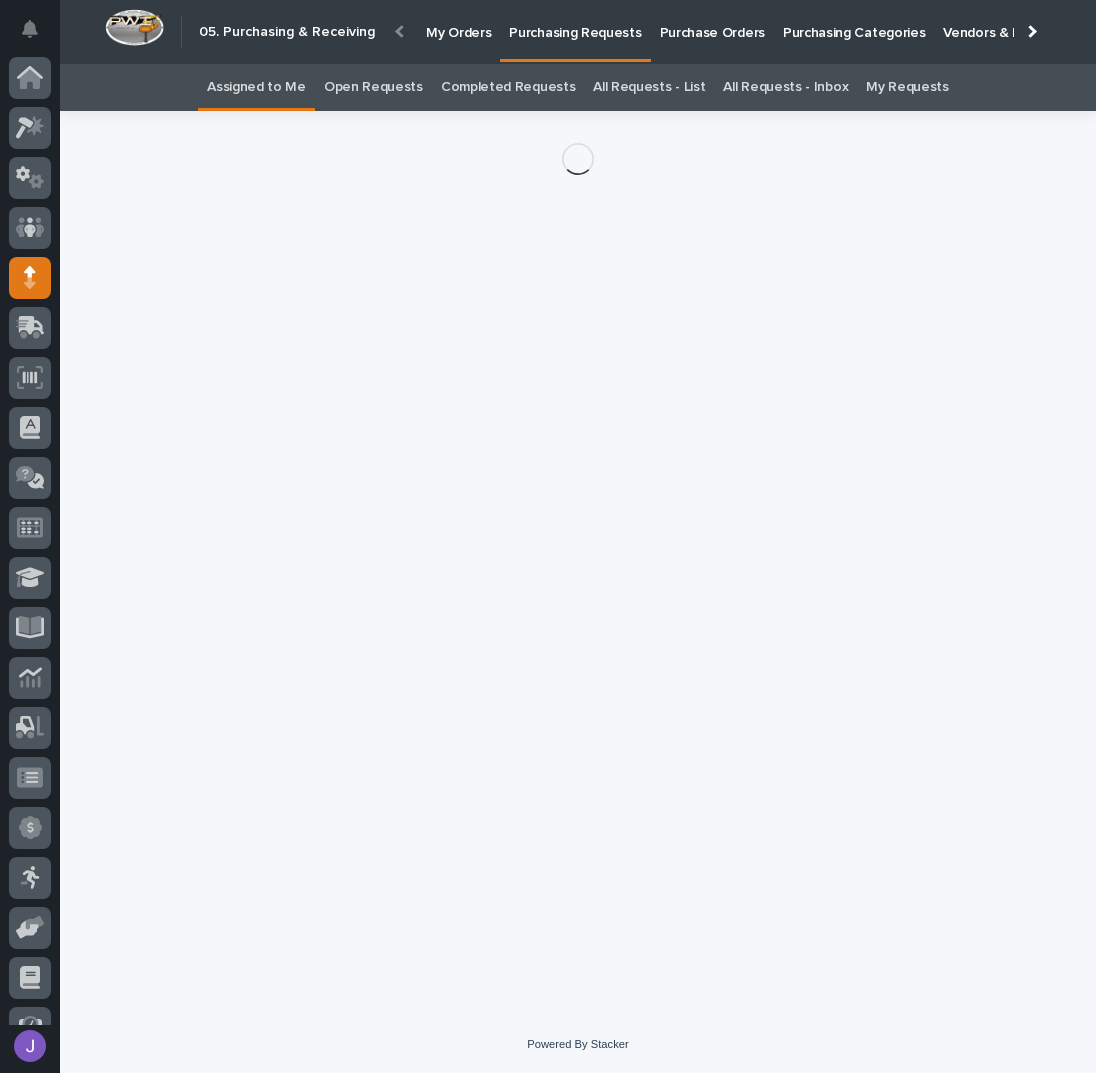 scroll, scrollTop: 82, scrollLeft: 0, axis: vertical 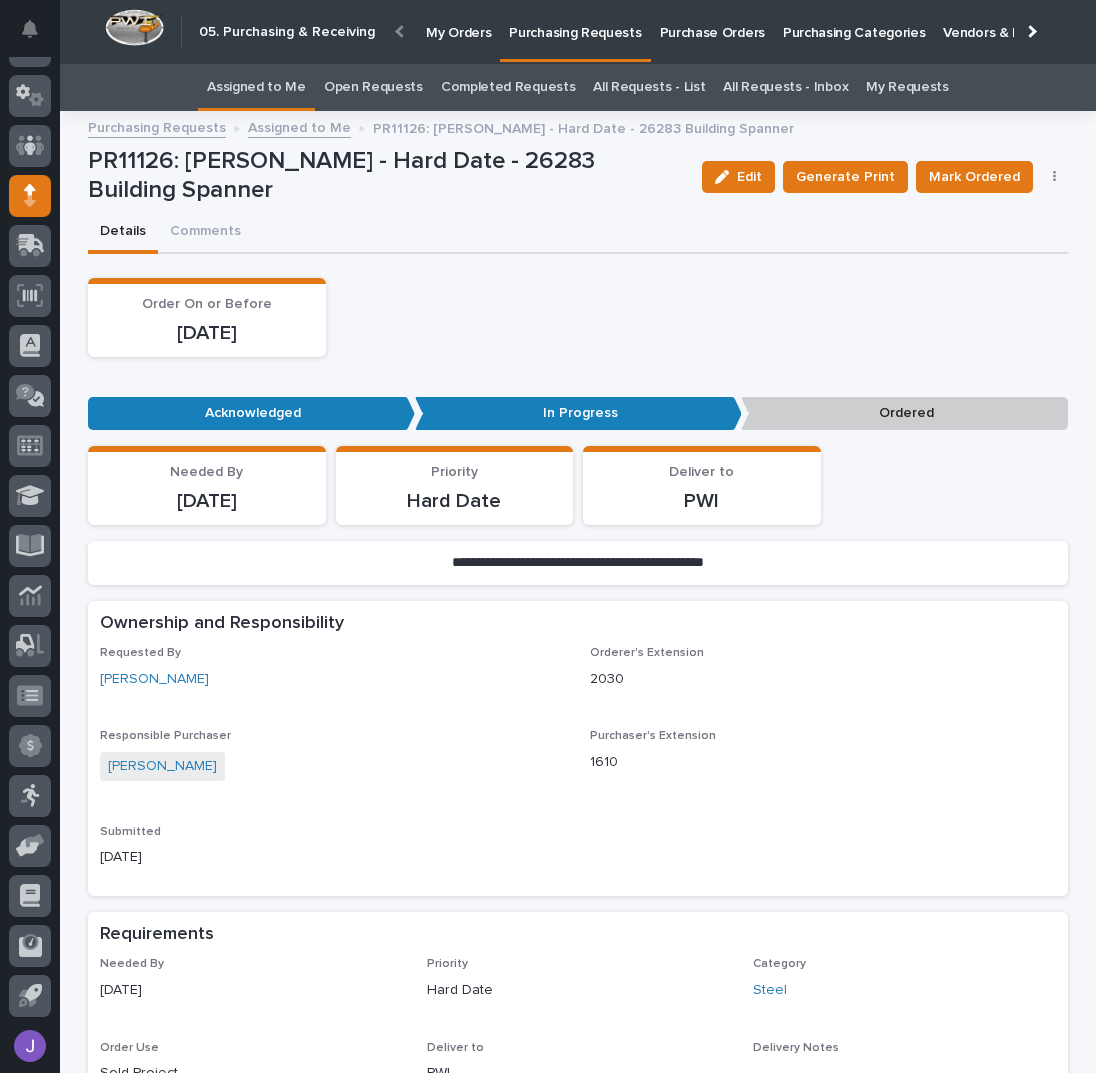 click at bounding box center (1055, 177) 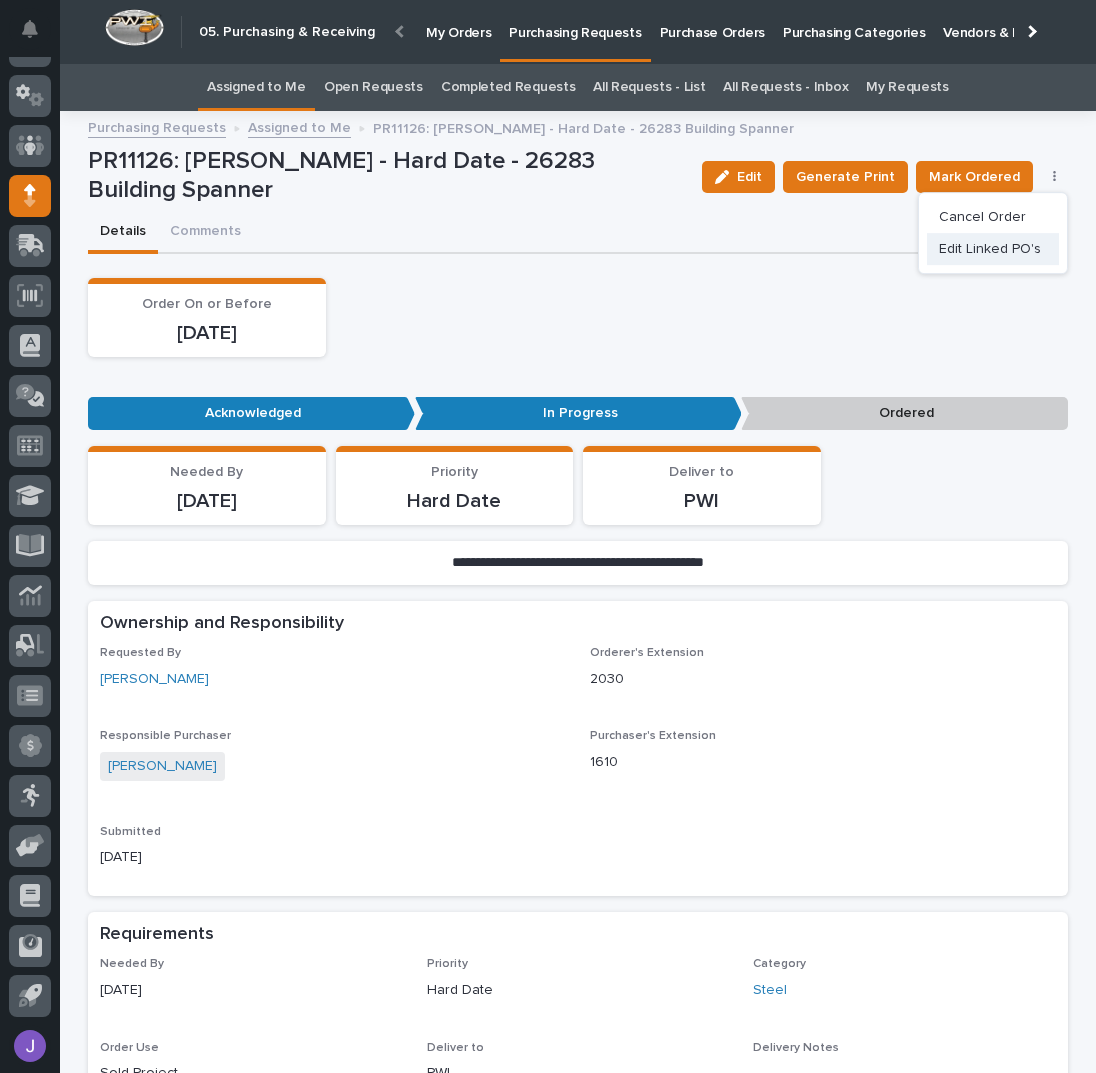 click on "Edit Linked PO's" at bounding box center (990, 249) 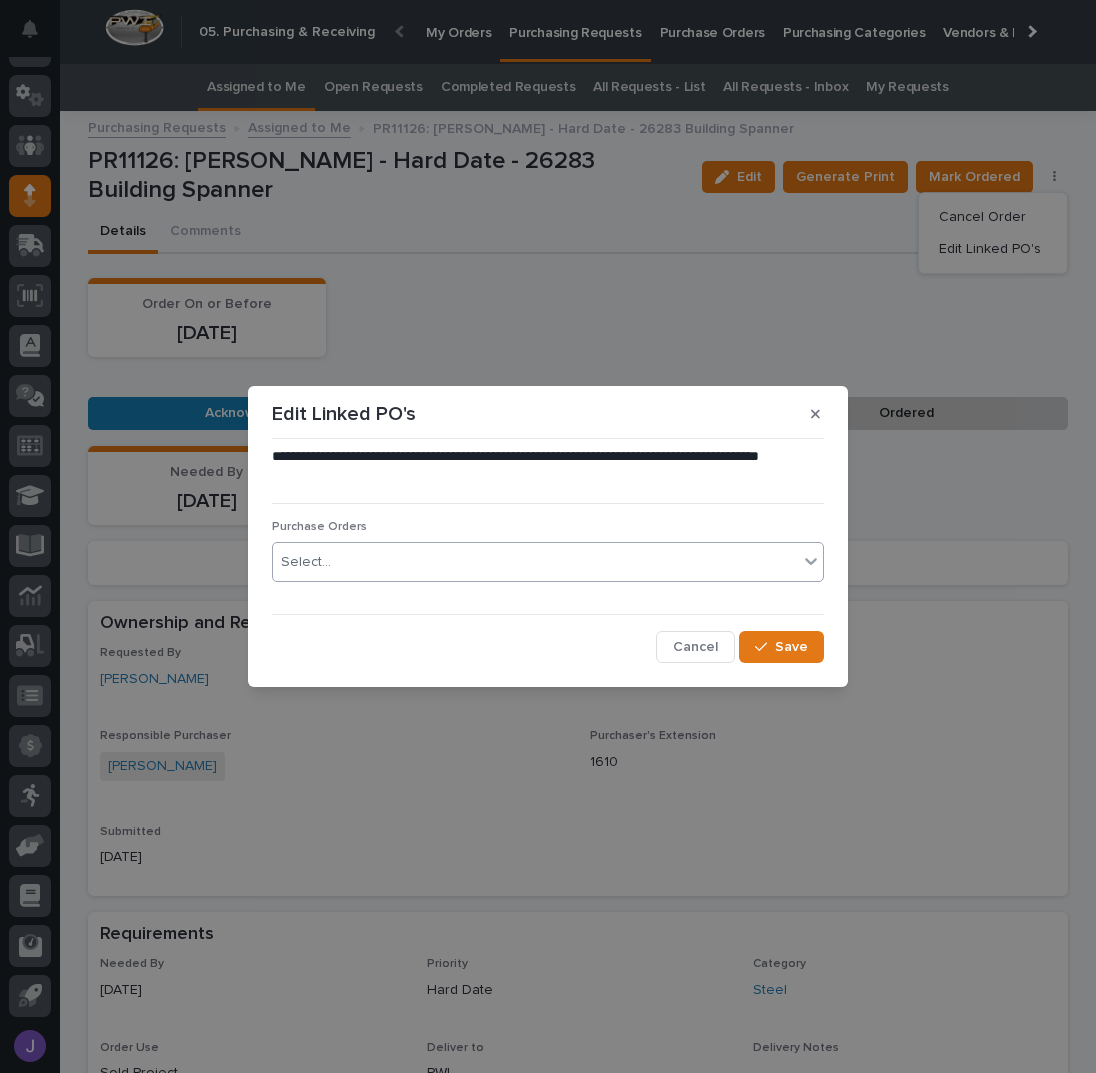 click on "Select..." at bounding box center (535, 562) 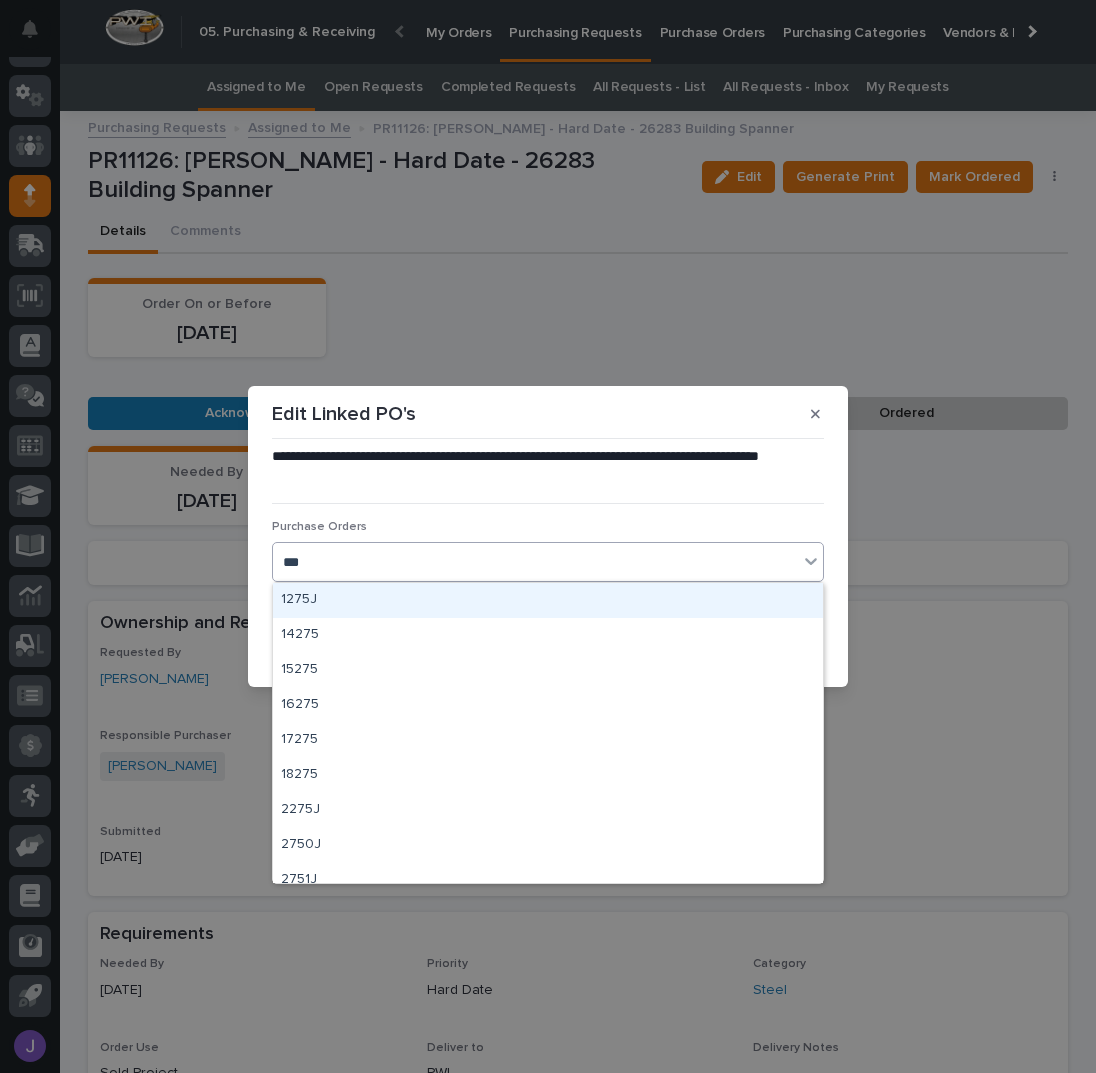 type on "****" 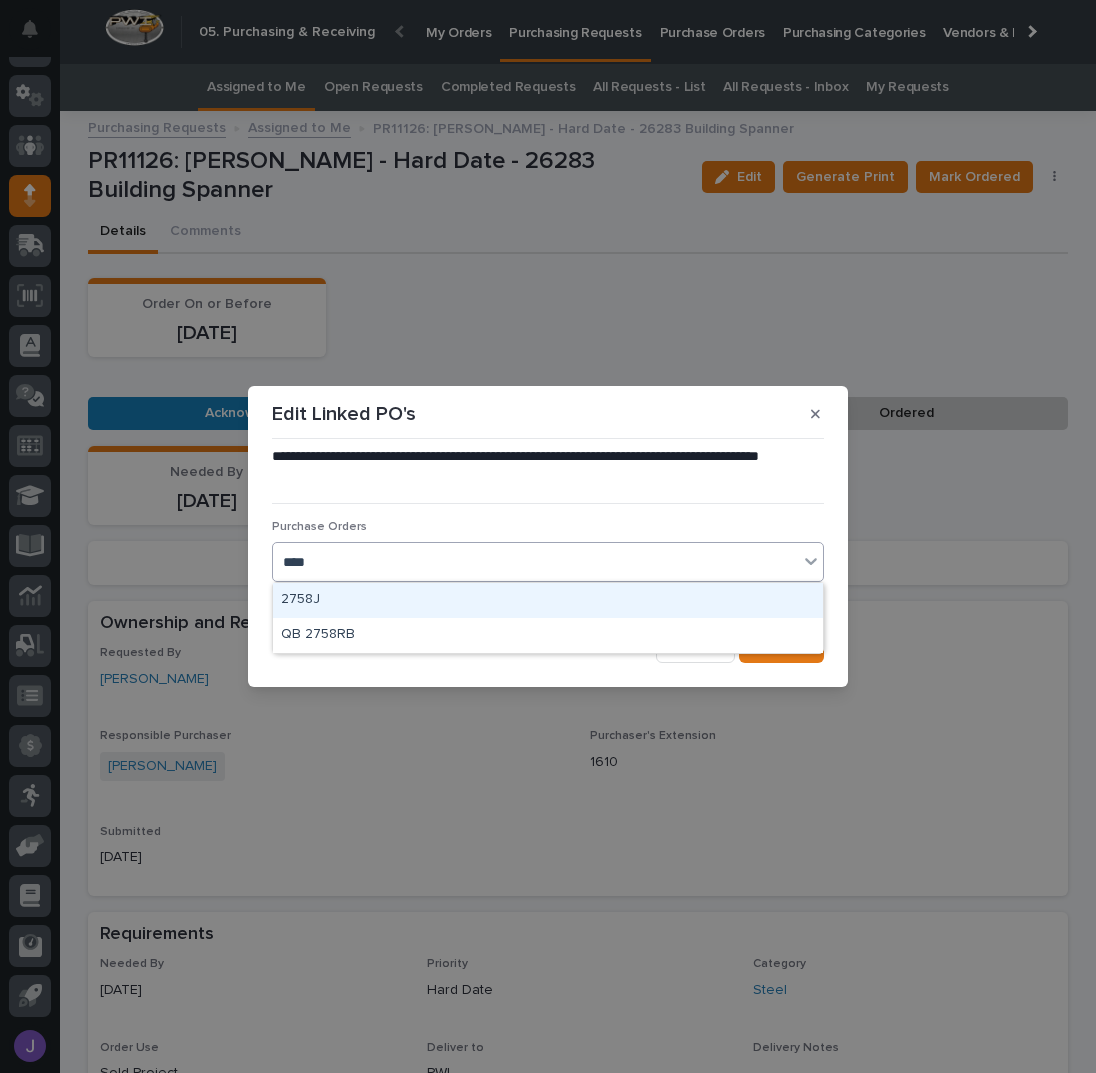 click on "2758J" at bounding box center (548, 600) 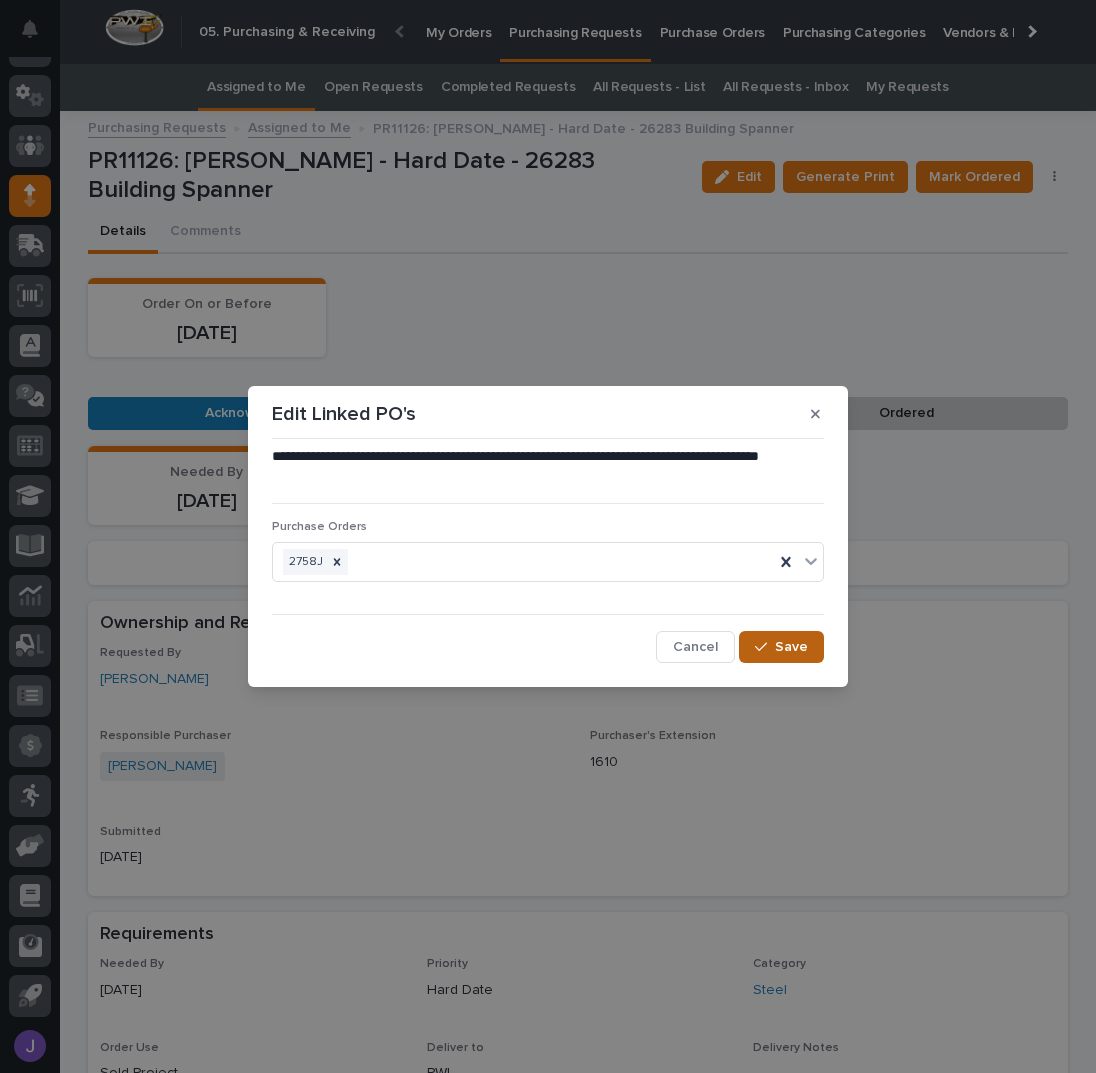 click on "Save" at bounding box center (791, 647) 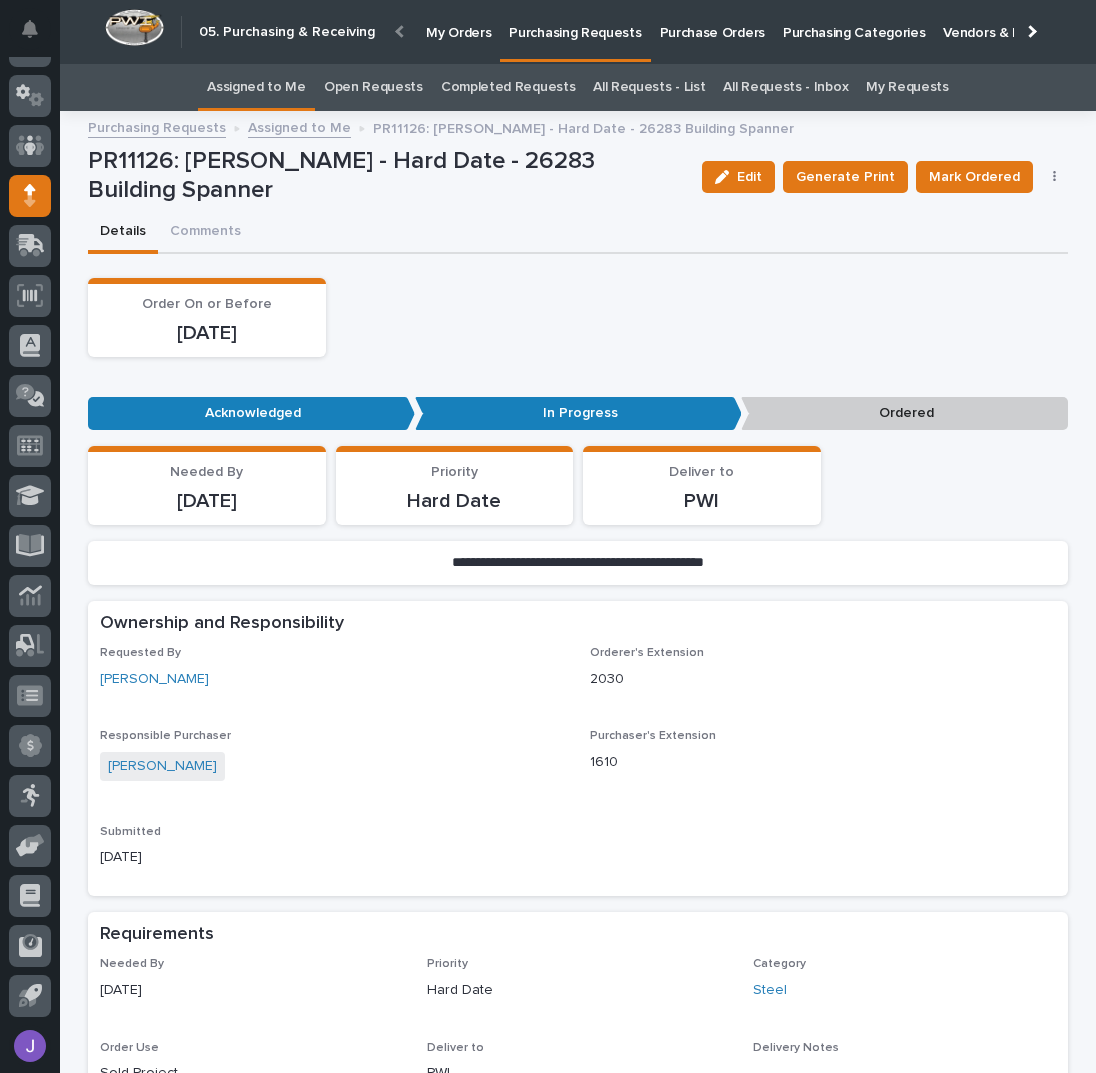 click on "Mark Ordered" at bounding box center [974, 177] 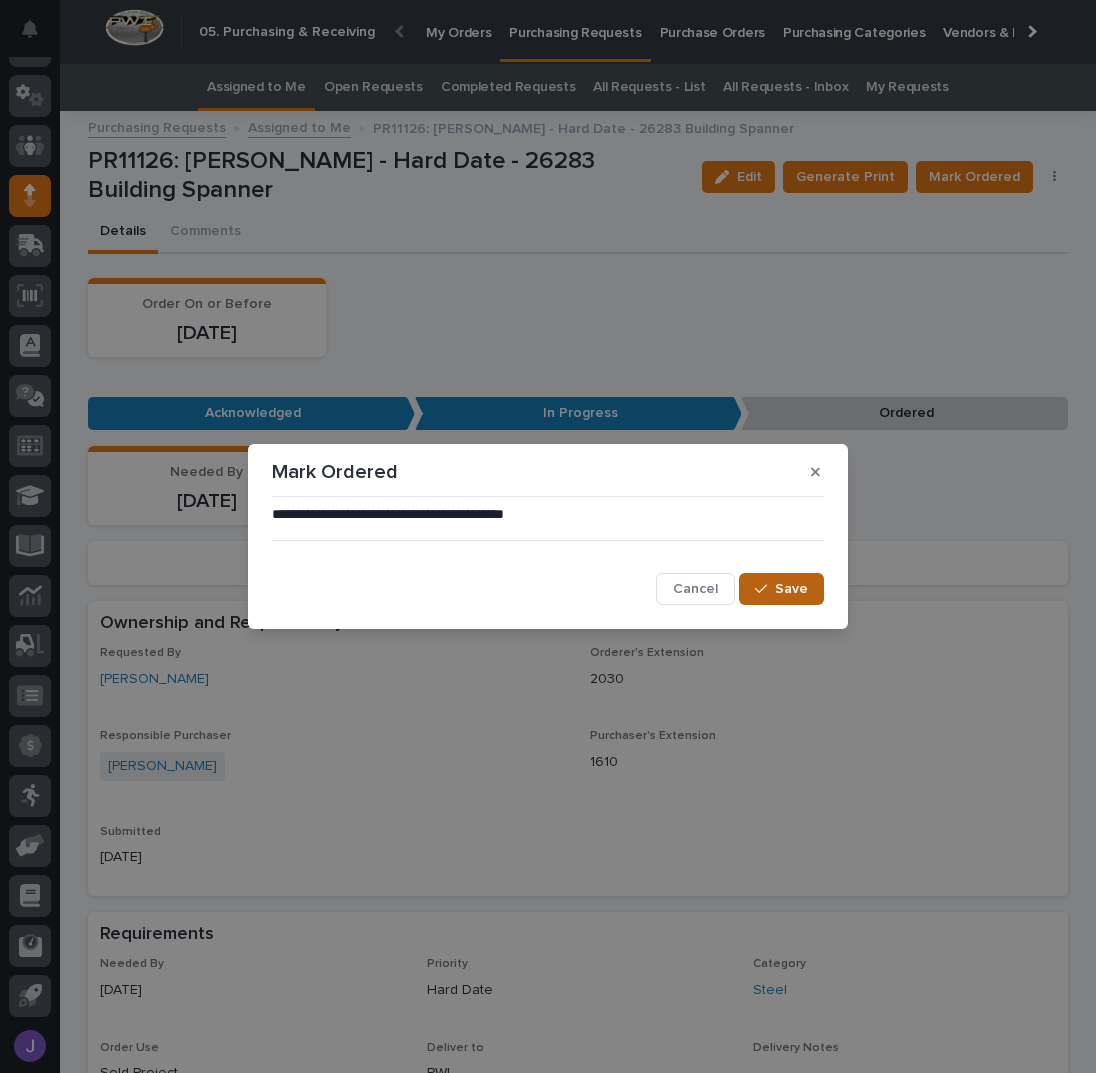 click on "Save" at bounding box center [791, 589] 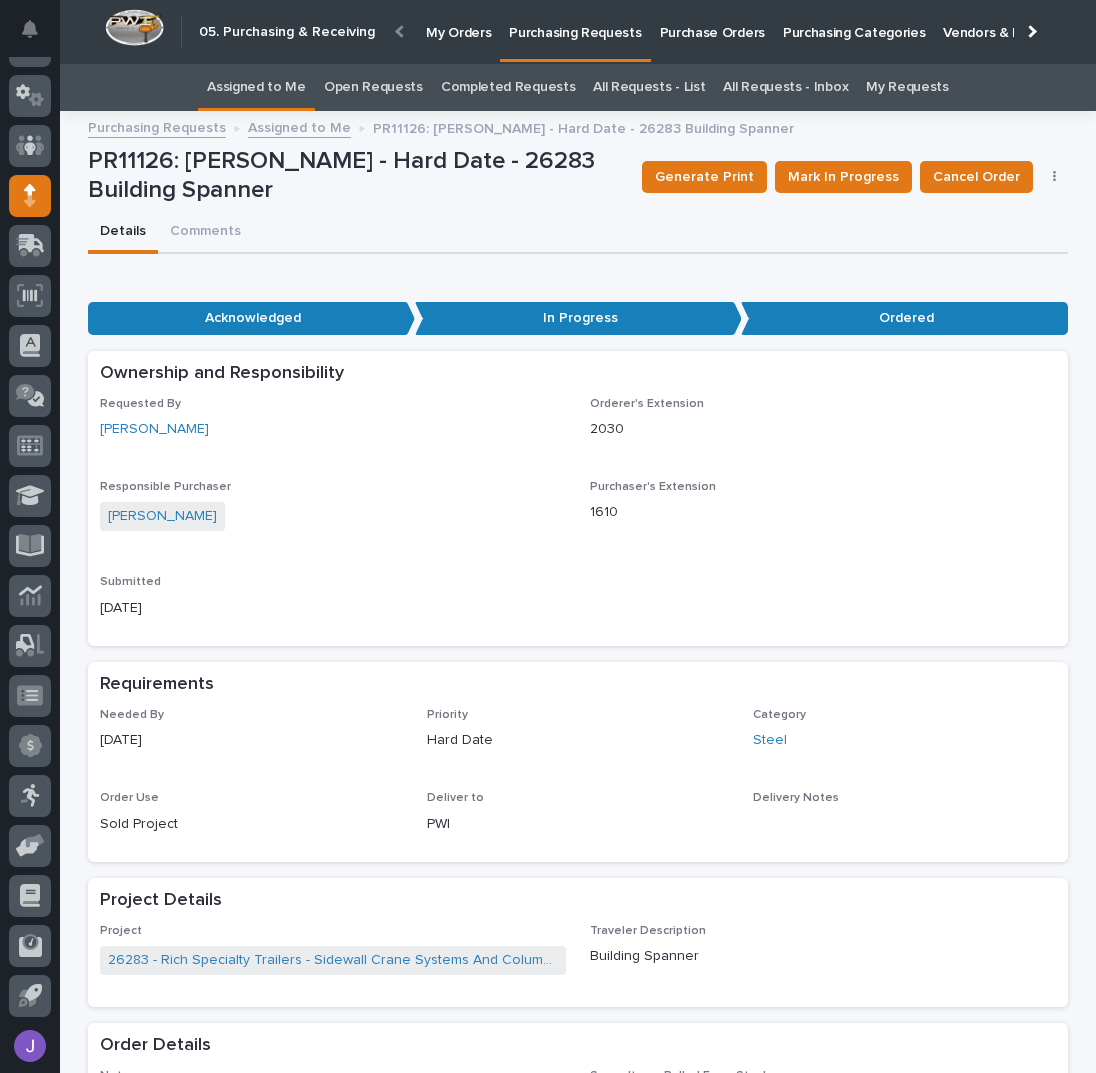 click on "Assigned to Me" at bounding box center [256, 87] 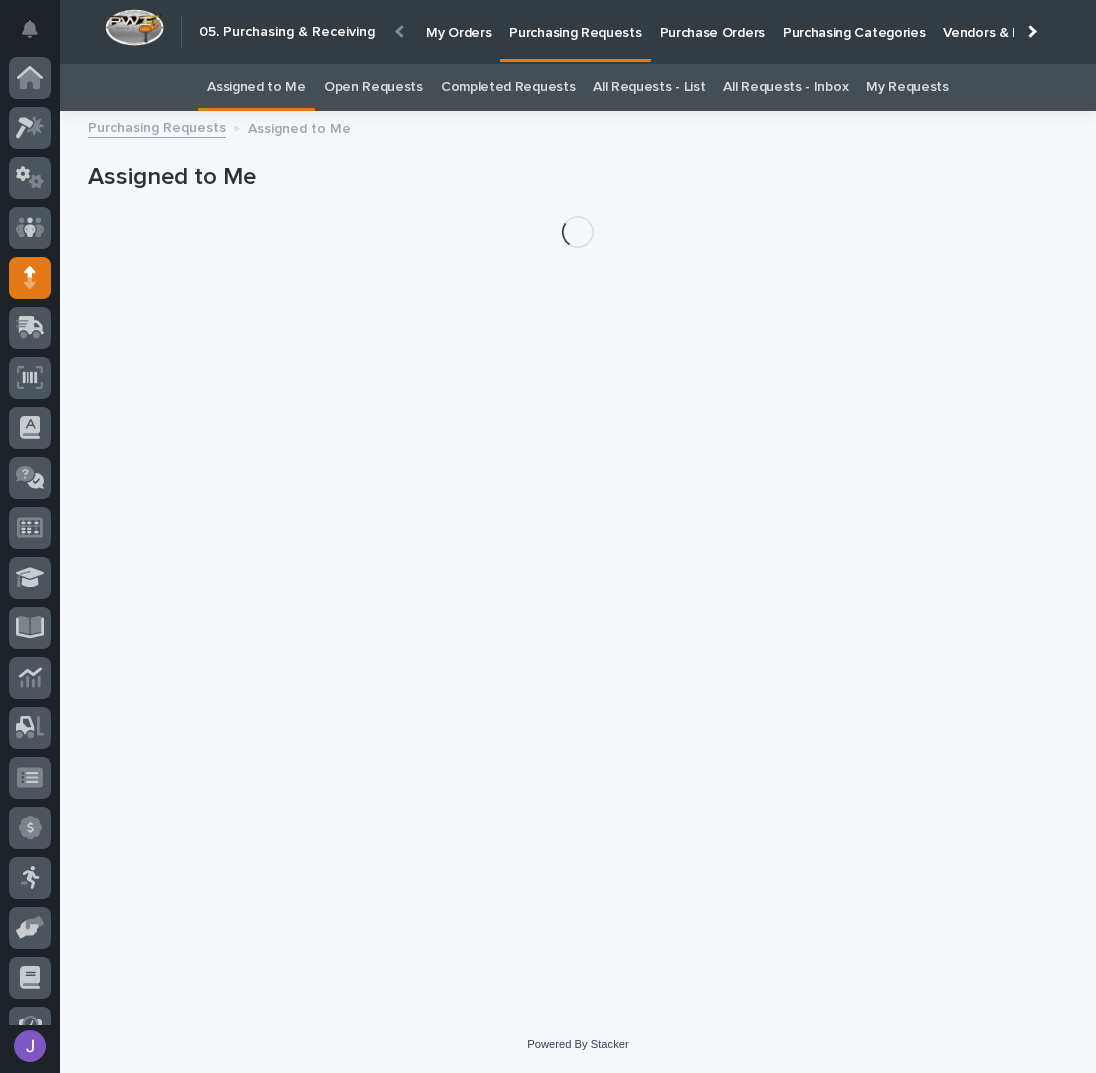 scroll, scrollTop: 82, scrollLeft: 0, axis: vertical 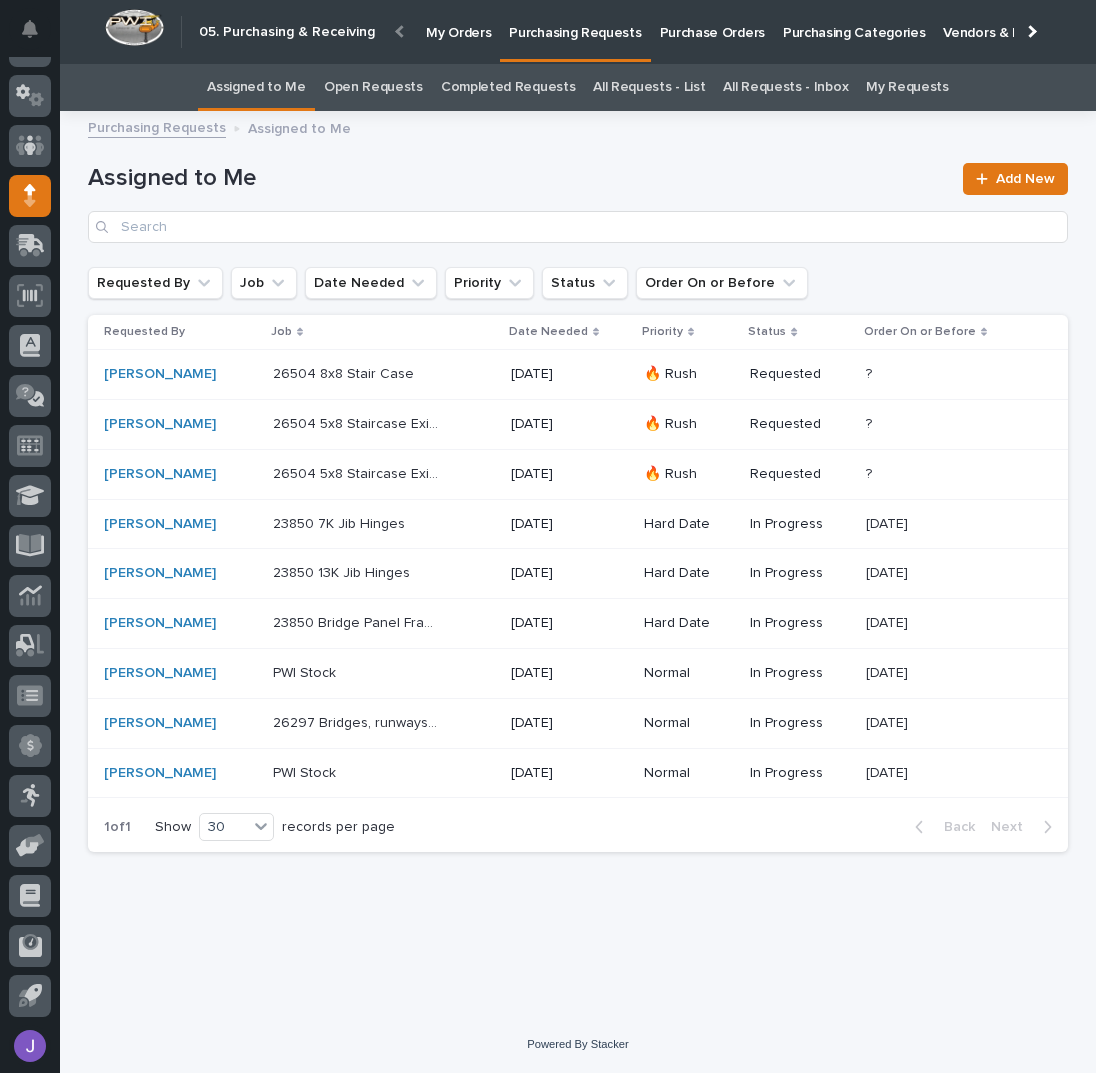 click on "Purchase Orders" at bounding box center [712, 21] 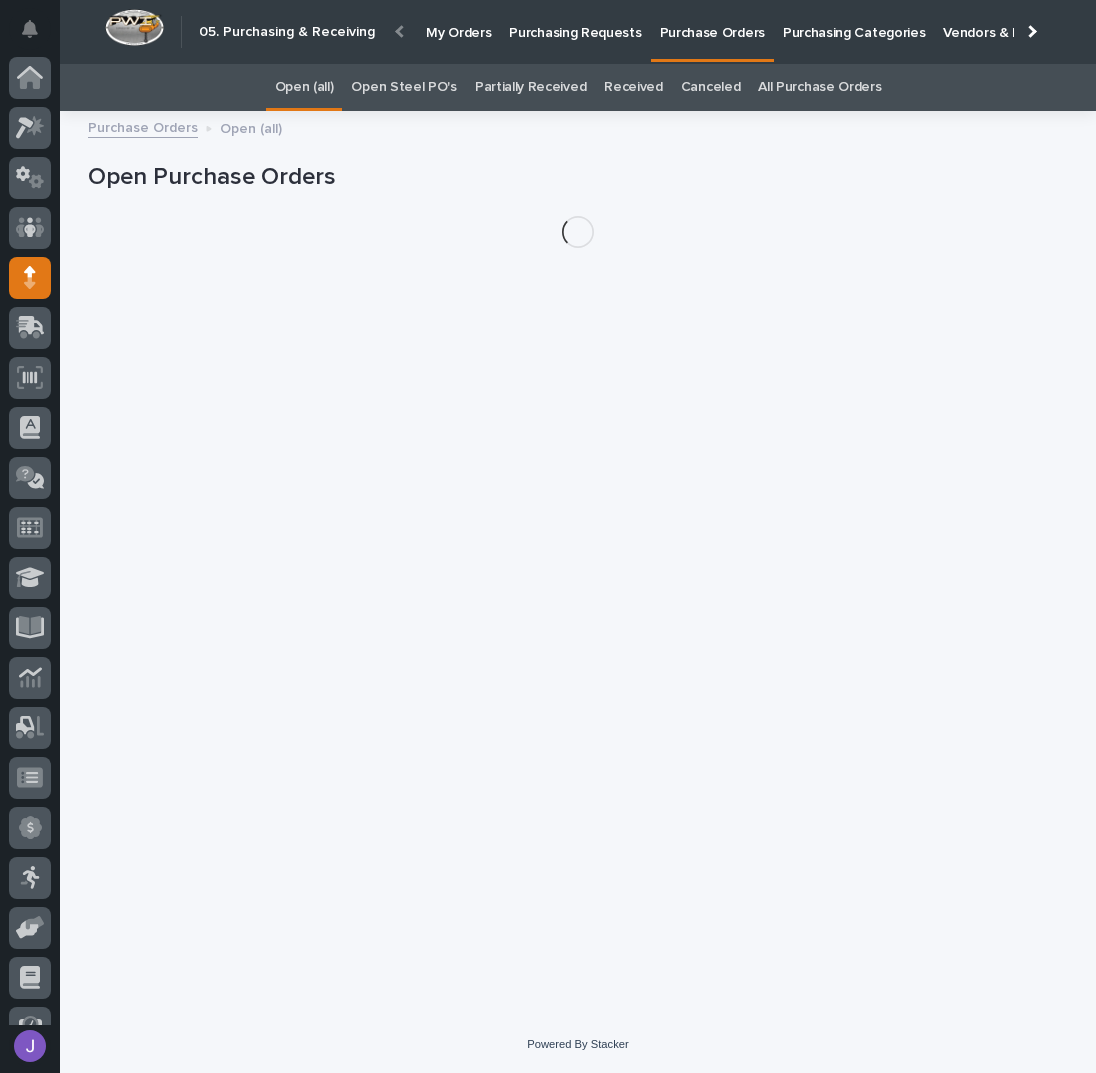 scroll, scrollTop: 82, scrollLeft: 0, axis: vertical 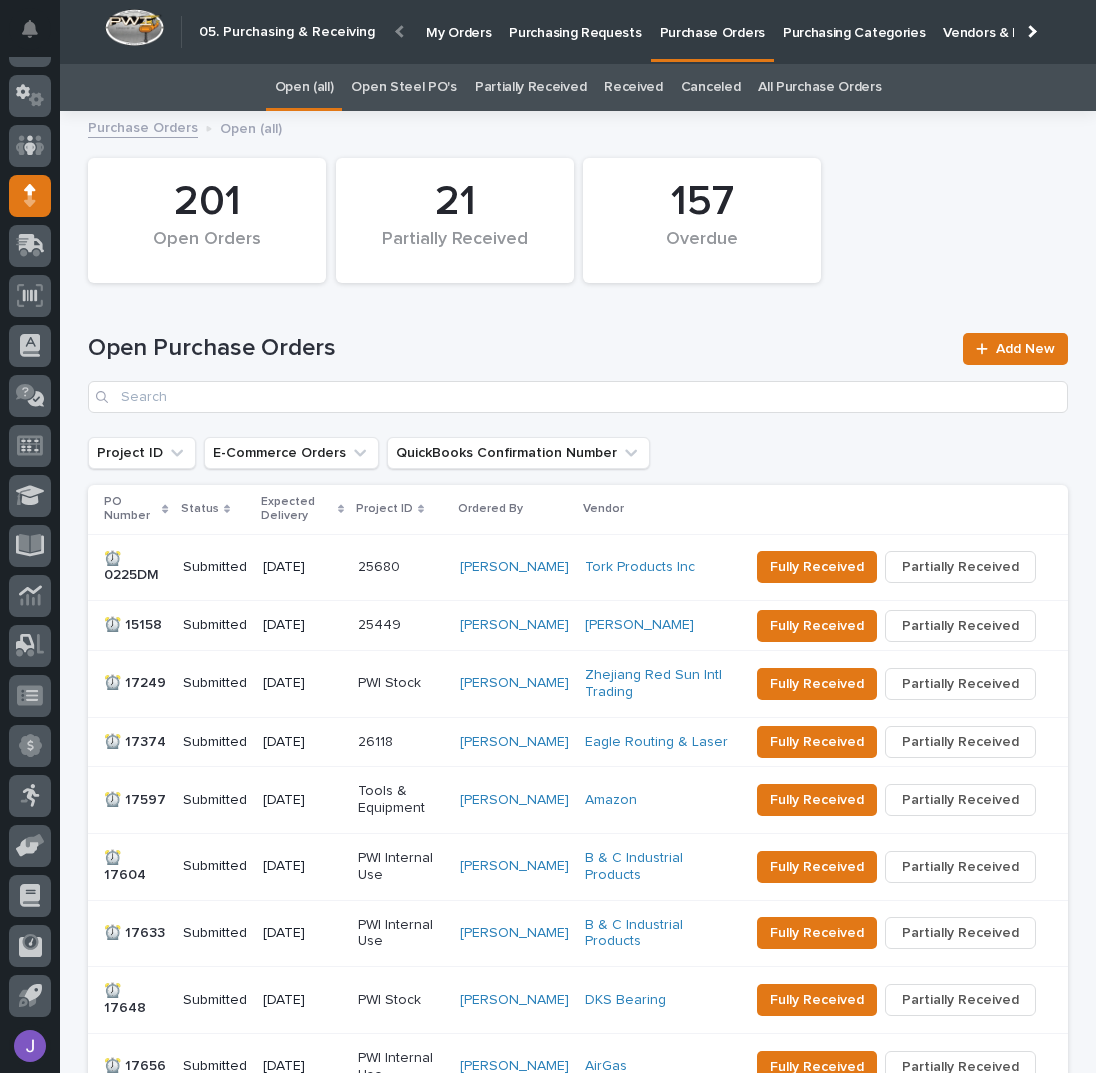 click on "Open Steel PO's" at bounding box center (403, 87) 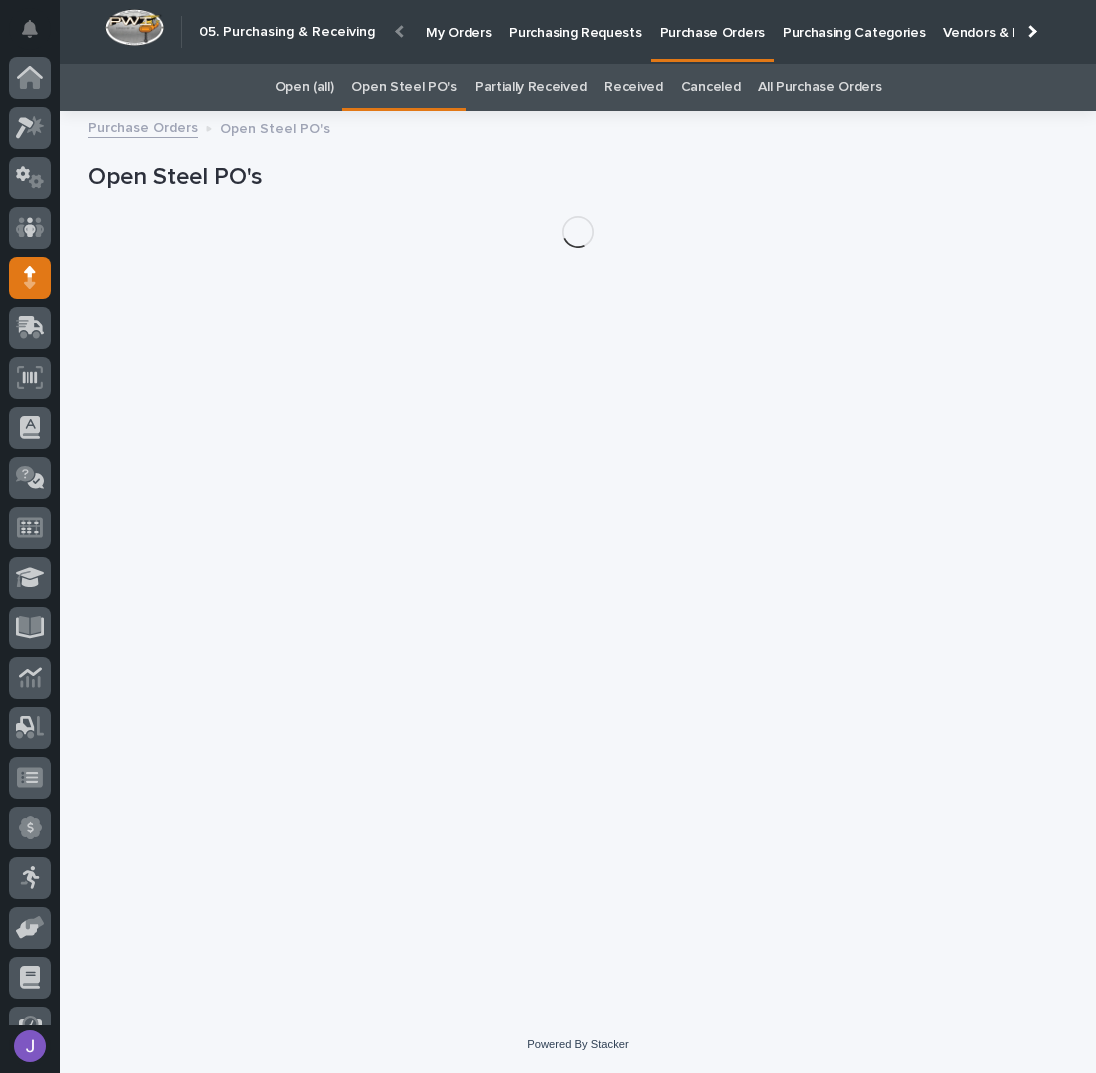 scroll, scrollTop: 82, scrollLeft: 0, axis: vertical 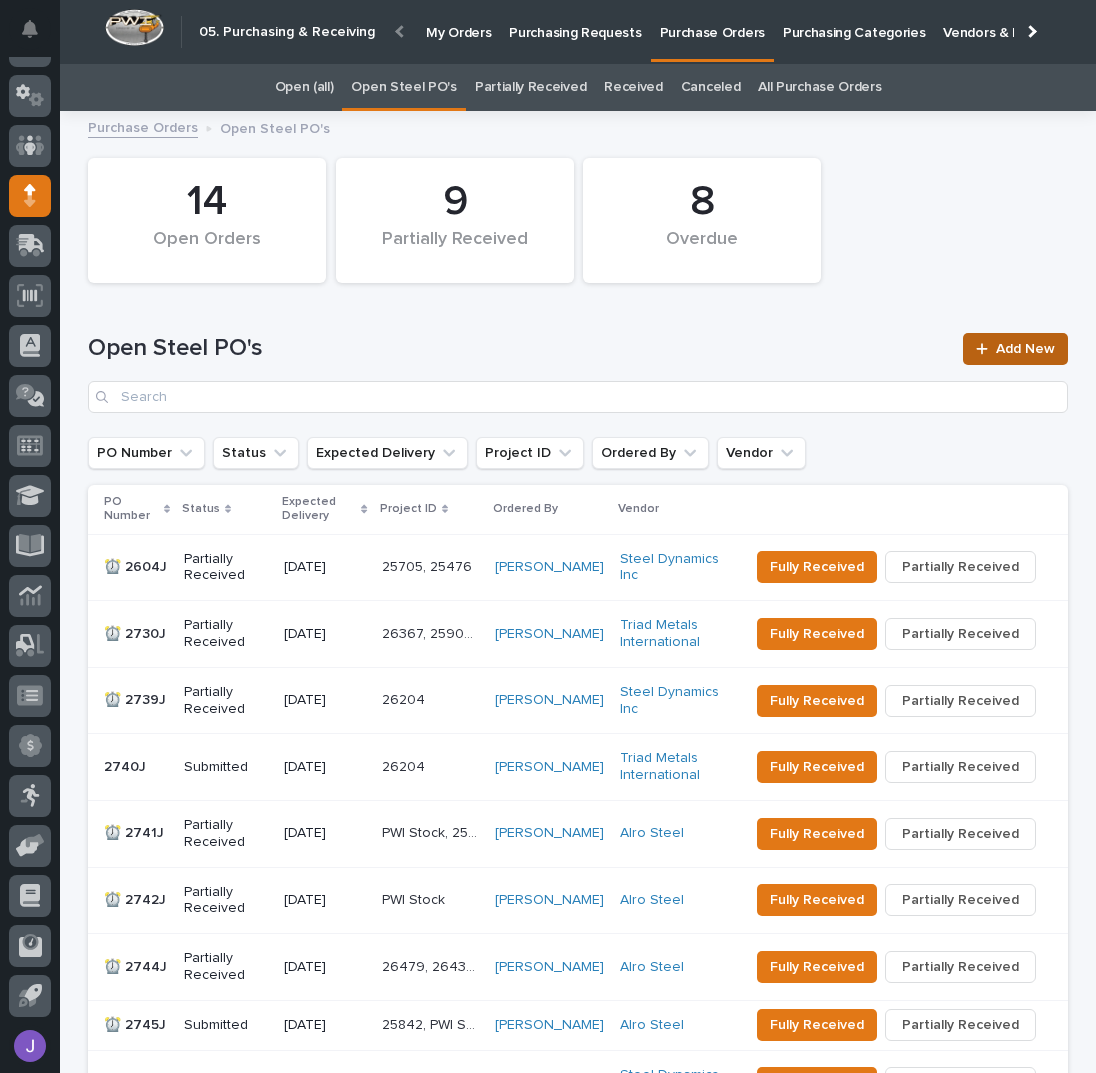 click on "Add New" at bounding box center (1015, 349) 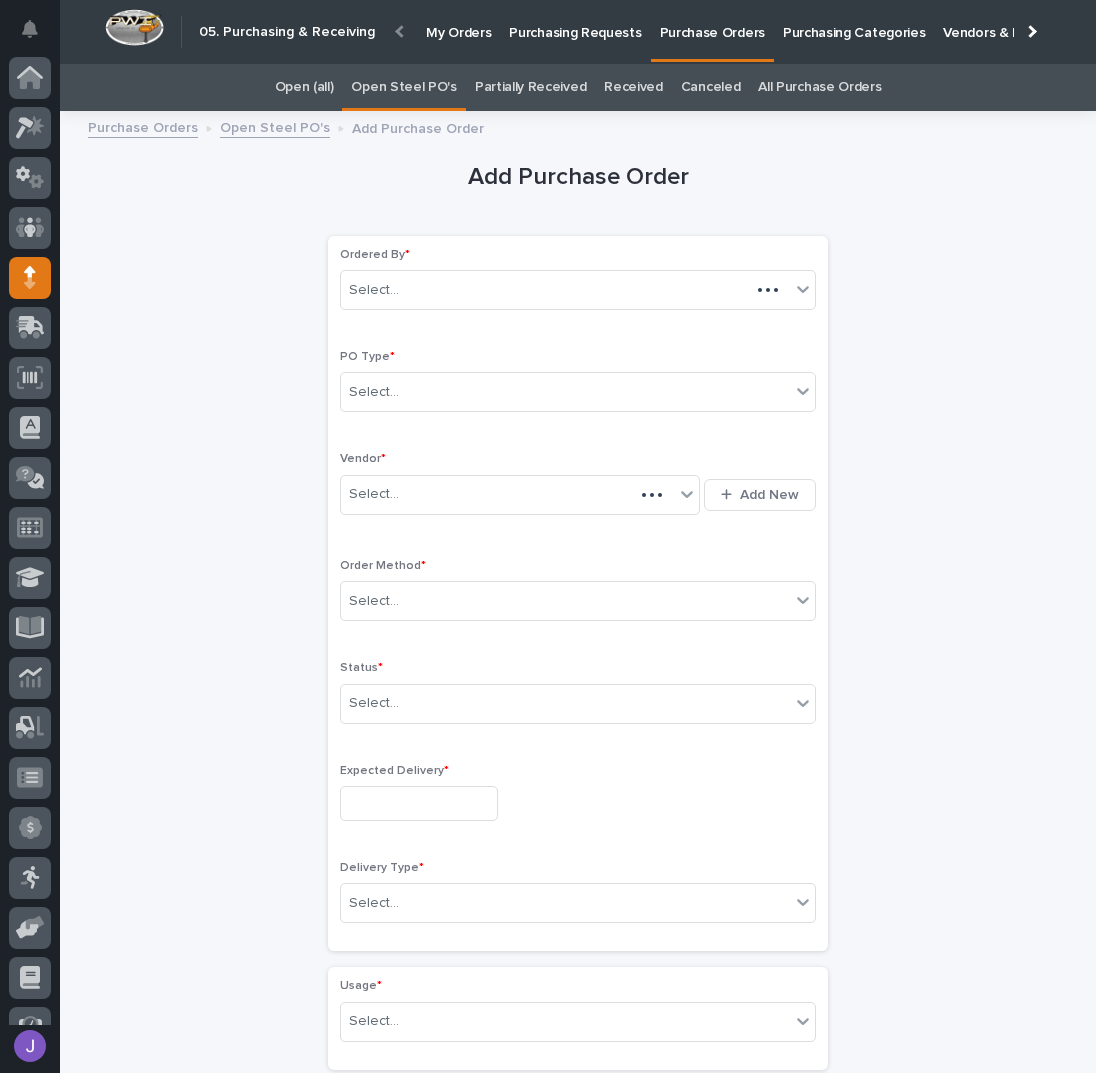 scroll, scrollTop: 63, scrollLeft: 0, axis: vertical 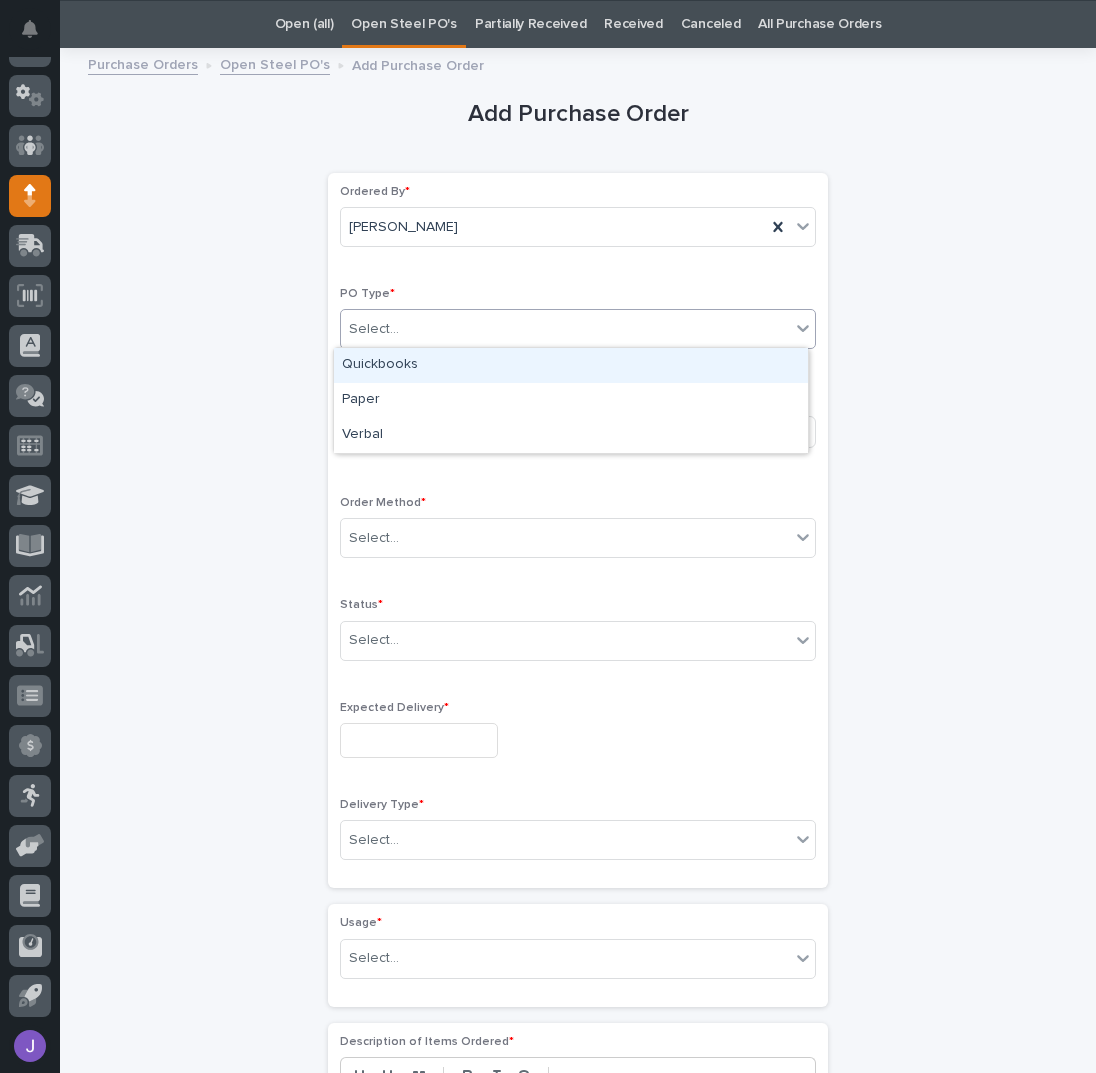 click on "Select..." at bounding box center (565, 329) 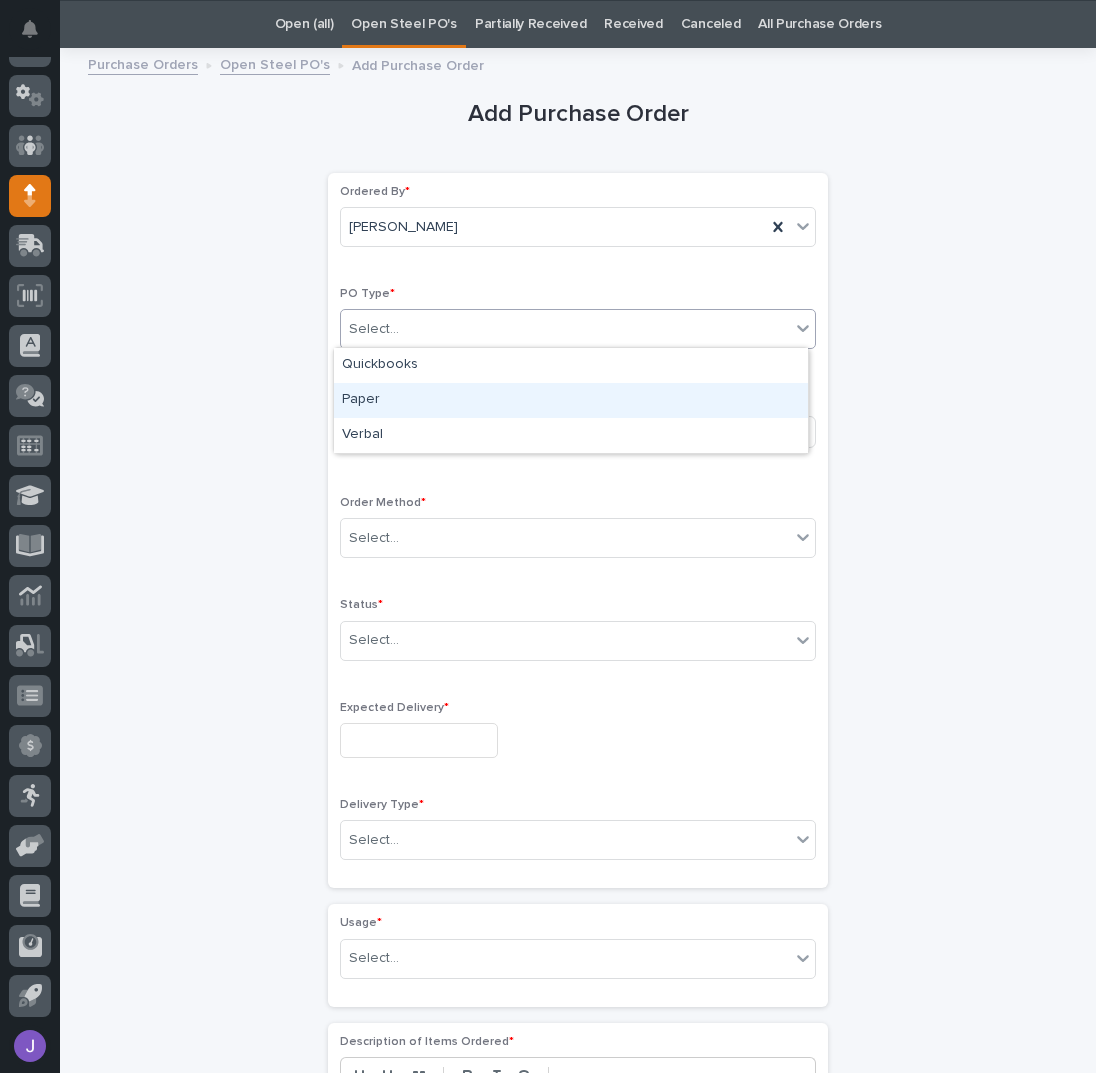 drag, startPoint x: 382, startPoint y: 378, endPoint x: 378, endPoint y: 391, distance: 13.601471 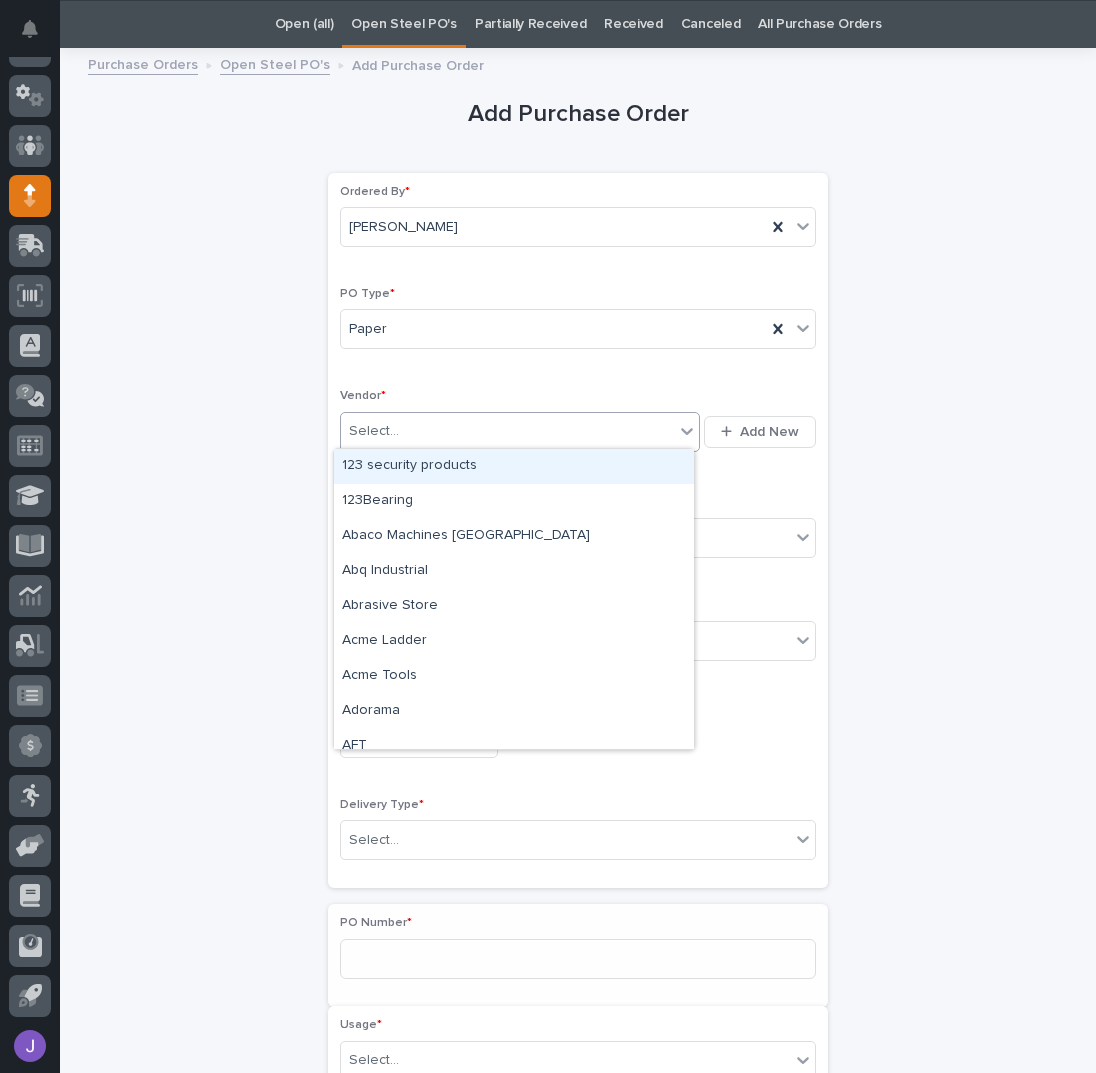 click on "Select..." at bounding box center [374, 431] 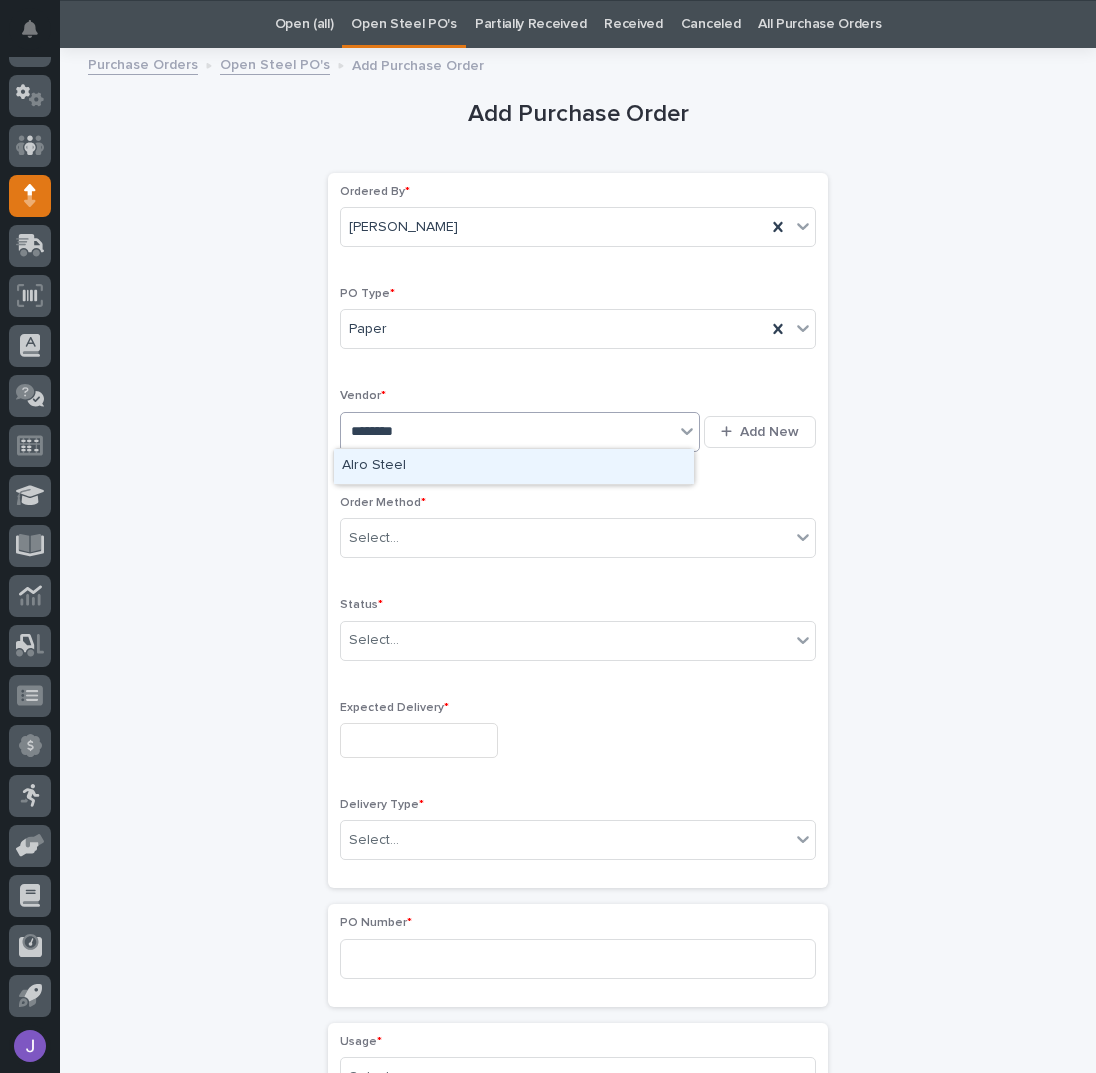 type on "*********" 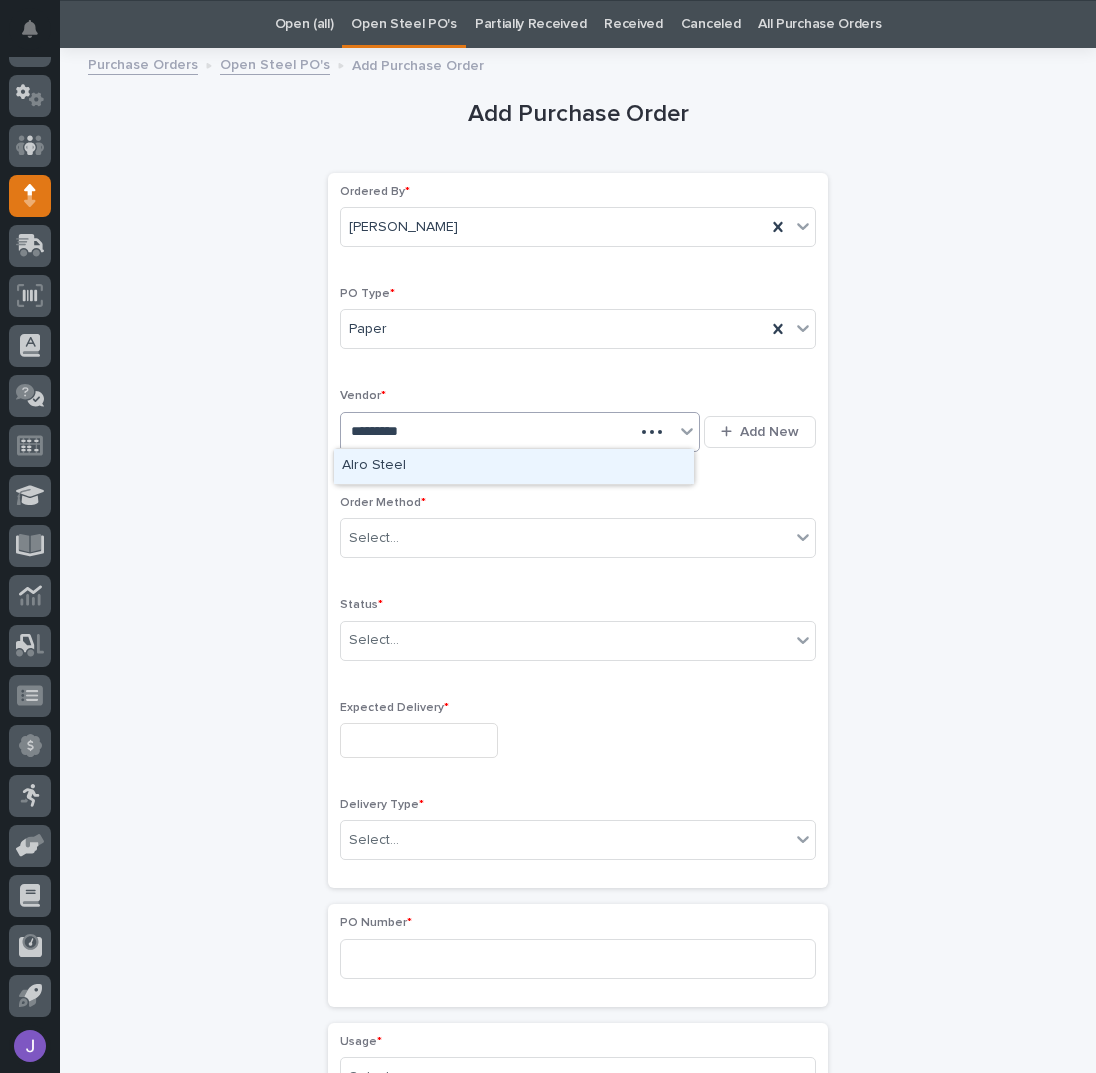type 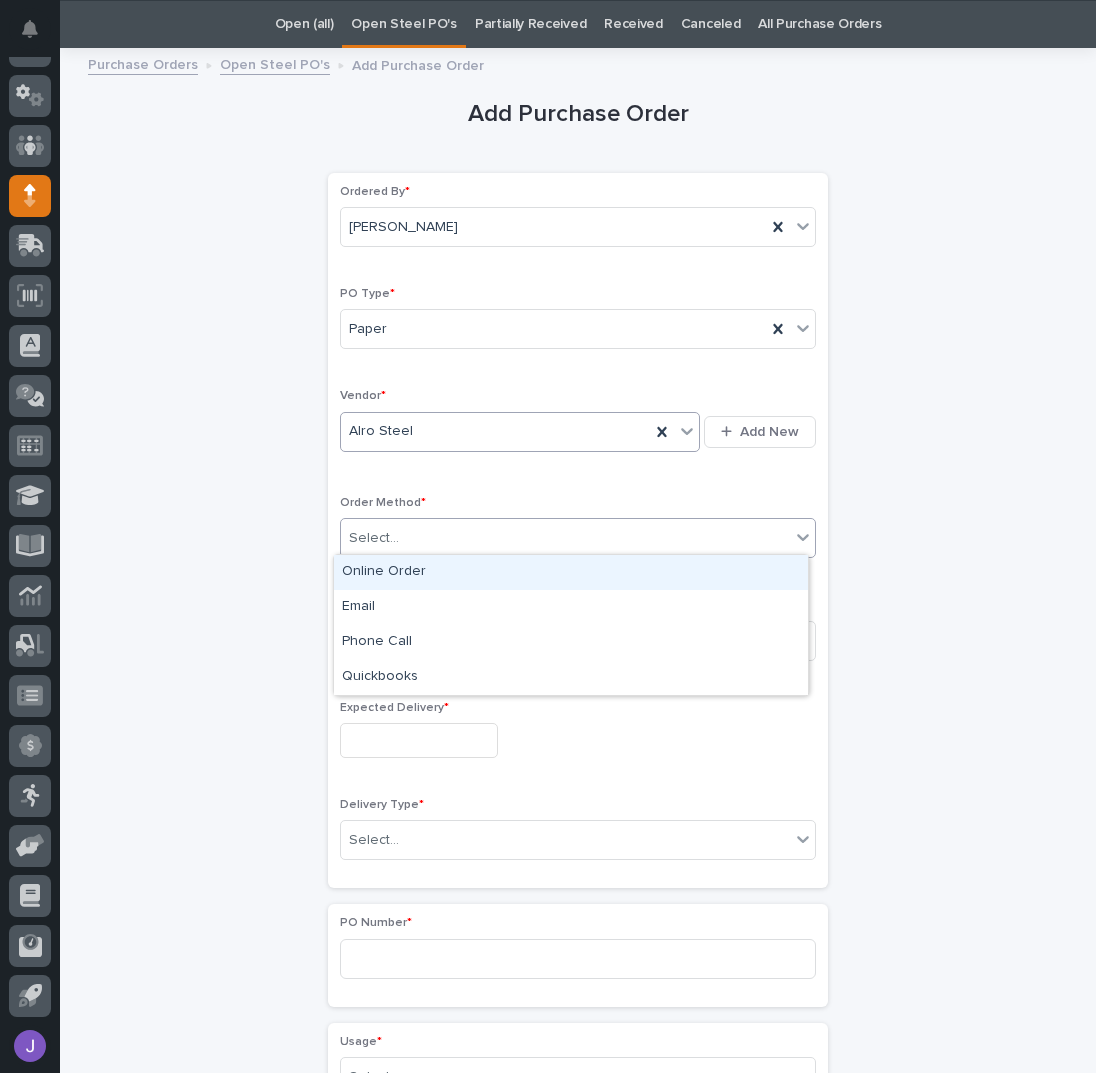 click on "Select..." at bounding box center [374, 538] 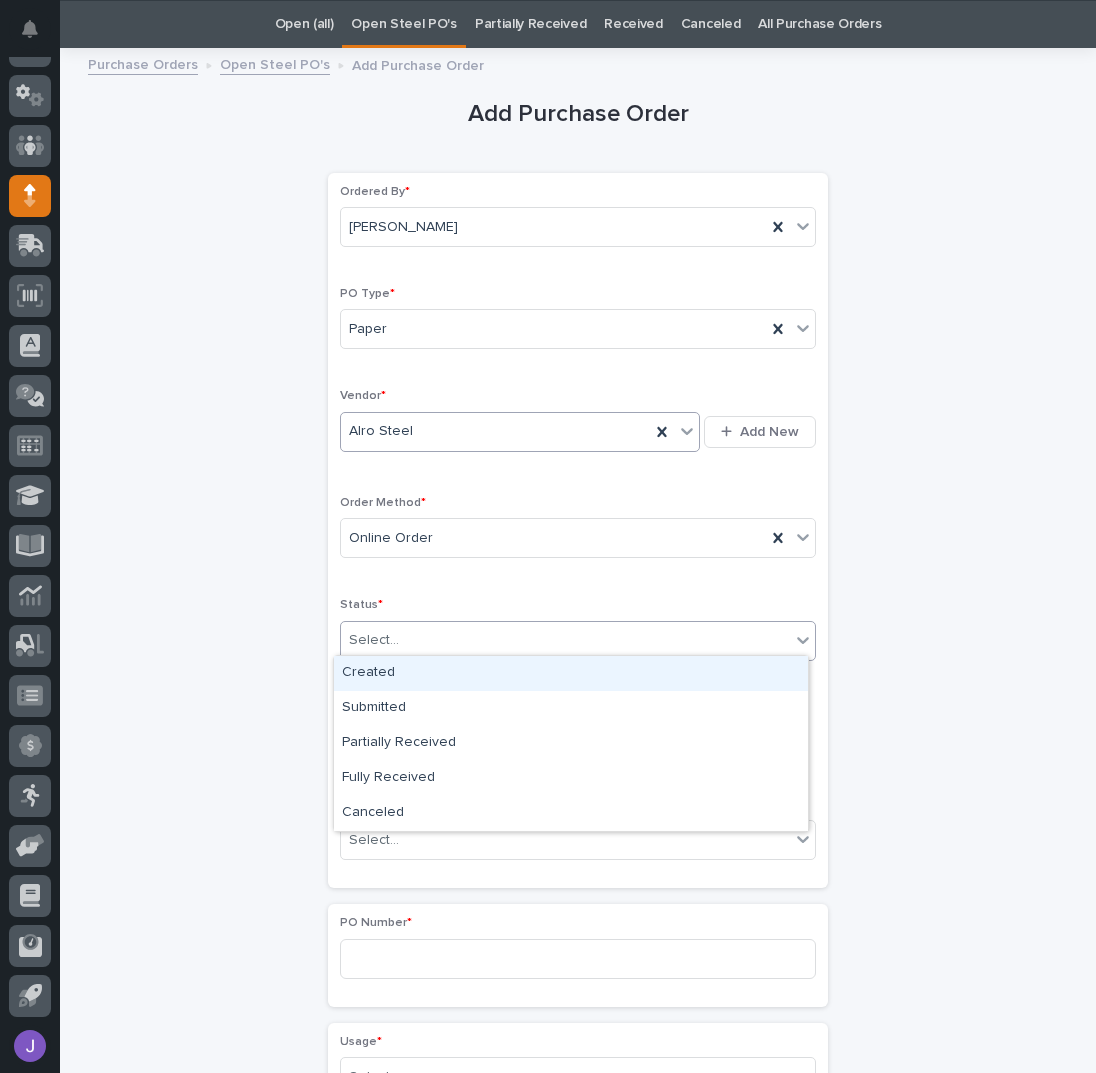 click on "Select..." at bounding box center [374, 640] 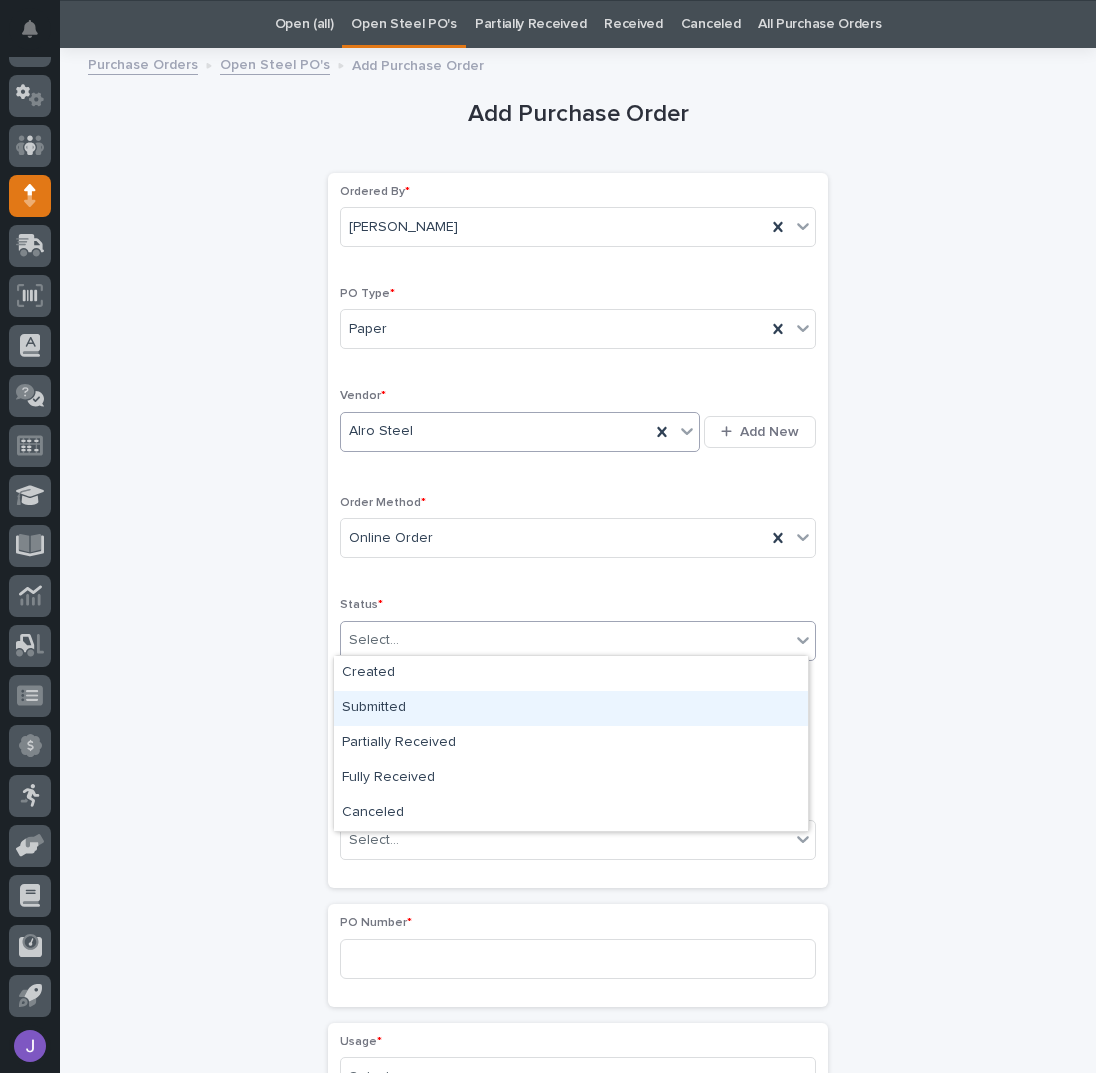 click on "Submitted" at bounding box center [571, 708] 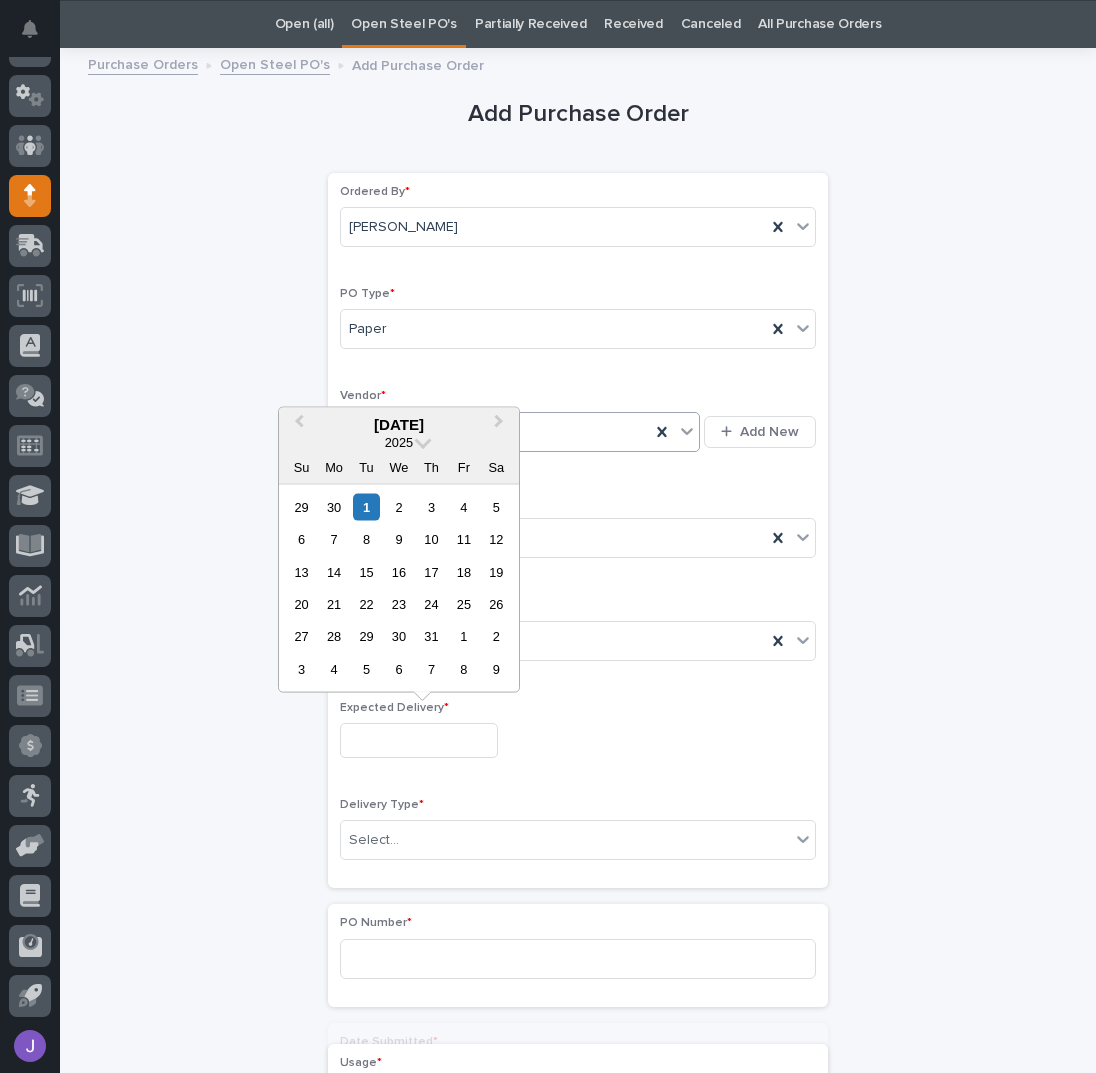 click at bounding box center [419, 740] 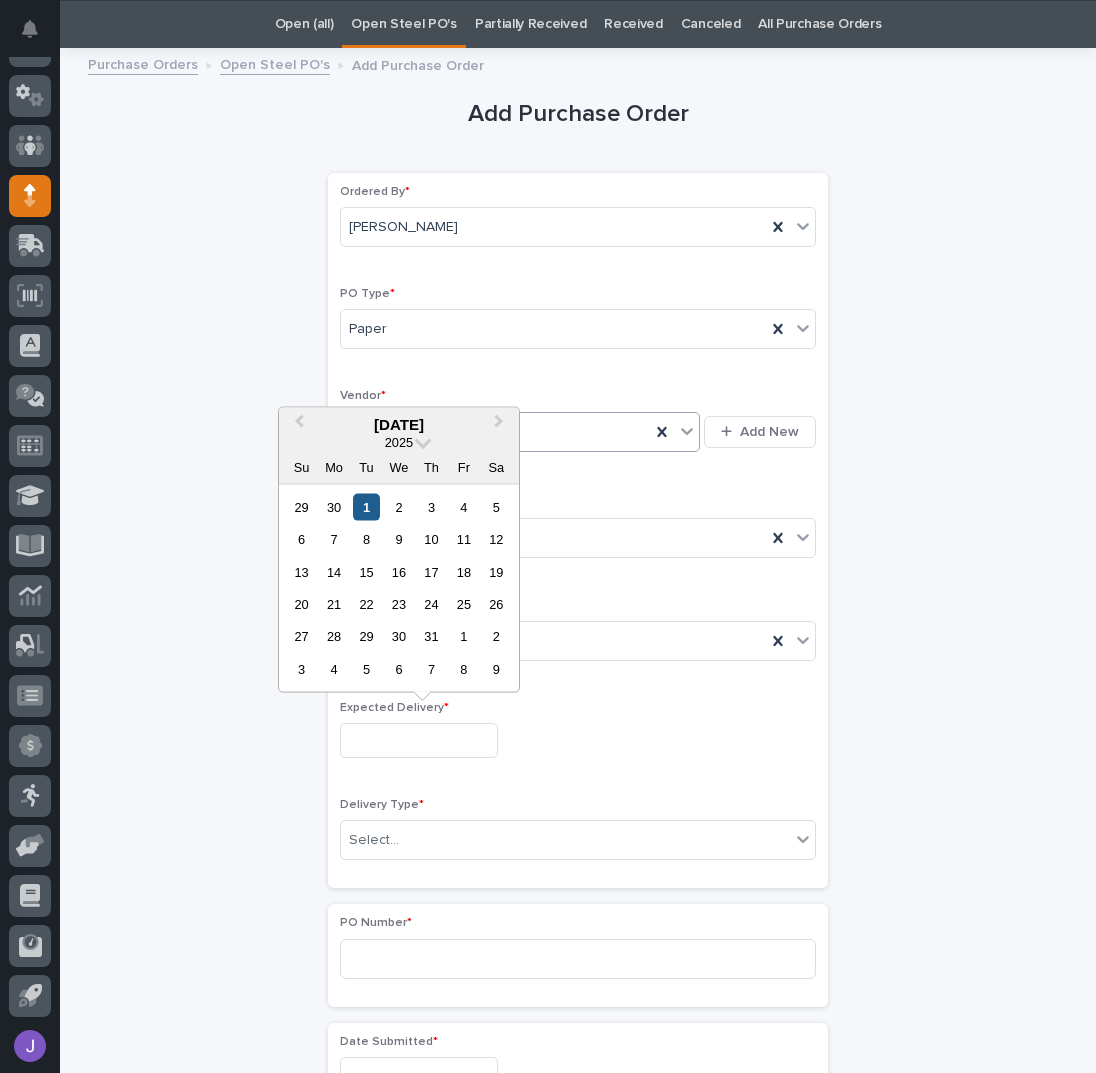 click on "1" at bounding box center (366, 506) 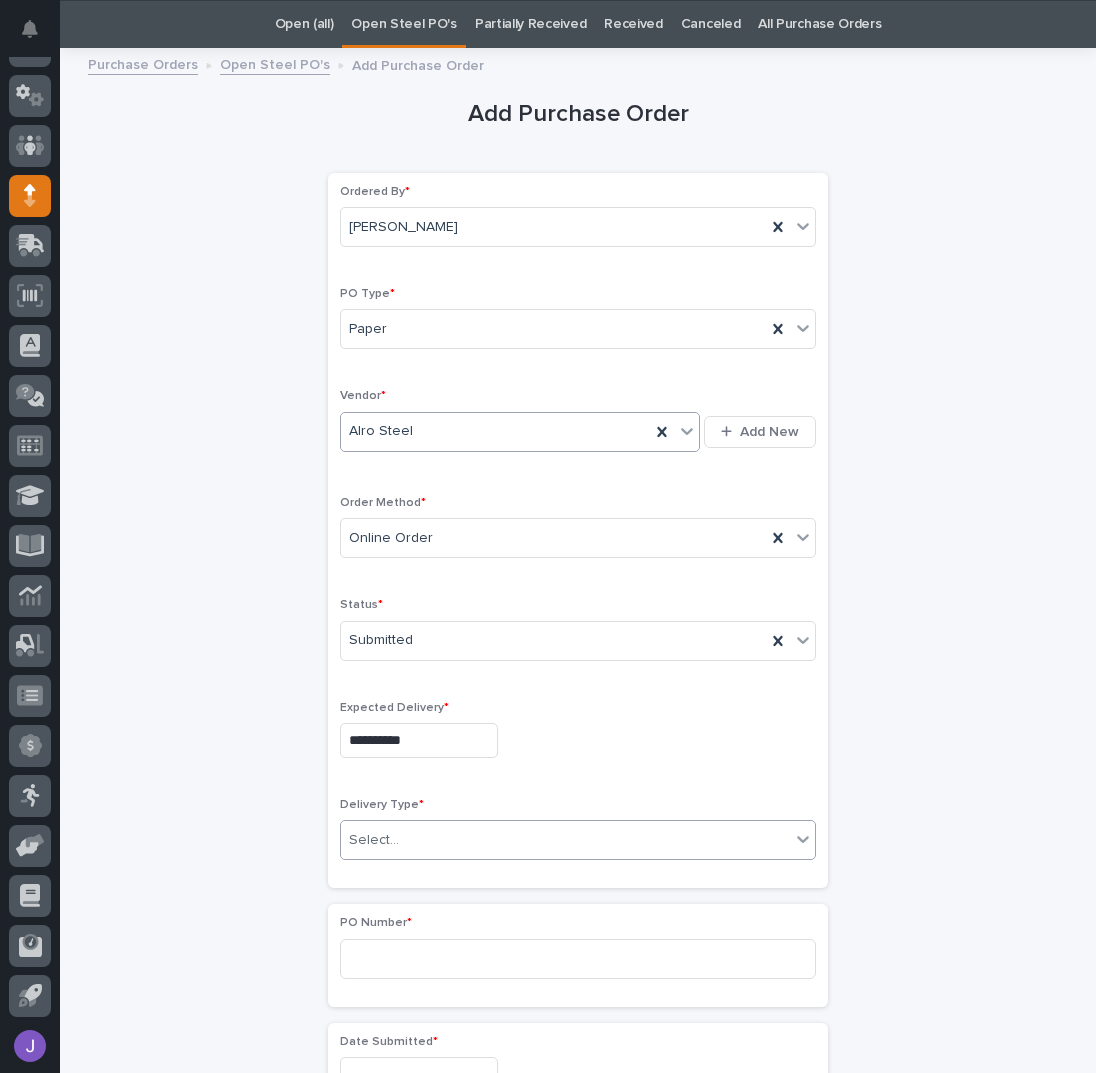 click on "Select..." at bounding box center (565, 840) 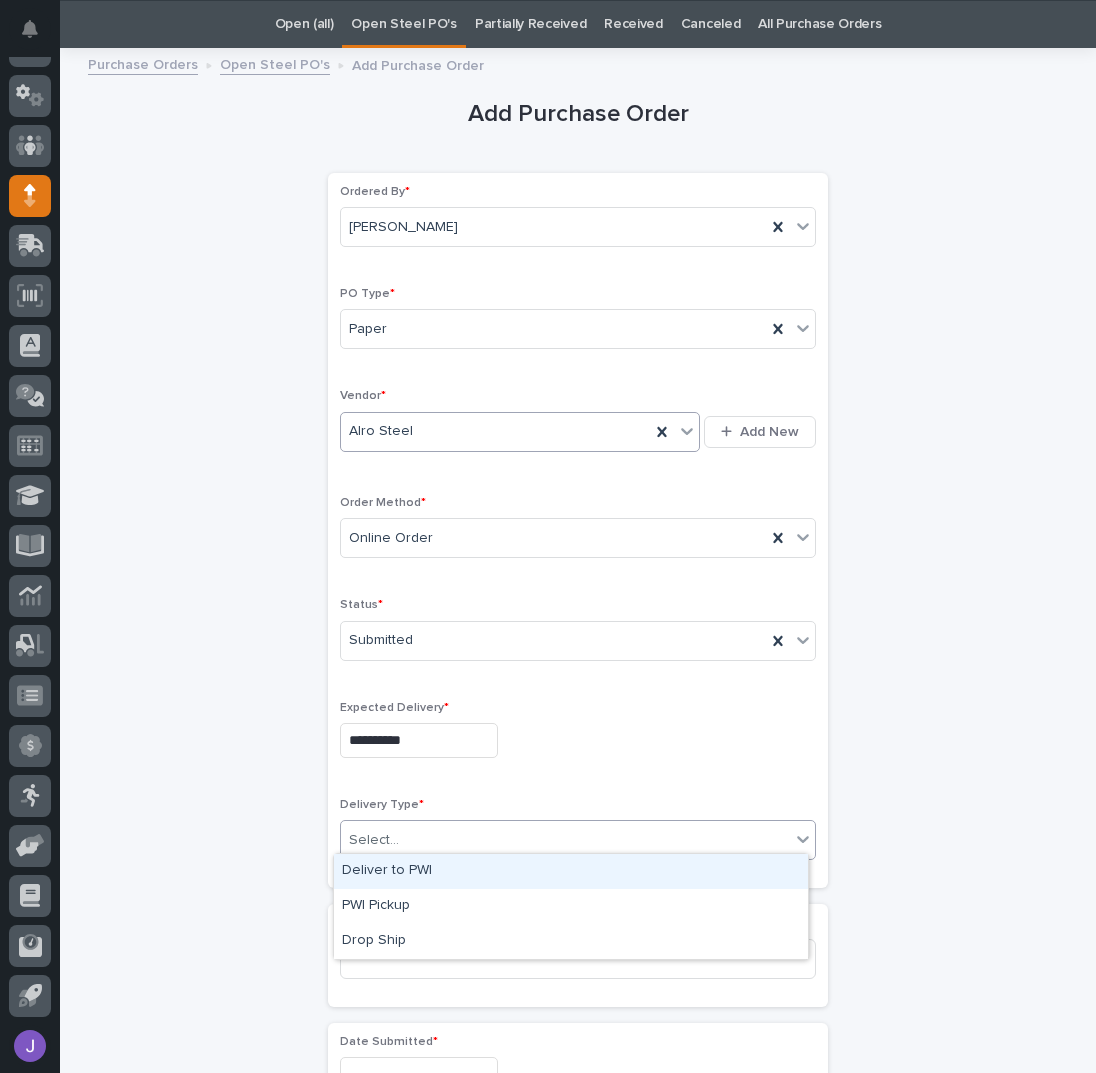 click on "Deliver to PWI" at bounding box center [571, 871] 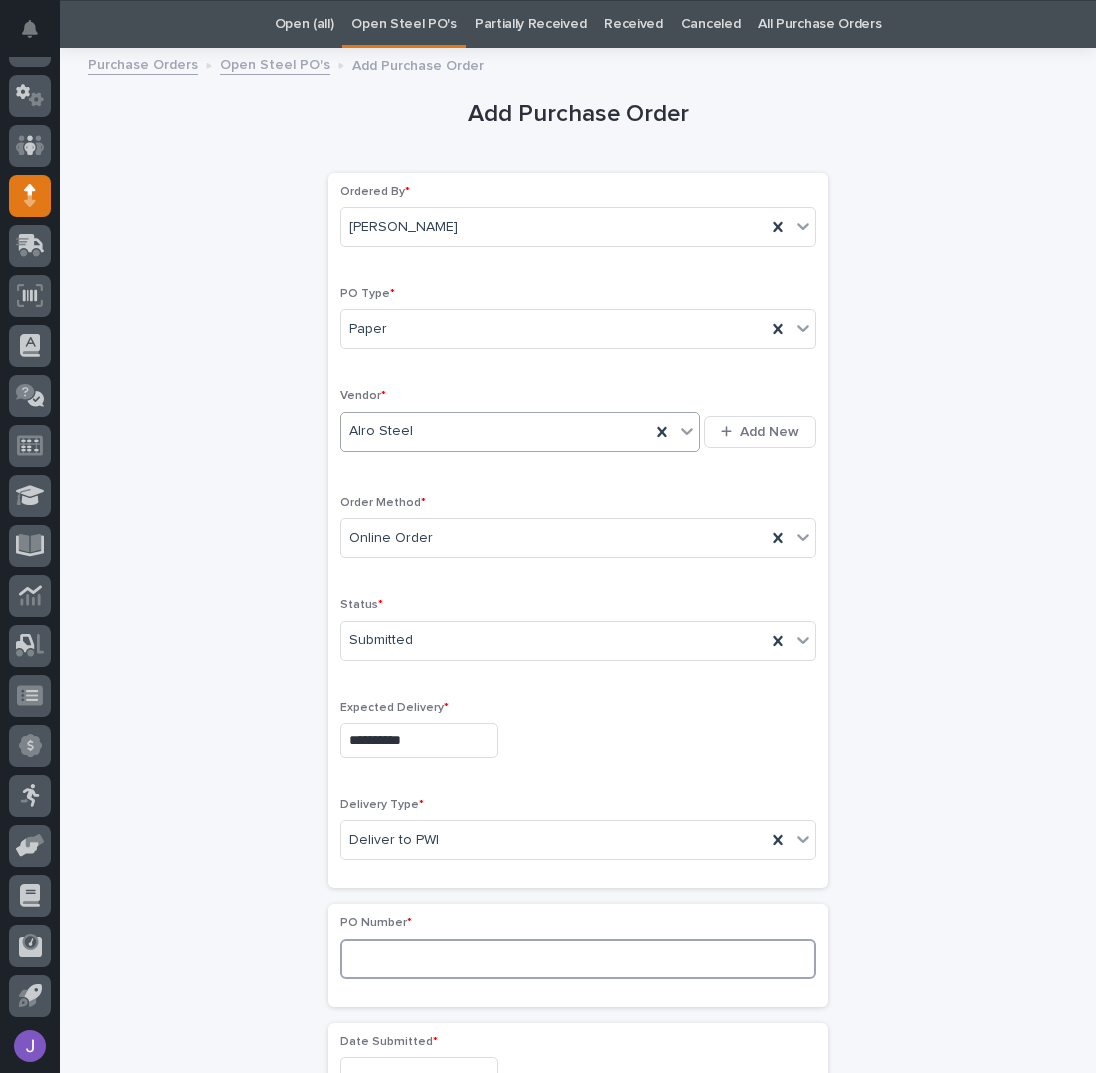 click at bounding box center (578, 959) 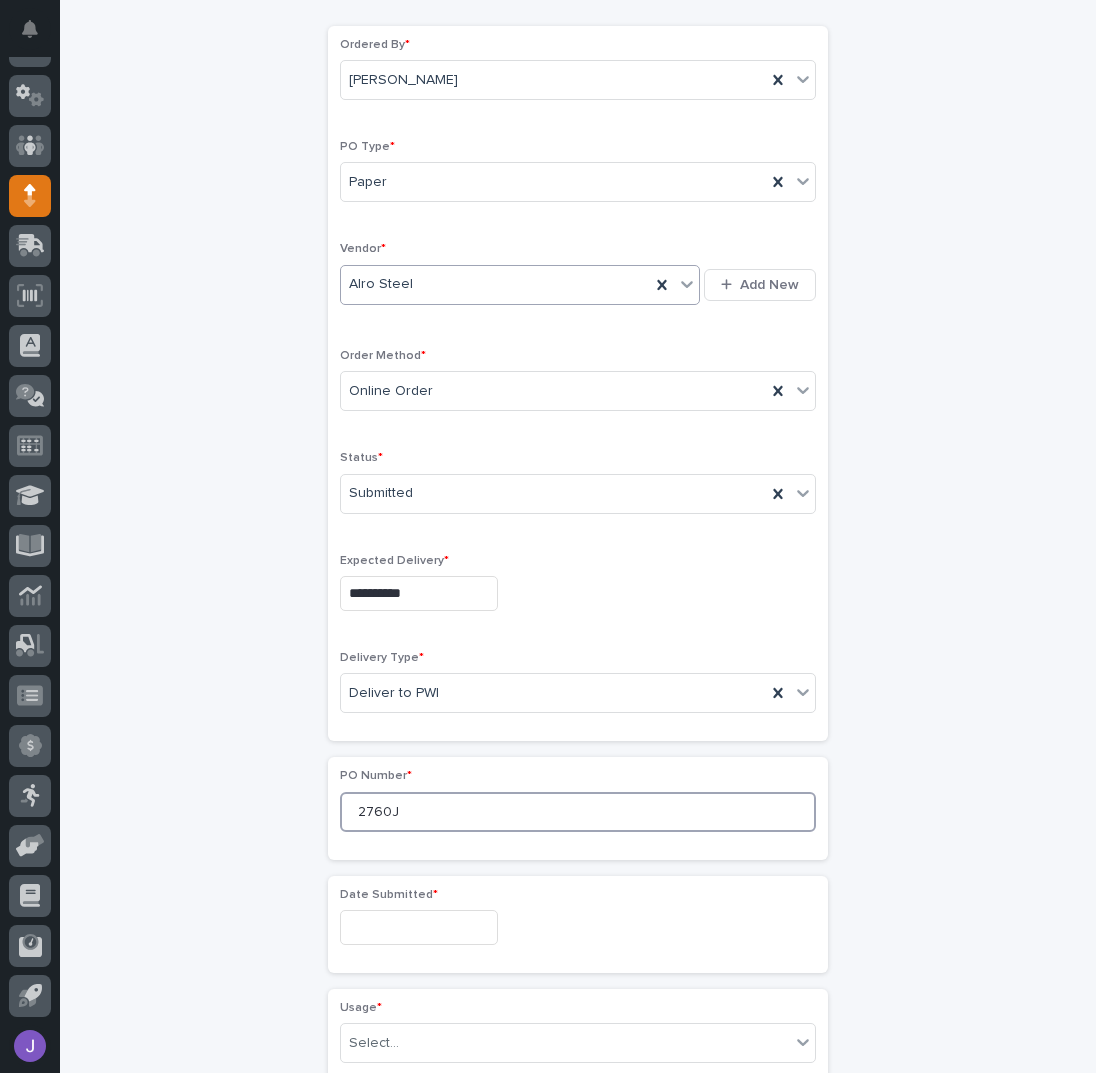 scroll, scrollTop: 463, scrollLeft: 0, axis: vertical 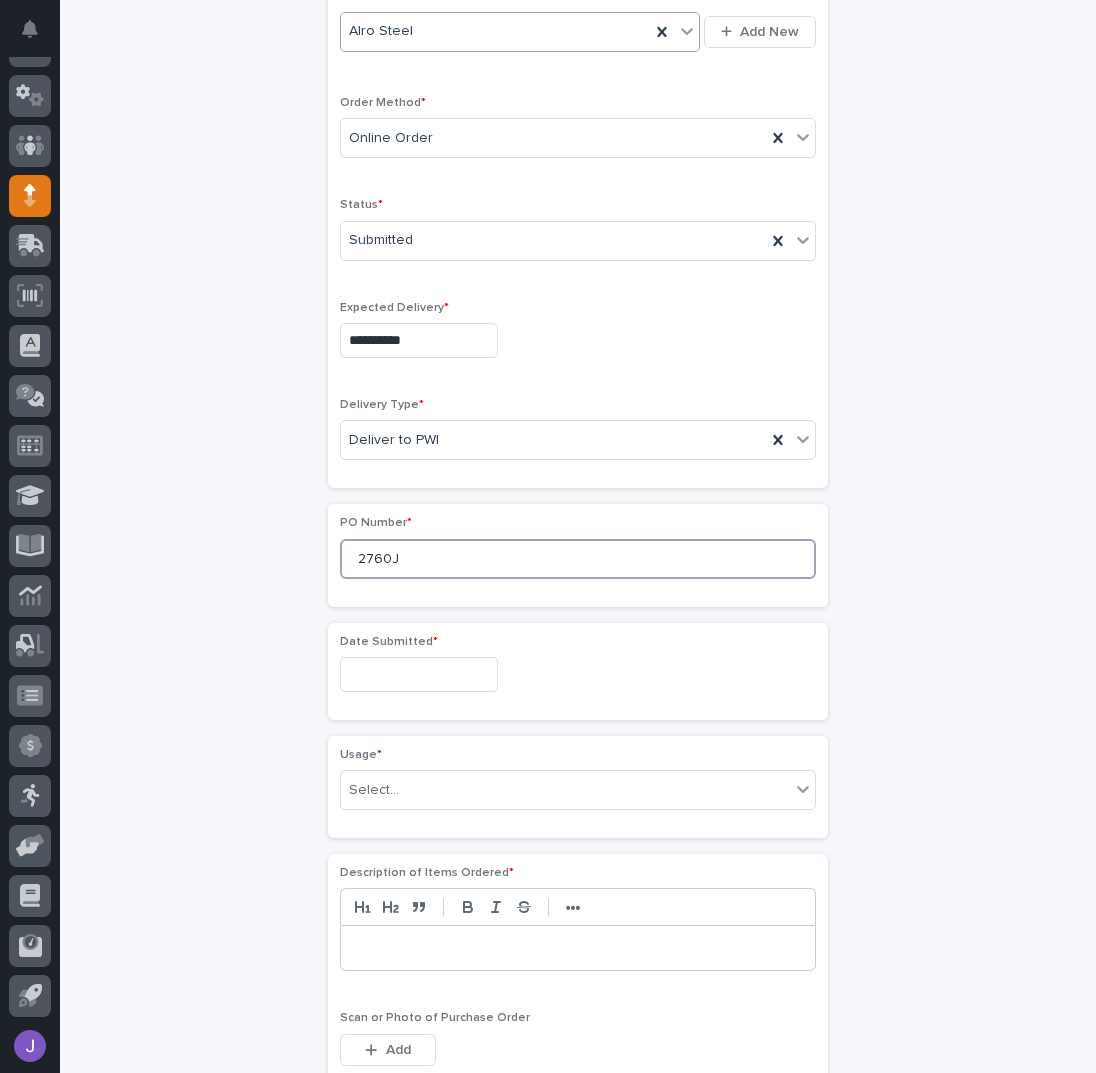 type on "2760J" 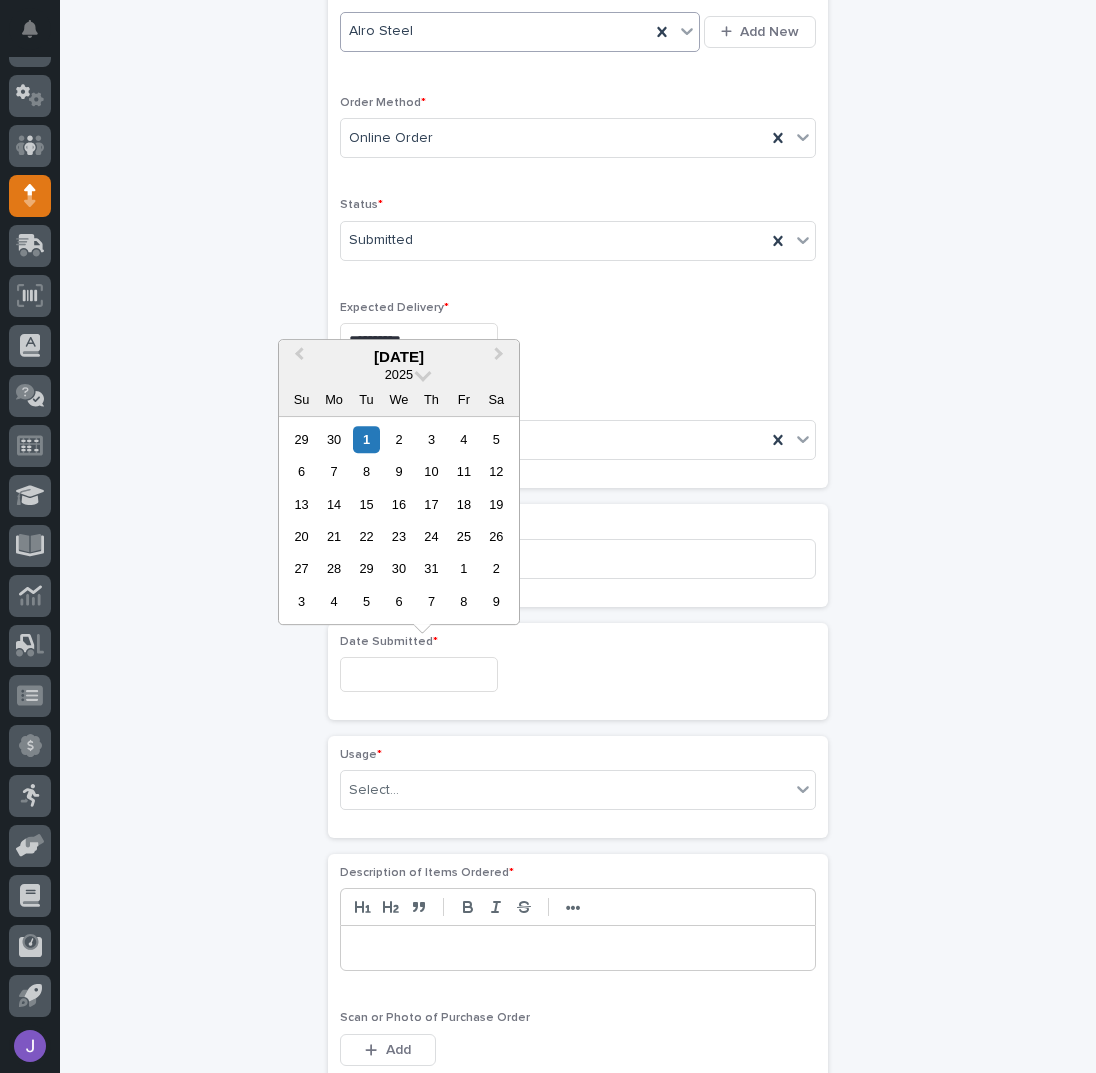 click at bounding box center (419, 674) 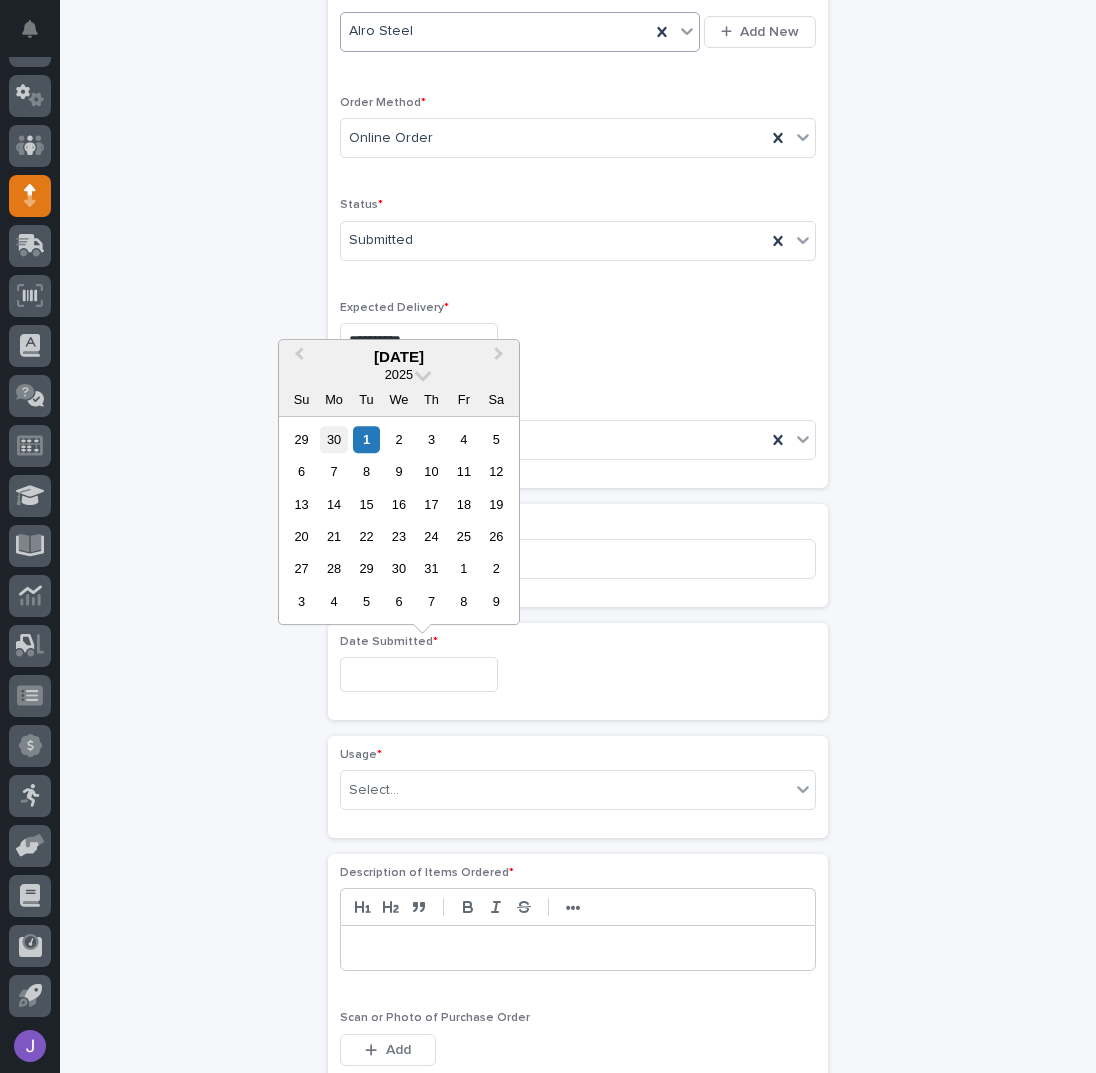 click on "30" at bounding box center (333, 439) 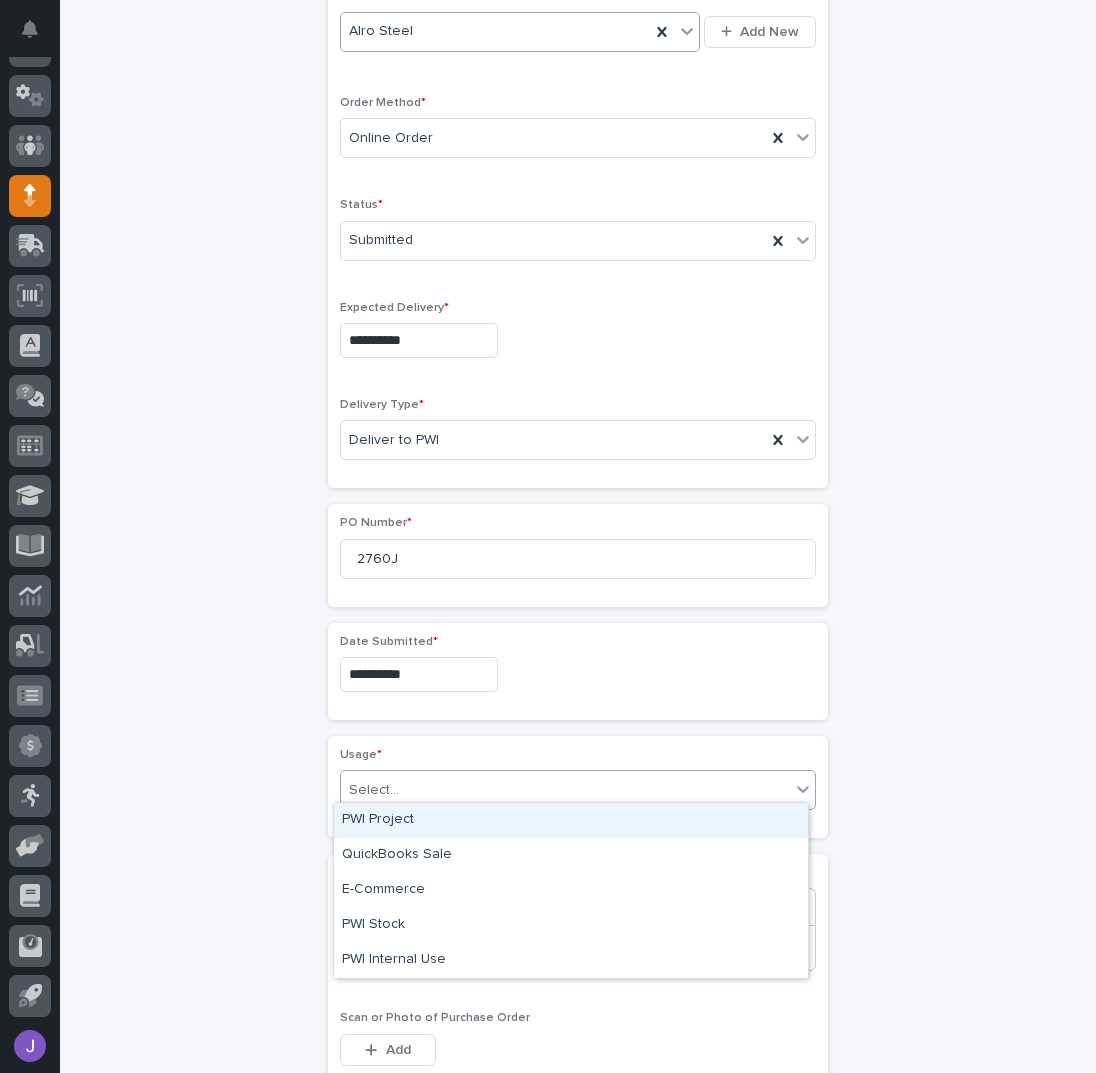 click on "Select..." at bounding box center (565, 790) 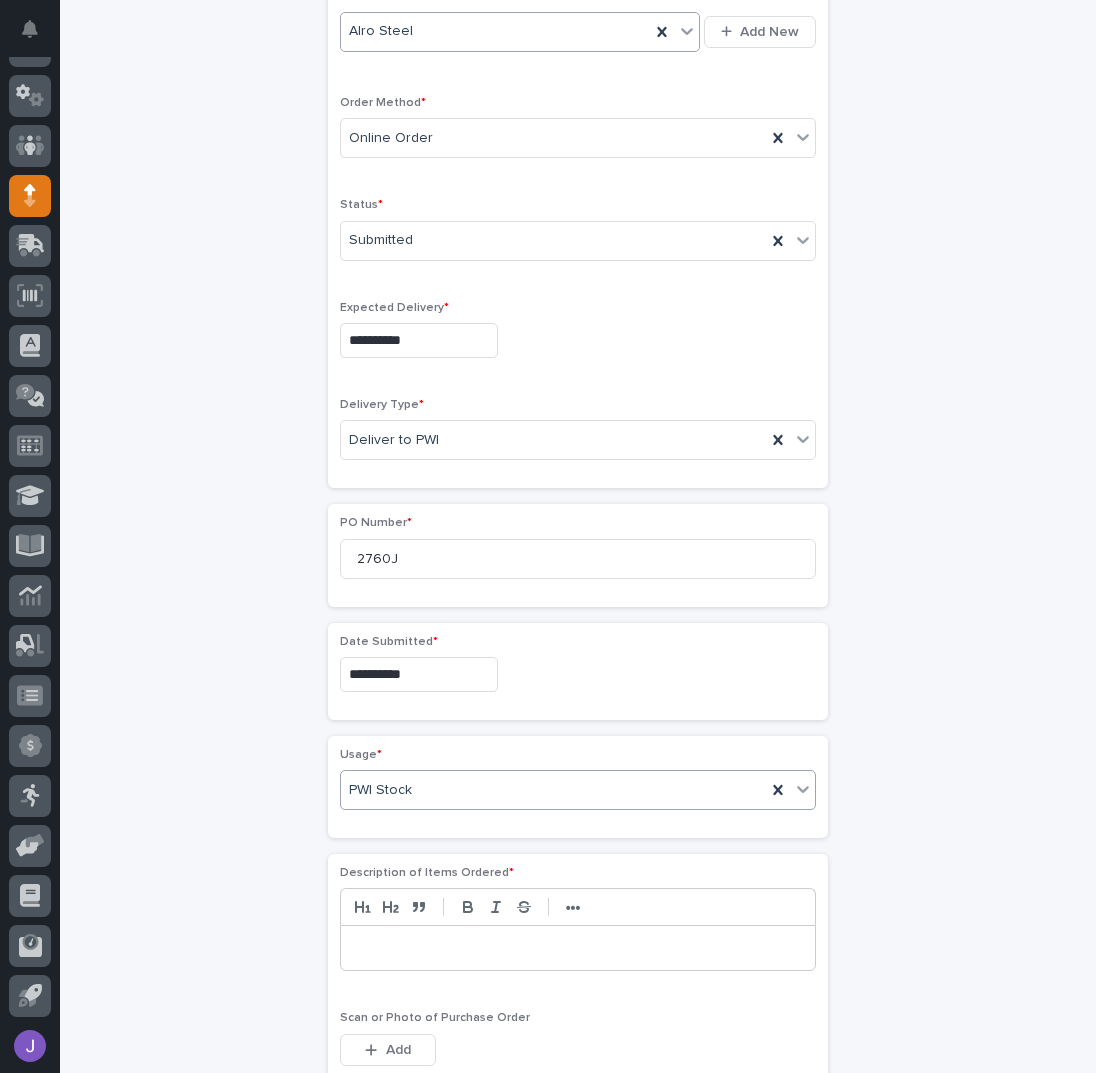 click at bounding box center [578, 948] 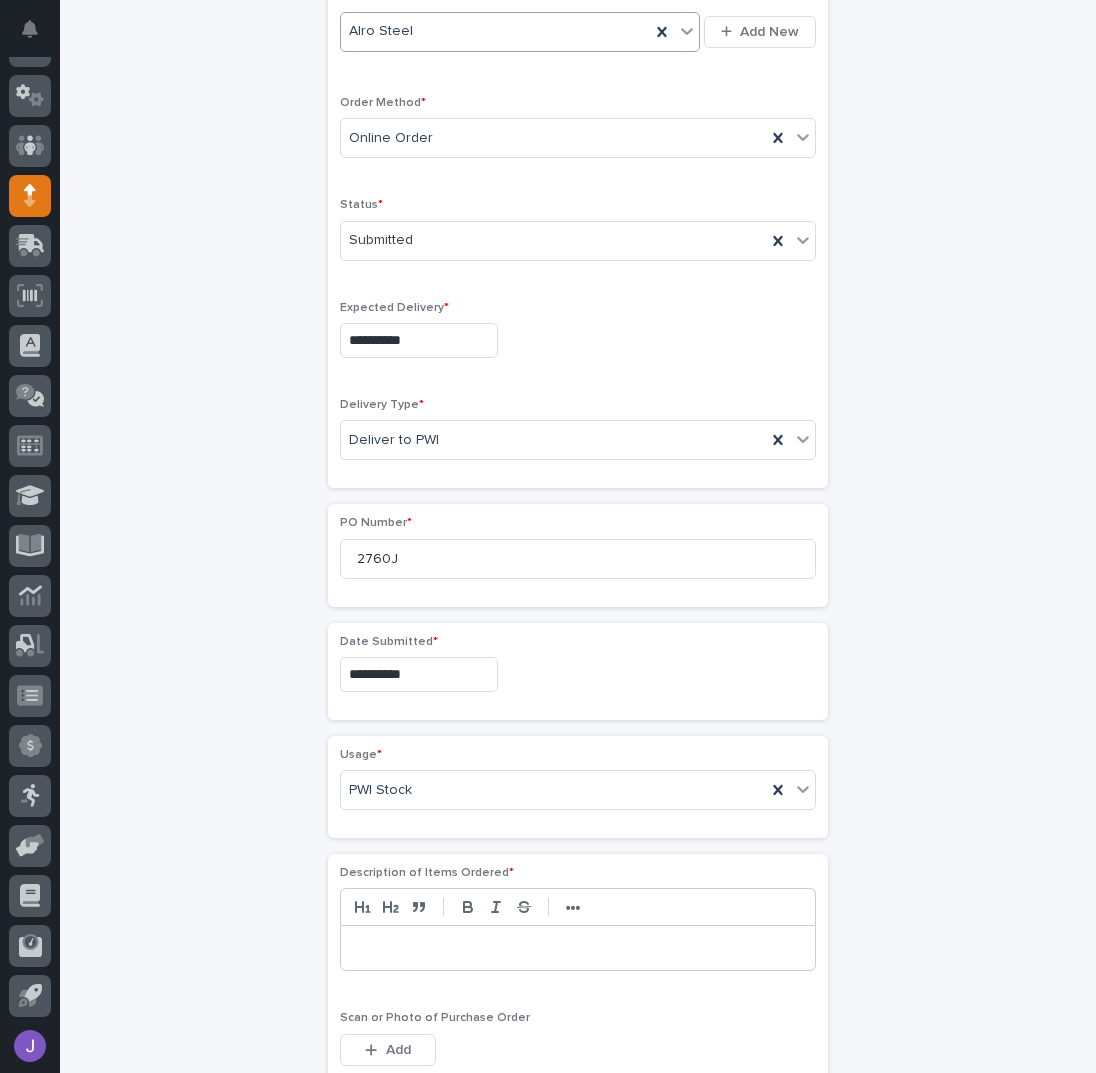 type 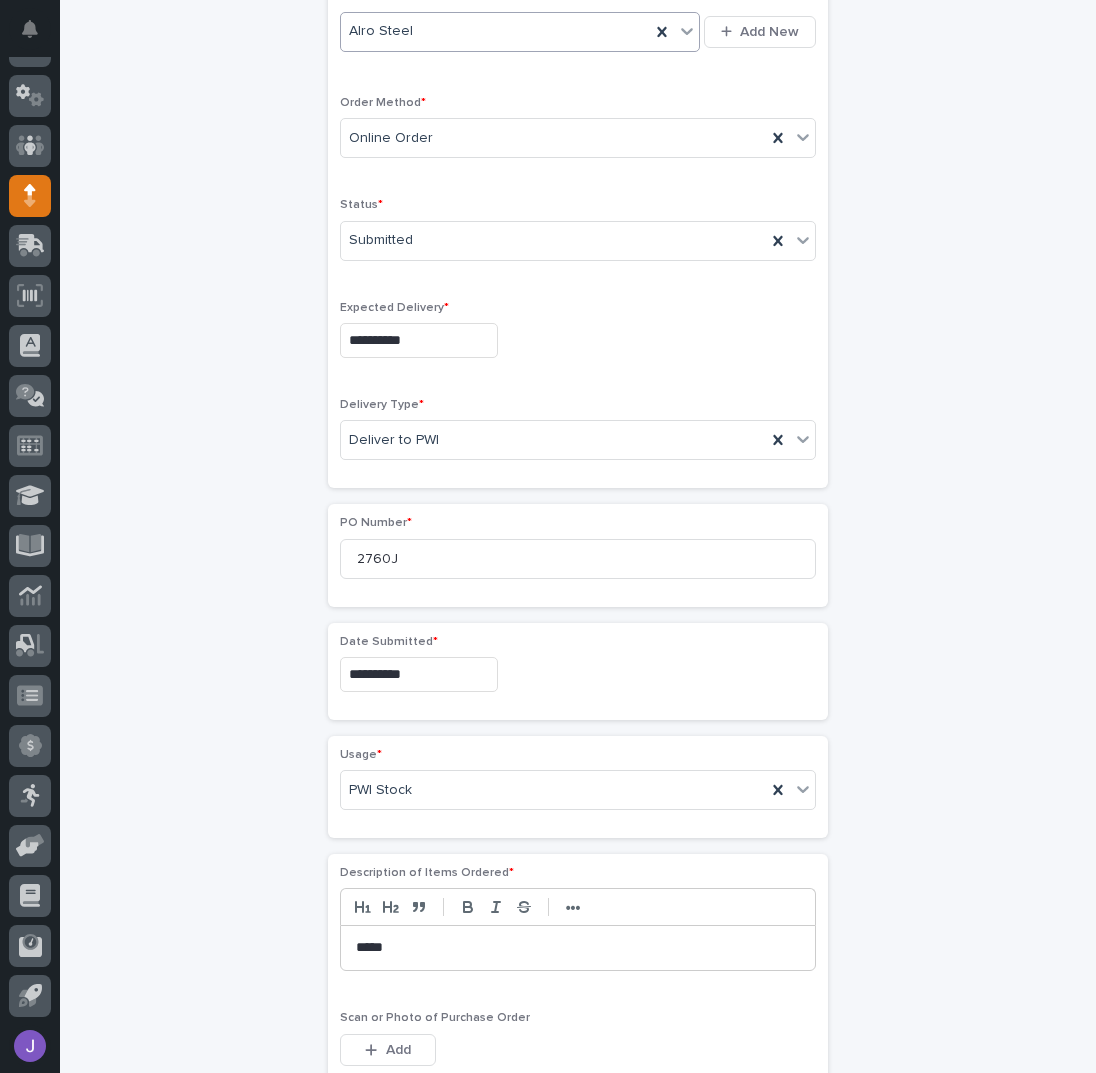 click on "**********" at bounding box center (578, 653) 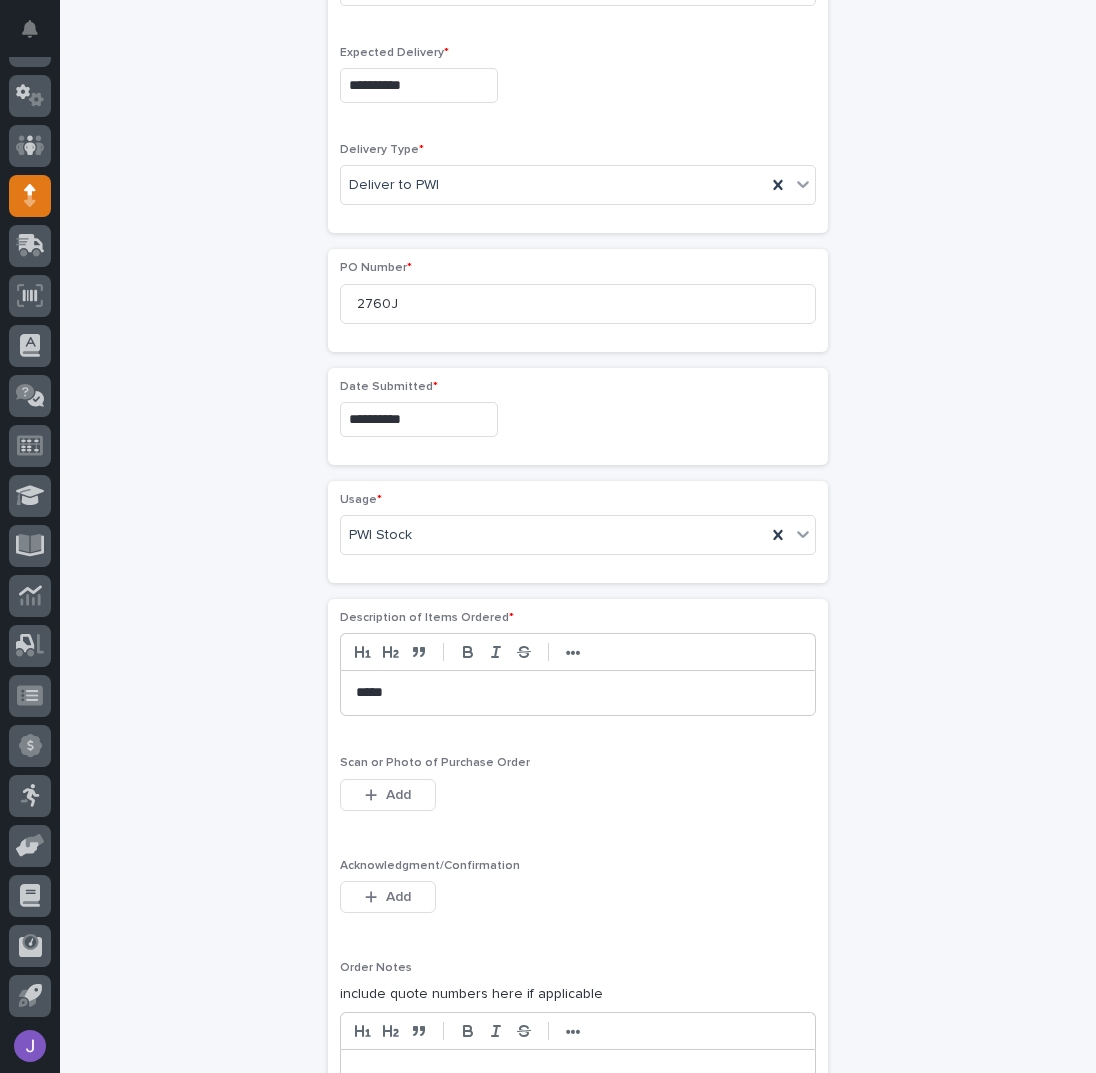 scroll, scrollTop: 863, scrollLeft: 0, axis: vertical 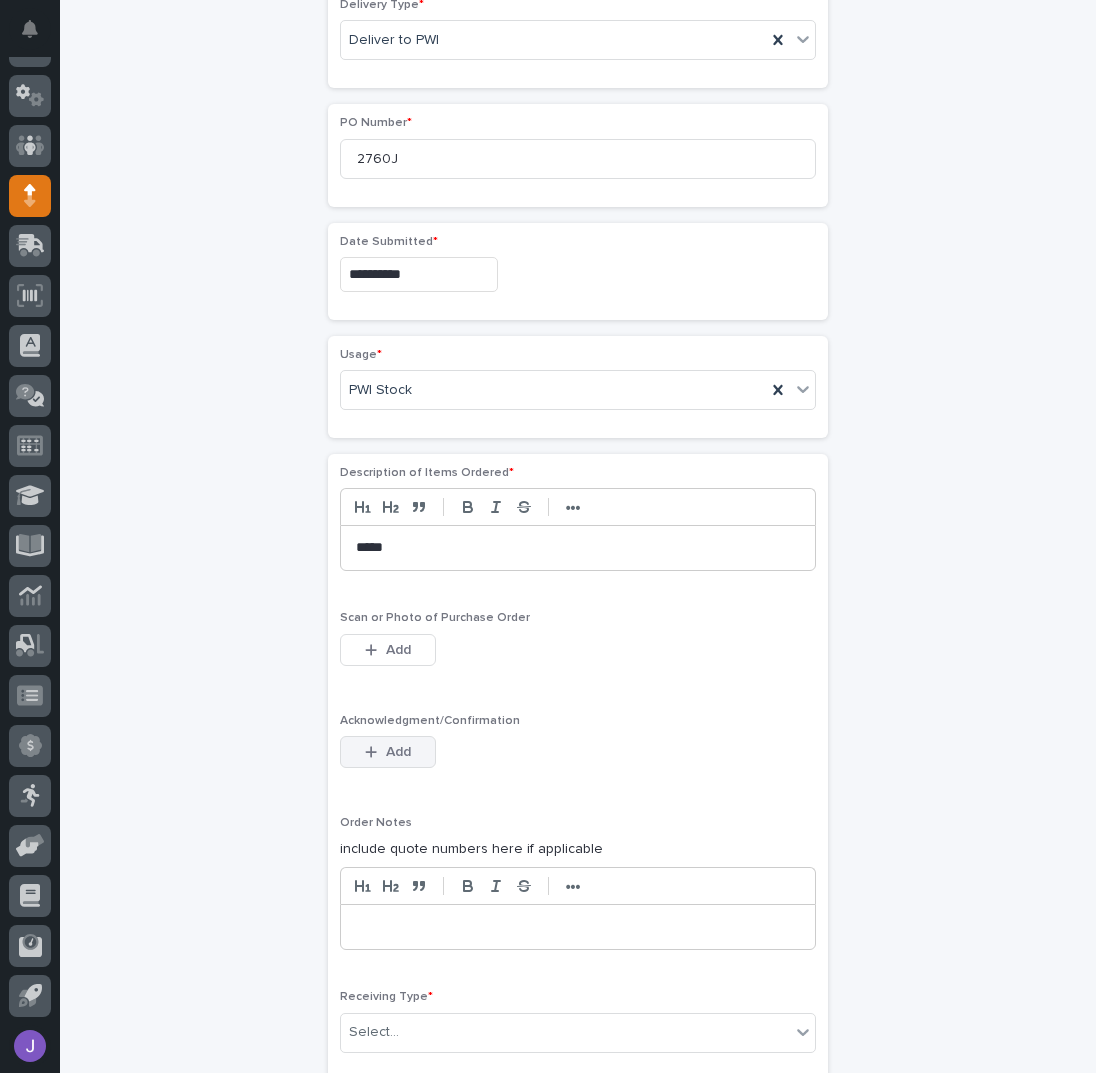 click on "Add" at bounding box center (388, 752) 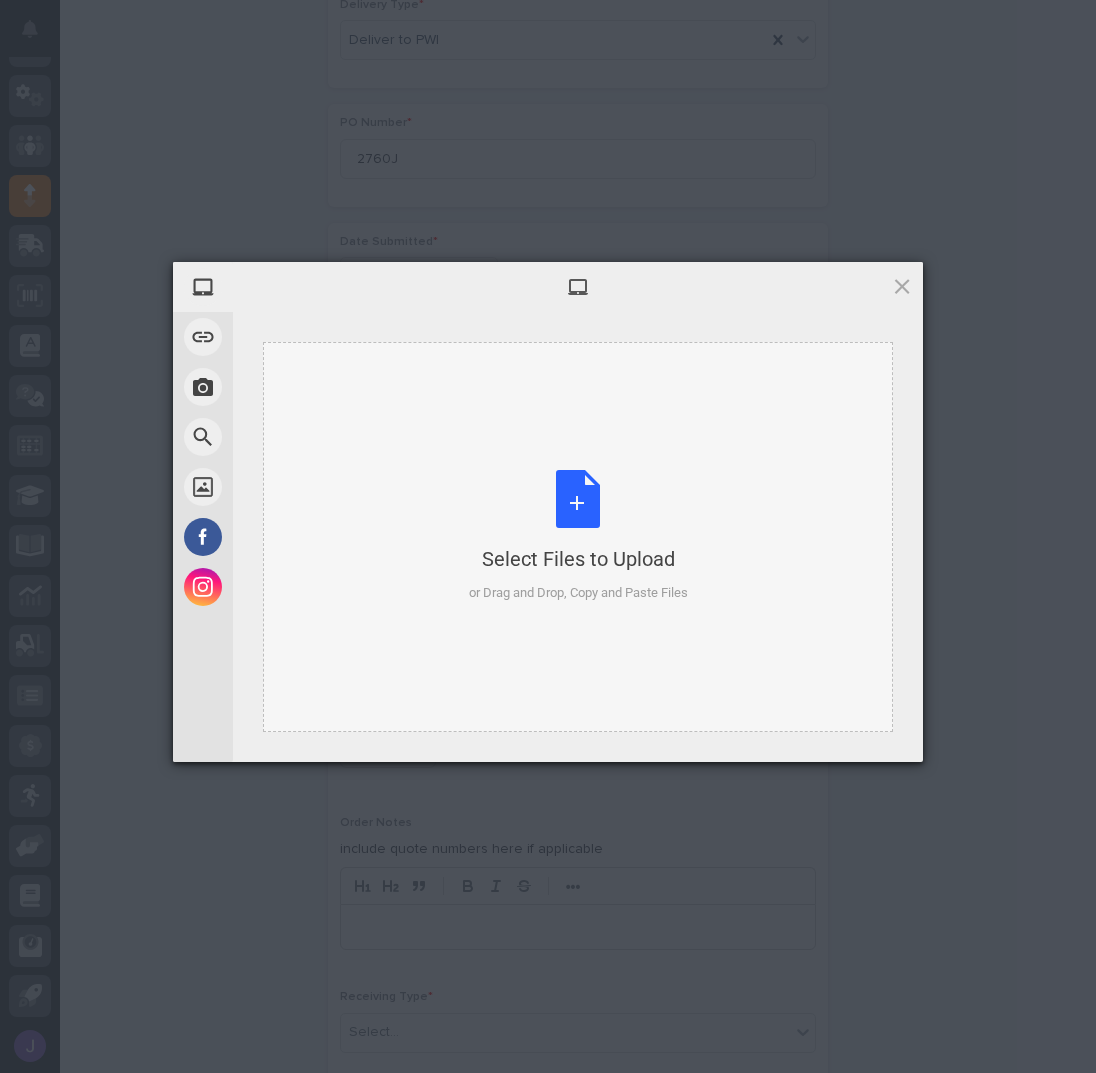 click on "Select Files to Upload
or Drag and Drop, Copy and Paste Files" at bounding box center [578, 536] 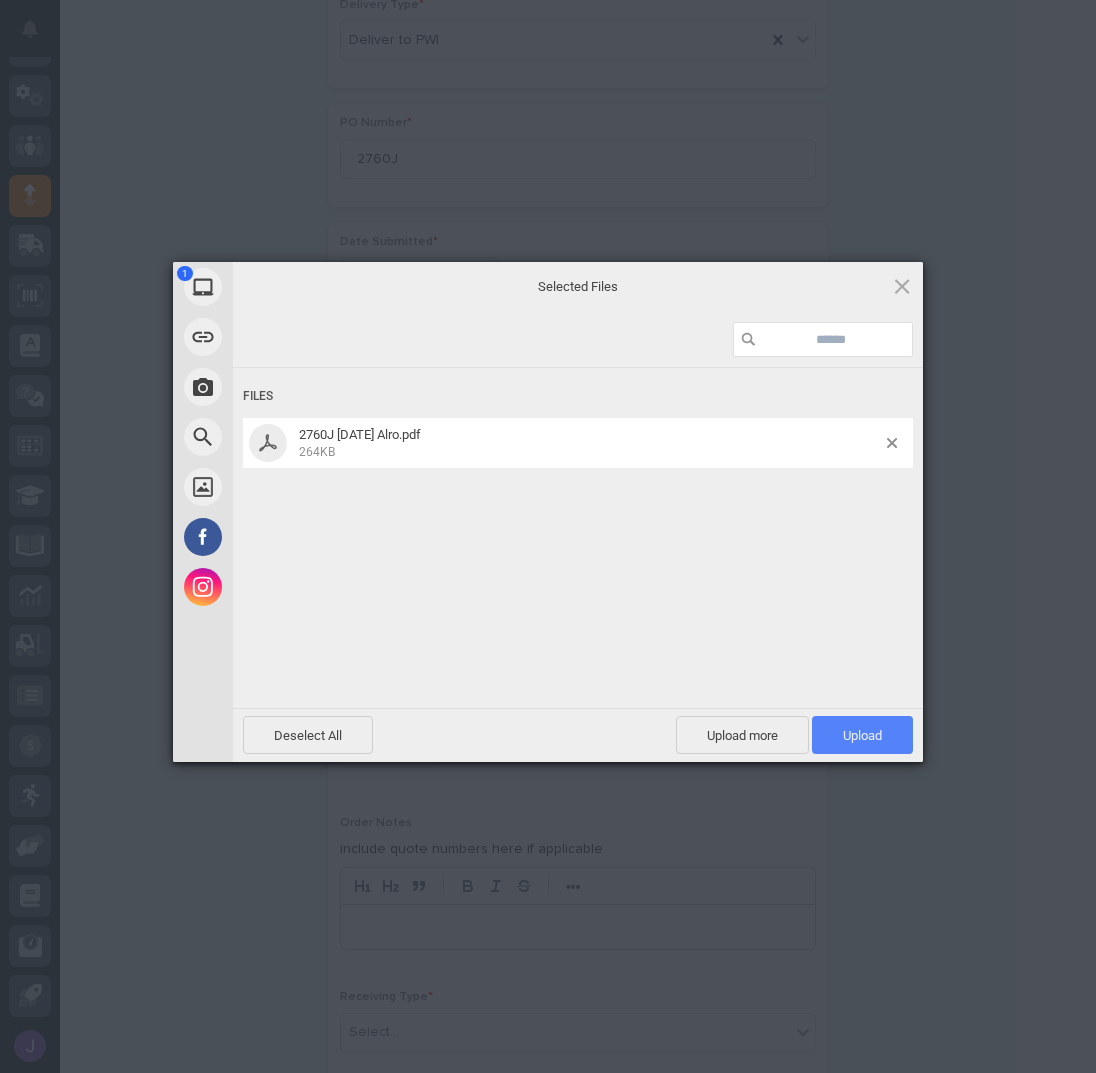 click on "Upload
1" at bounding box center (862, 735) 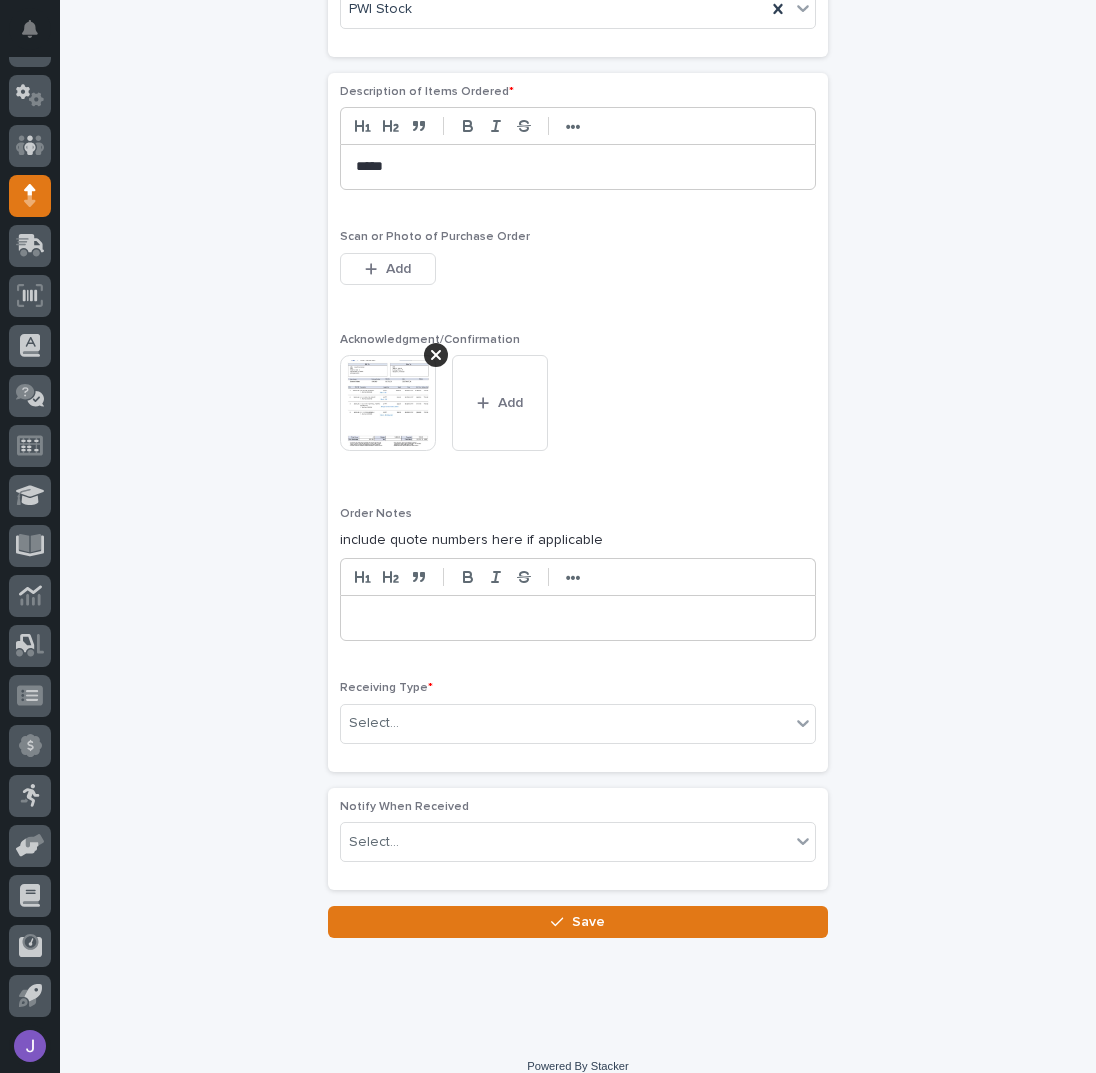 scroll, scrollTop: 1253, scrollLeft: 0, axis: vertical 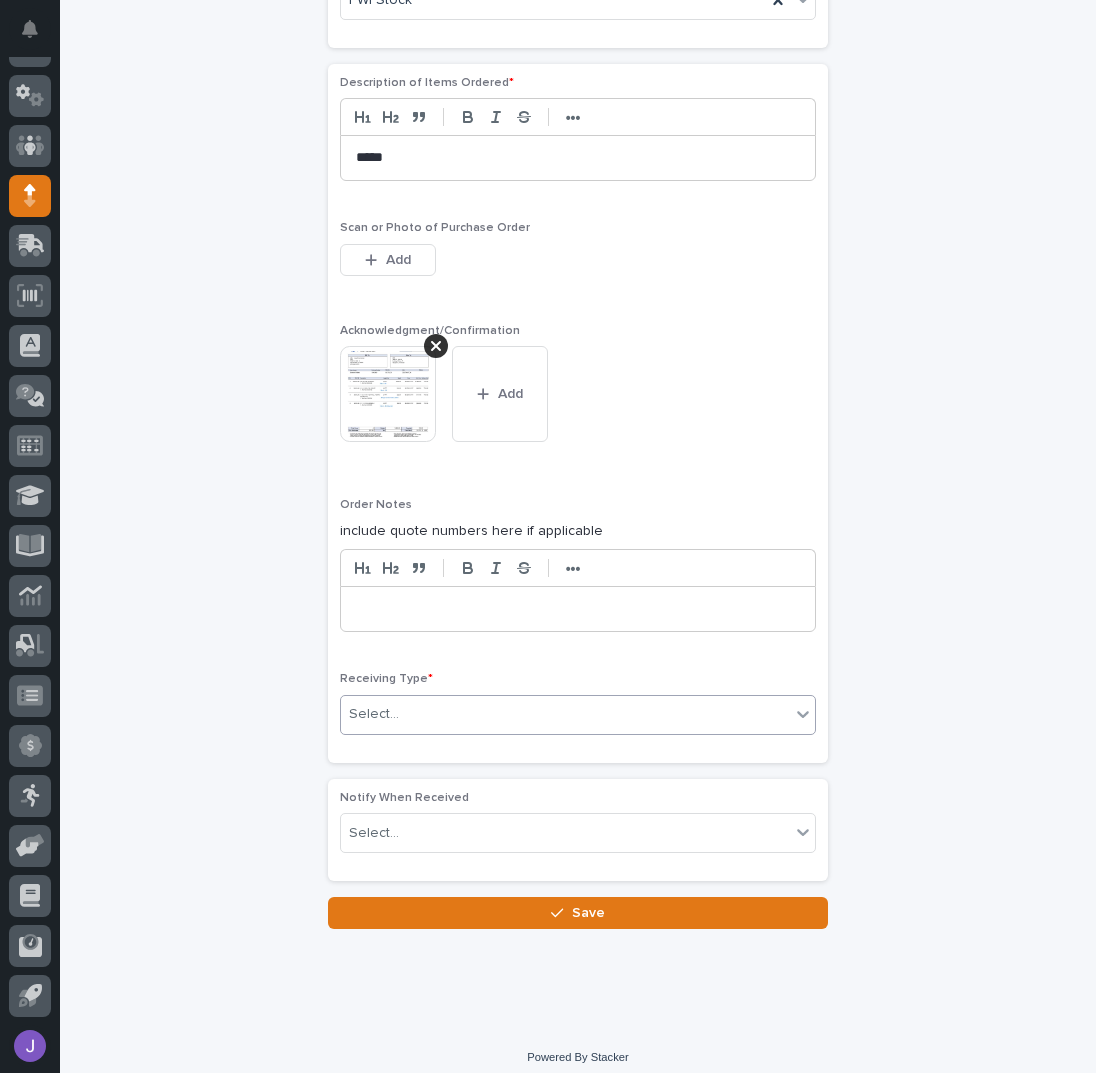 click on "Select..." at bounding box center [578, 715] 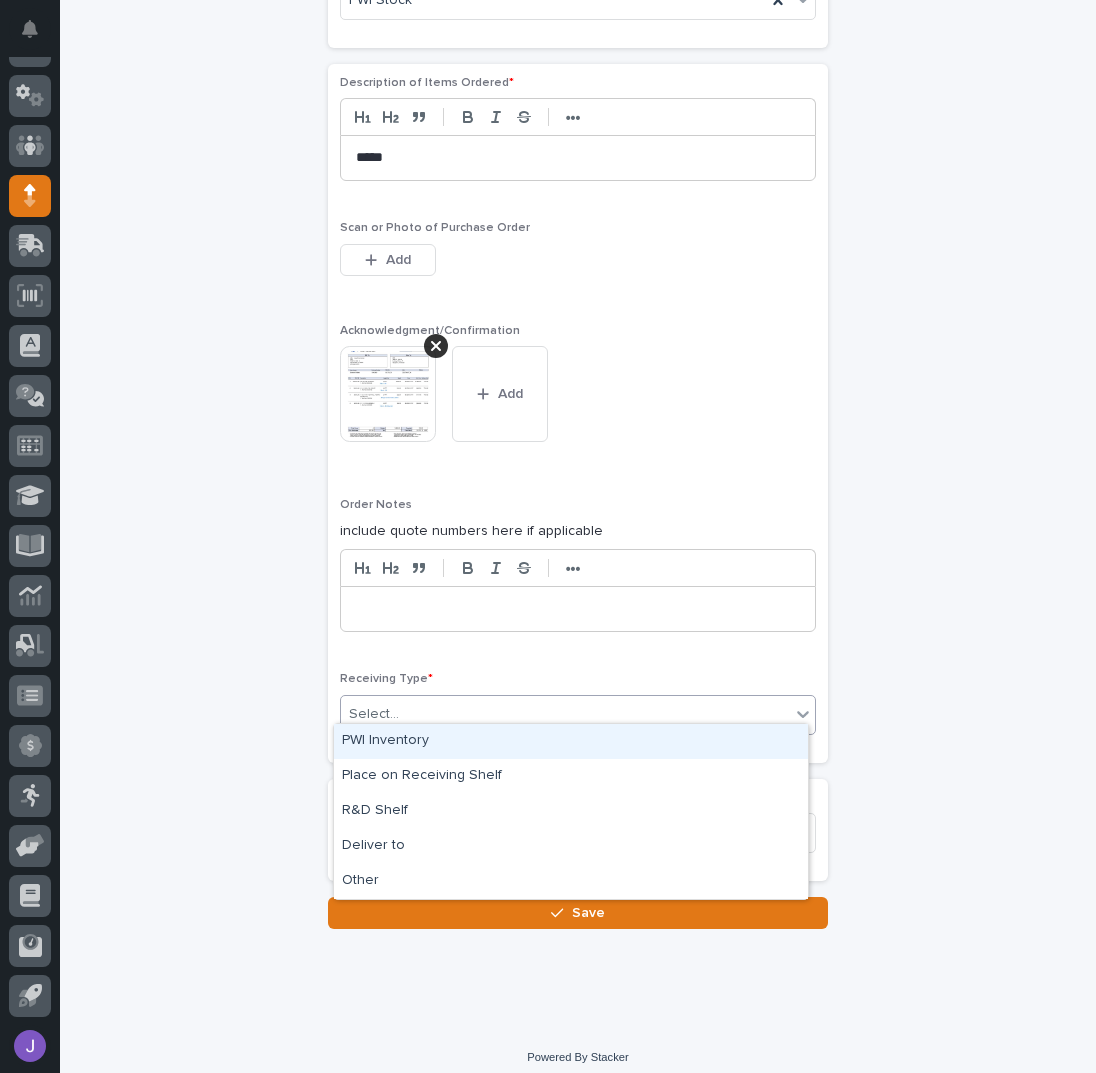 click on "PWI Inventory" at bounding box center (571, 741) 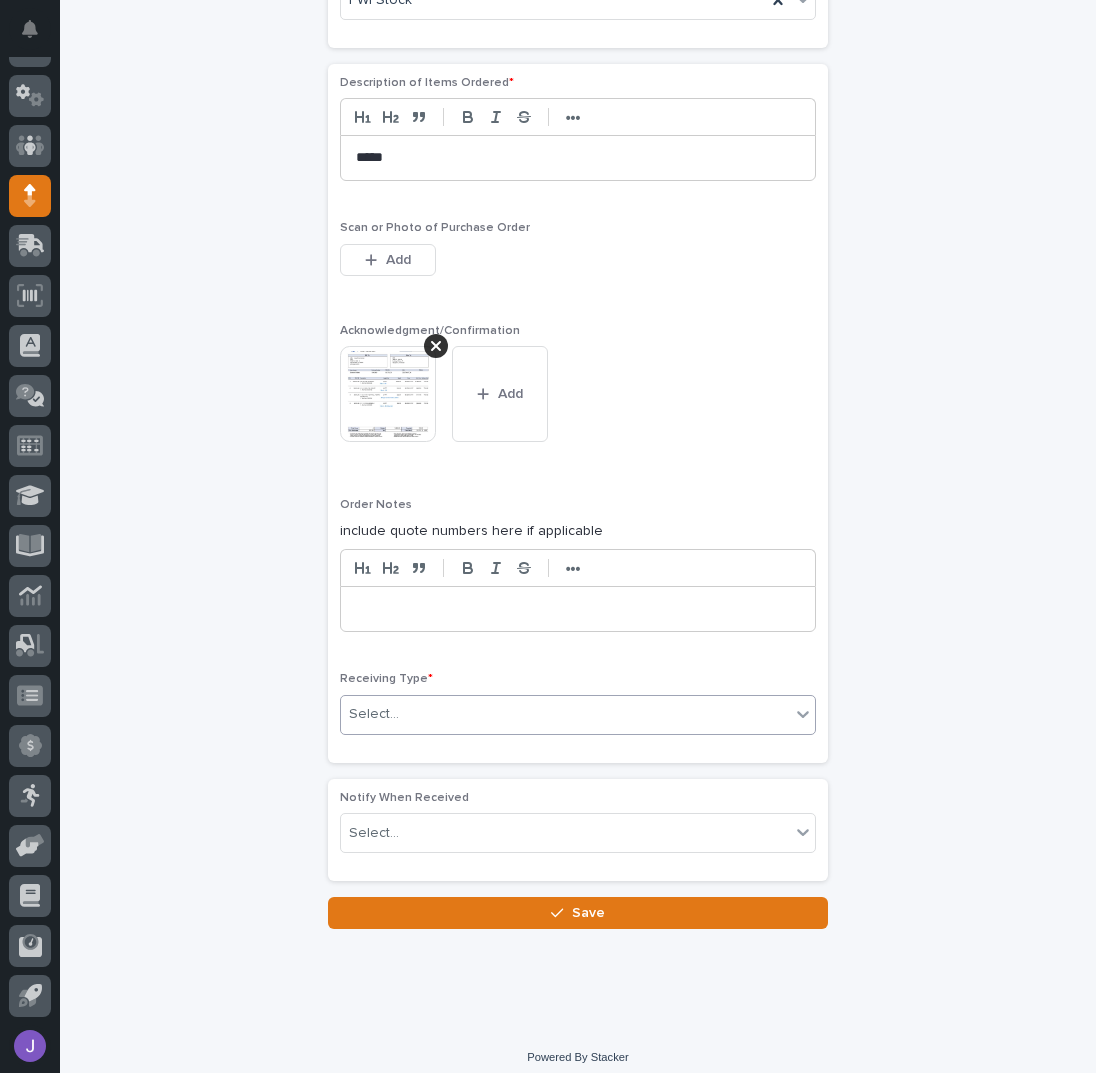 click on "**********" at bounding box center [578, -101] 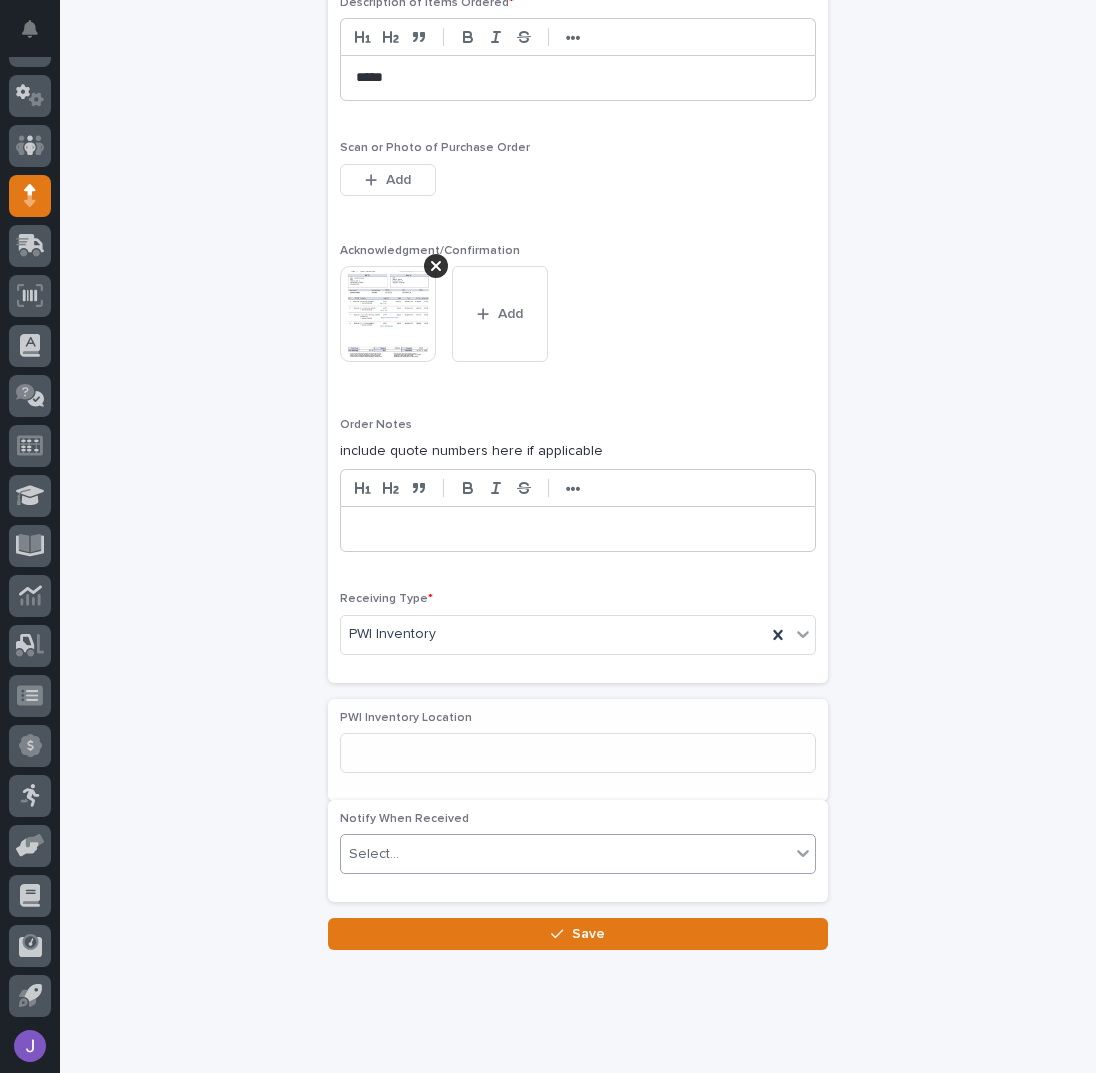 scroll, scrollTop: 1371, scrollLeft: 0, axis: vertical 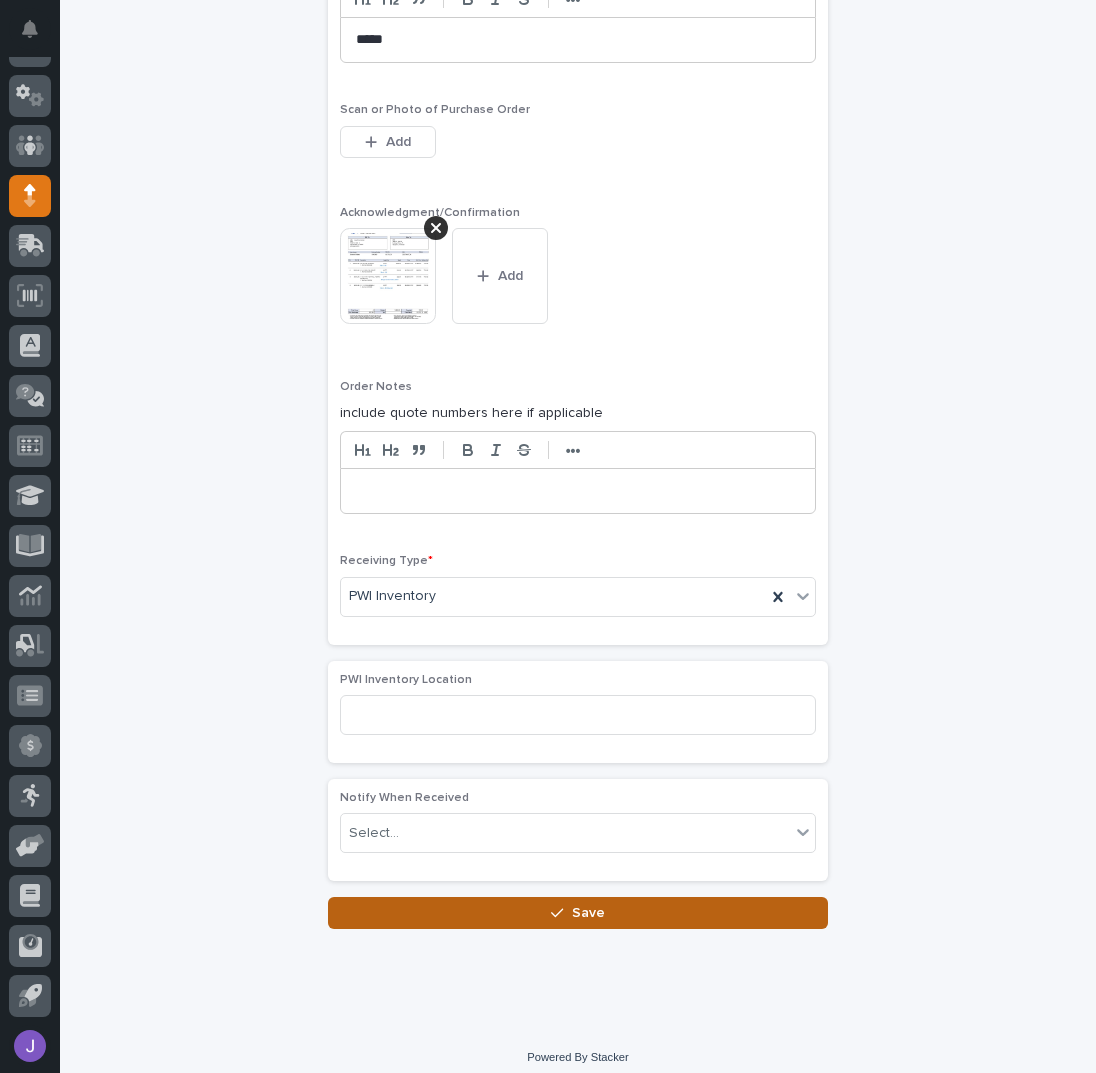 click on "Save" at bounding box center (578, 913) 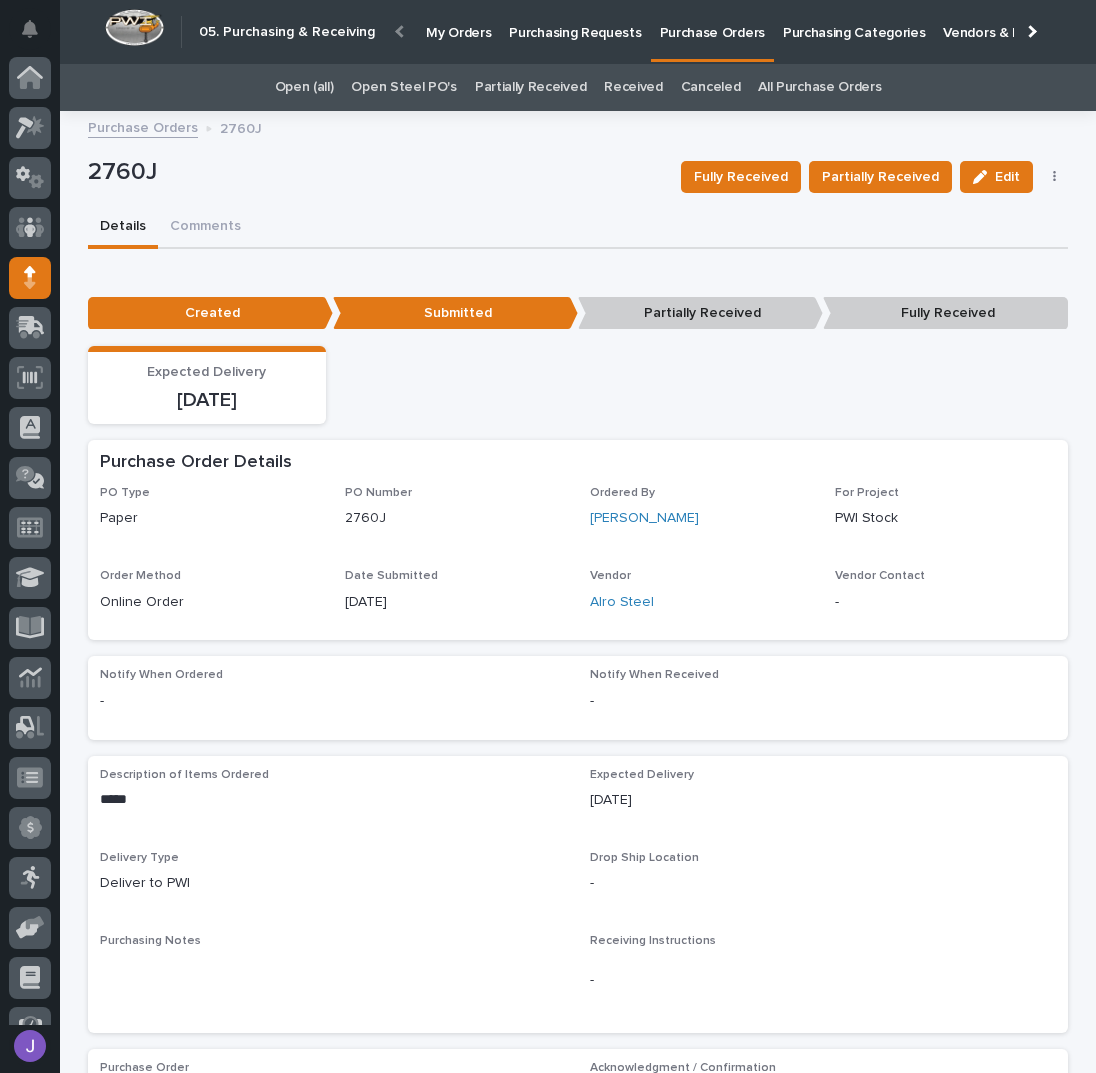 scroll, scrollTop: 82, scrollLeft: 0, axis: vertical 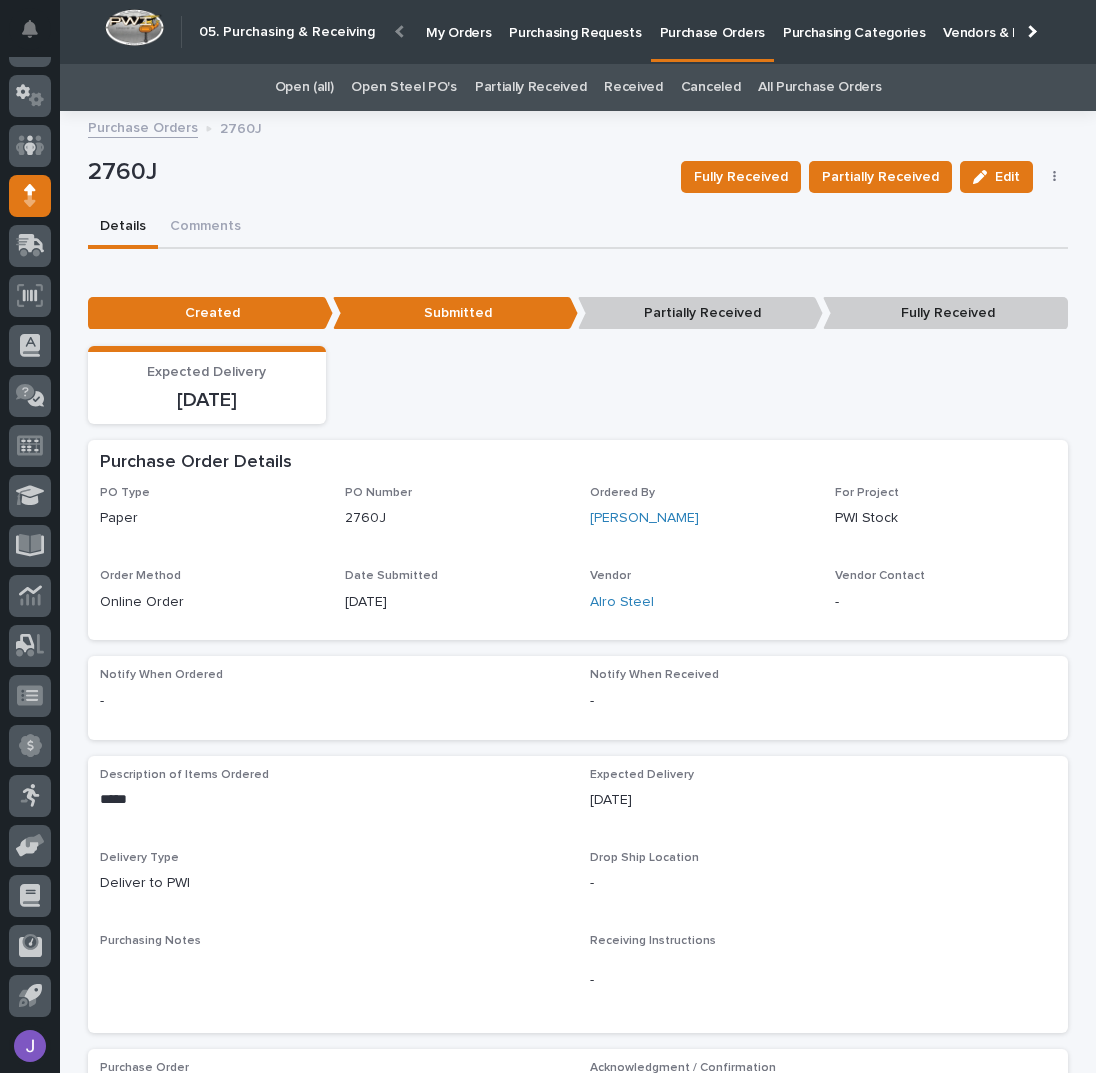 click on "Purchasing Requests" at bounding box center [575, 31] 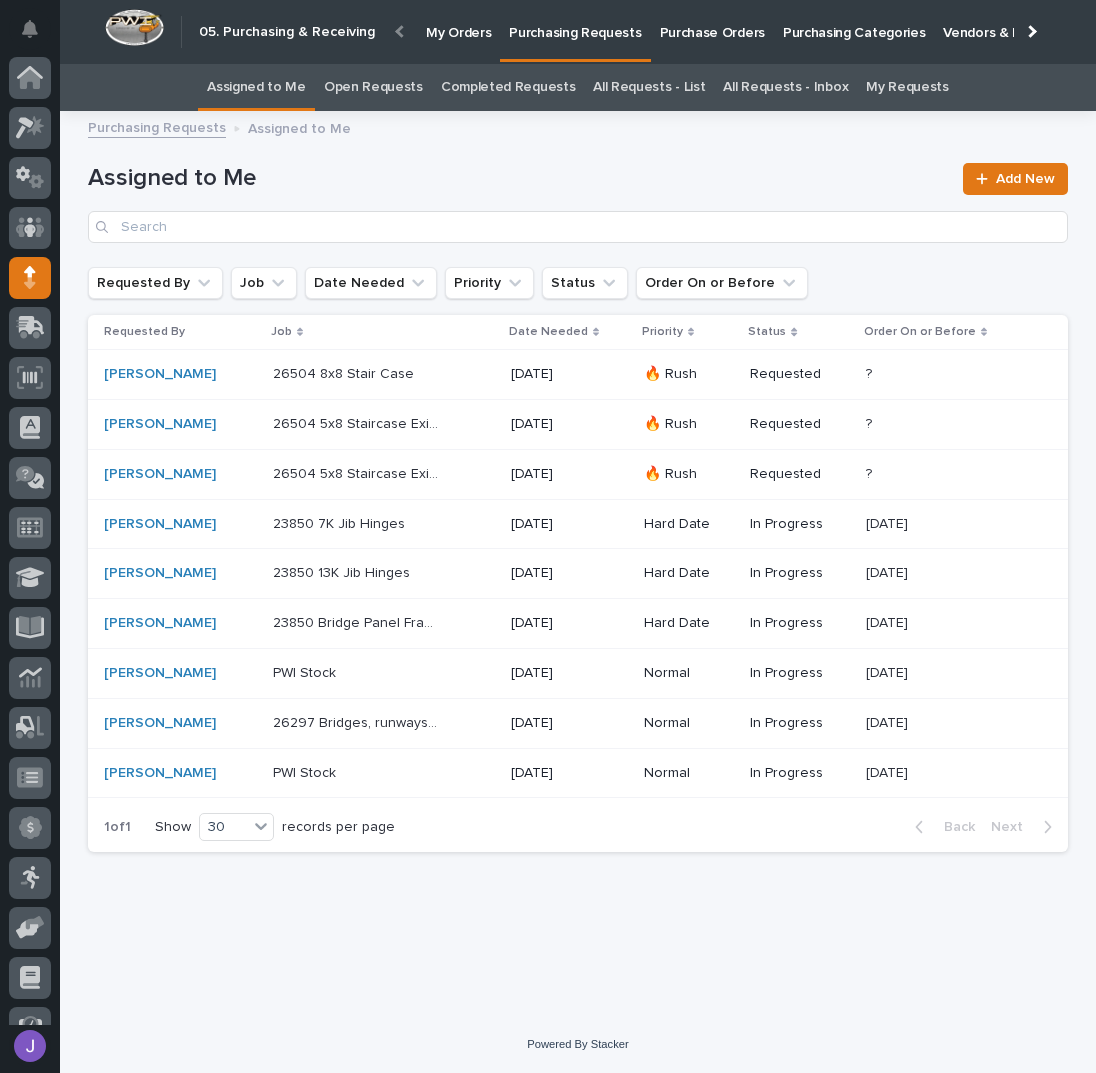 scroll, scrollTop: 82, scrollLeft: 0, axis: vertical 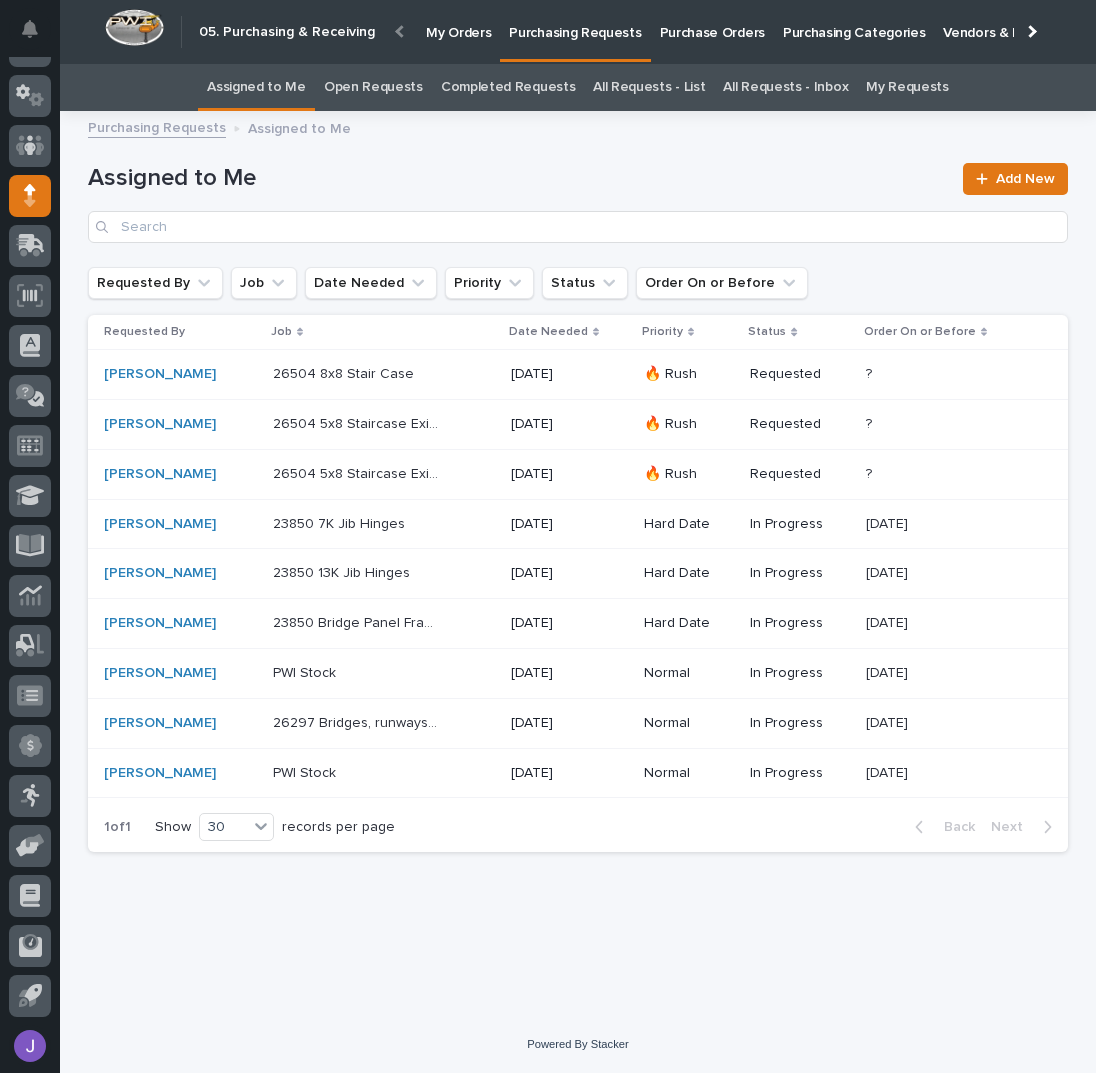 click on "23850 Bridge Panel Frames" at bounding box center (358, 621) 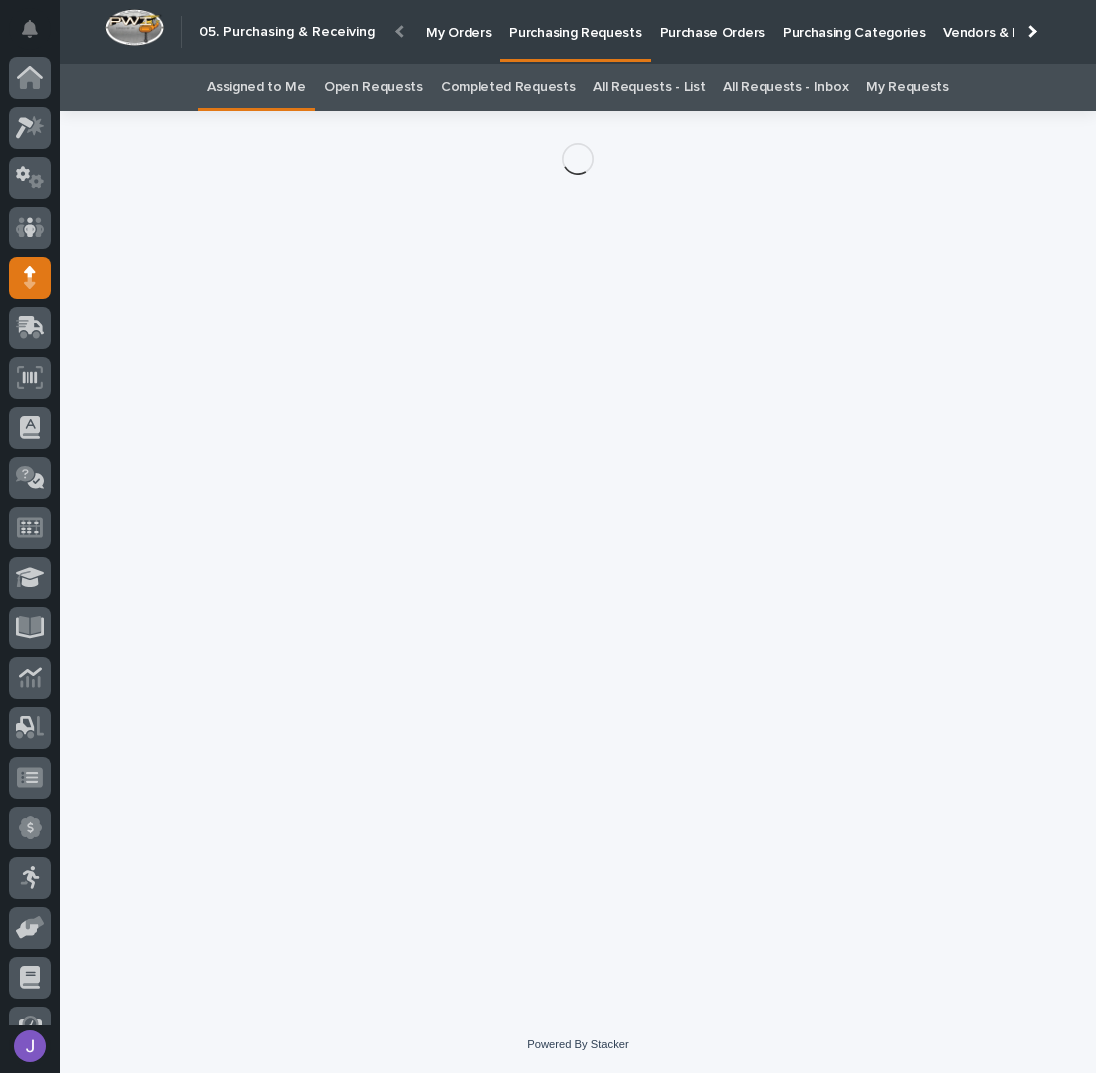 scroll, scrollTop: 82, scrollLeft: 0, axis: vertical 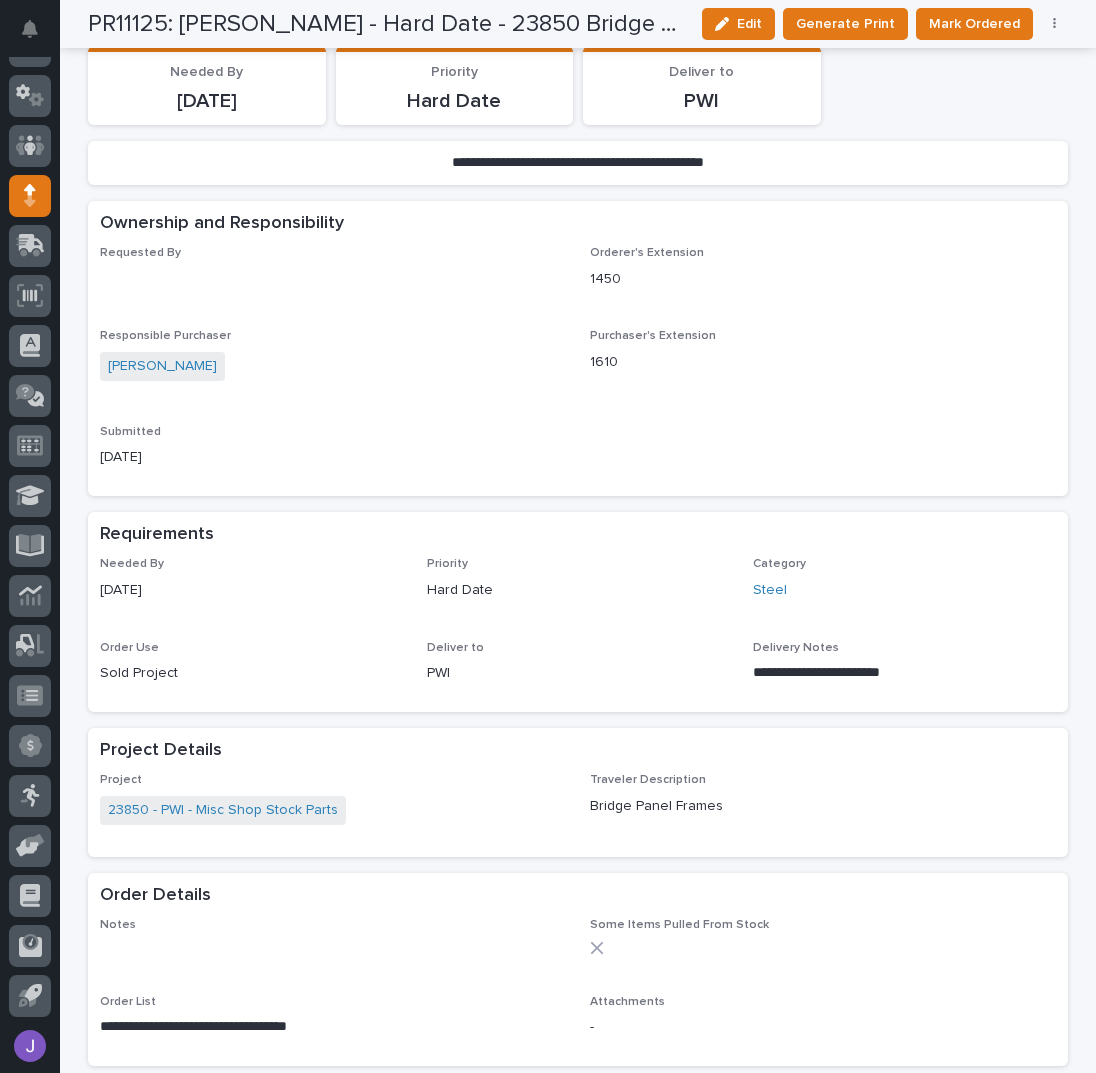 click at bounding box center (1055, 24) 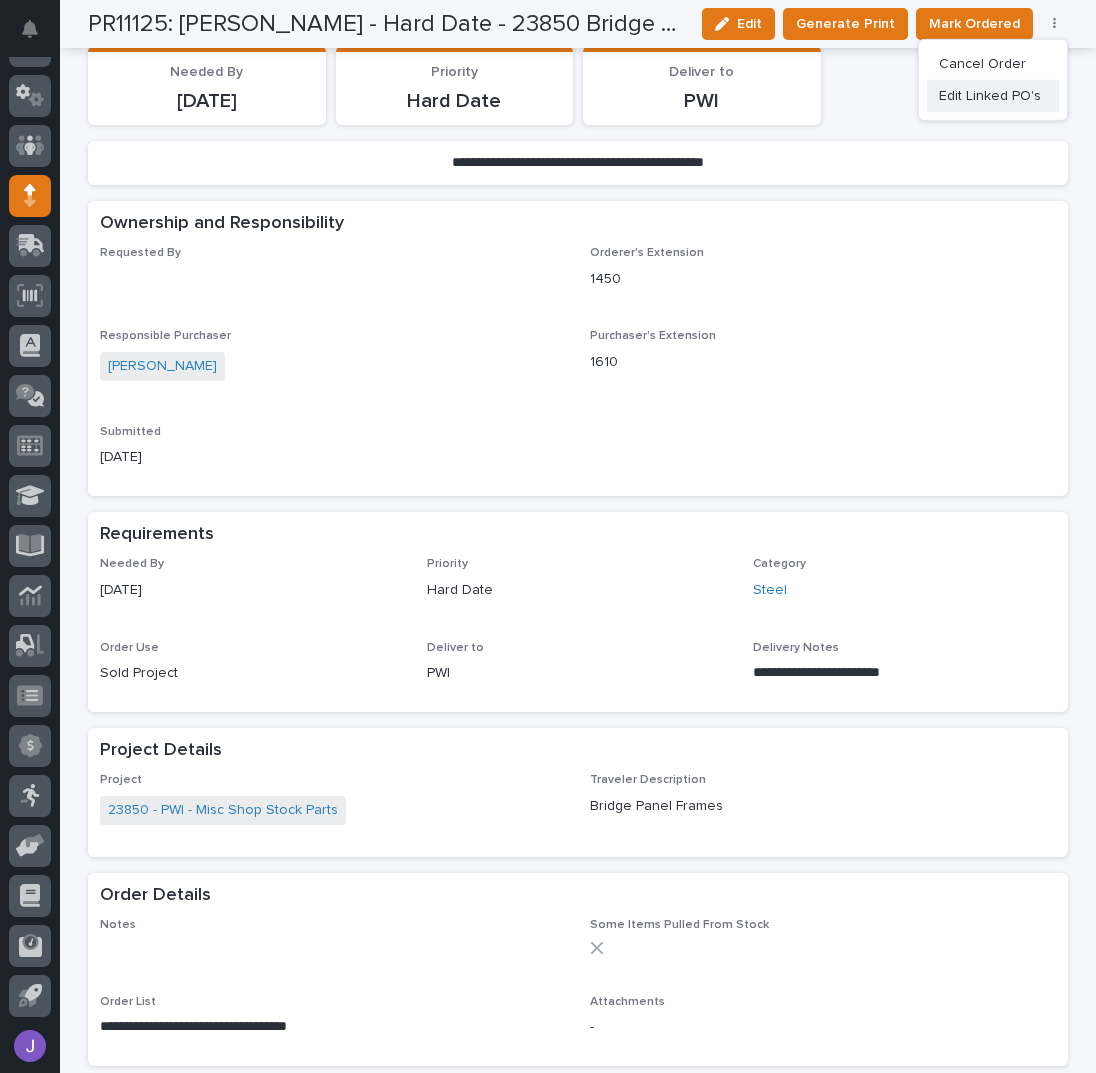 click on "Edit Linked PO's" at bounding box center (990, 96) 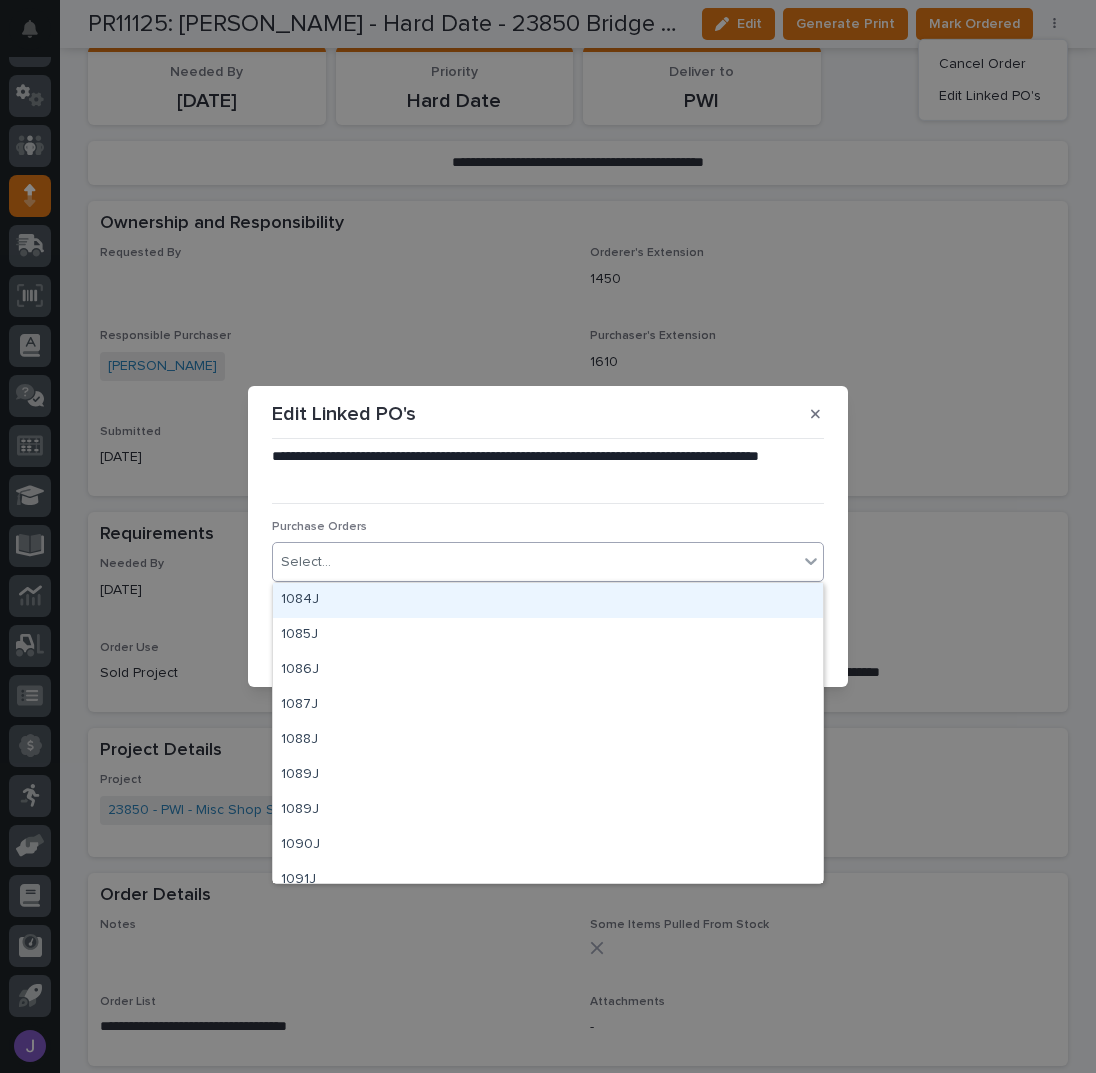 click on "Select..." at bounding box center (535, 562) 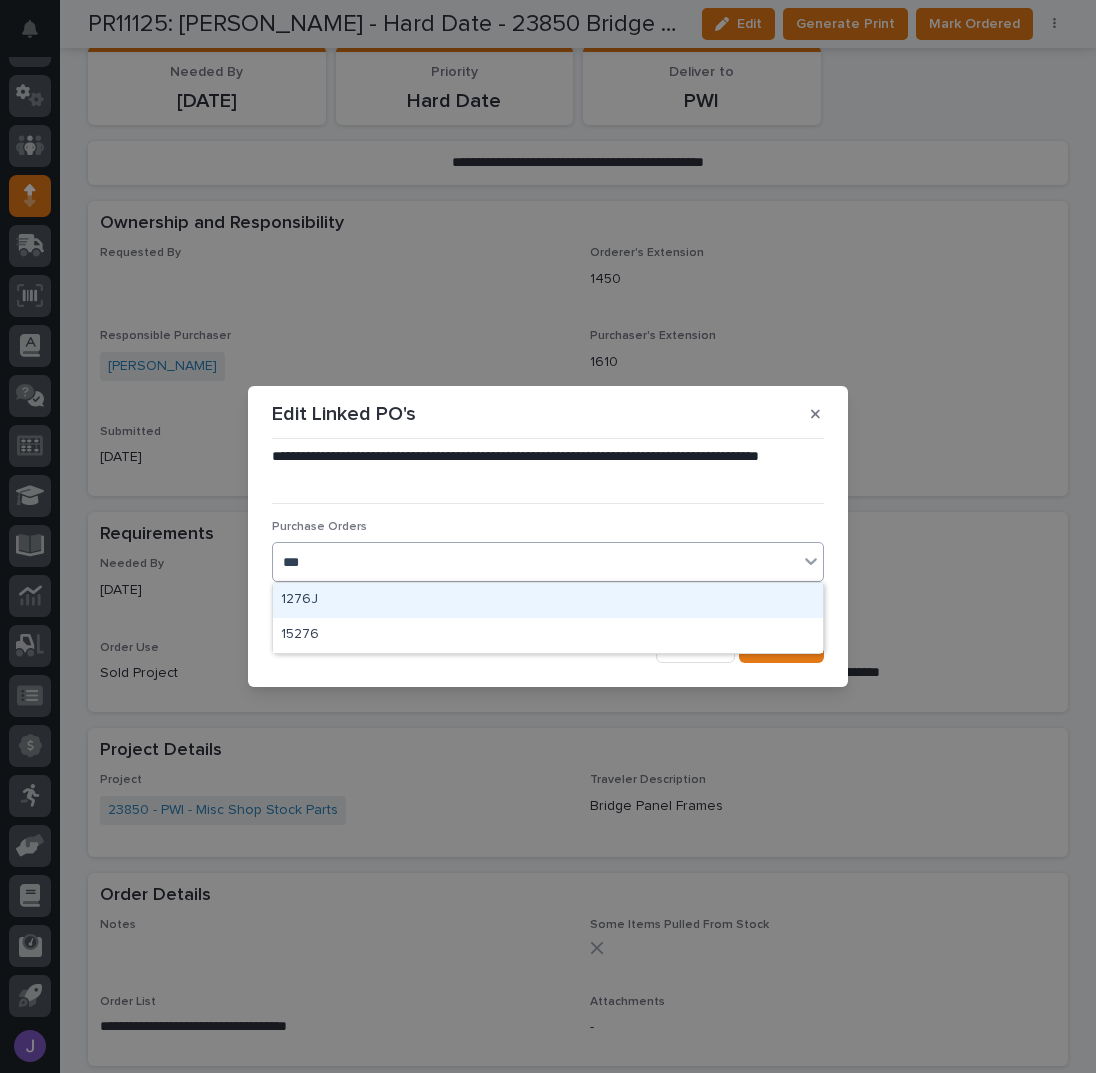 type on "****" 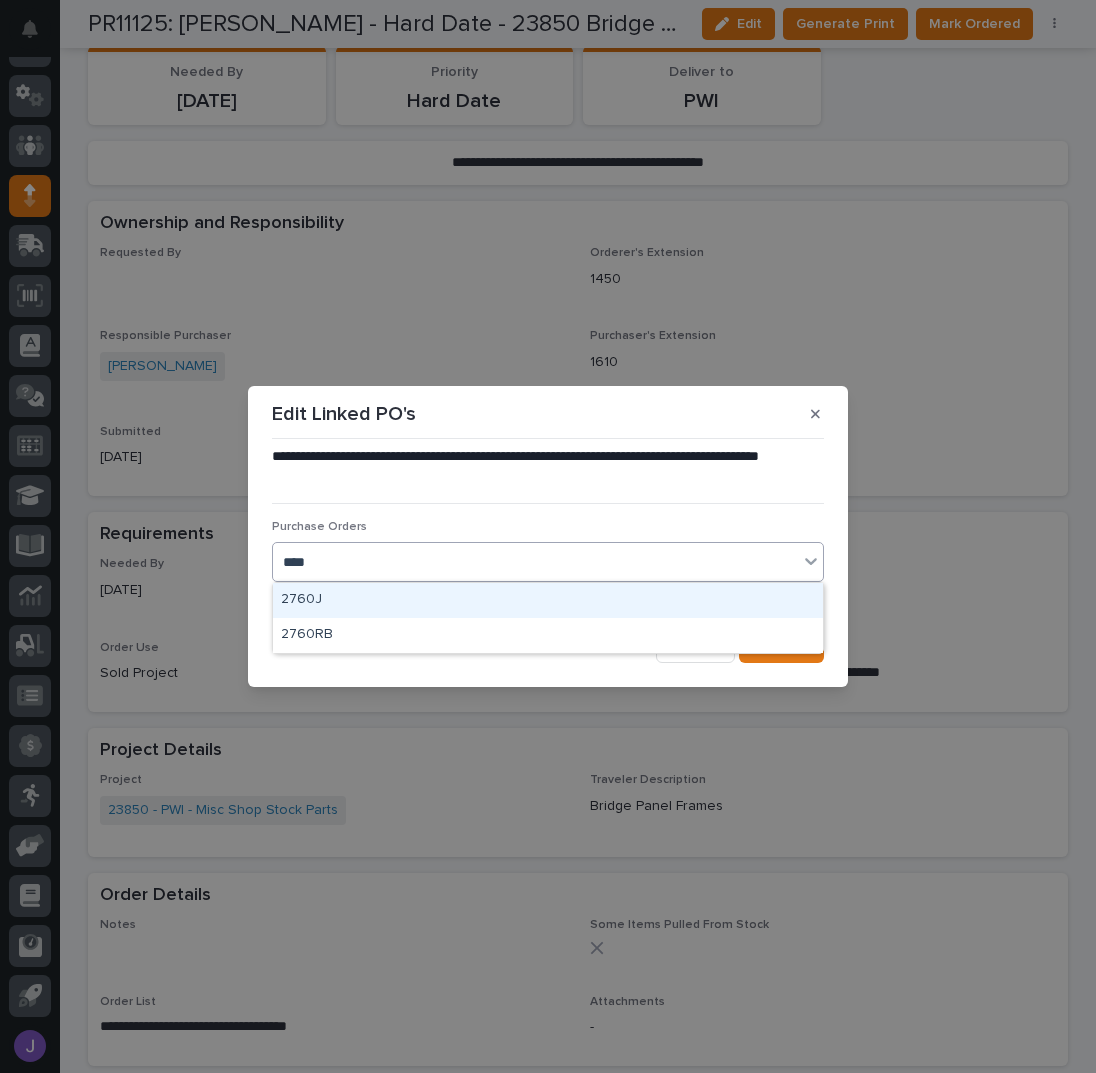 click on "2760J" at bounding box center [548, 600] 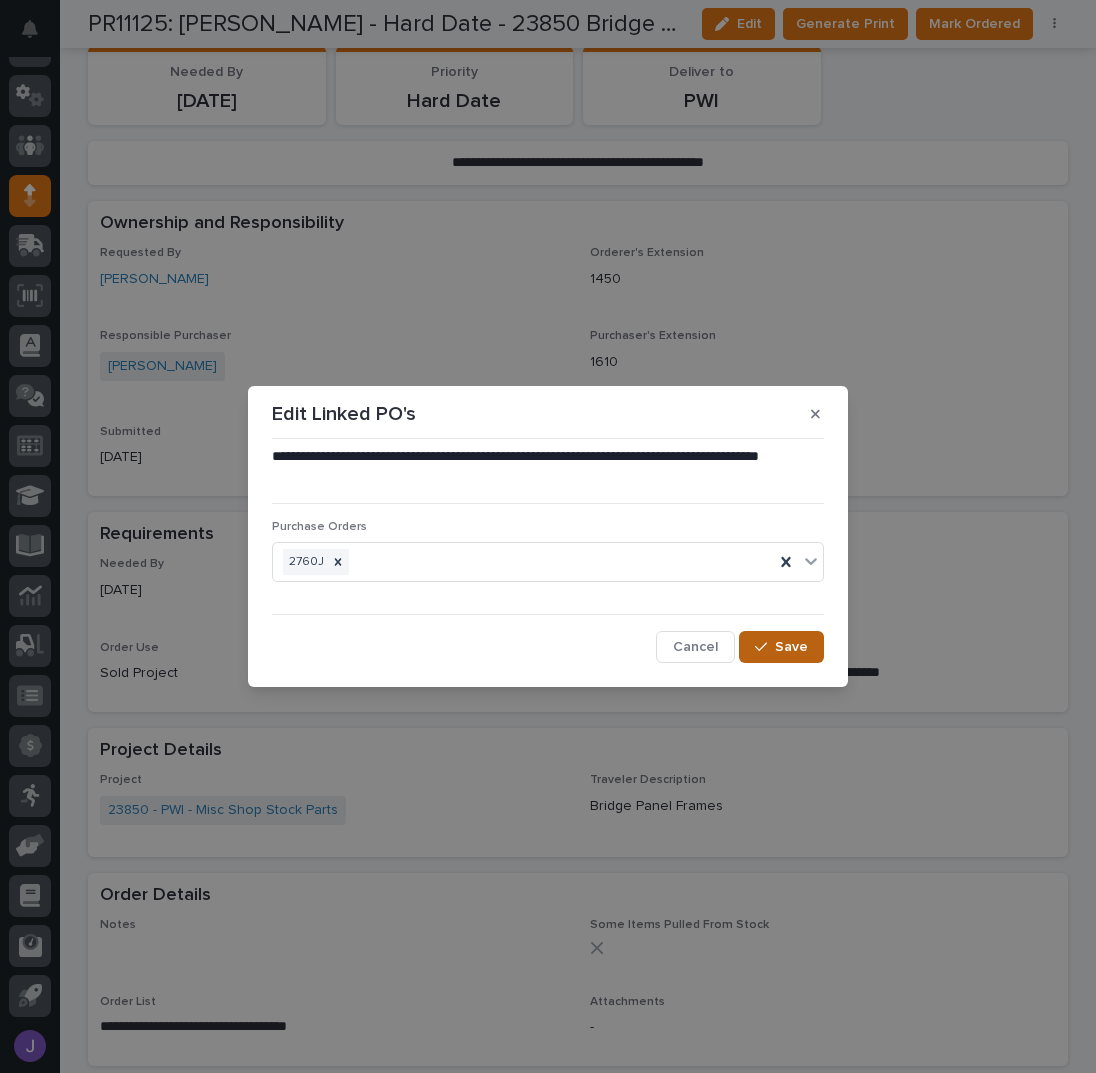 click on "Save" at bounding box center (791, 647) 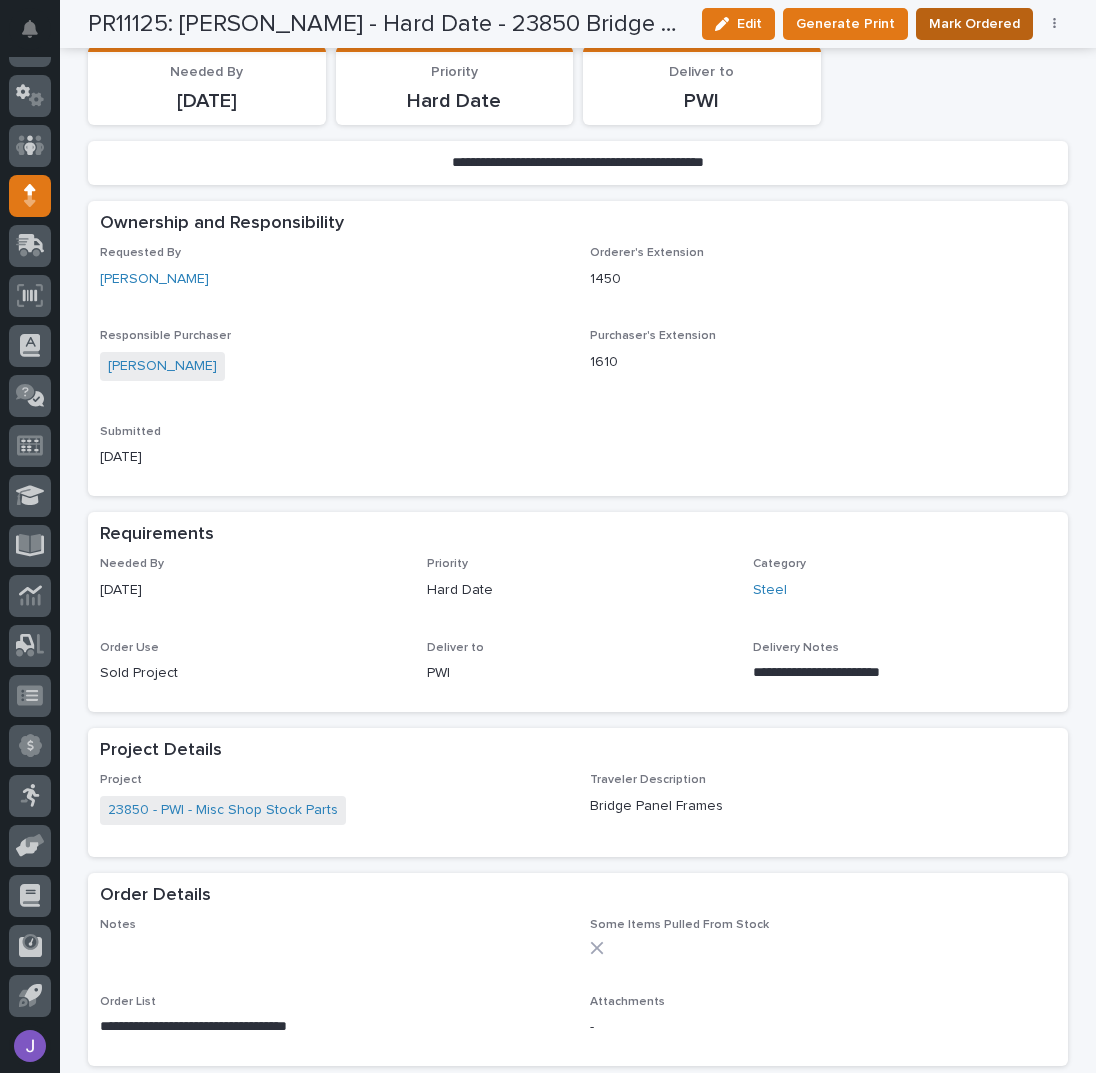 click on "Mark Ordered" at bounding box center [974, 24] 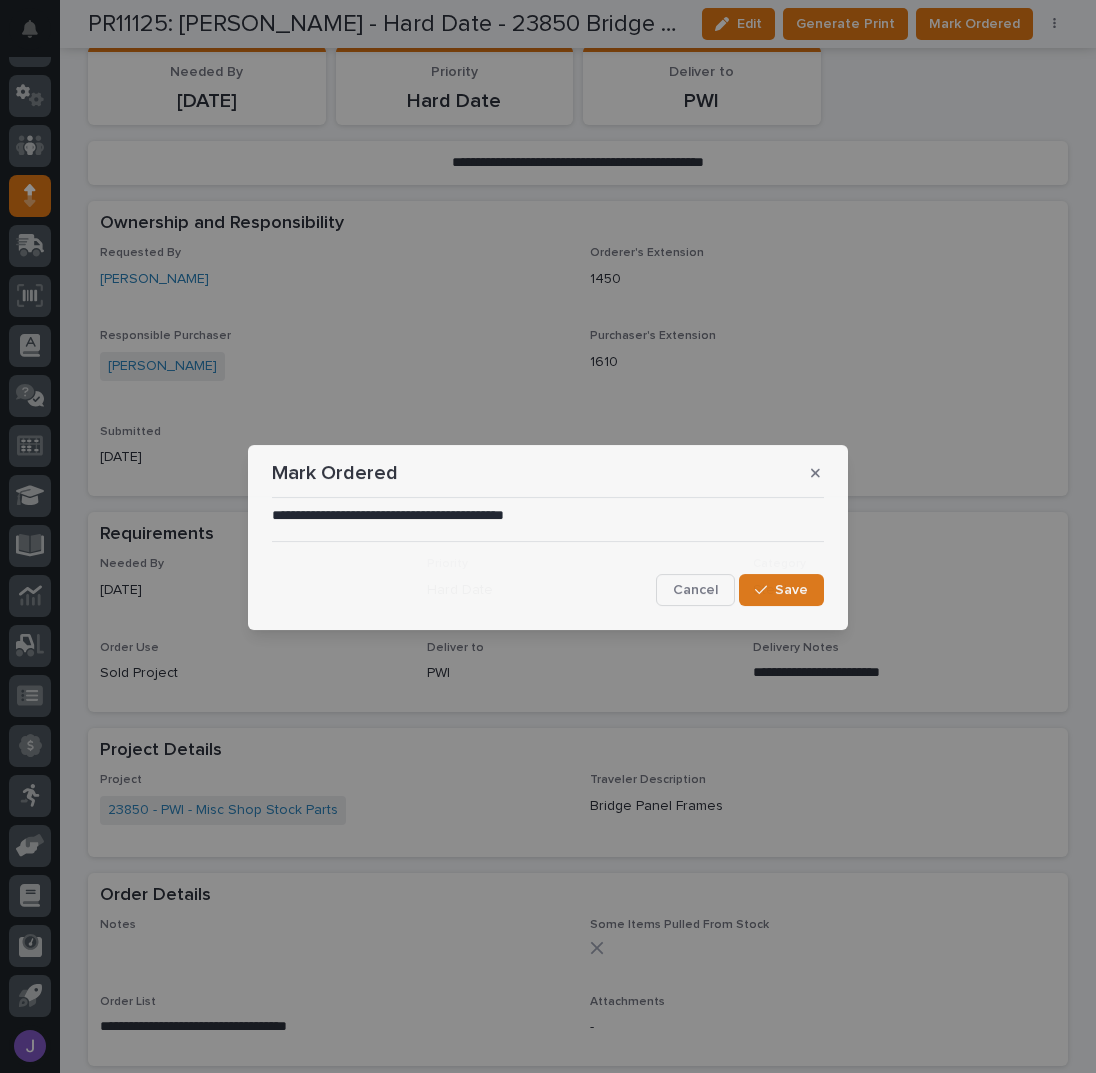 scroll, scrollTop: 368, scrollLeft: 0, axis: vertical 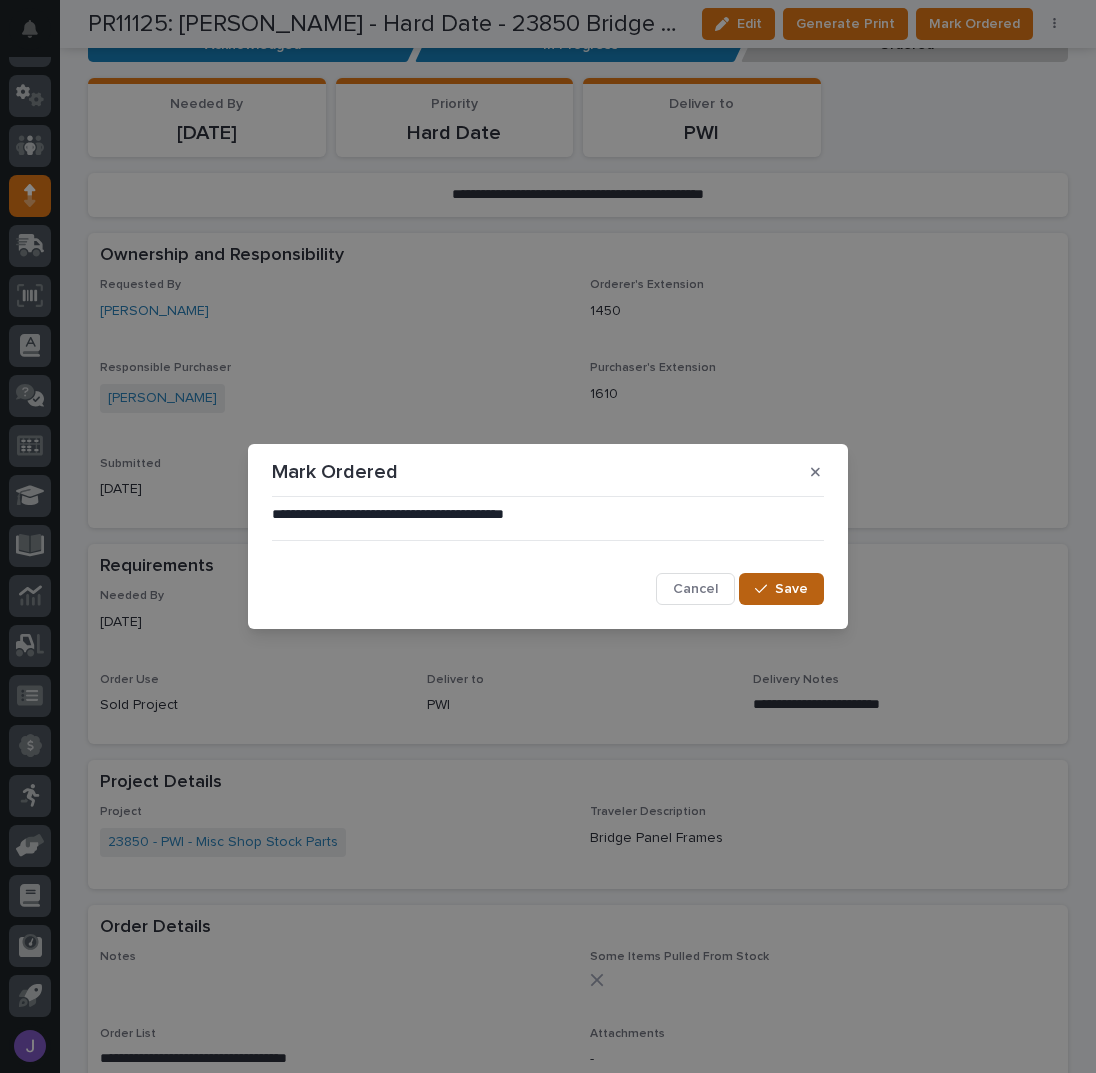 click 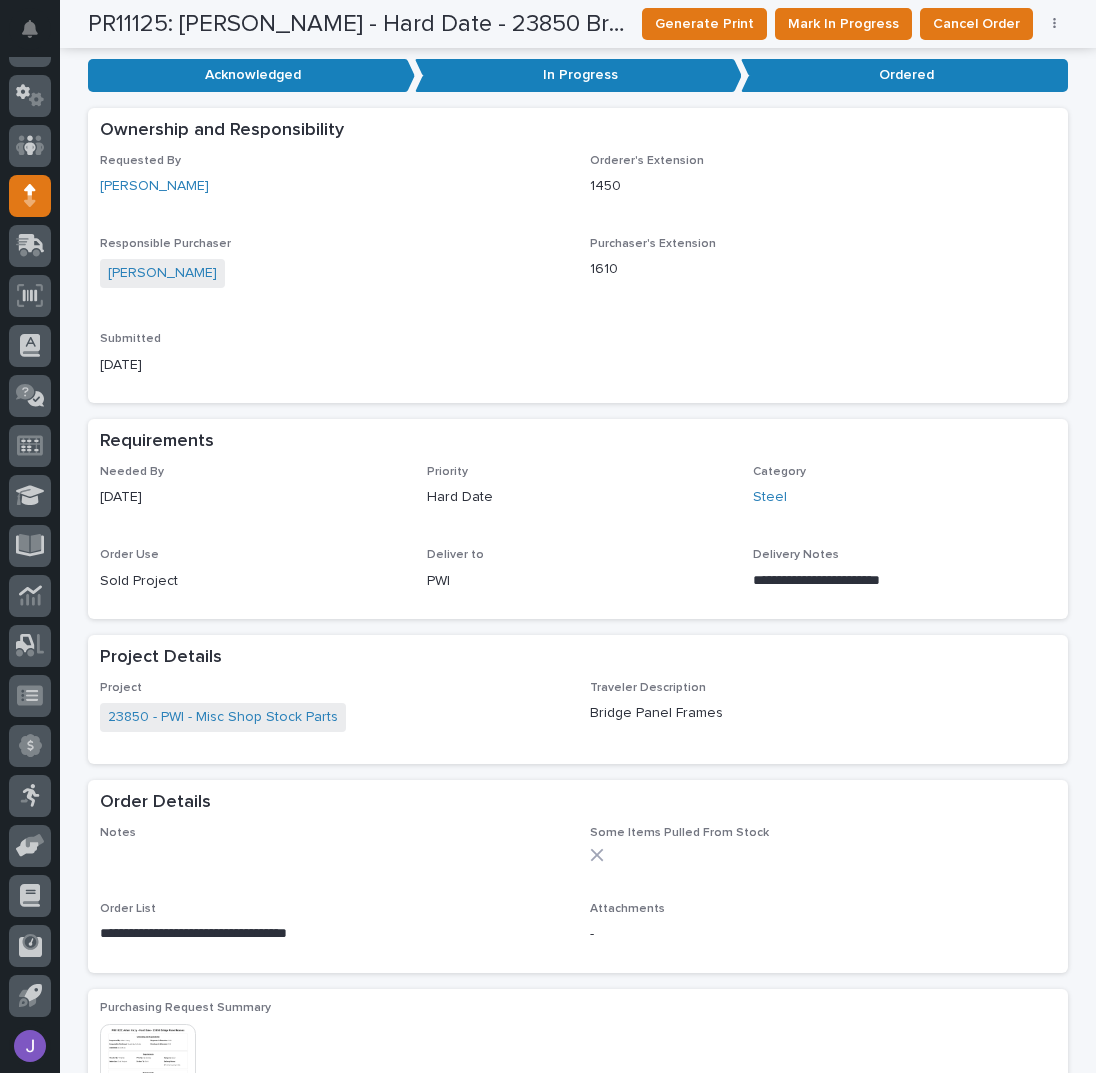 scroll, scrollTop: 0, scrollLeft: 0, axis: both 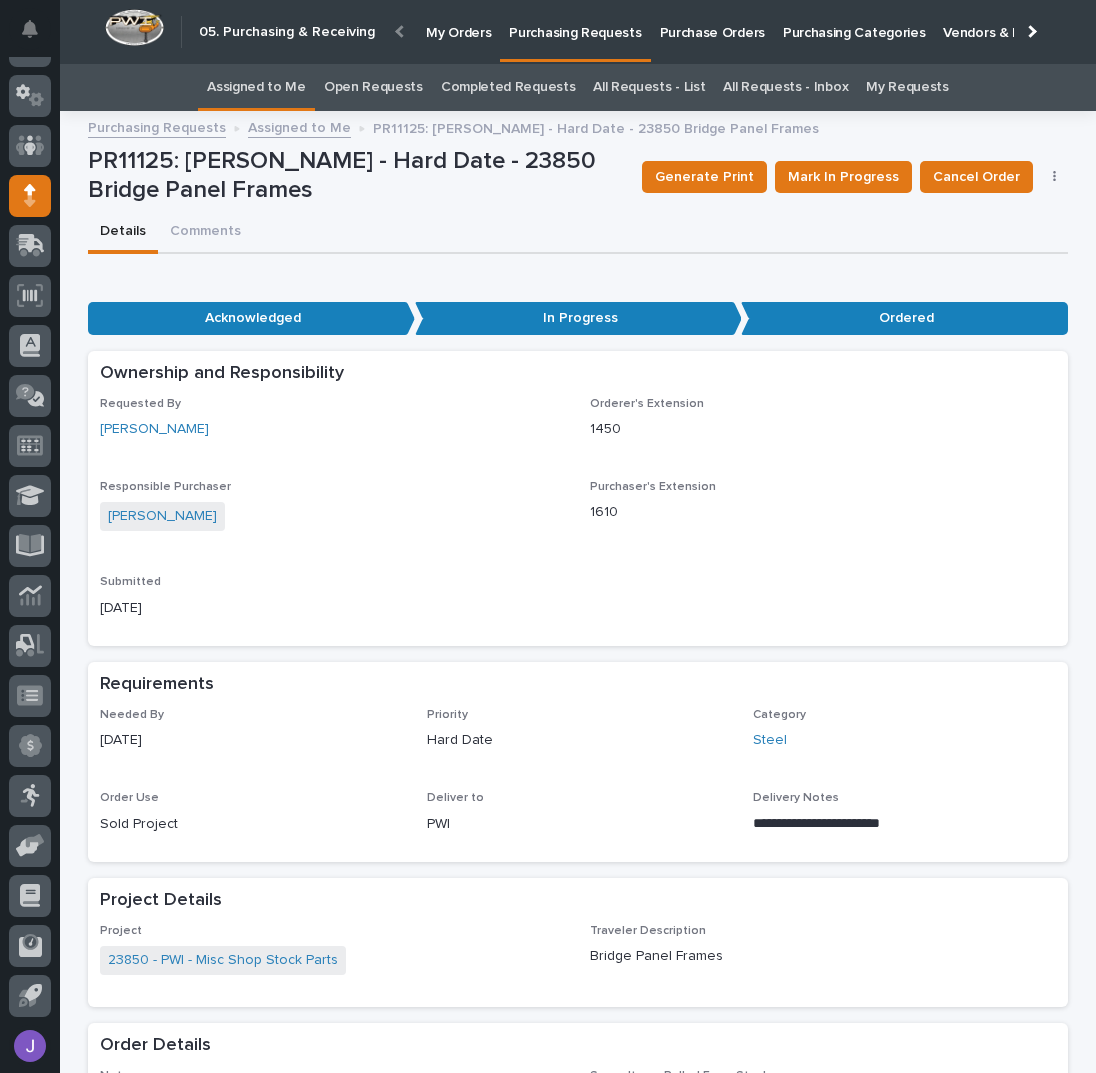 click on "Assigned to Me" at bounding box center [256, 87] 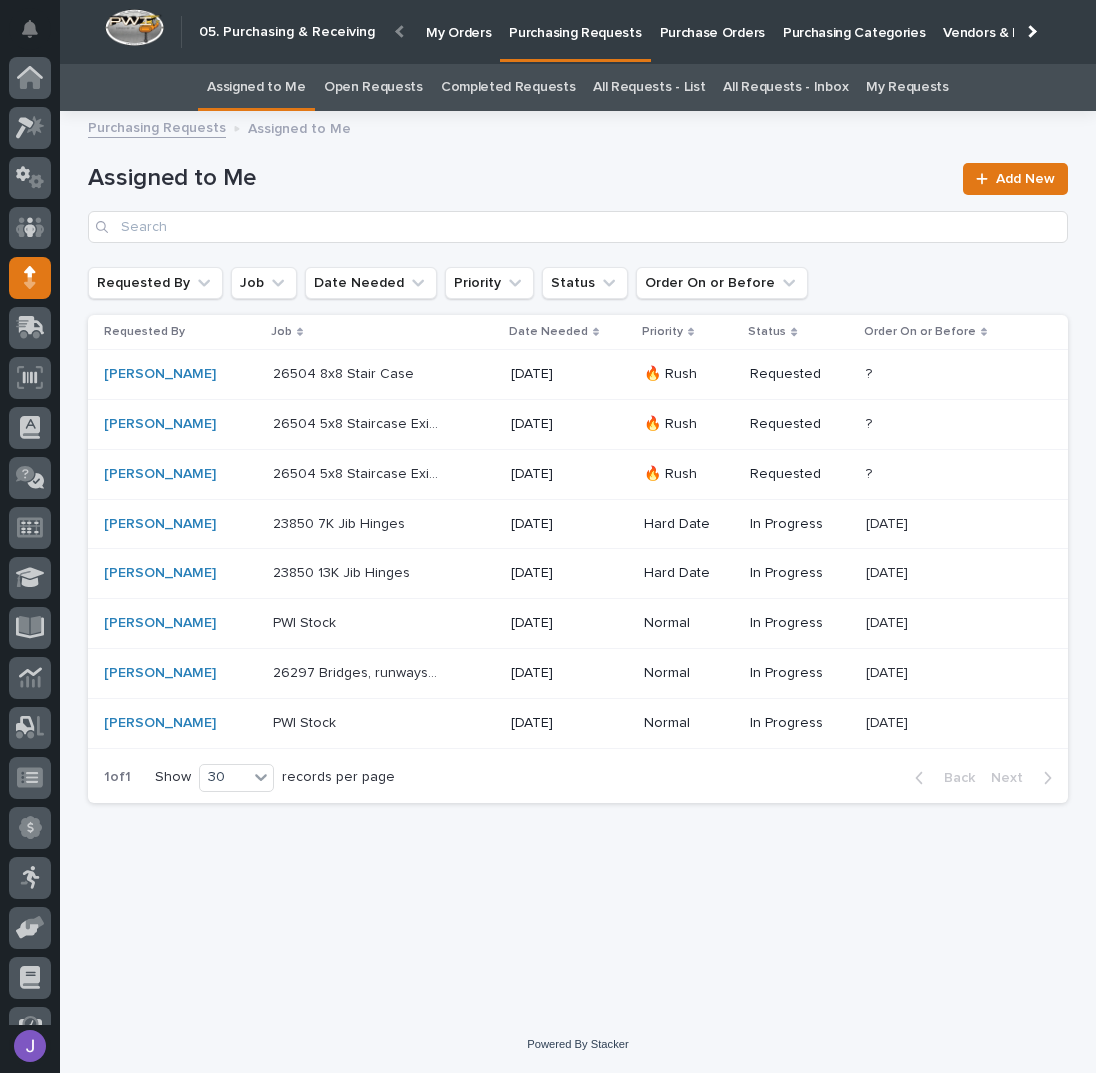 scroll, scrollTop: 82, scrollLeft: 0, axis: vertical 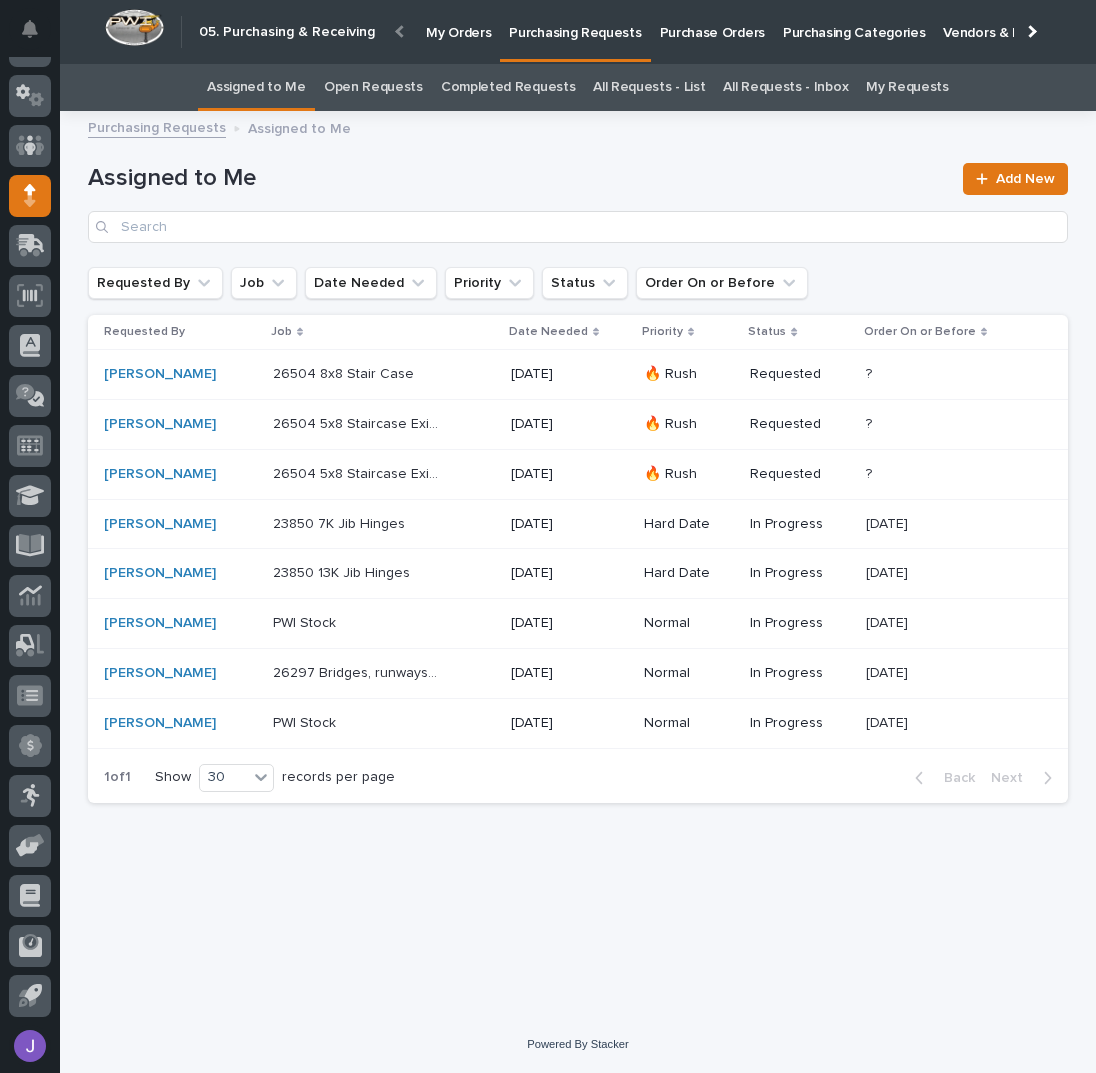 click on "Purchase Orders" at bounding box center [712, 21] 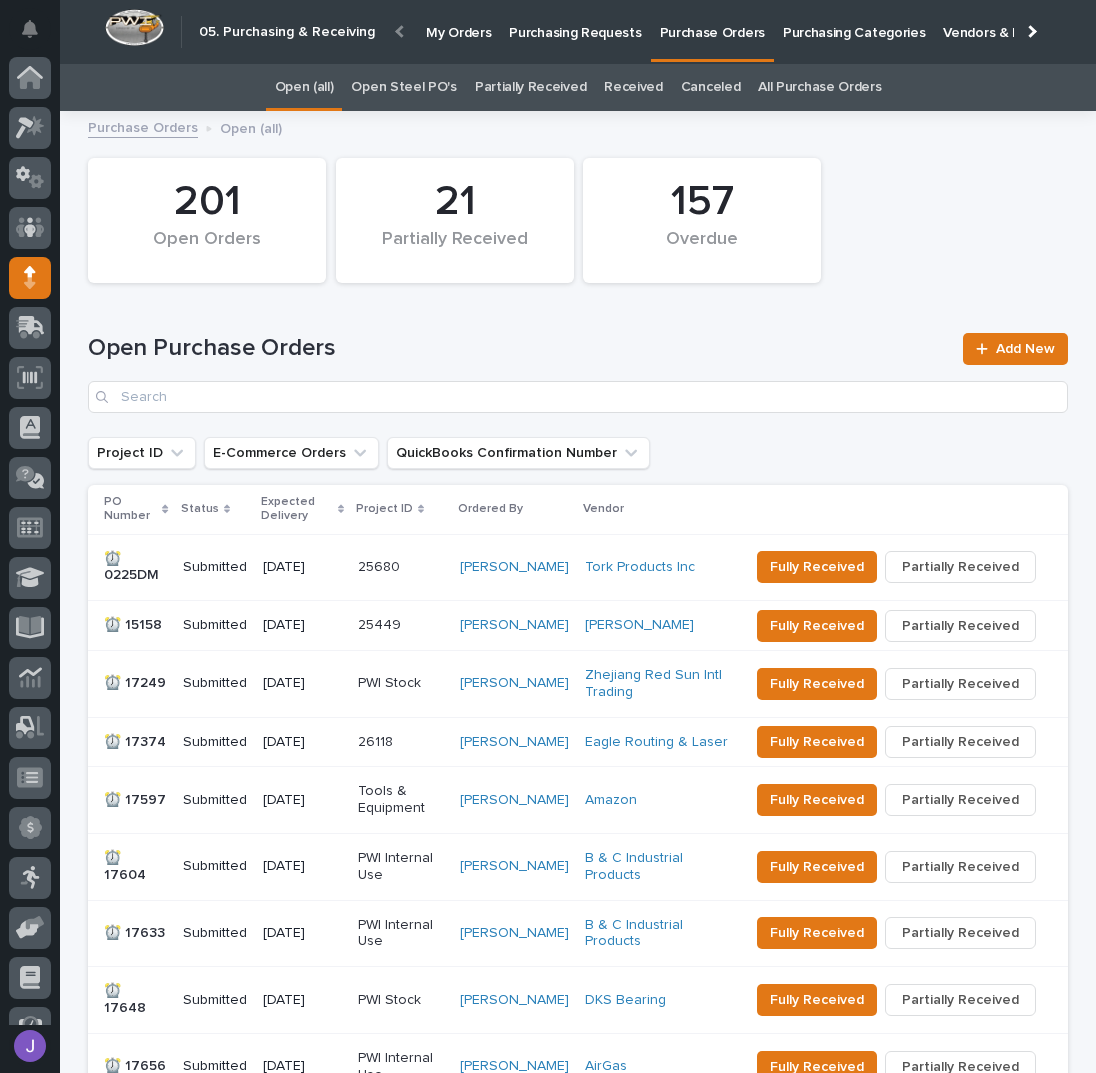 scroll, scrollTop: 82, scrollLeft: 0, axis: vertical 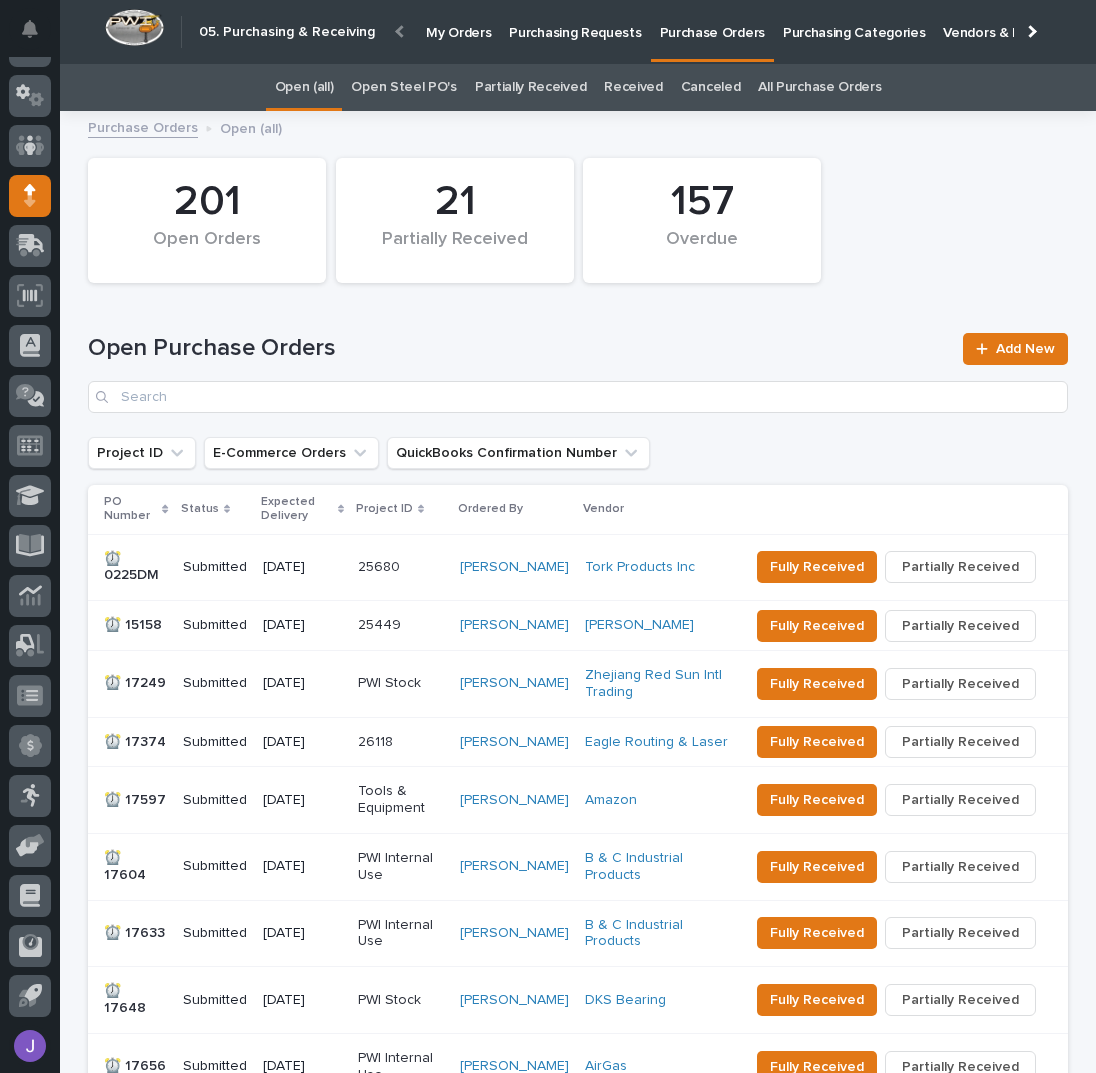 click on "Open Steel PO's" at bounding box center (403, 87) 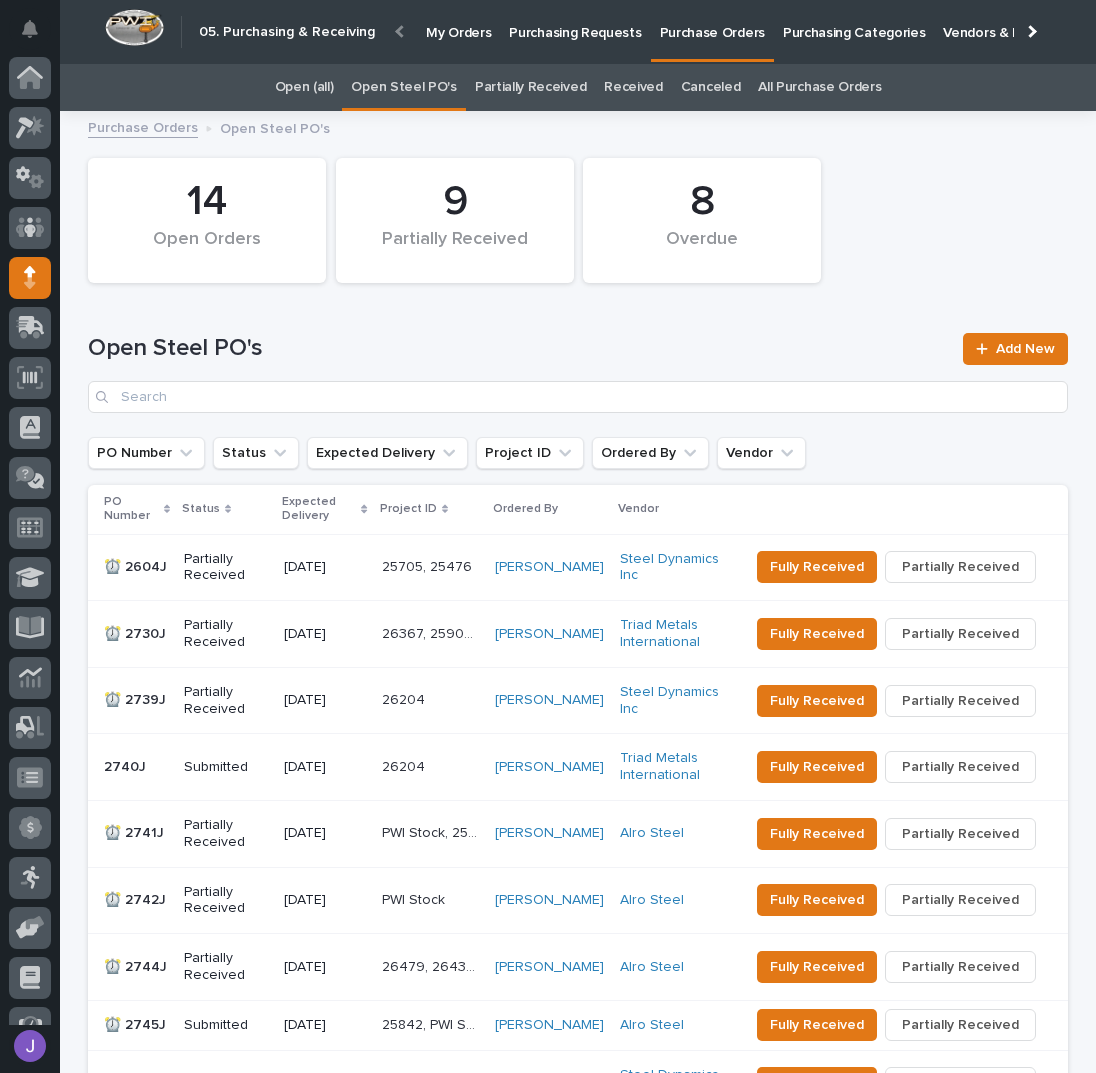 scroll, scrollTop: 82, scrollLeft: 0, axis: vertical 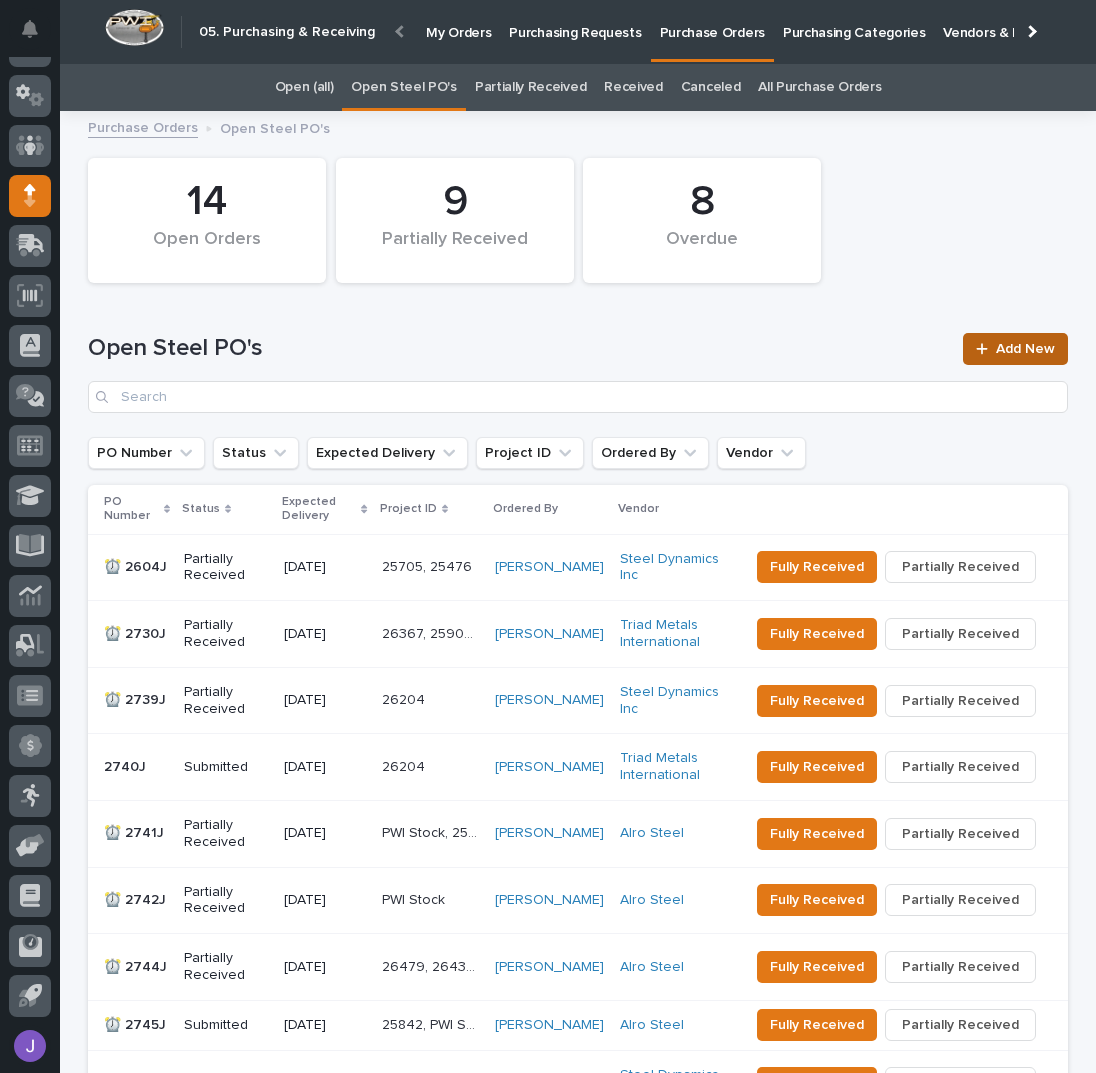 click on "Add New" at bounding box center [1015, 349] 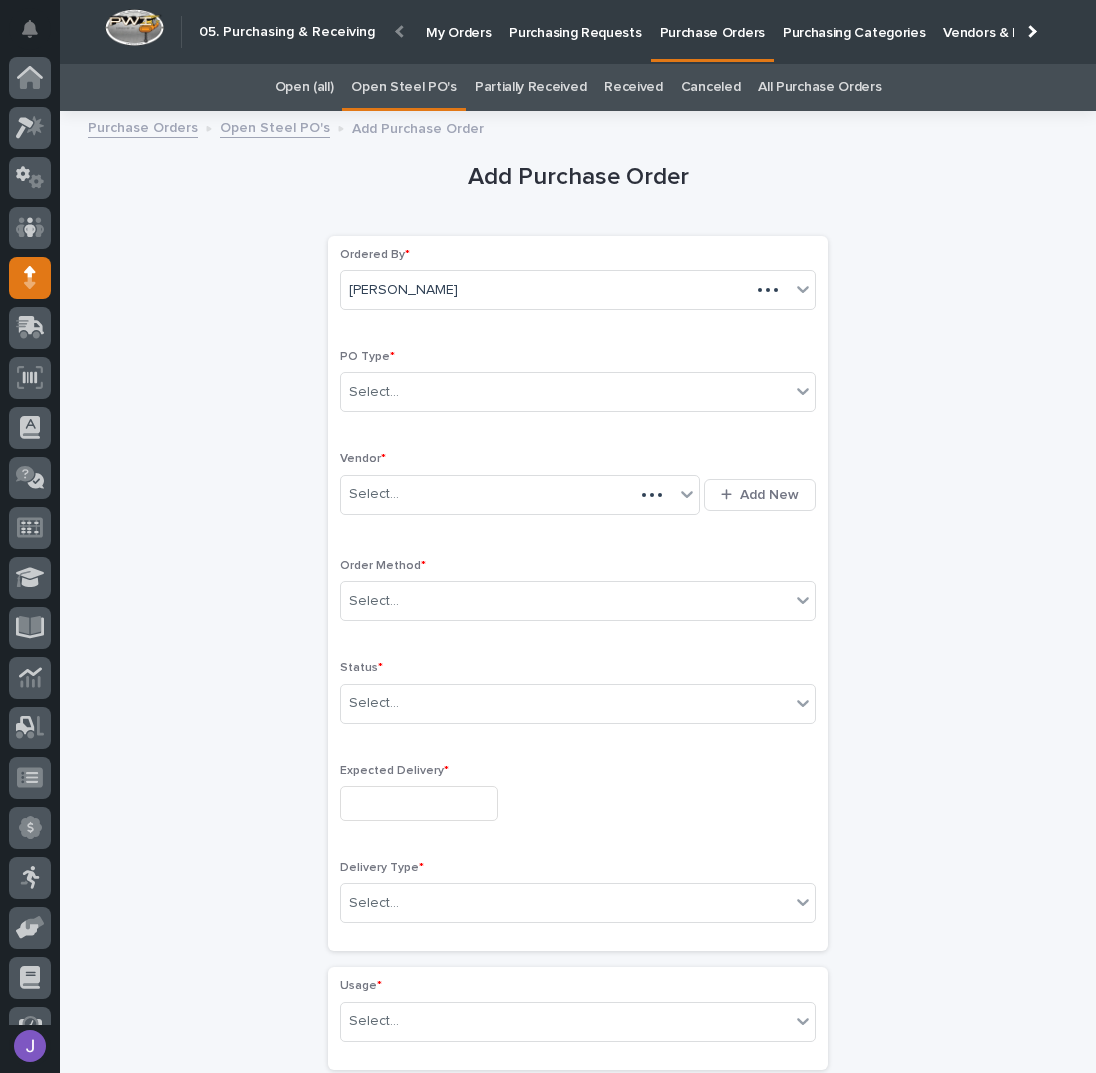 scroll, scrollTop: 56, scrollLeft: 0, axis: vertical 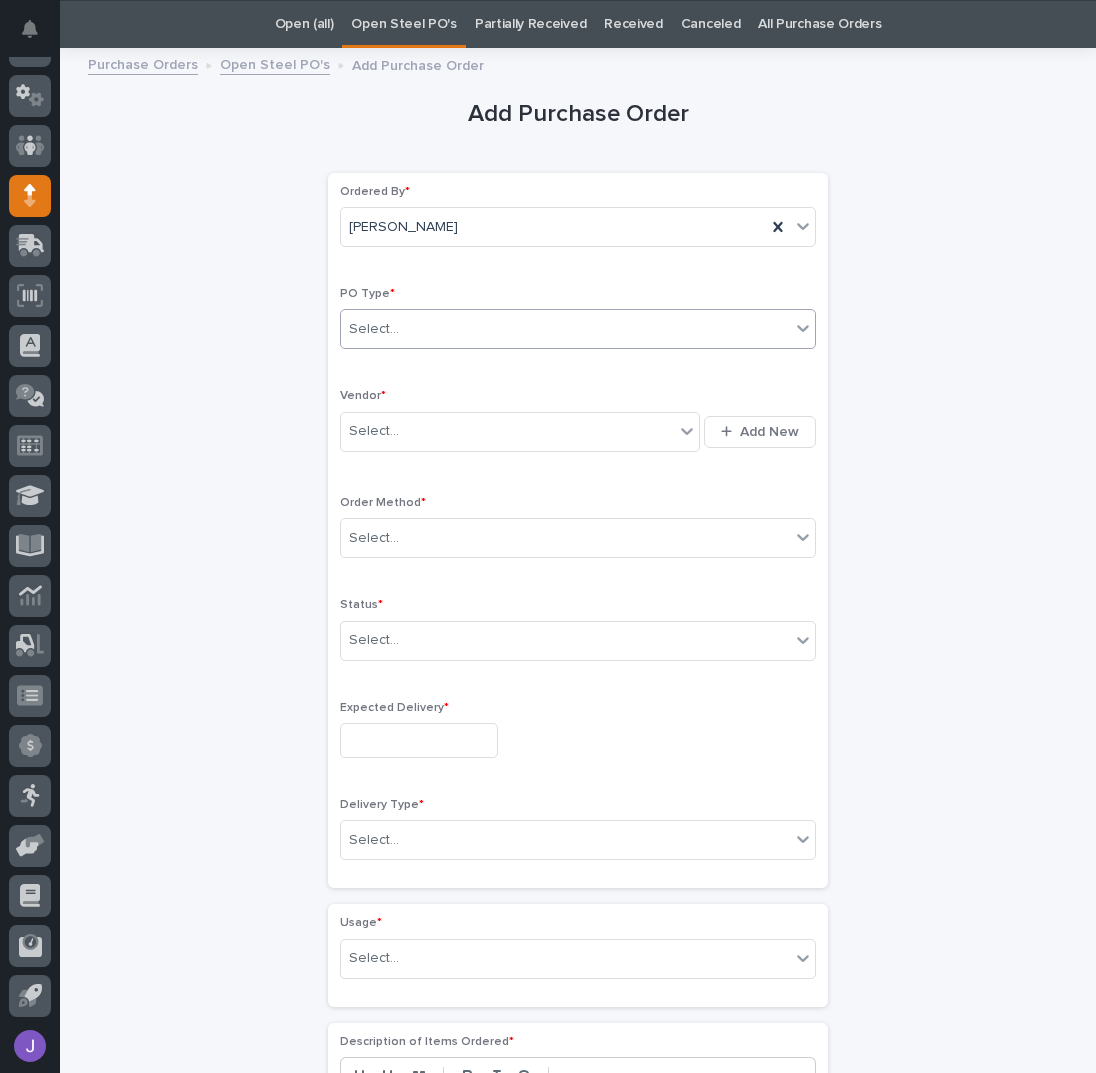 click on "Select..." at bounding box center [565, 329] 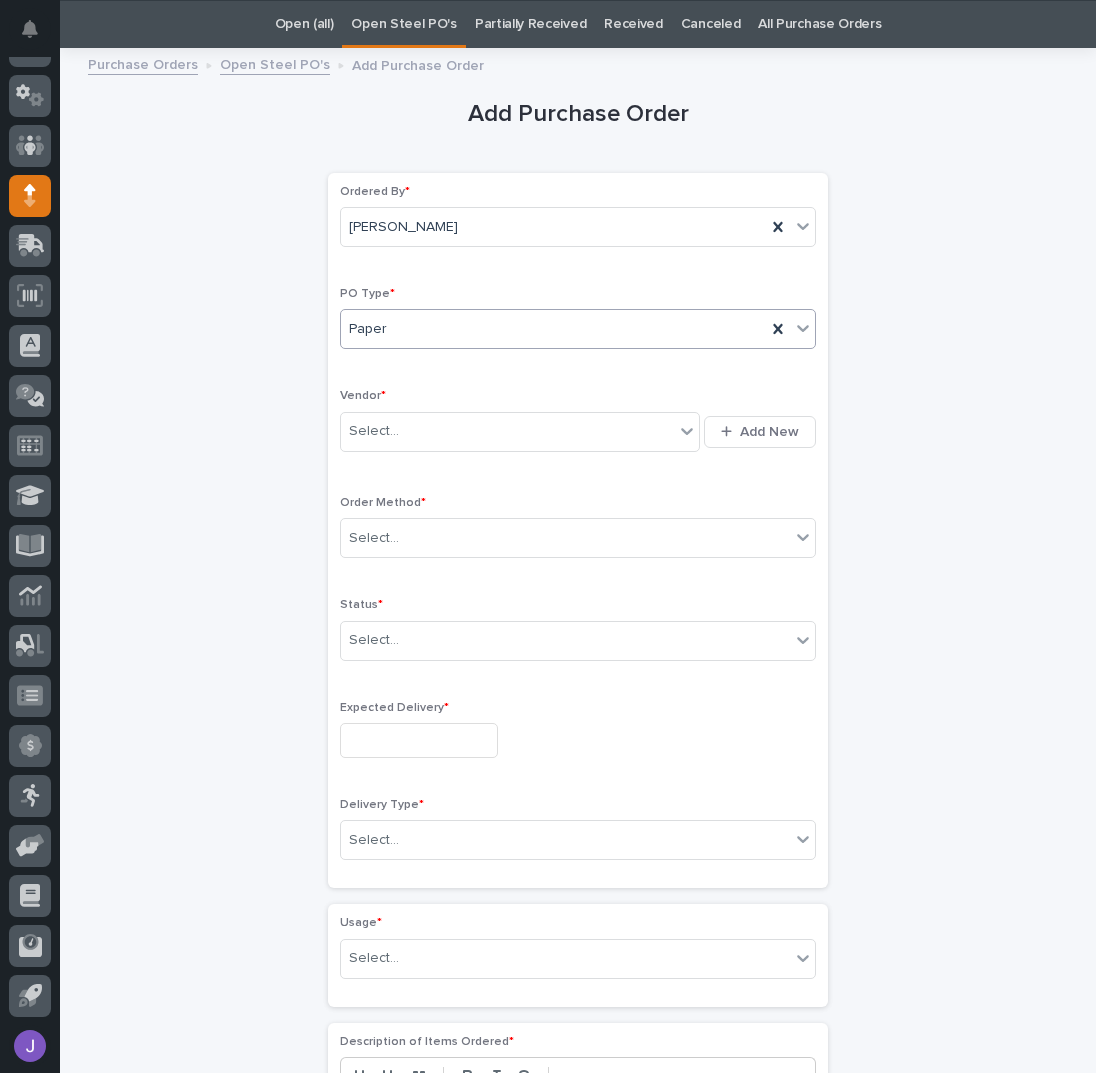 click on "Vendor * Select... Add New" at bounding box center [578, 430] 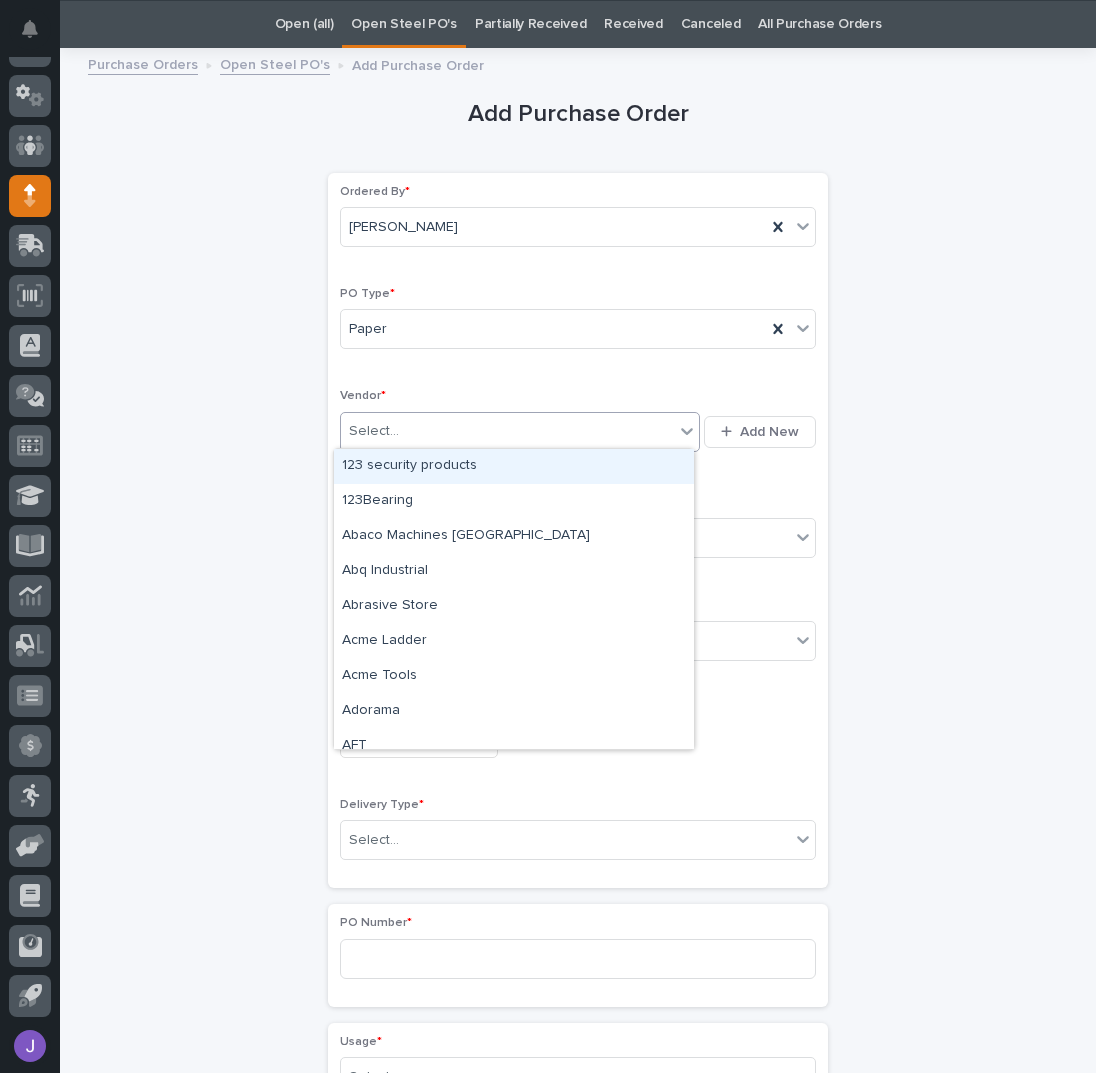 click on "Select..." at bounding box center [520, 432] 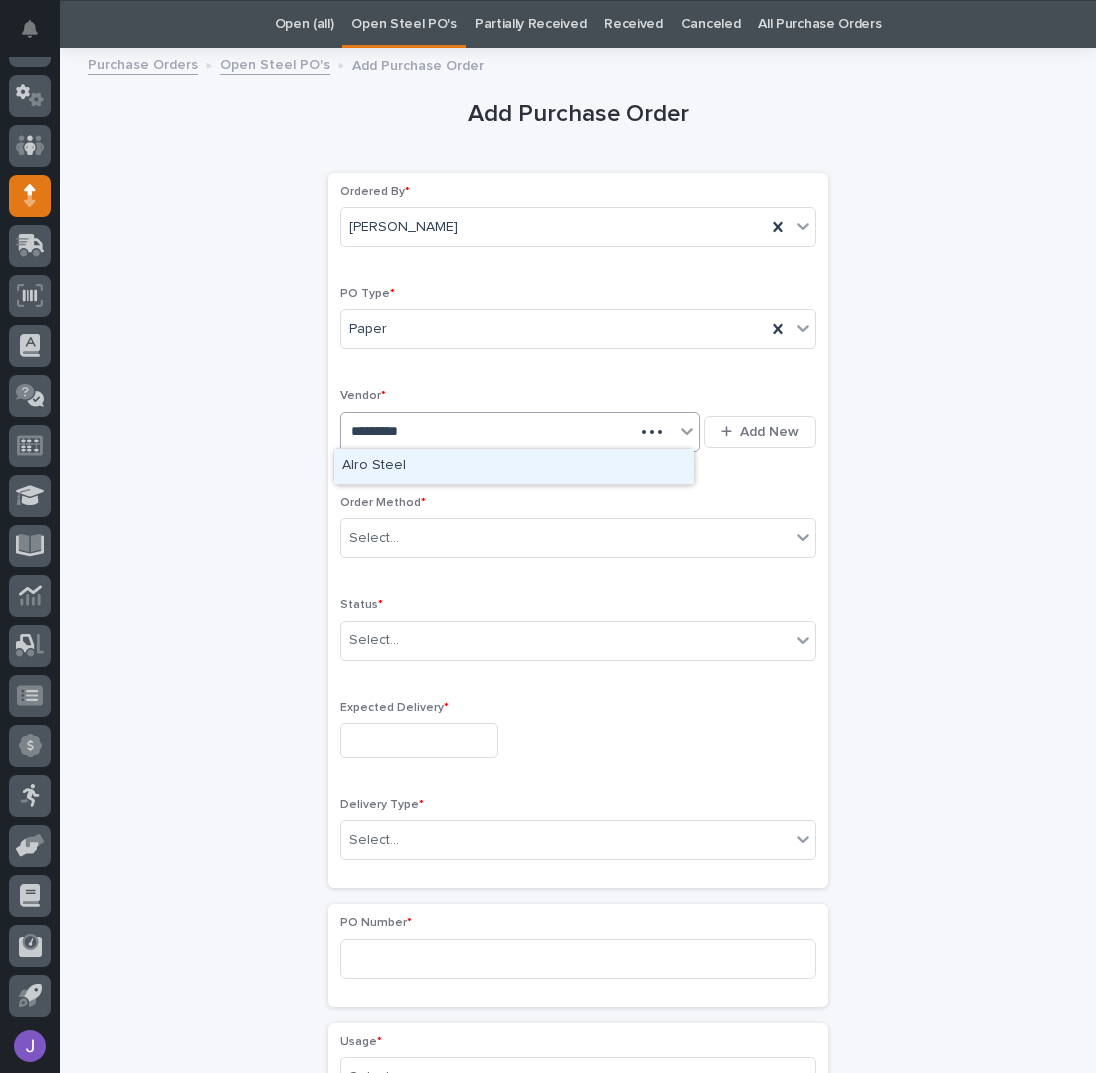 type on "**********" 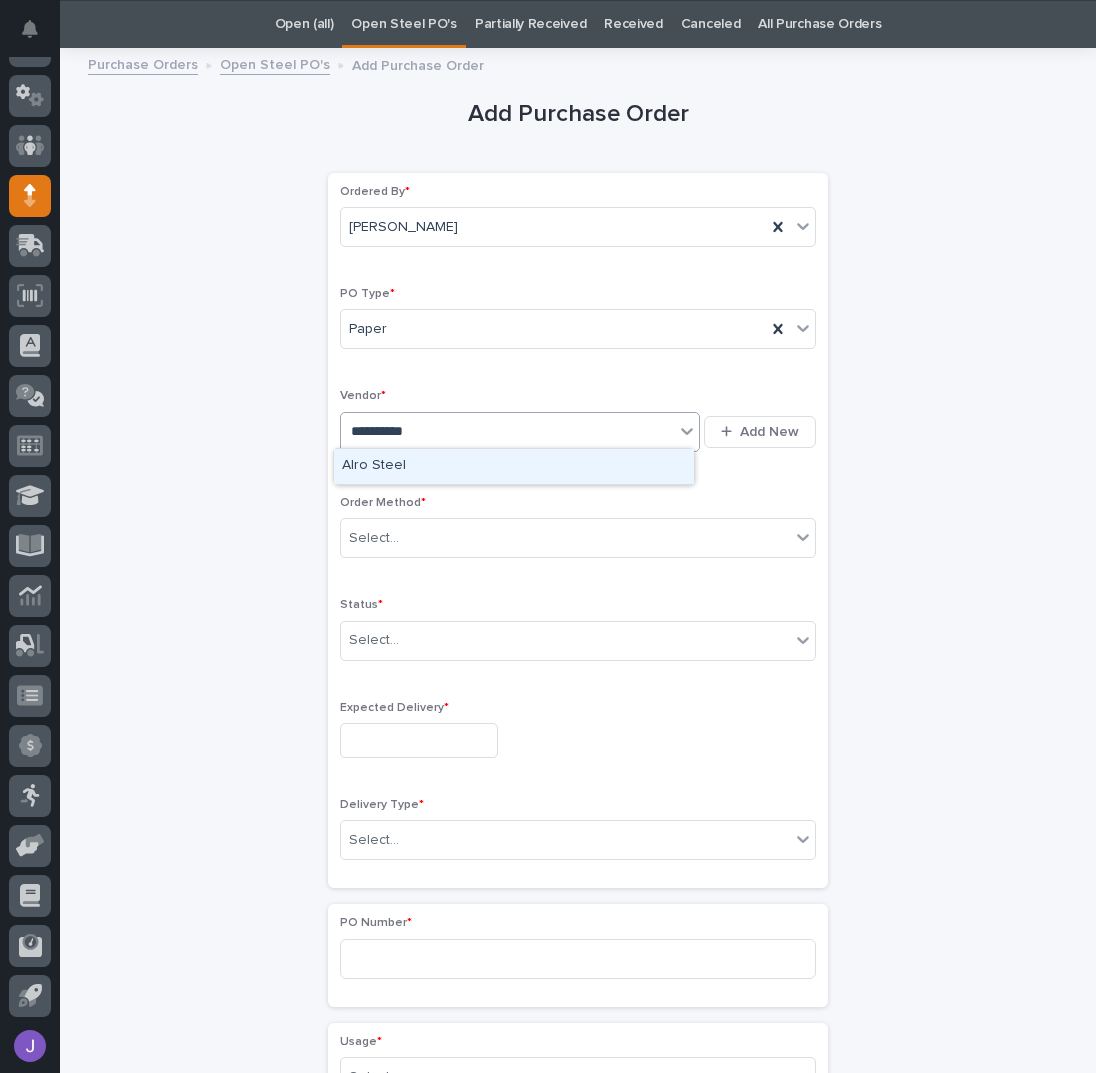 type 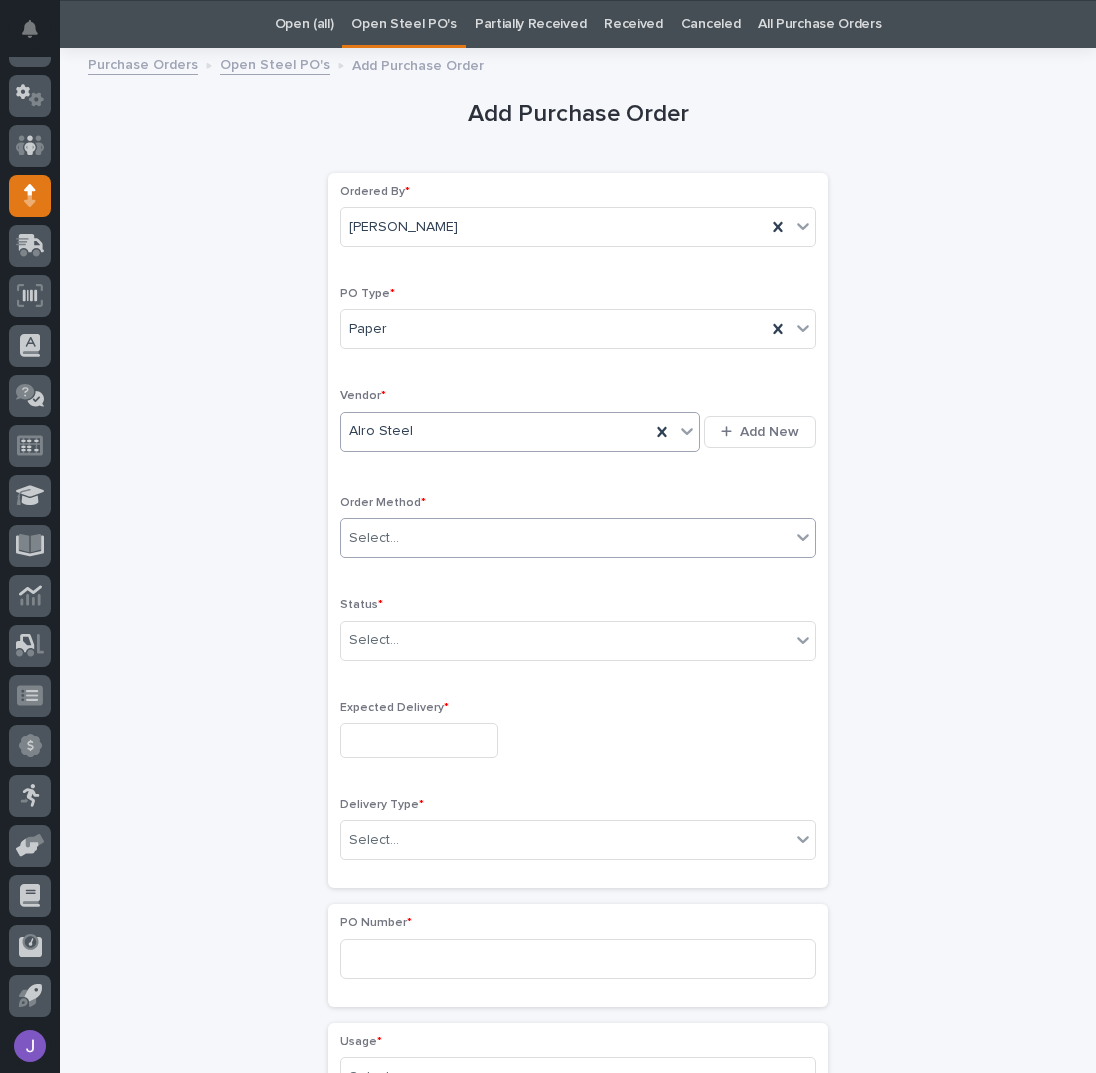 click on "Select..." at bounding box center (565, 538) 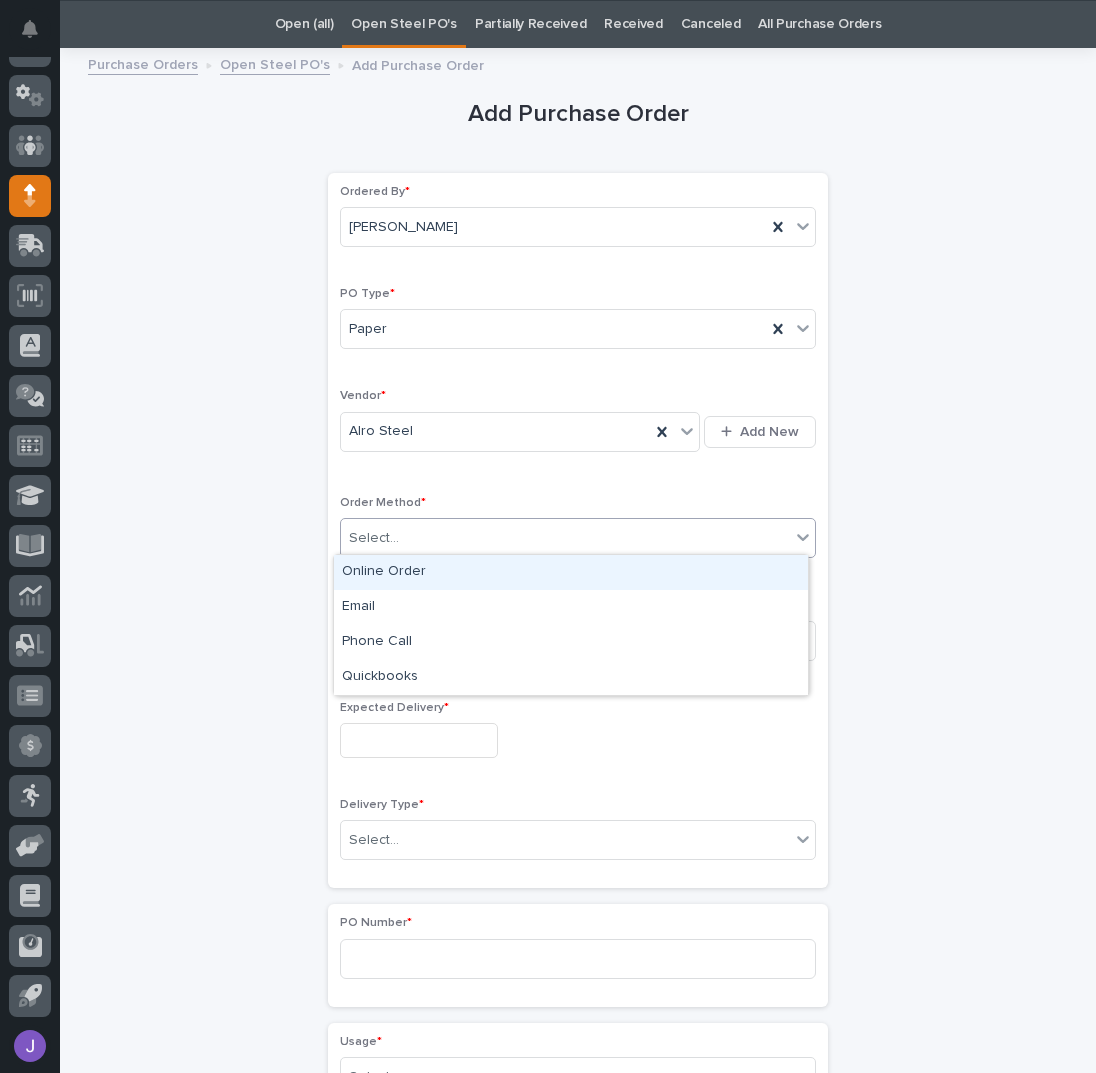 click on "Online Order" at bounding box center (571, 572) 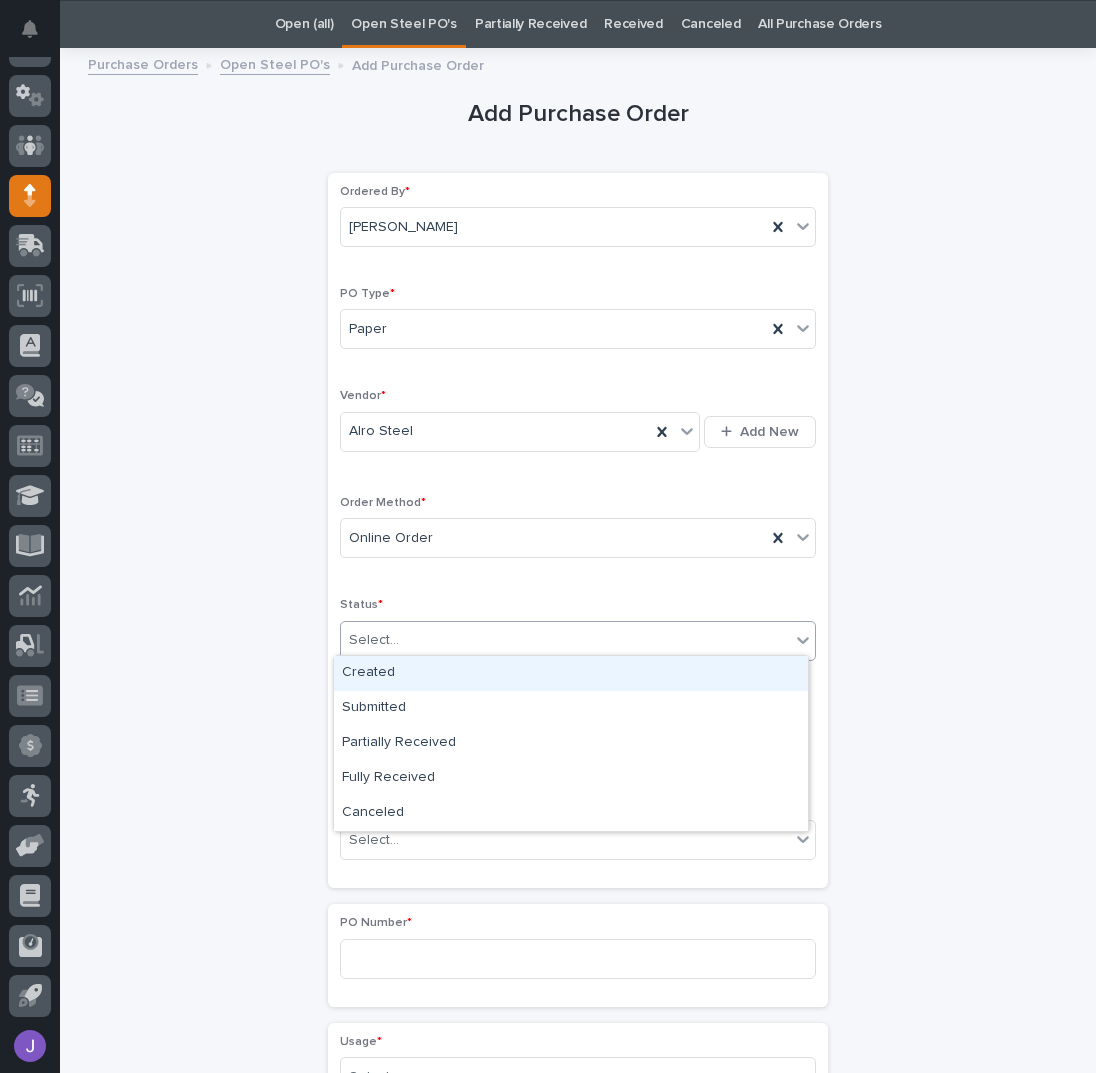 click on "Select..." at bounding box center (374, 640) 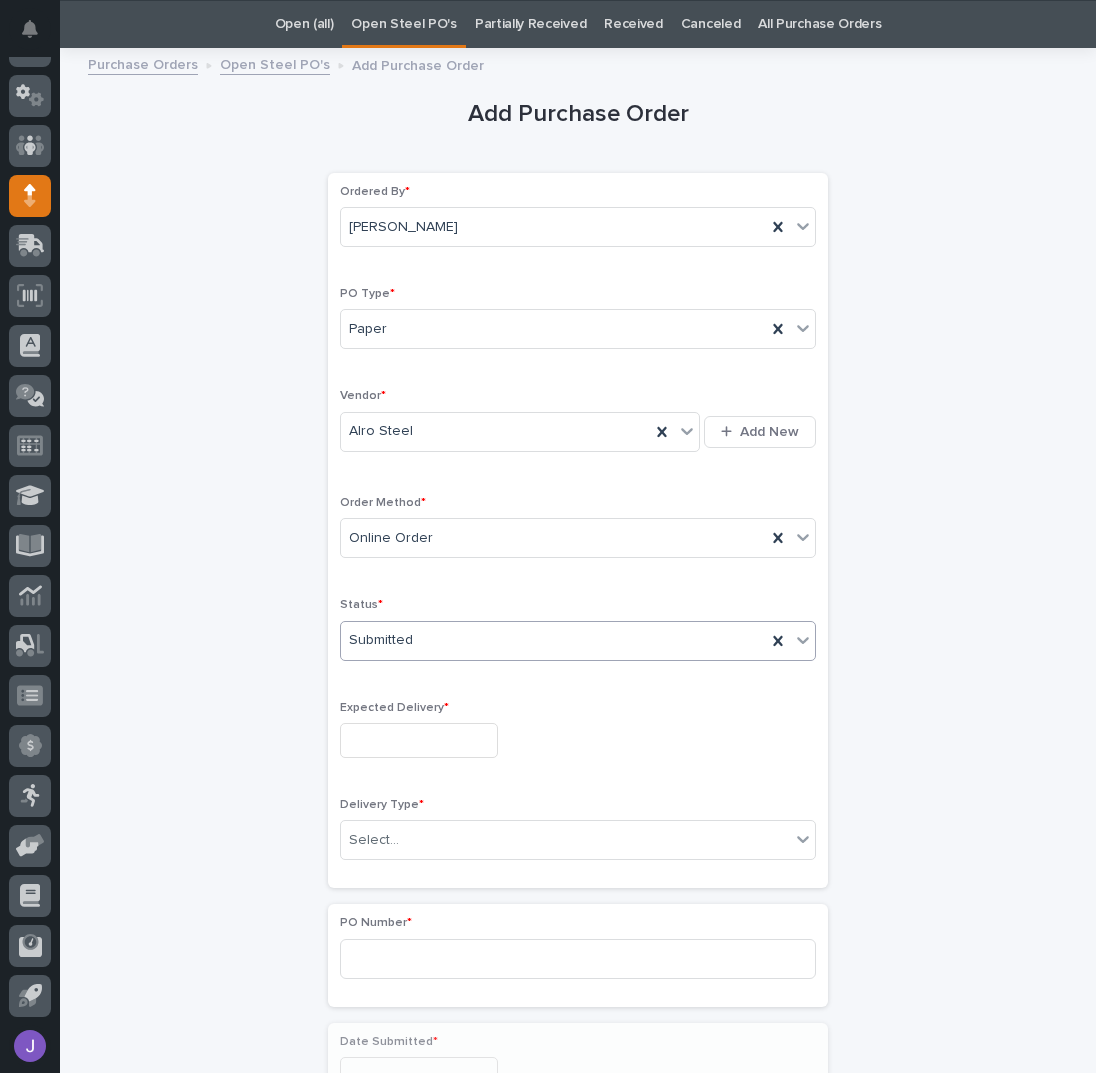 click at bounding box center [419, 740] 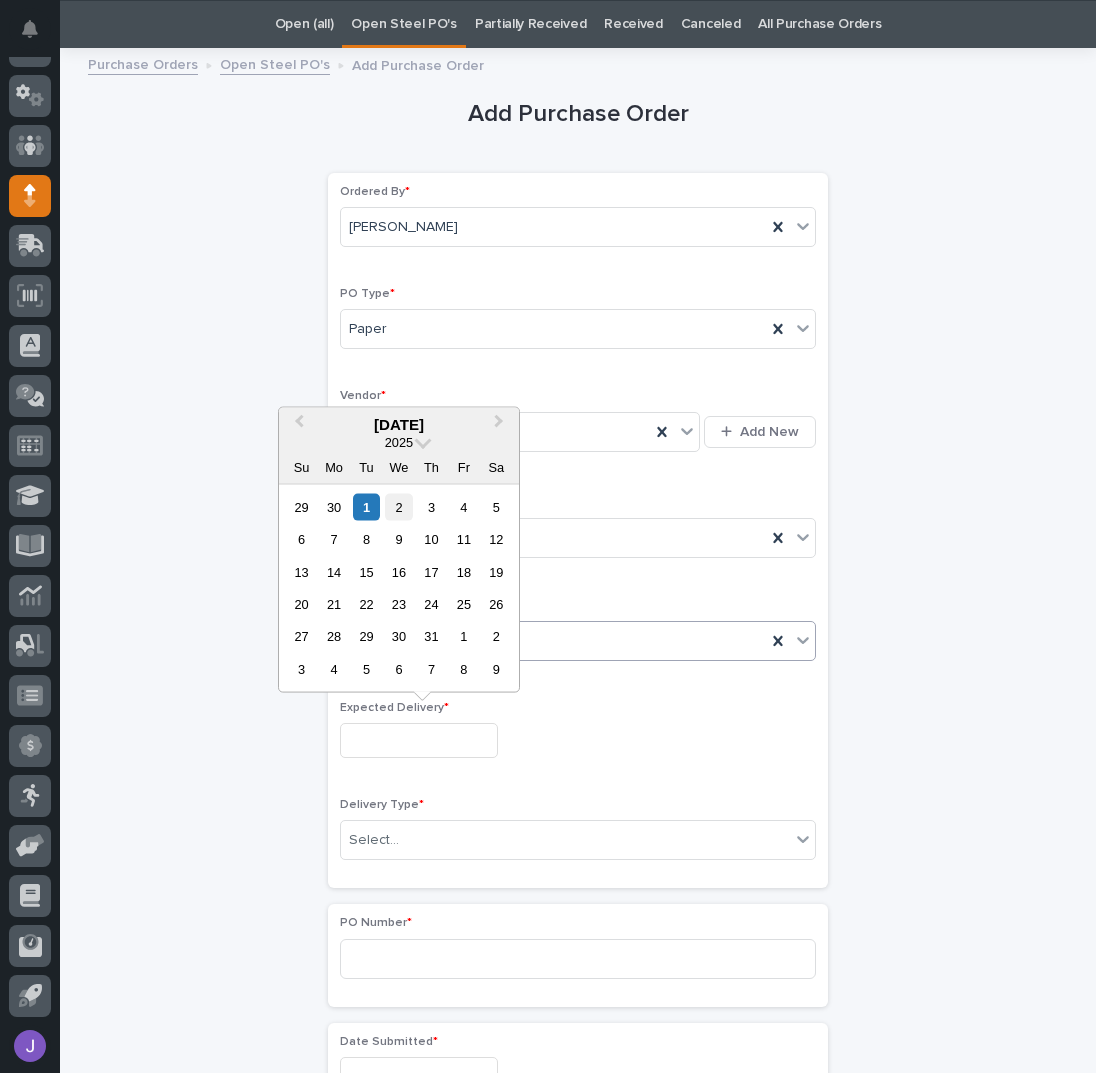click on "2" at bounding box center (398, 506) 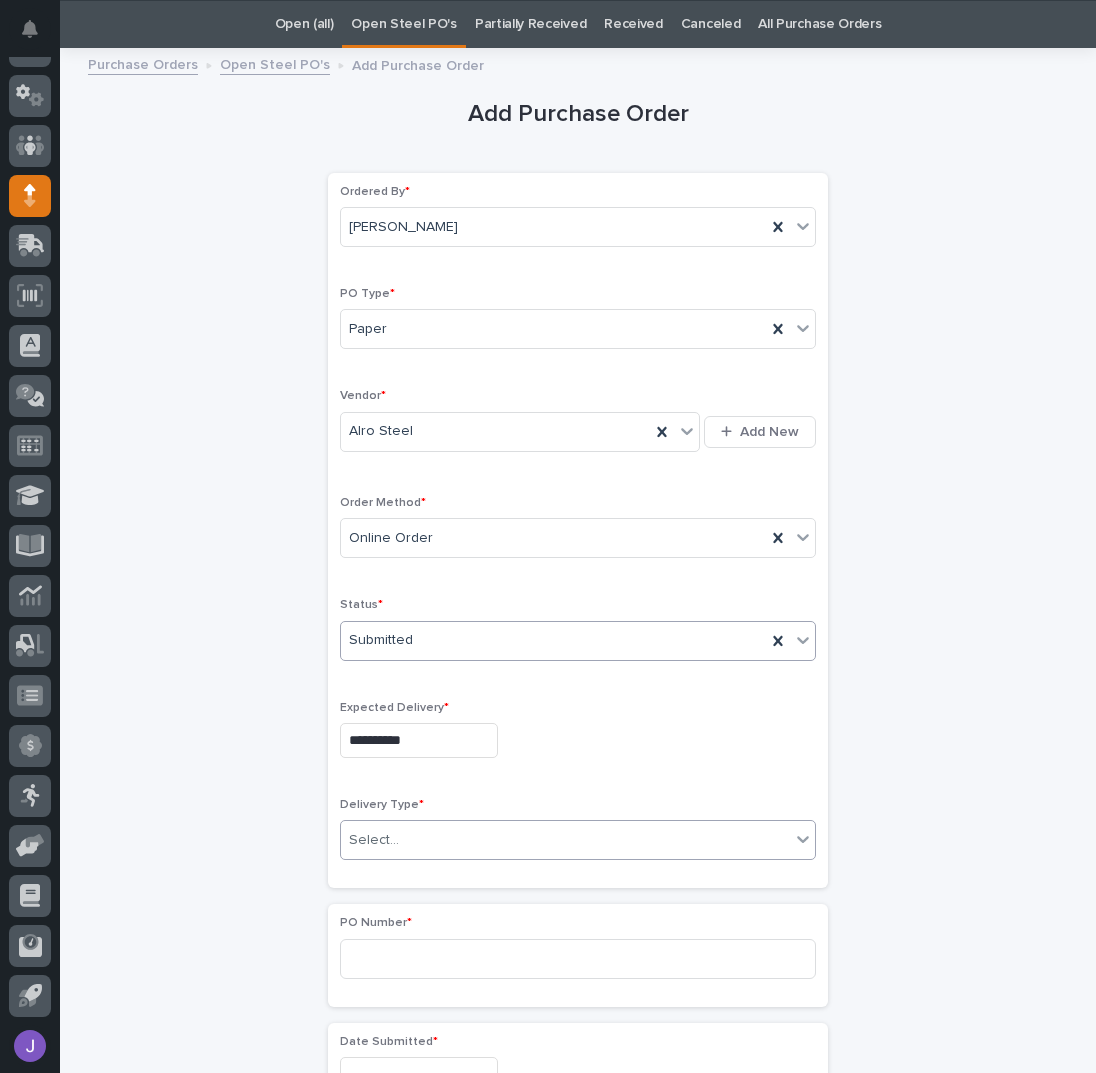 click on "Select..." at bounding box center [565, 840] 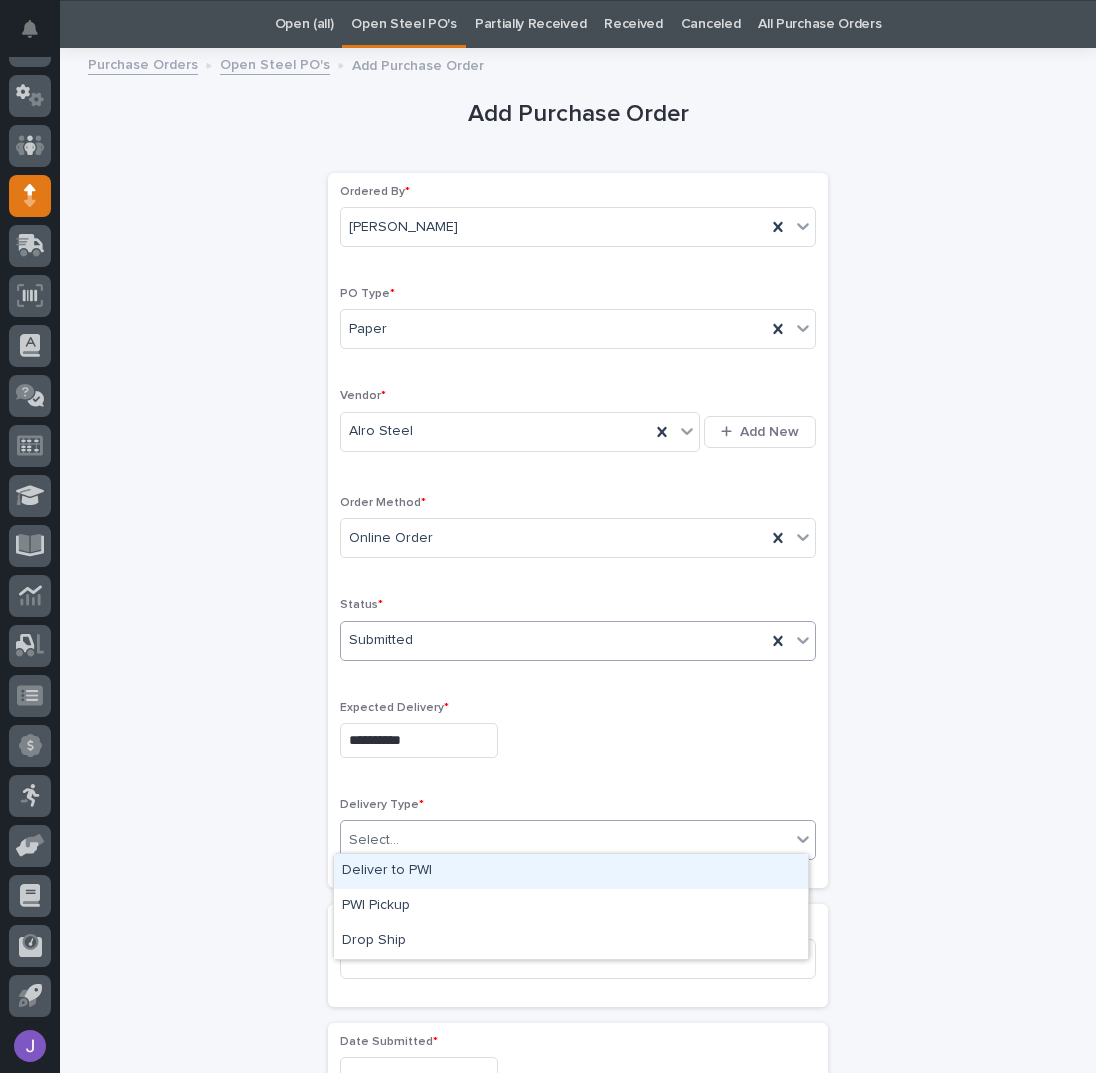 click on "Deliver to PWI" at bounding box center (571, 871) 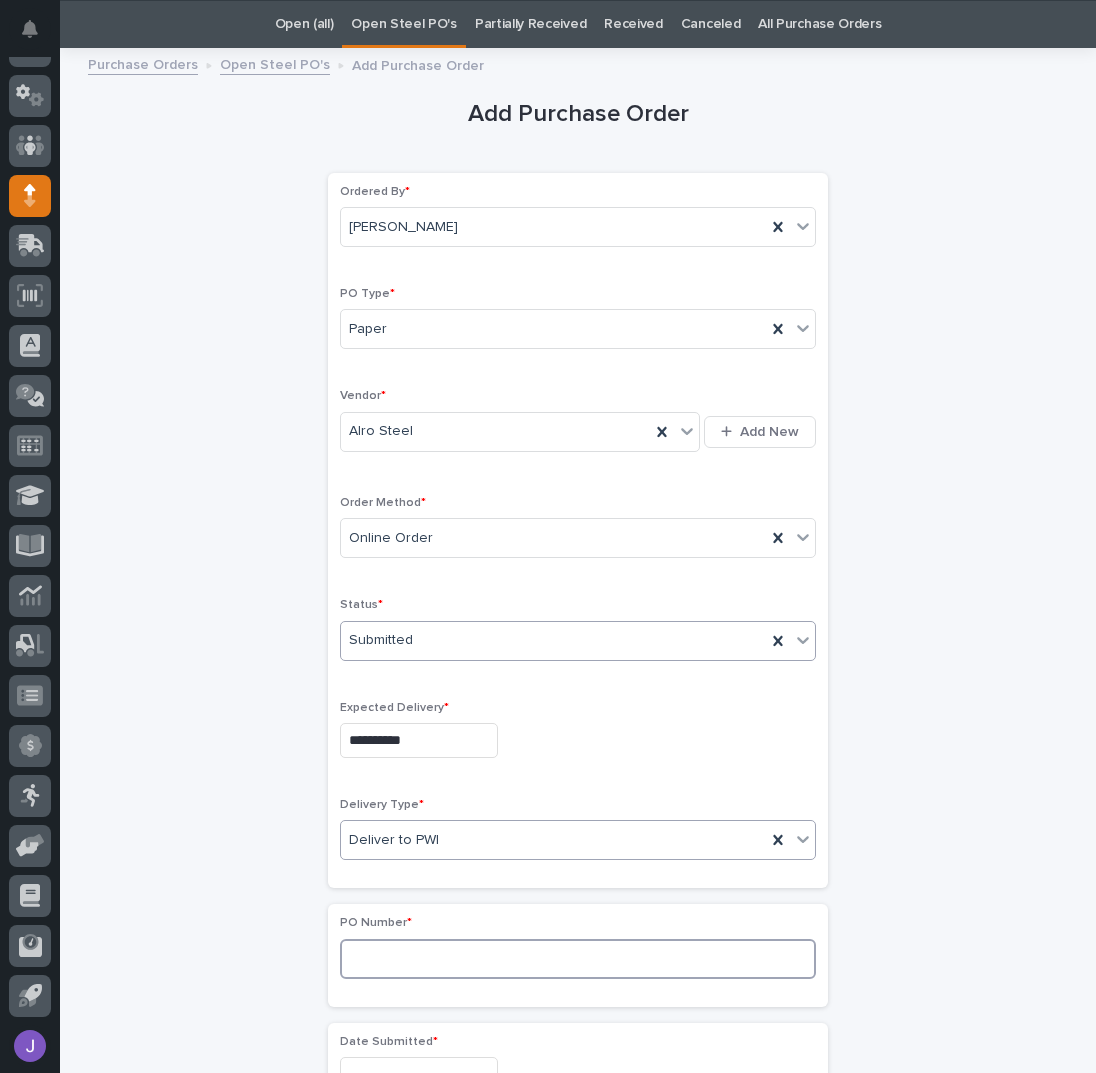 click at bounding box center [578, 959] 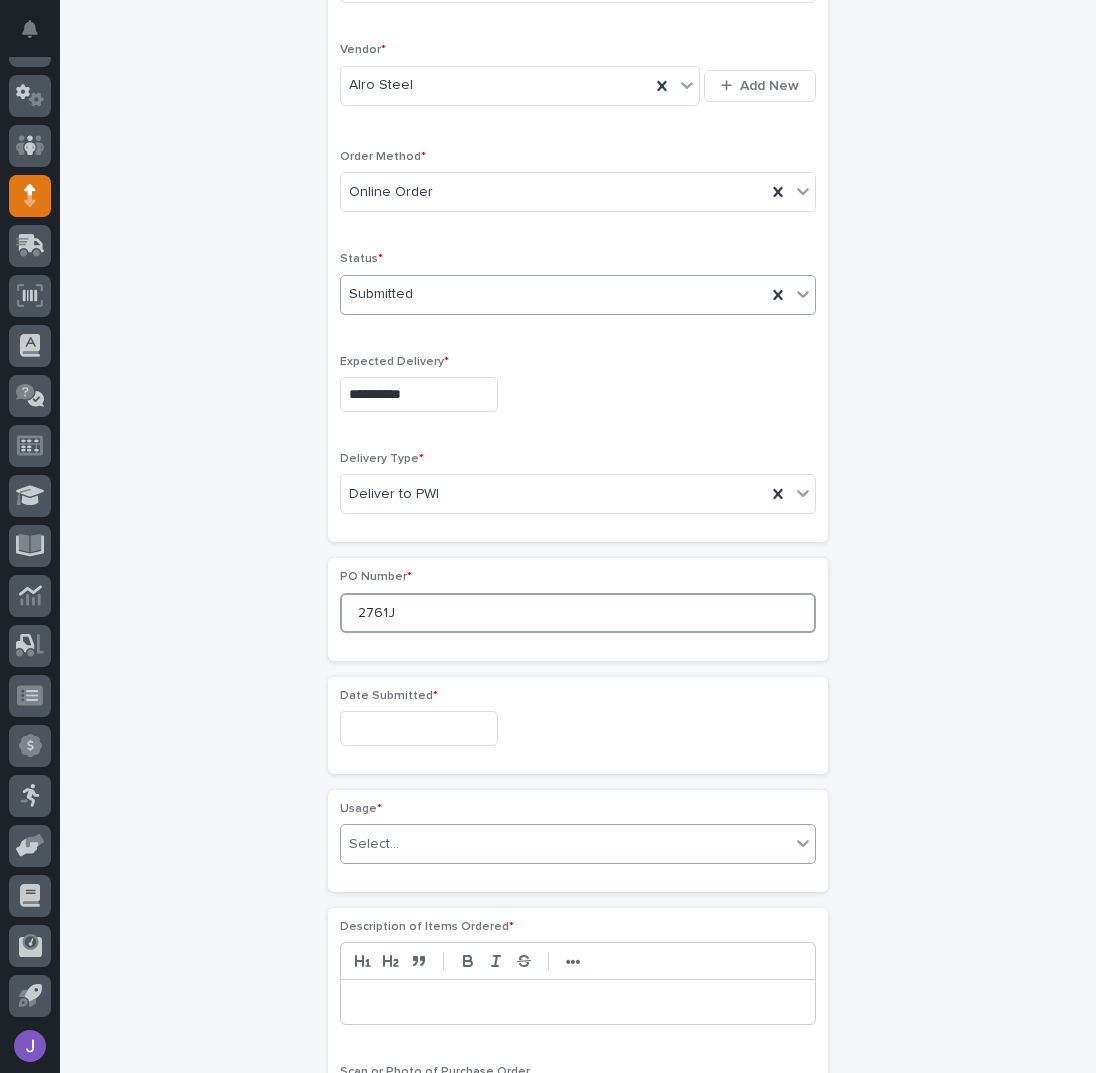 scroll, scrollTop: 463, scrollLeft: 0, axis: vertical 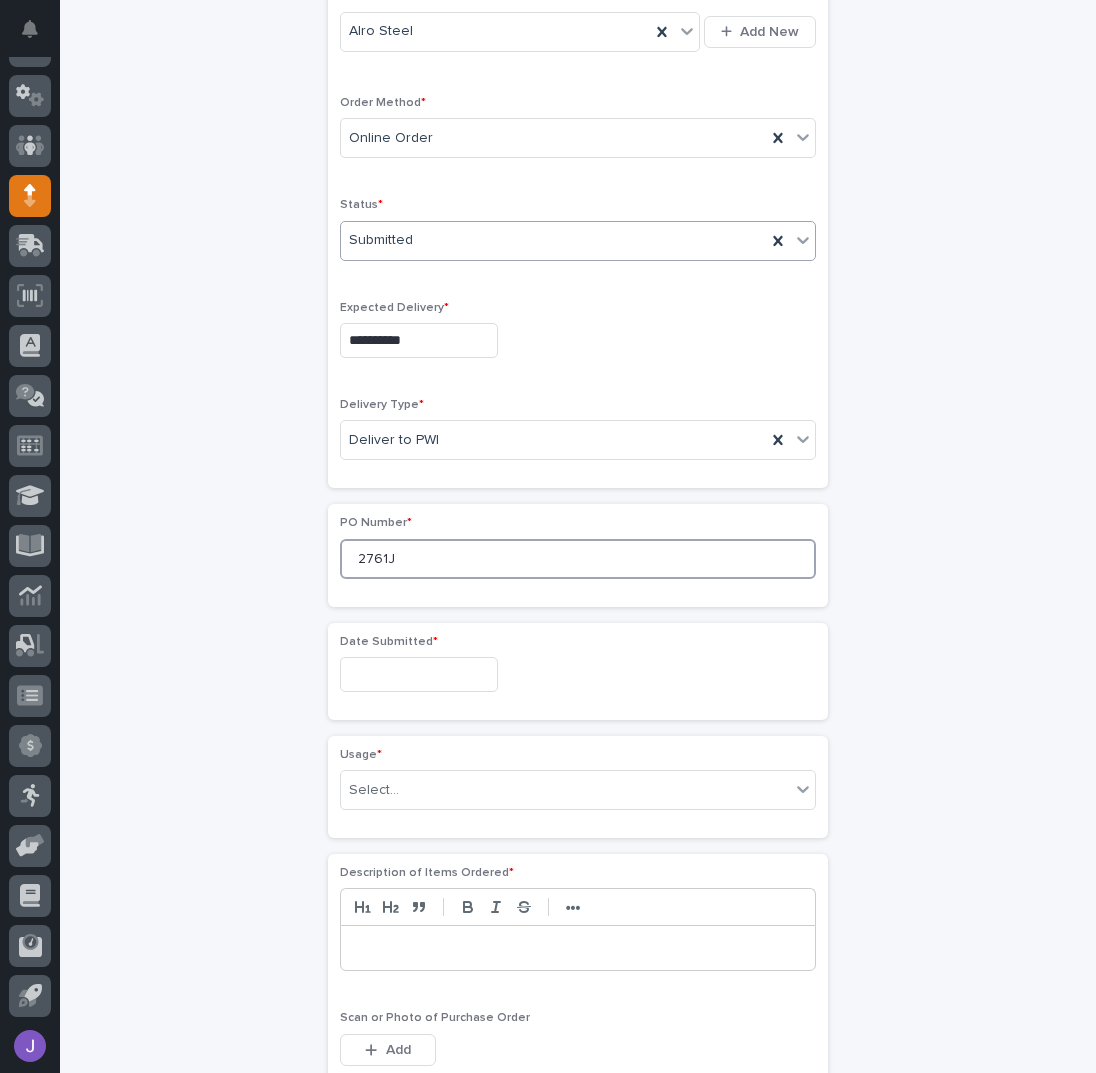 type on "2761J" 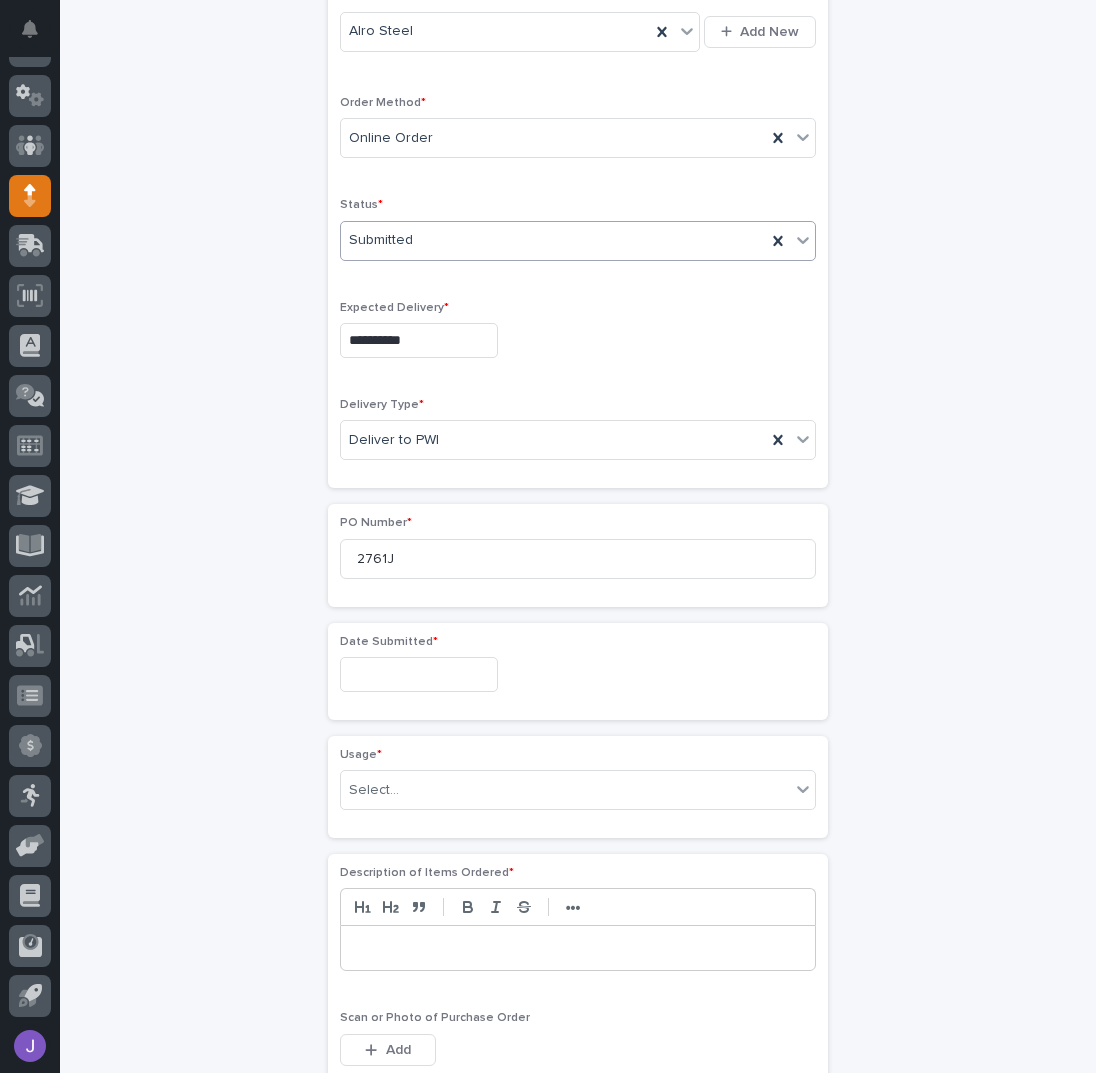 click at bounding box center [419, 674] 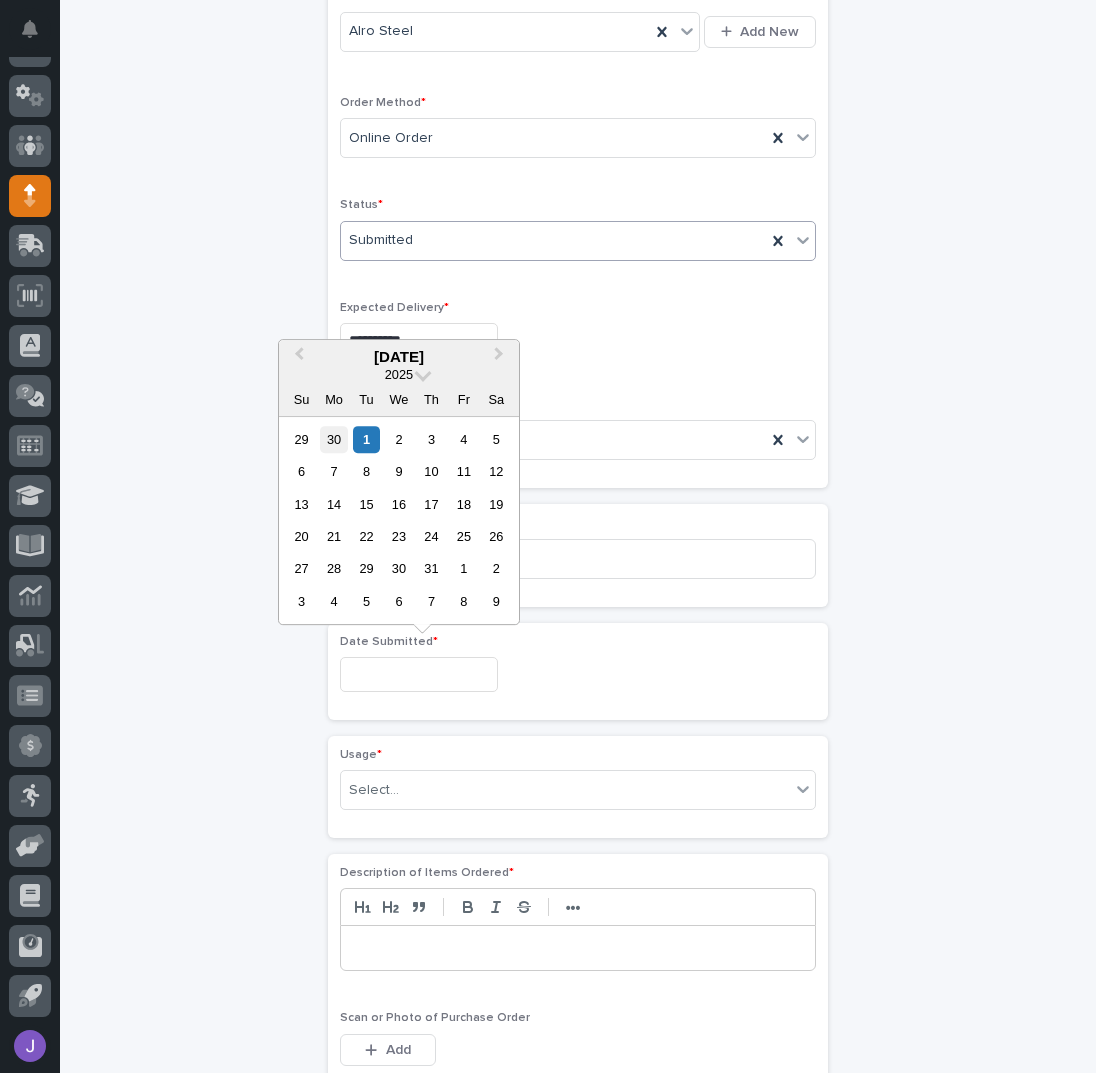 click on "30" at bounding box center [333, 439] 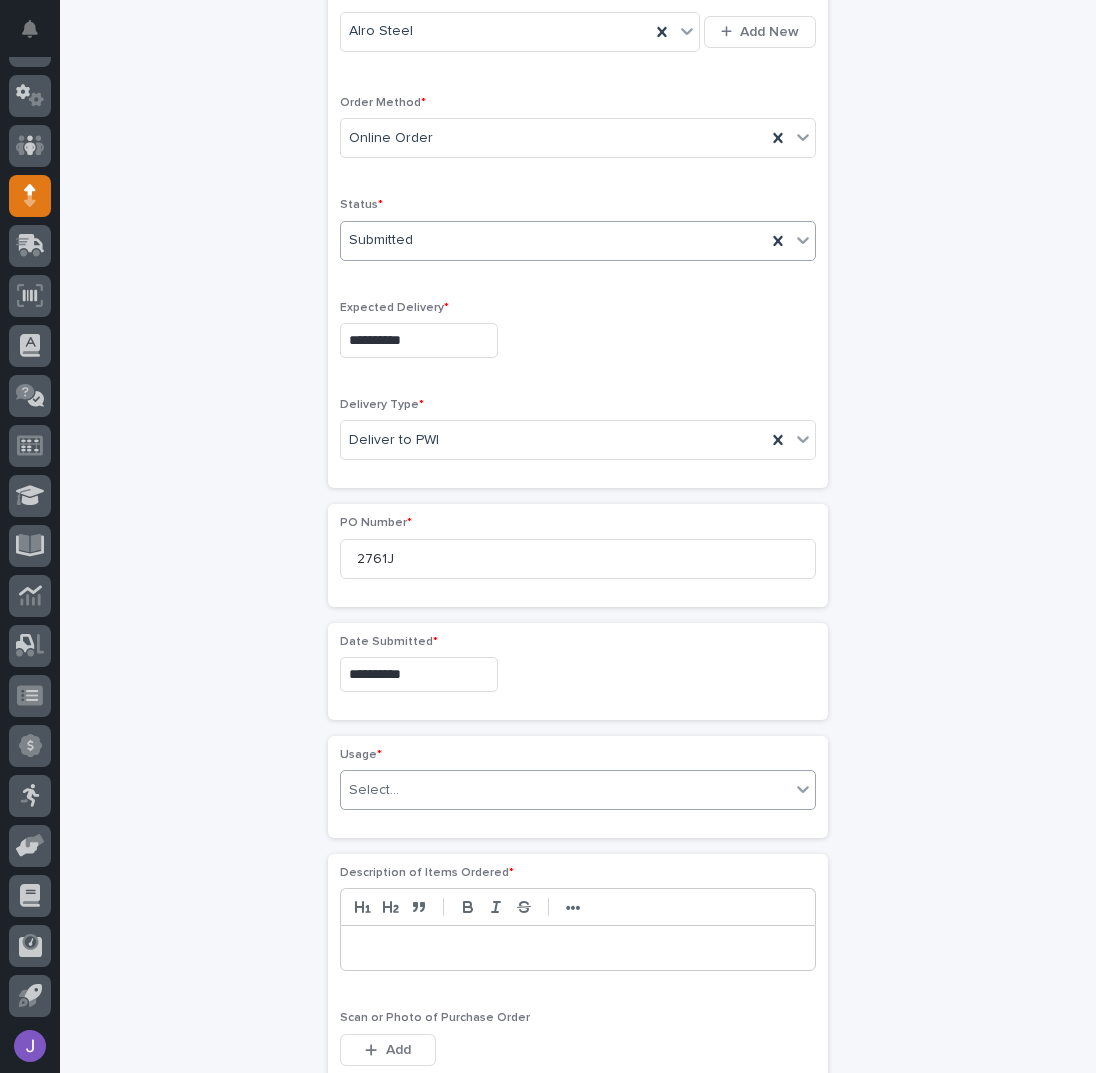 click on "Select..." at bounding box center (565, 790) 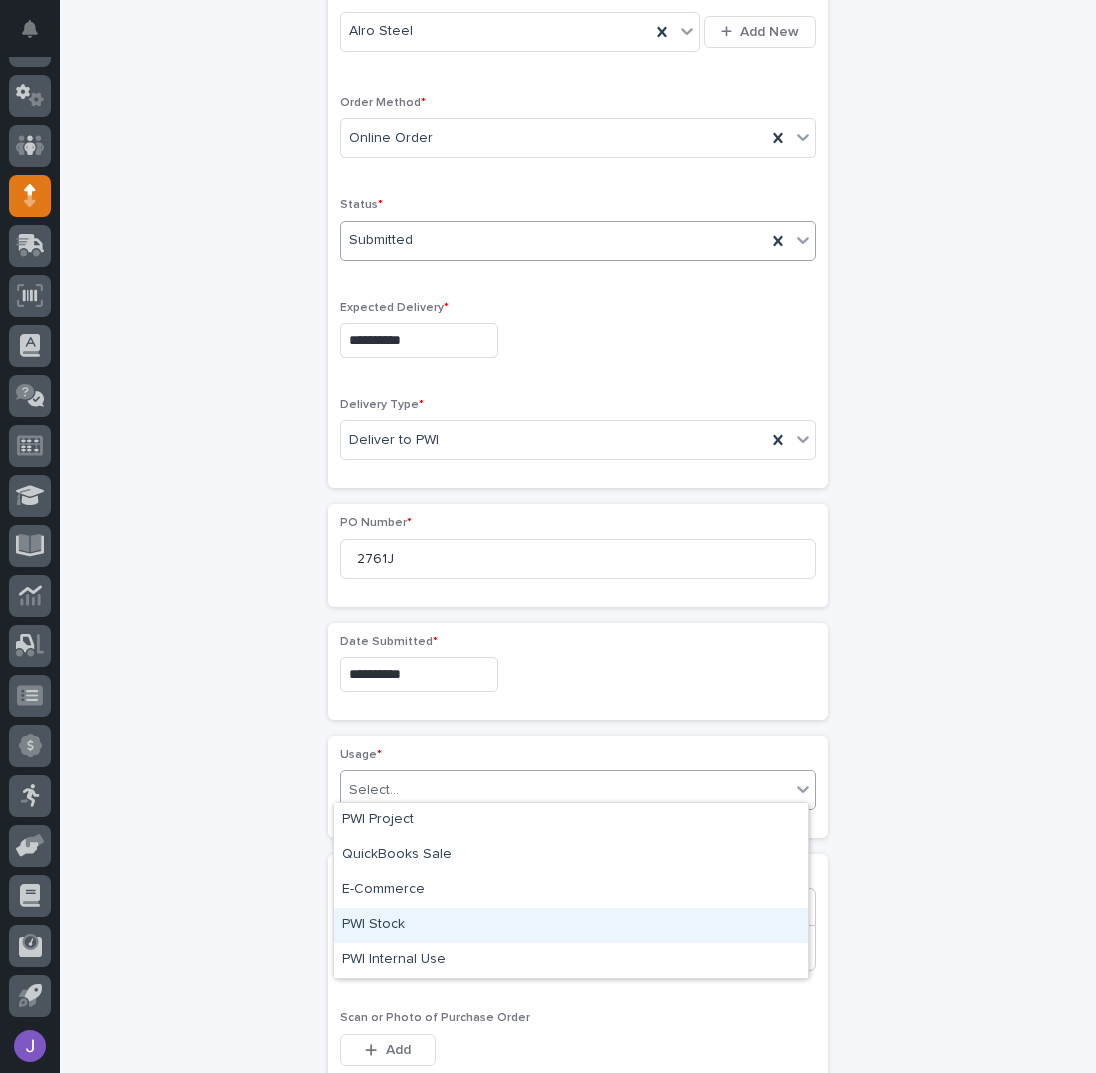 drag, startPoint x: 369, startPoint y: 904, endPoint x: 360, endPoint y: 928, distance: 25.632011 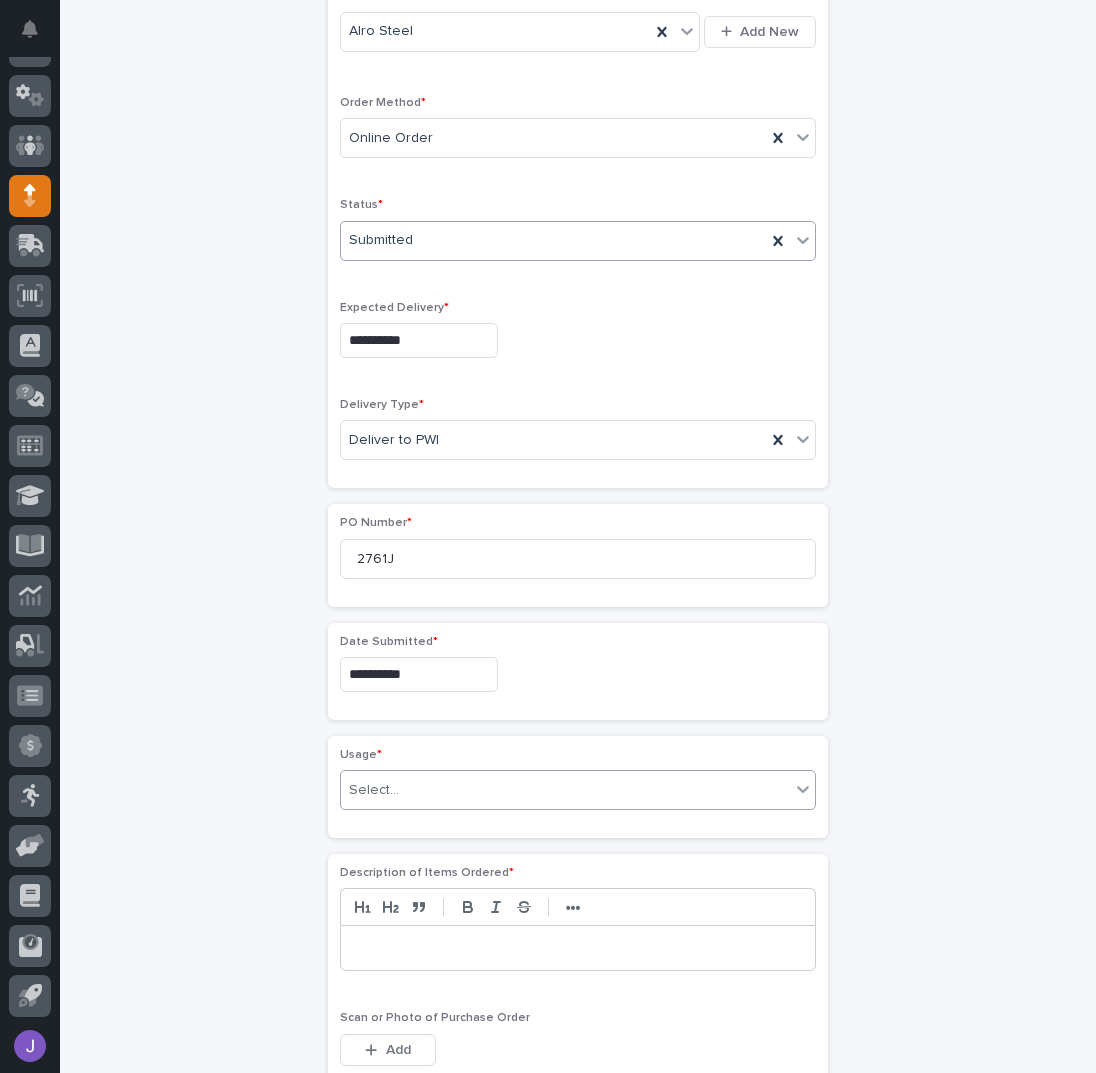 click on "**********" at bounding box center (578, 653) 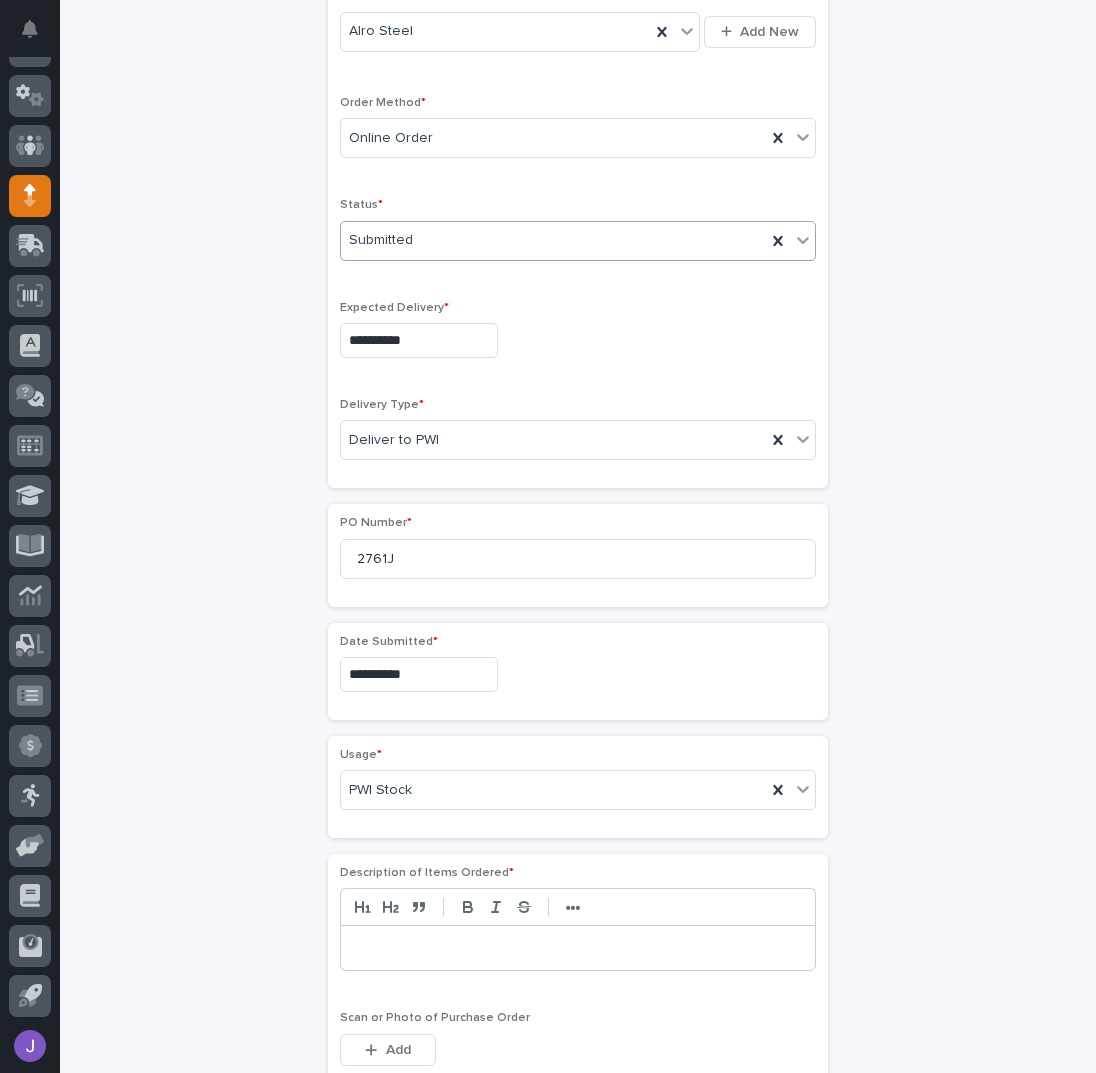 scroll, scrollTop: 730, scrollLeft: 0, axis: vertical 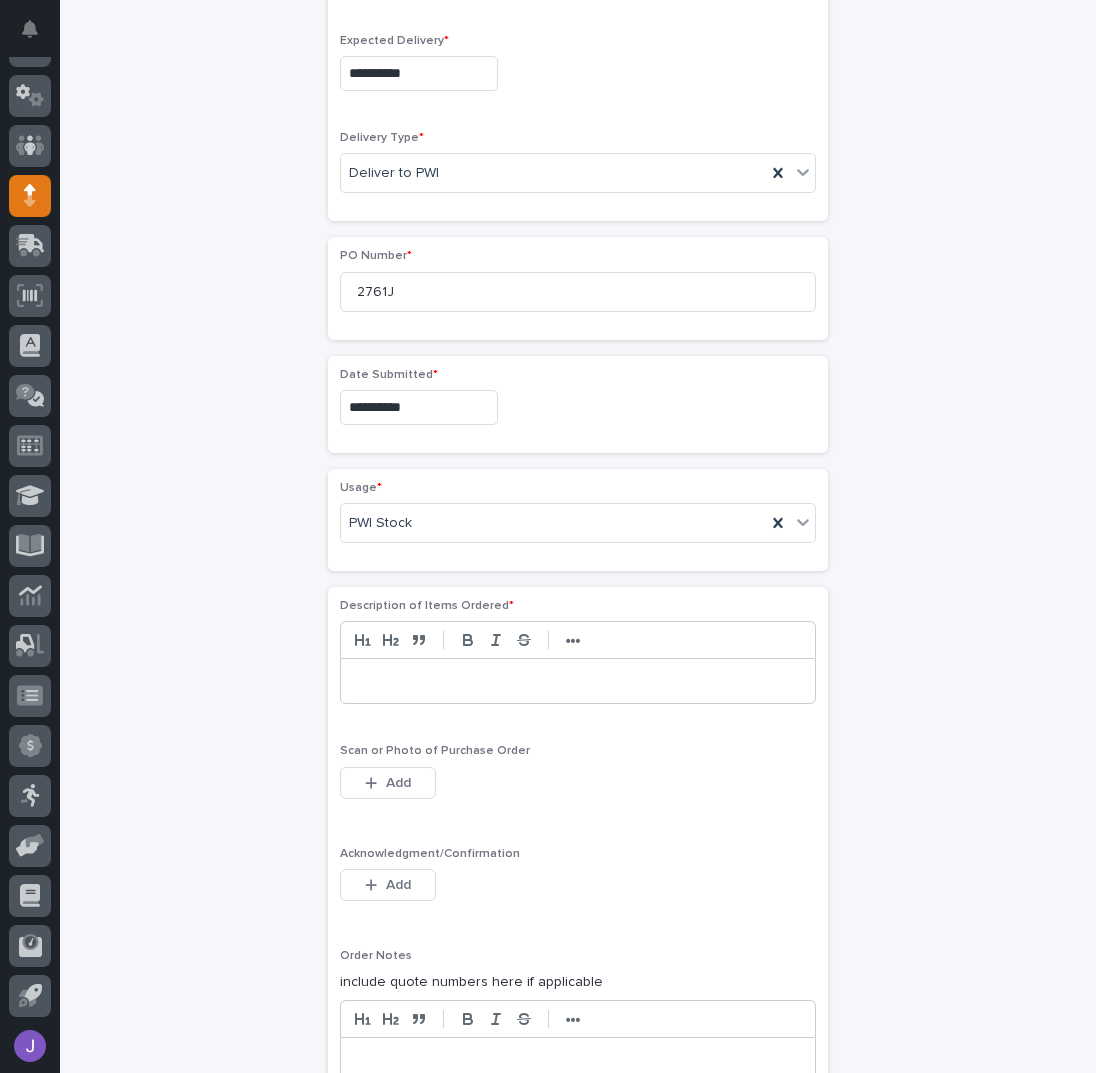 click at bounding box center [578, 681] 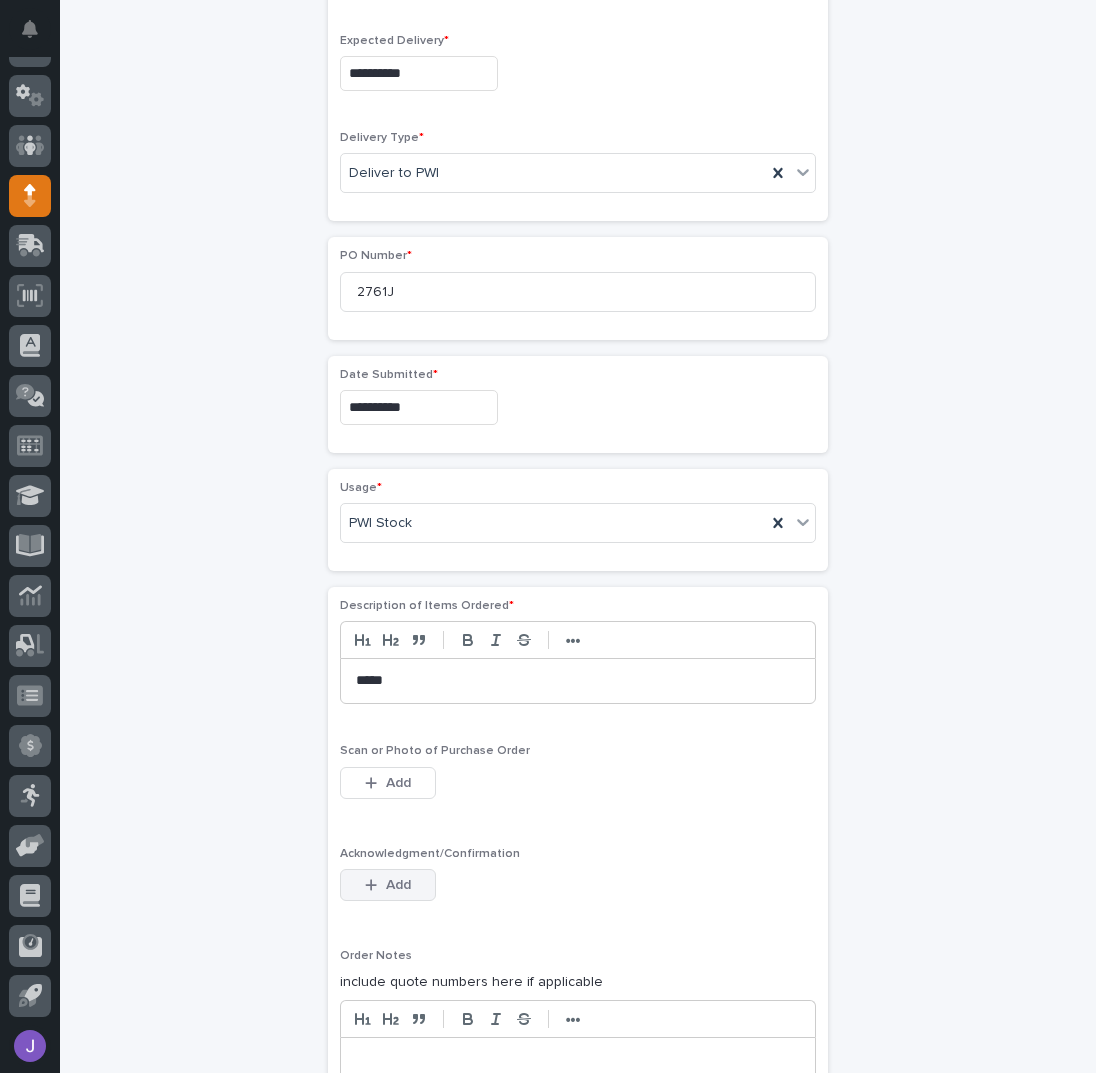 click on "Add" at bounding box center [388, 885] 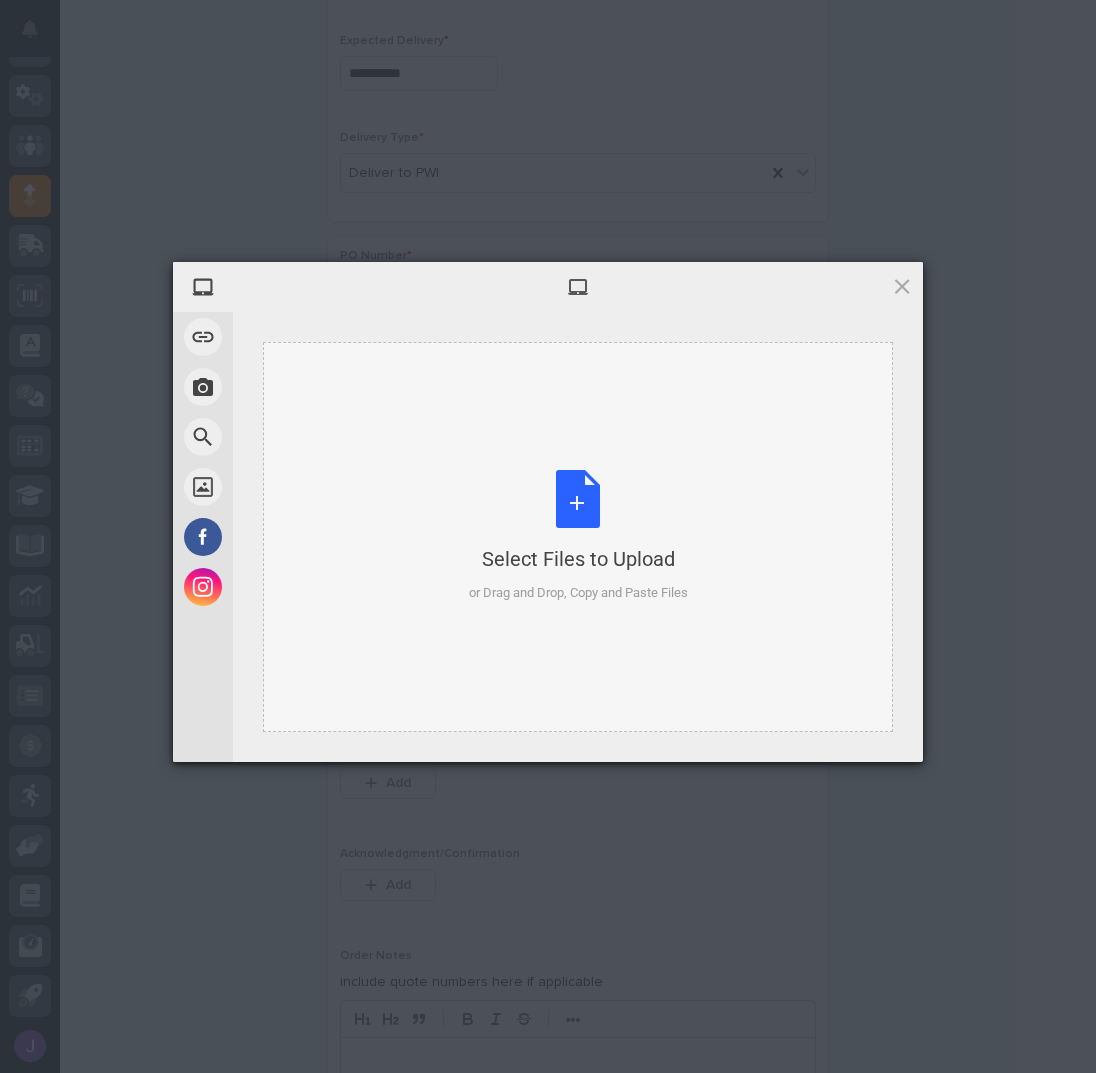 click on "Select Files to Upload
or Drag and Drop, Copy and Paste Files" at bounding box center (578, 536) 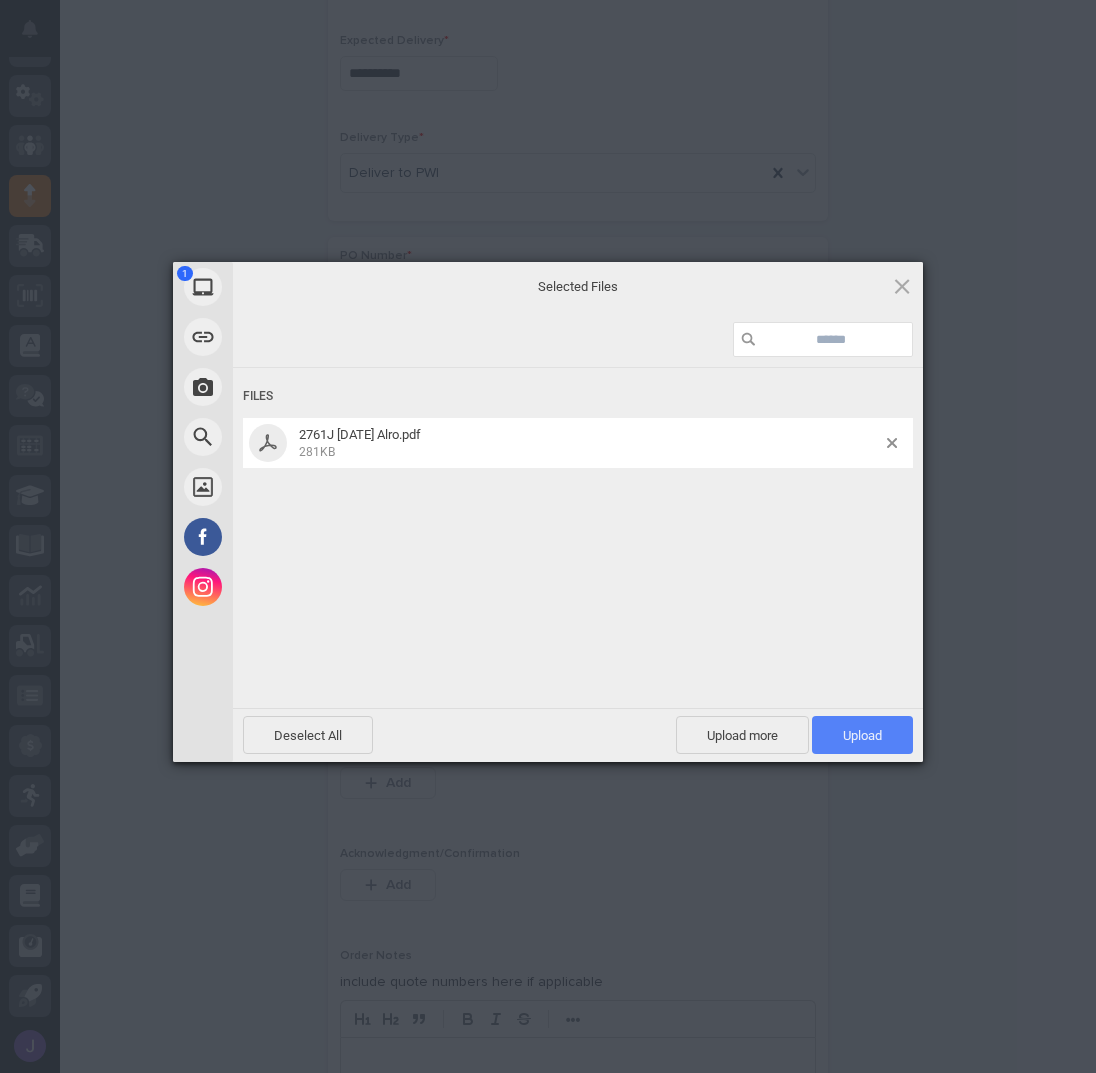 click on "Upload
1" at bounding box center (862, 735) 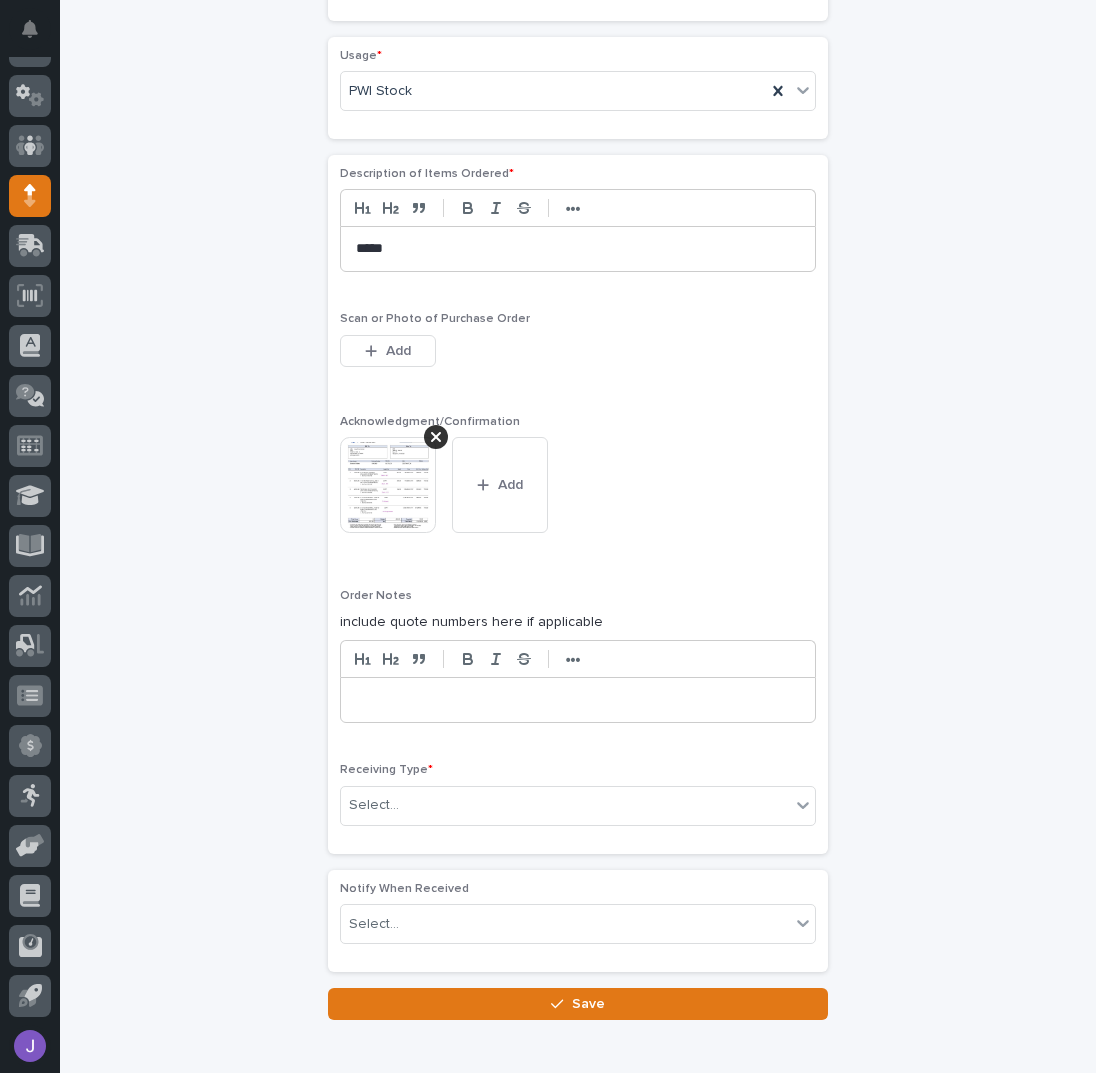 scroll, scrollTop: 1166, scrollLeft: 0, axis: vertical 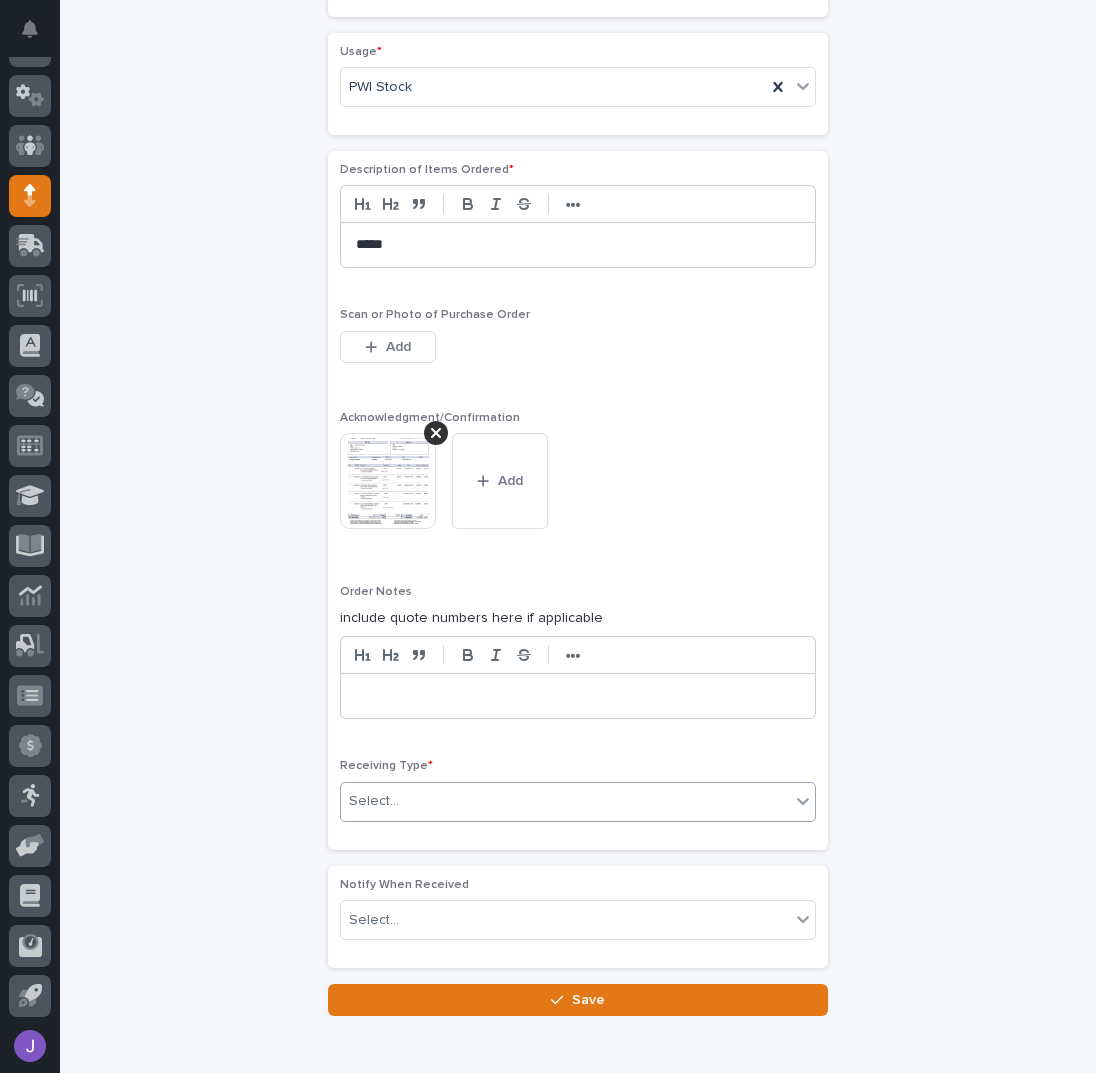 click on "Select..." at bounding box center (565, 801) 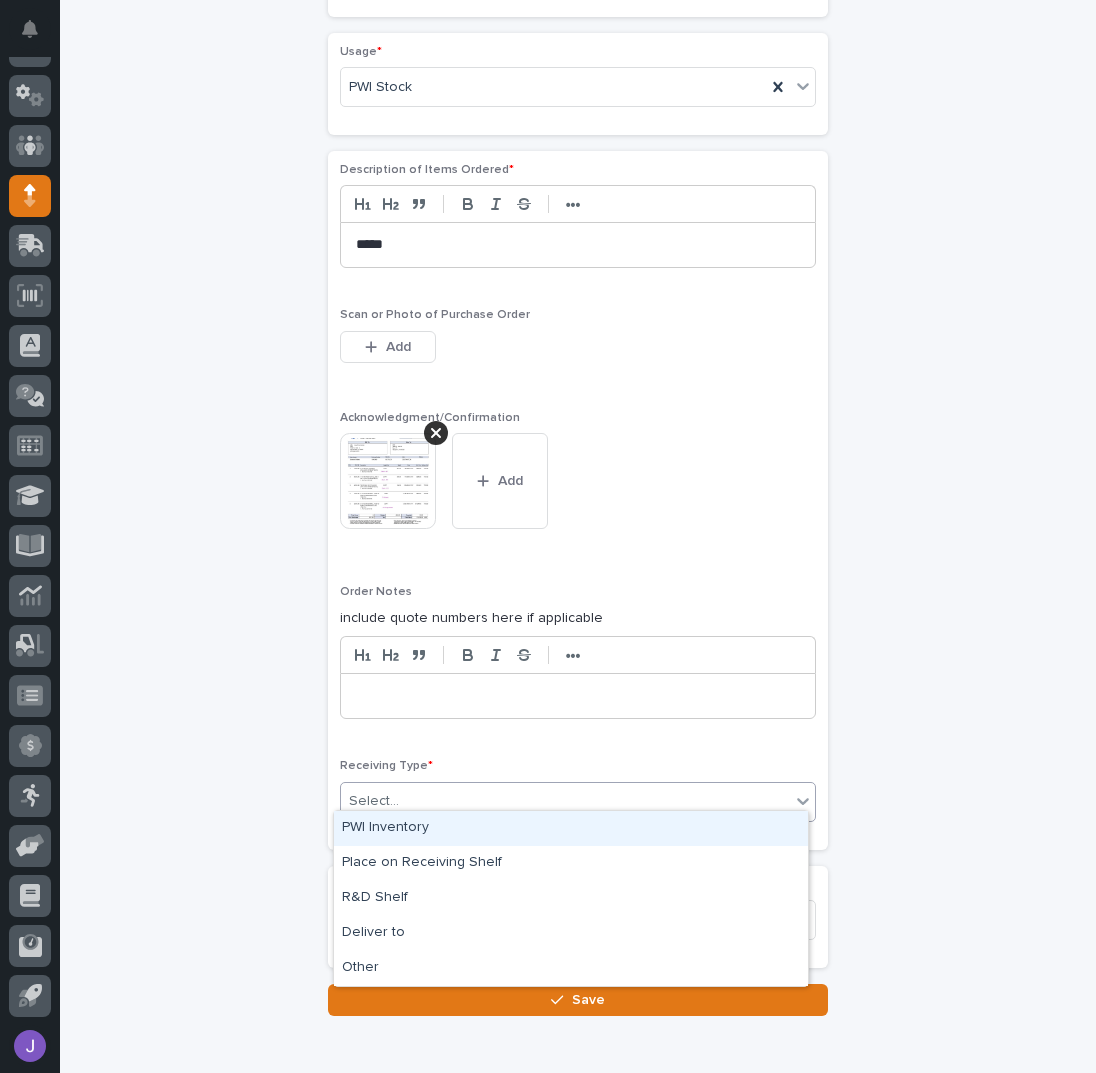click on "PWI Inventory" at bounding box center [571, 828] 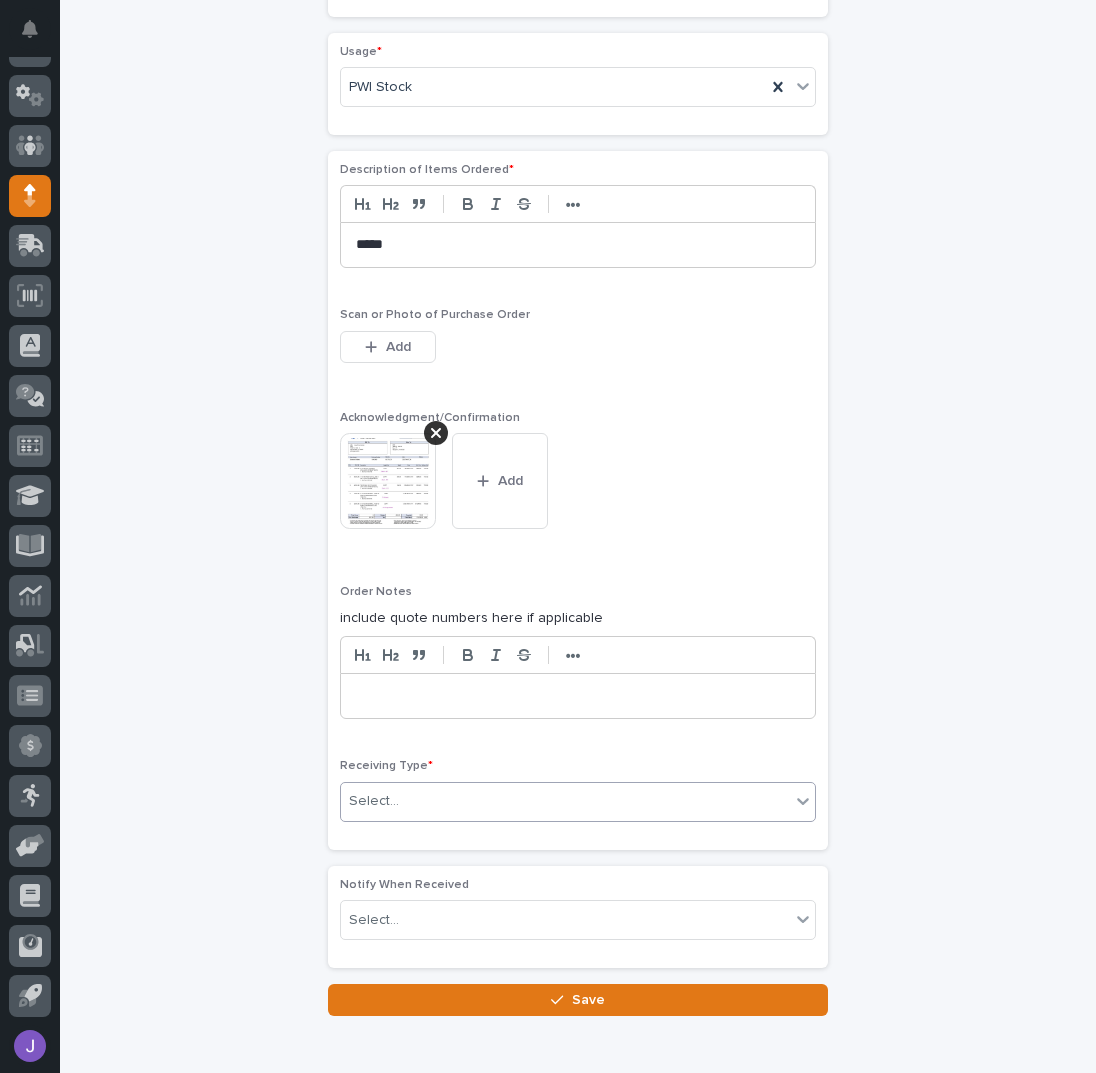 click on "**********" at bounding box center (578, -14) 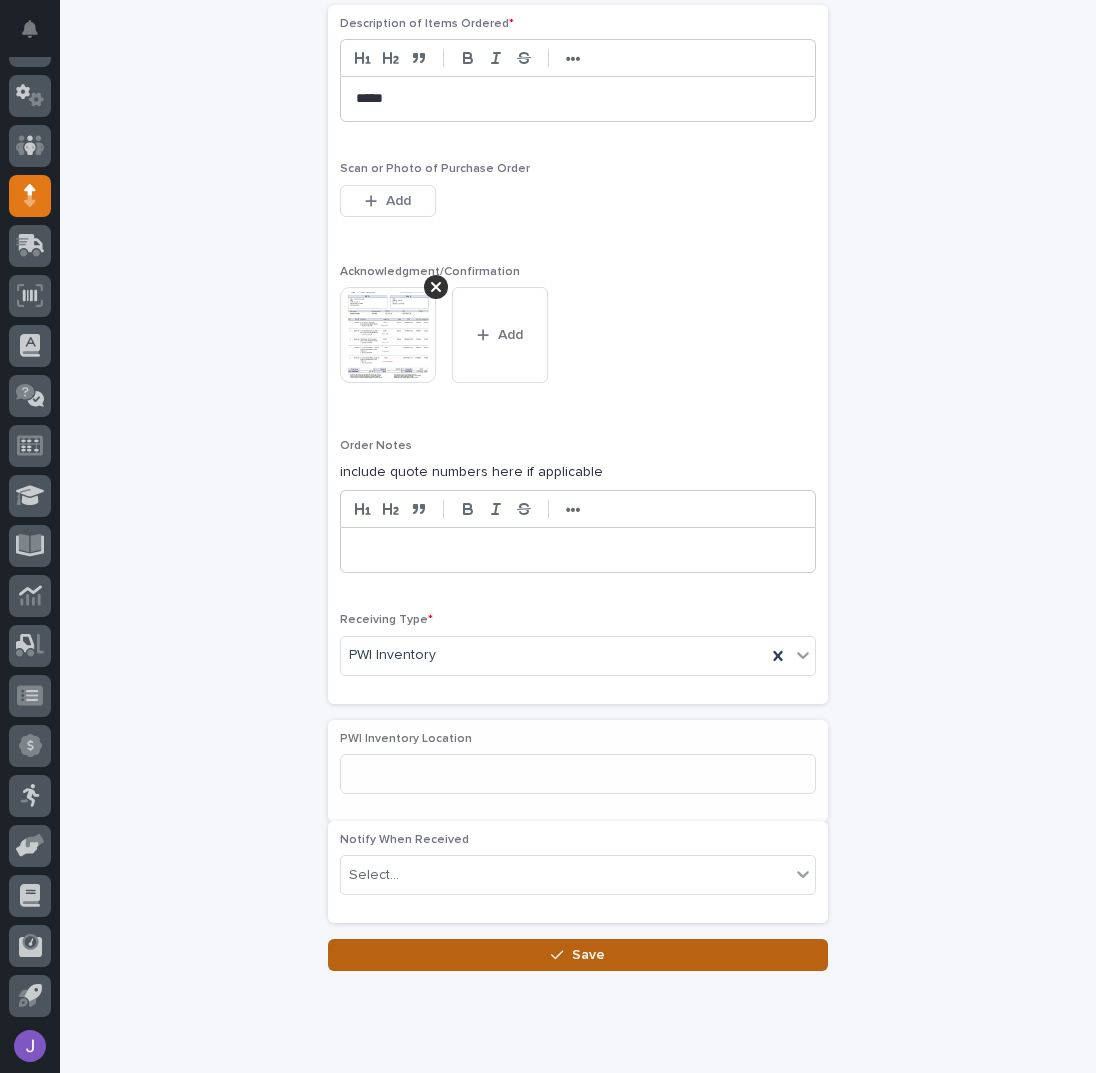 scroll, scrollTop: 1333, scrollLeft: 0, axis: vertical 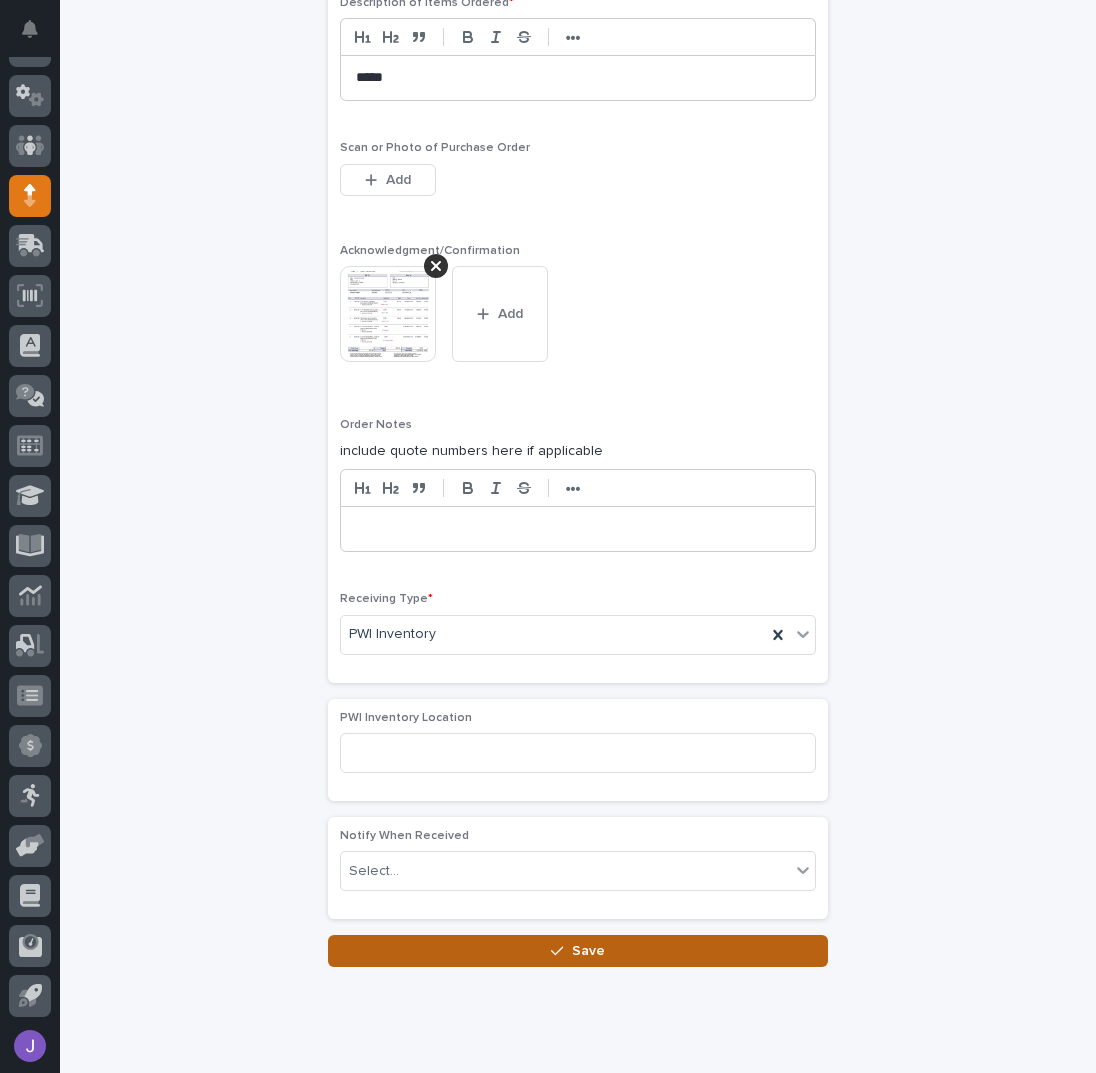 click on "Save" at bounding box center [578, 951] 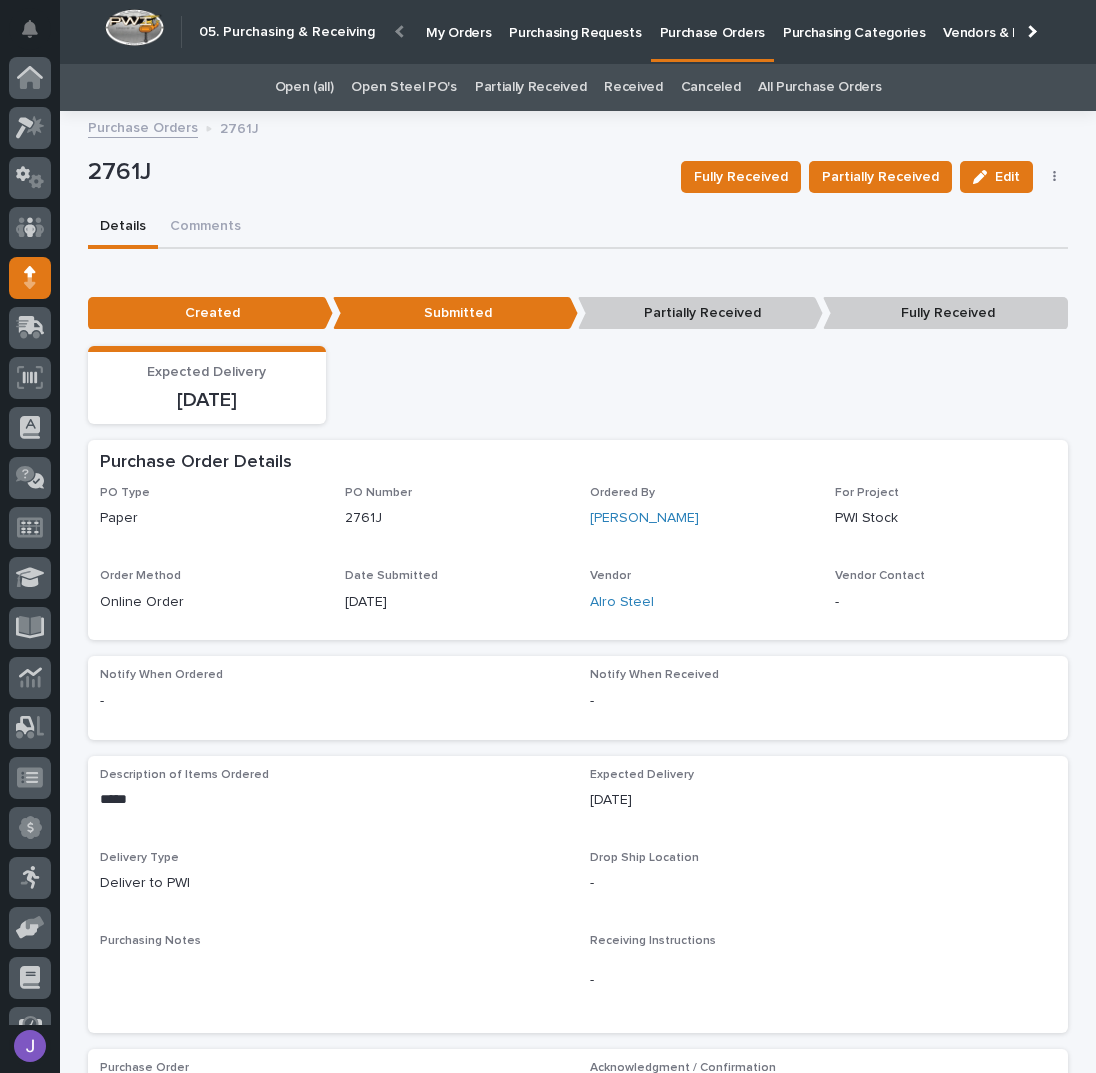 scroll, scrollTop: 82, scrollLeft: 0, axis: vertical 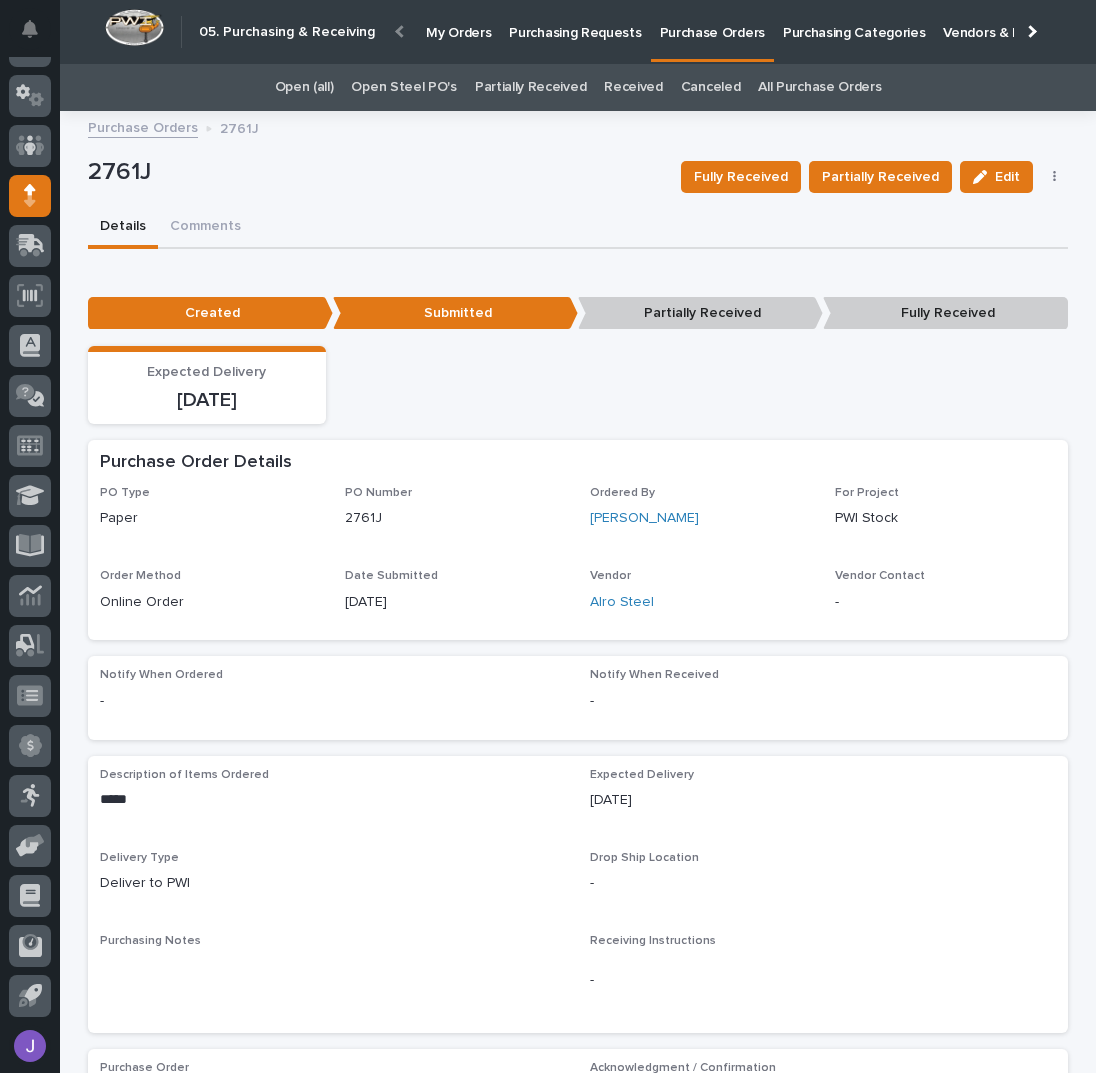 click on "Purchasing Requests" at bounding box center (575, 21) 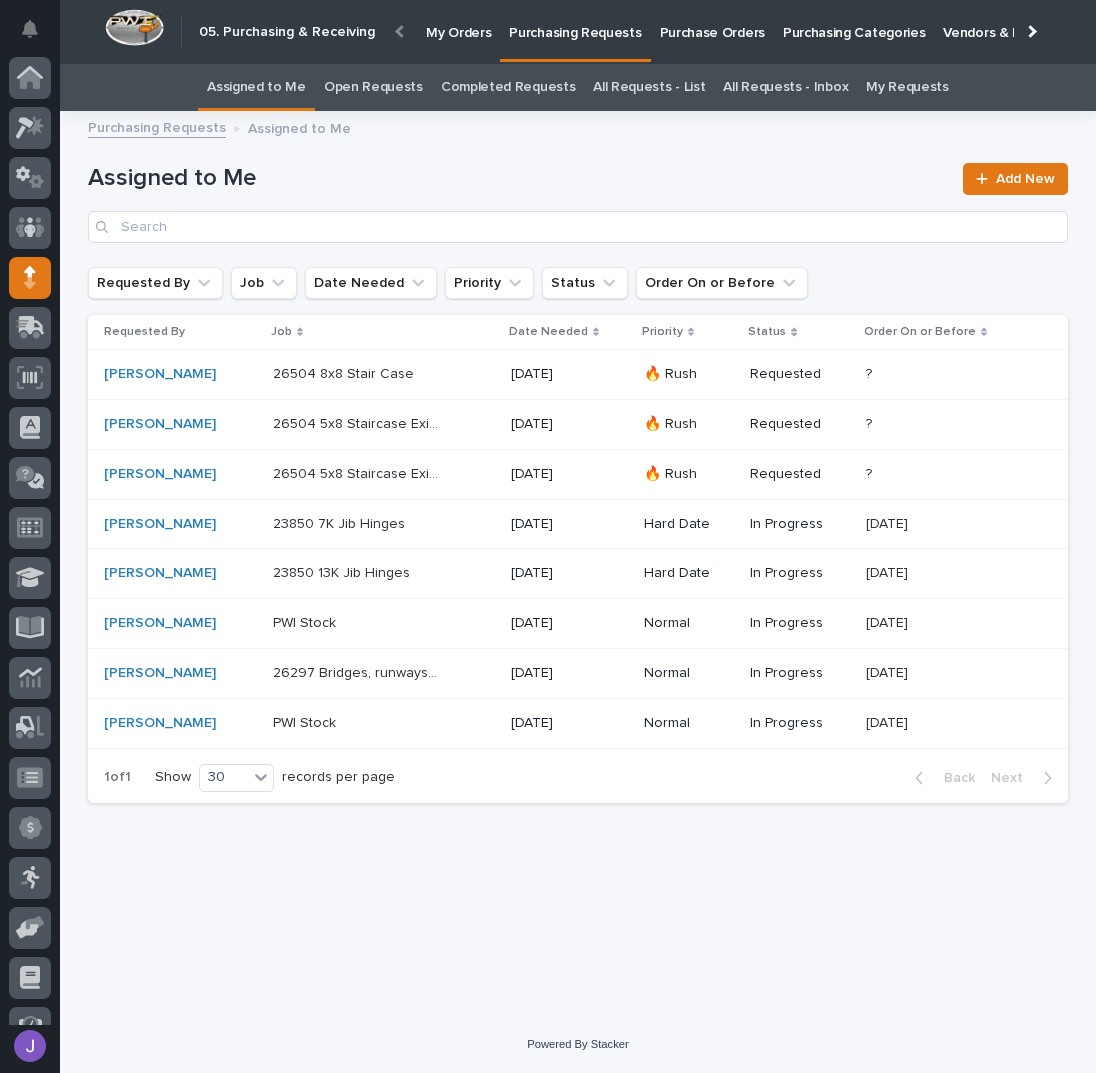 scroll, scrollTop: 82, scrollLeft: 0, axis: vertical 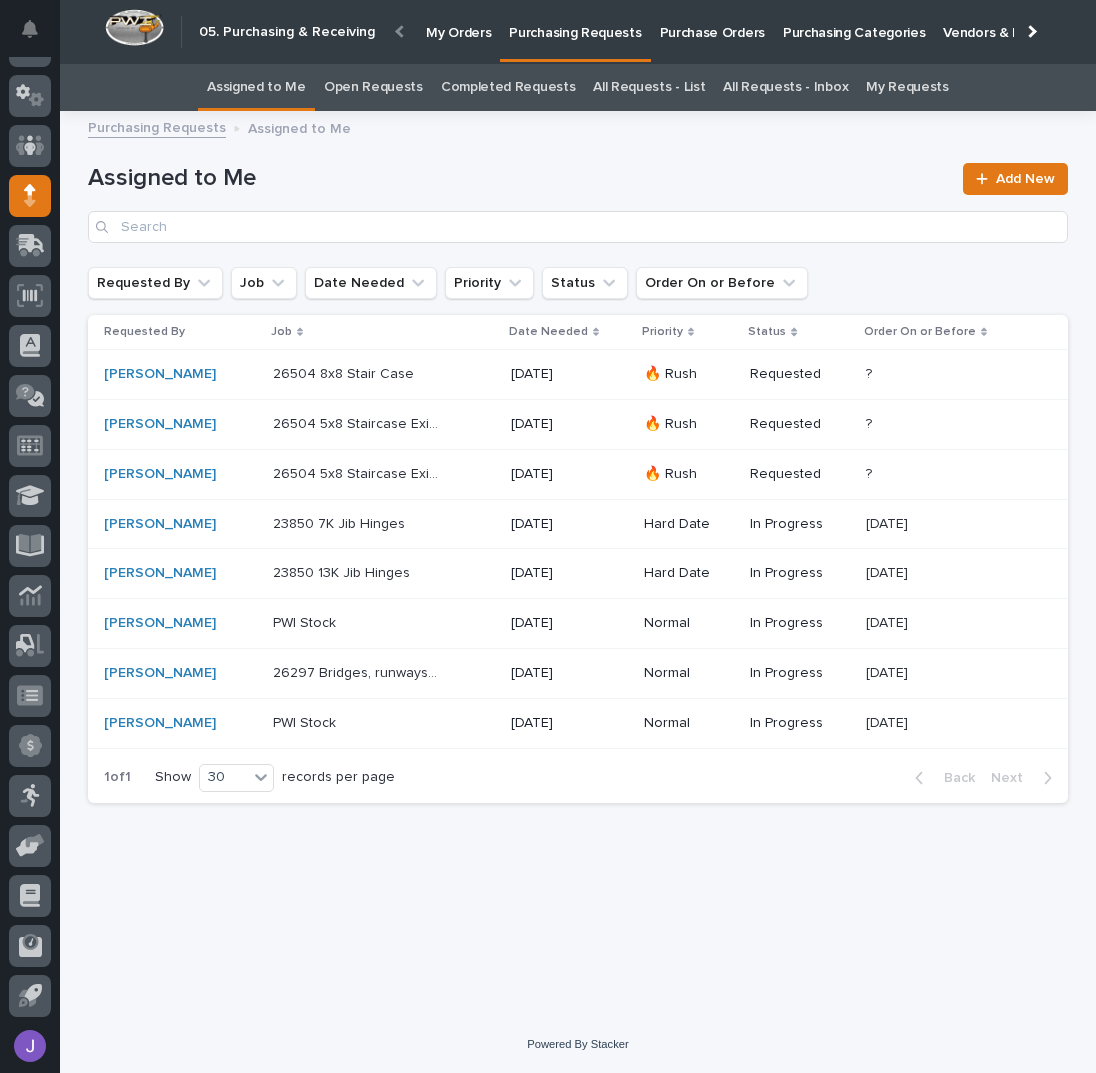 click at bounding box center [356, 723] 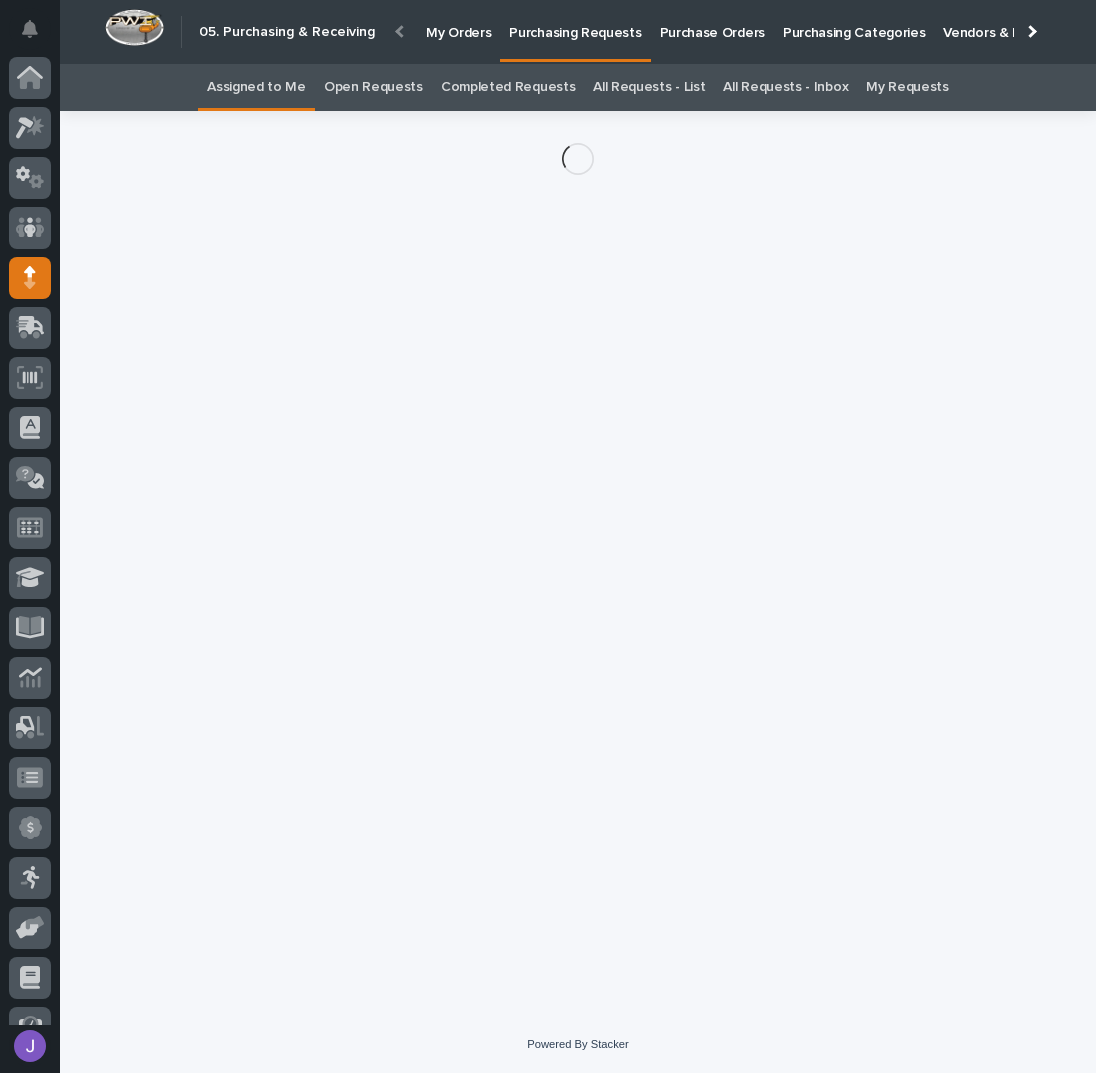 scroll, scrollTop: 82, scrollLeft: 0, axis: vertical 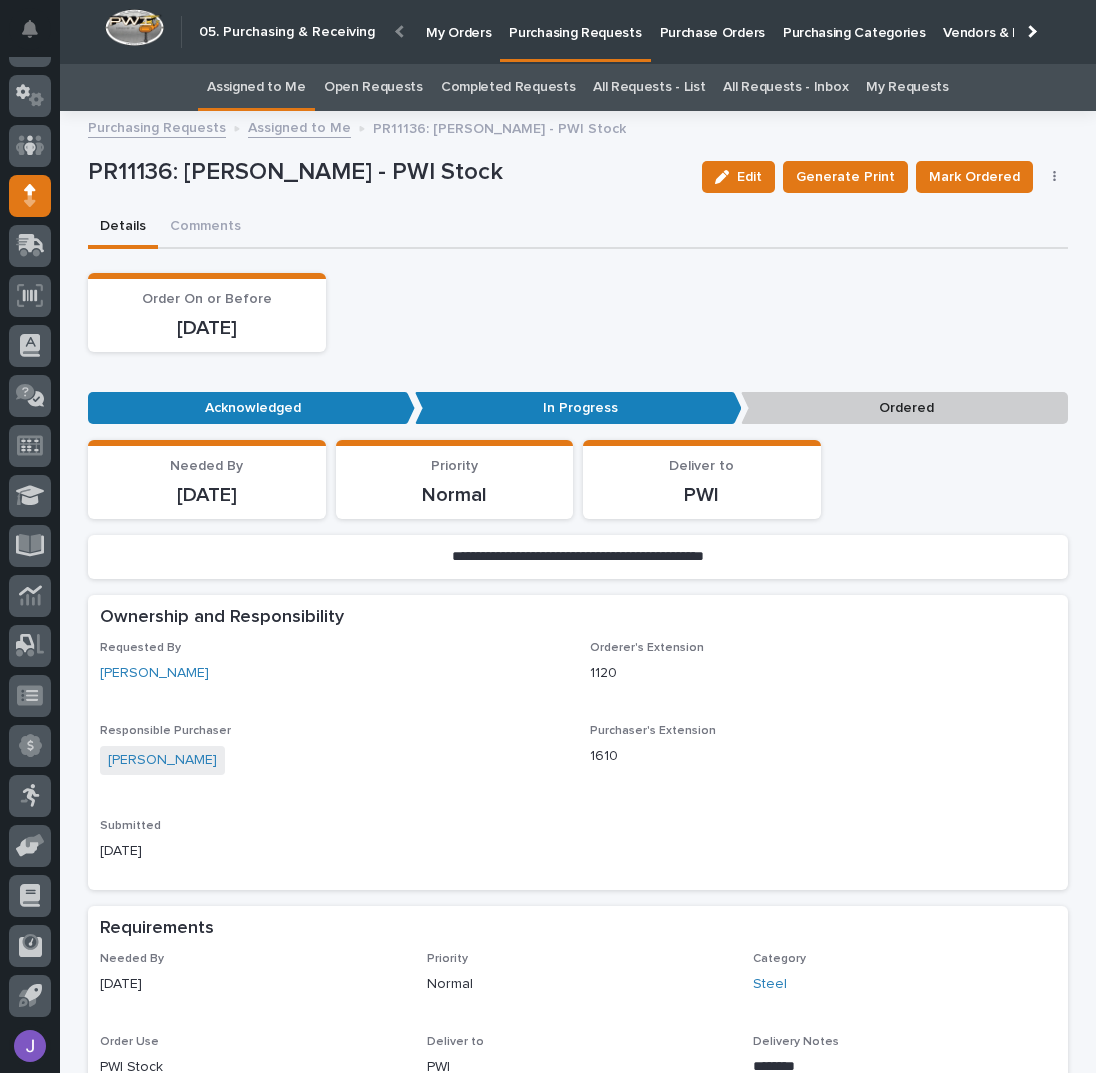click on "Edit Generate Print Mark Ordered Cancel Order Edit Linked PO's" at bounding box center [881, 177] 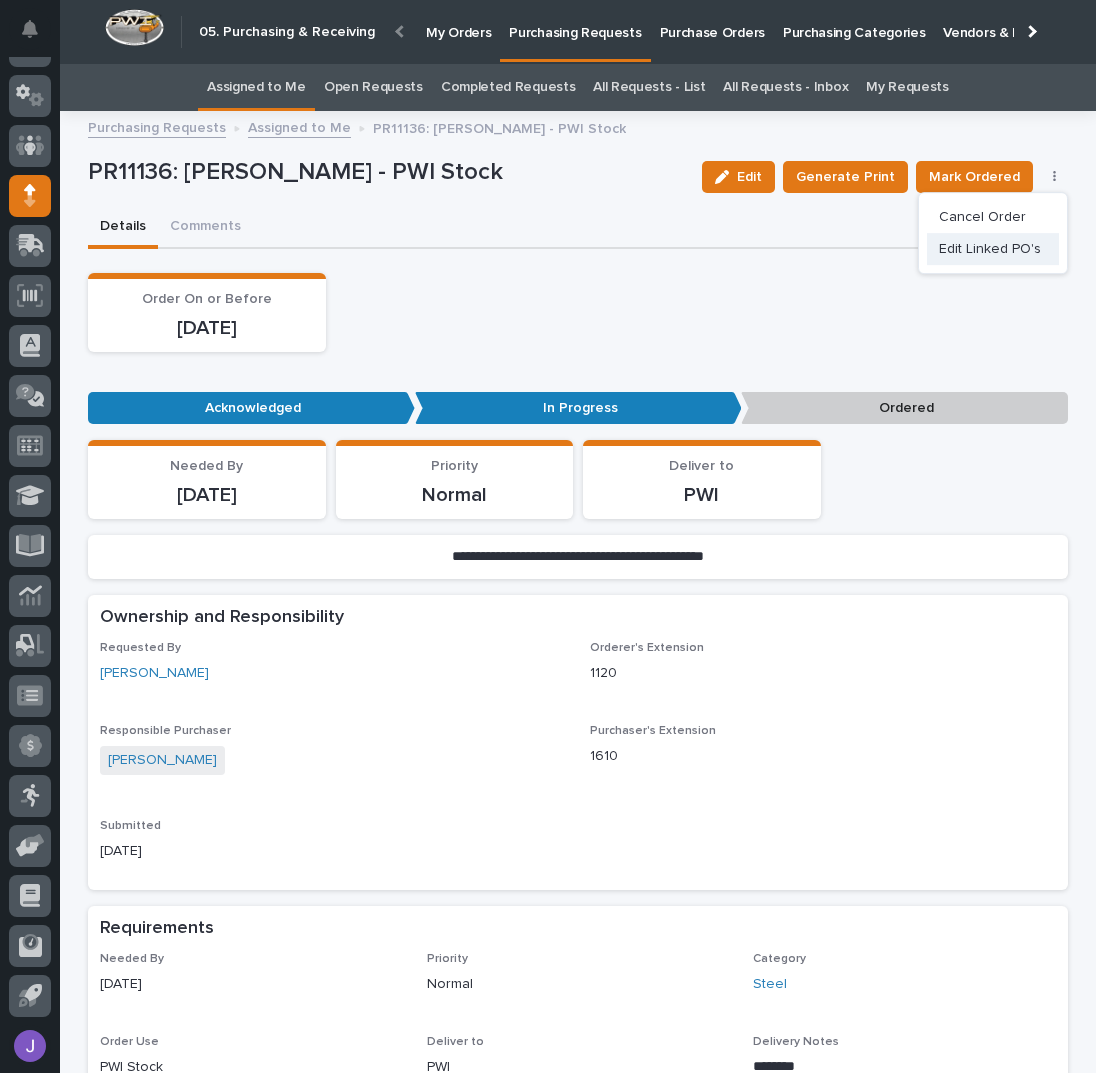 click on "Edit Linked PO's" at bounding box center (990, 249) 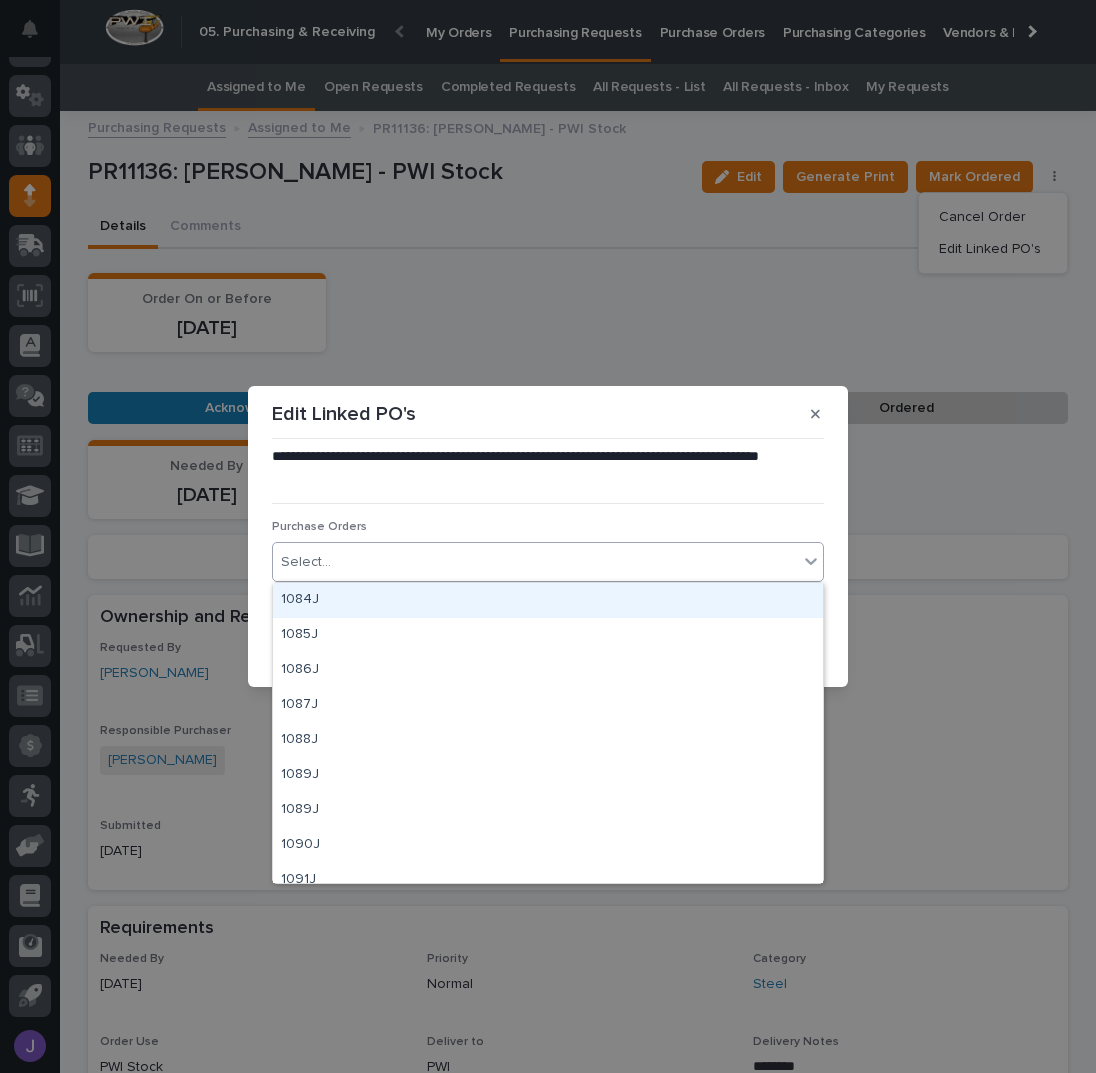 click on "Select..." at bounding box center (535, 562) 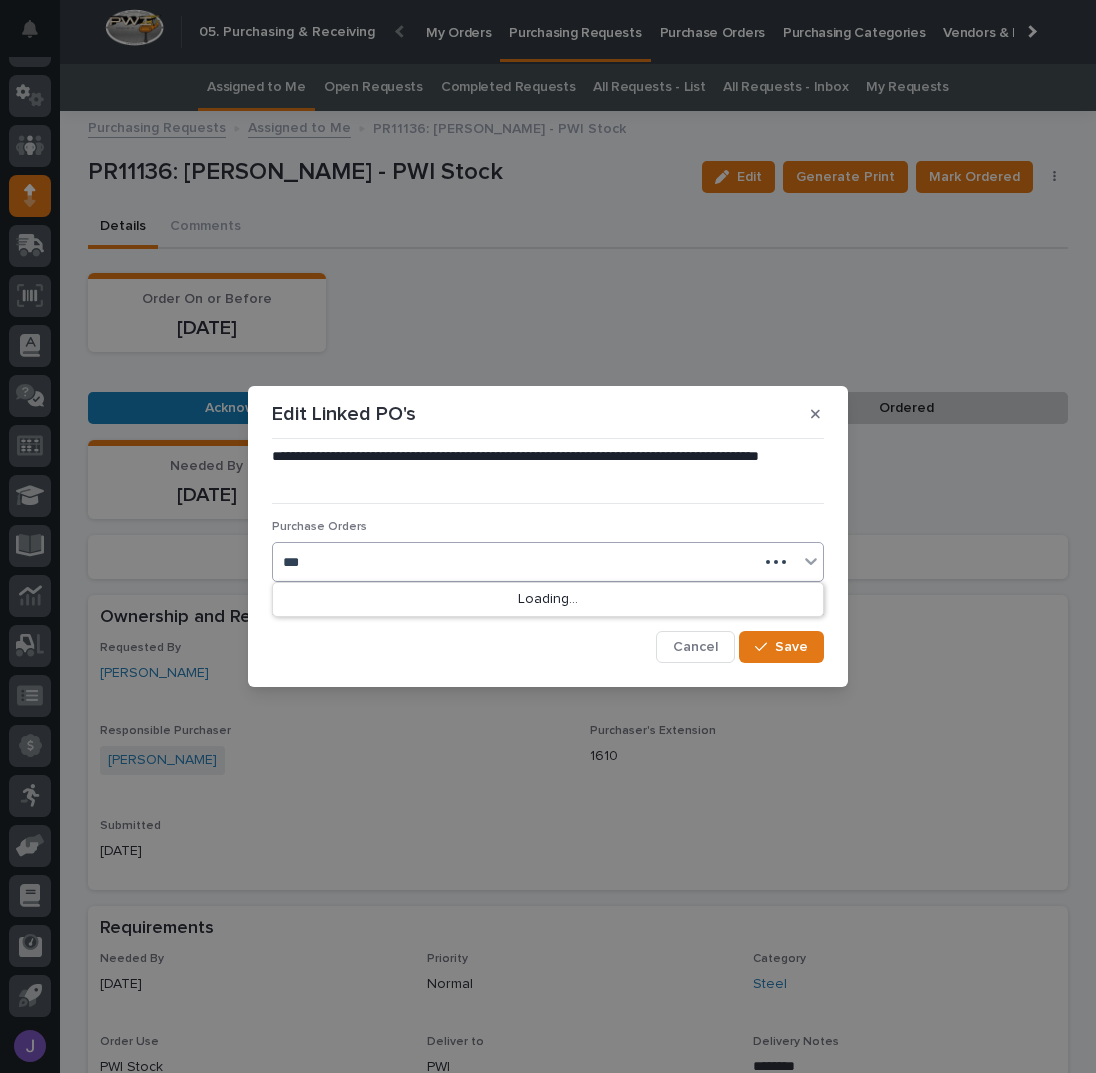 type on "****" 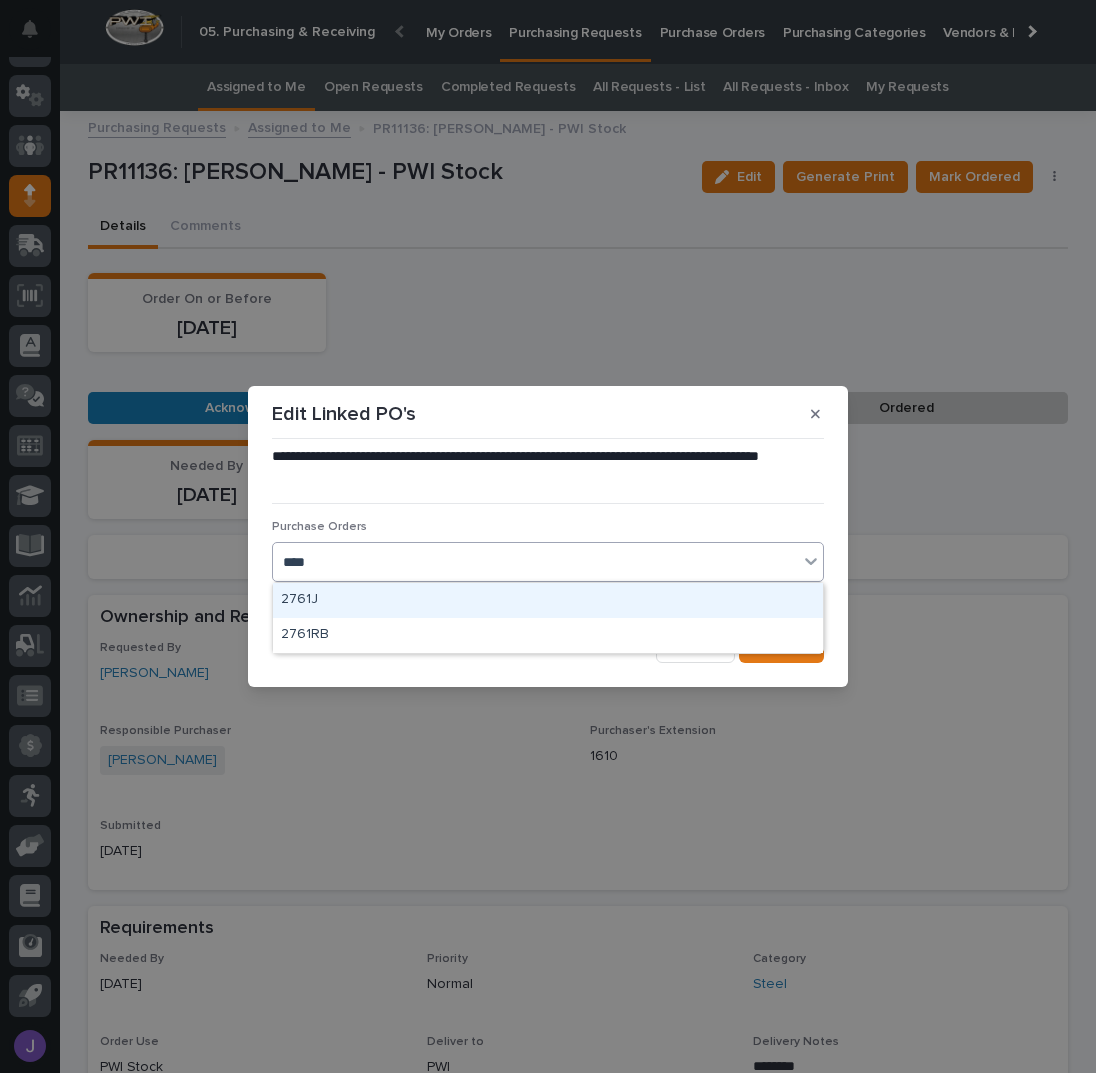 click on "2761J" at bounding box center (548, 600) 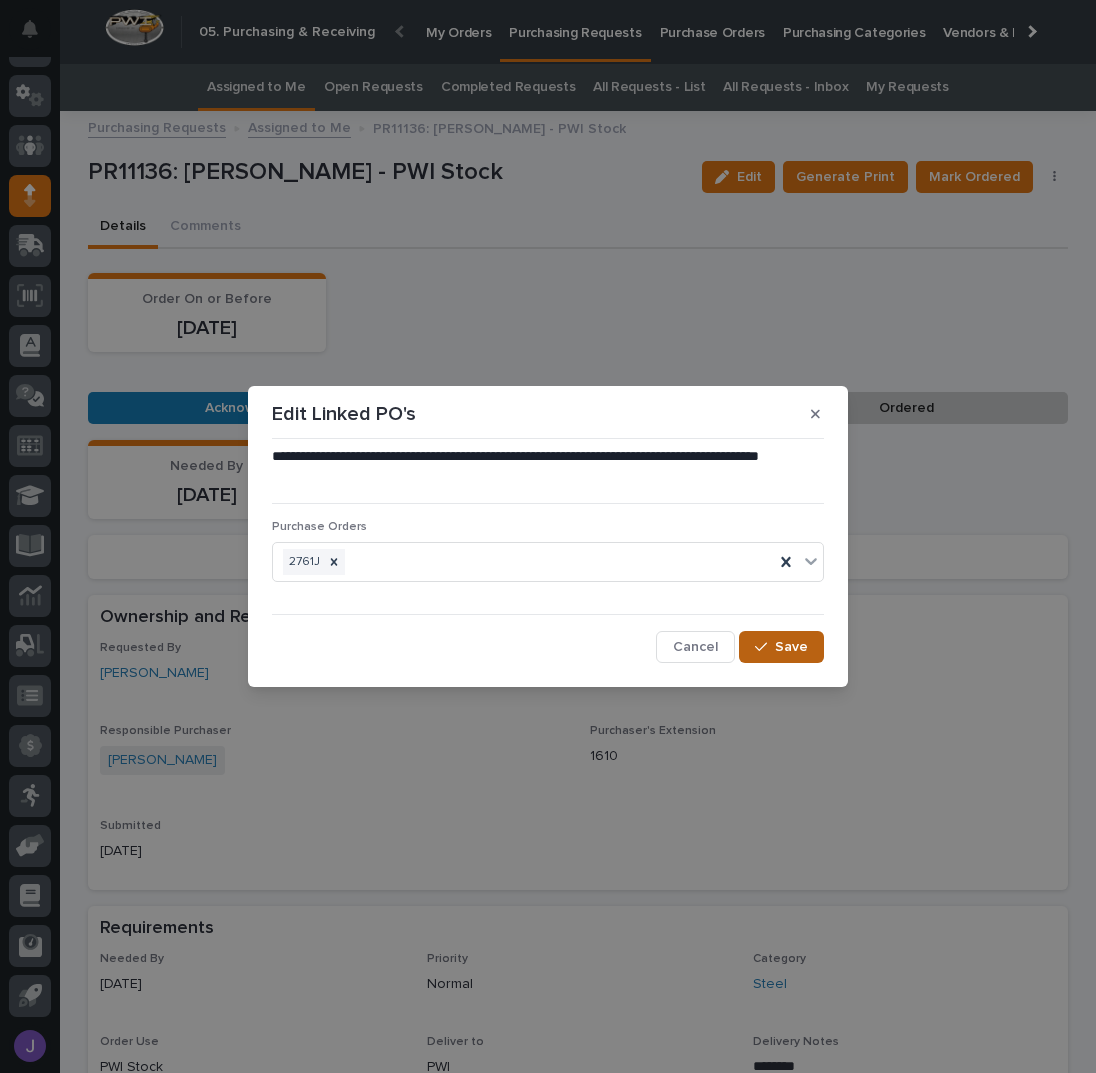click at bounding box center (765, 647) 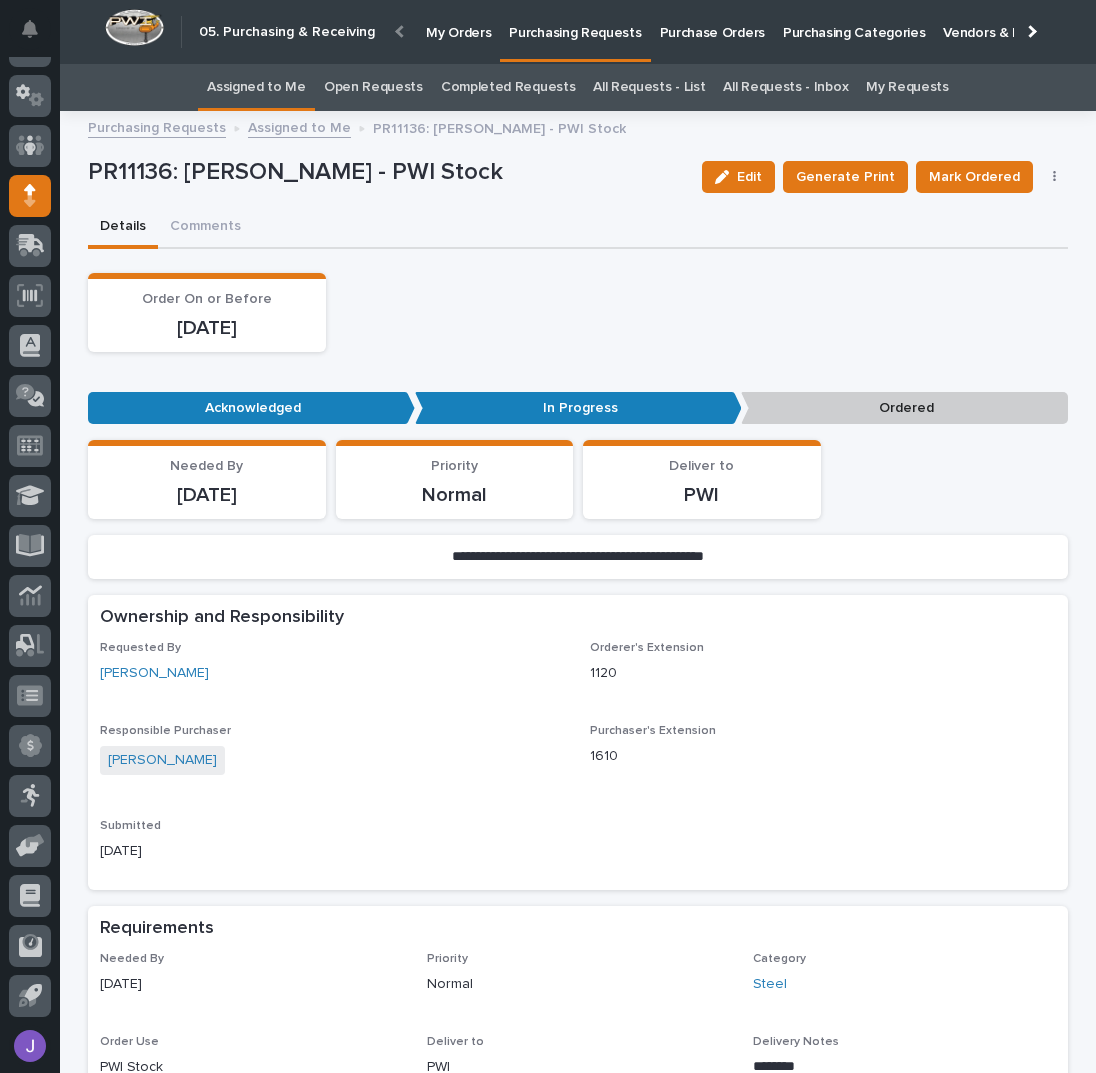 click on "Assigned to Me" at bounding box center (256, 87) 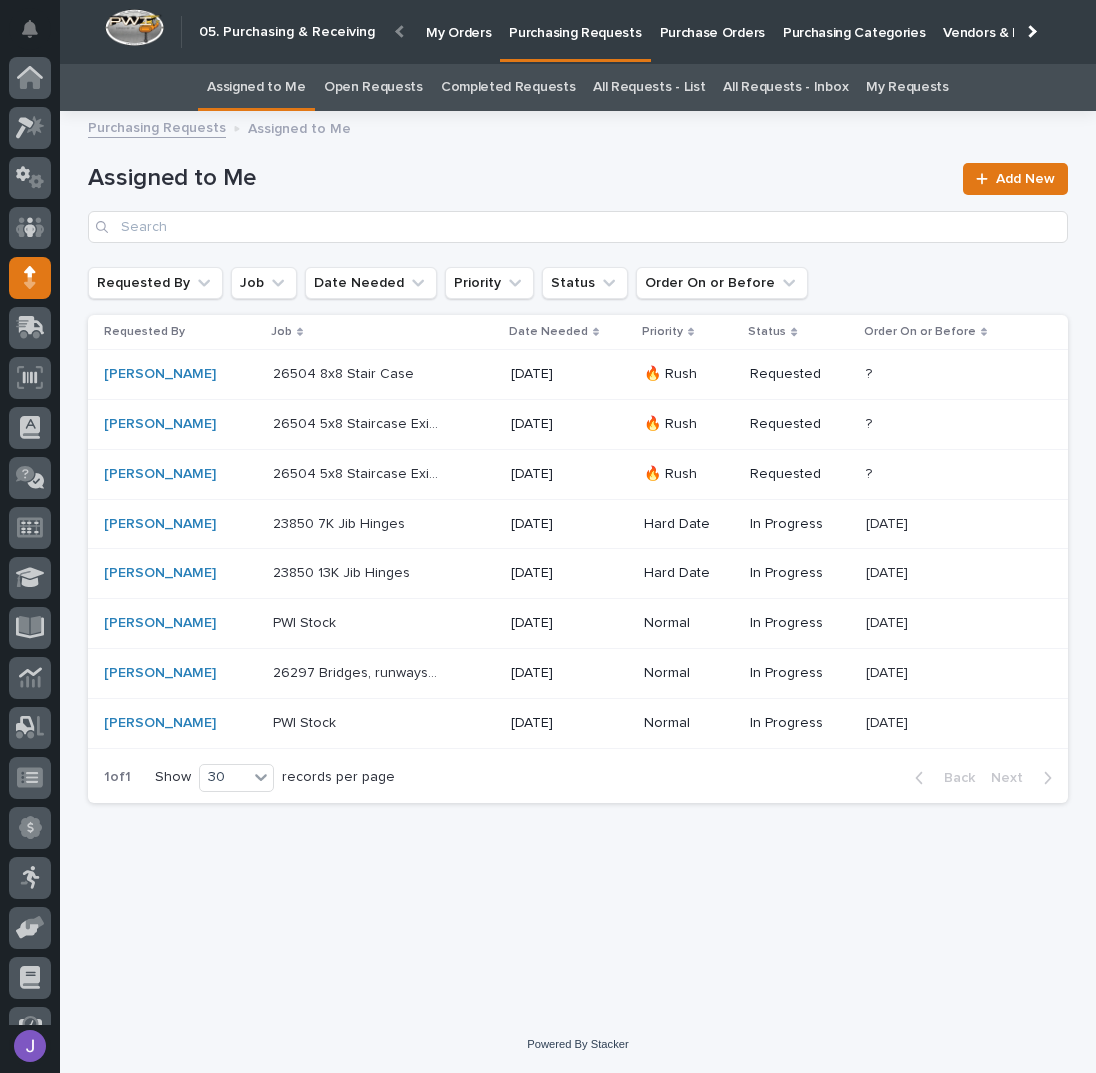 scroll, scrollTop: 82, scrollLeft: 0, axis: vertical 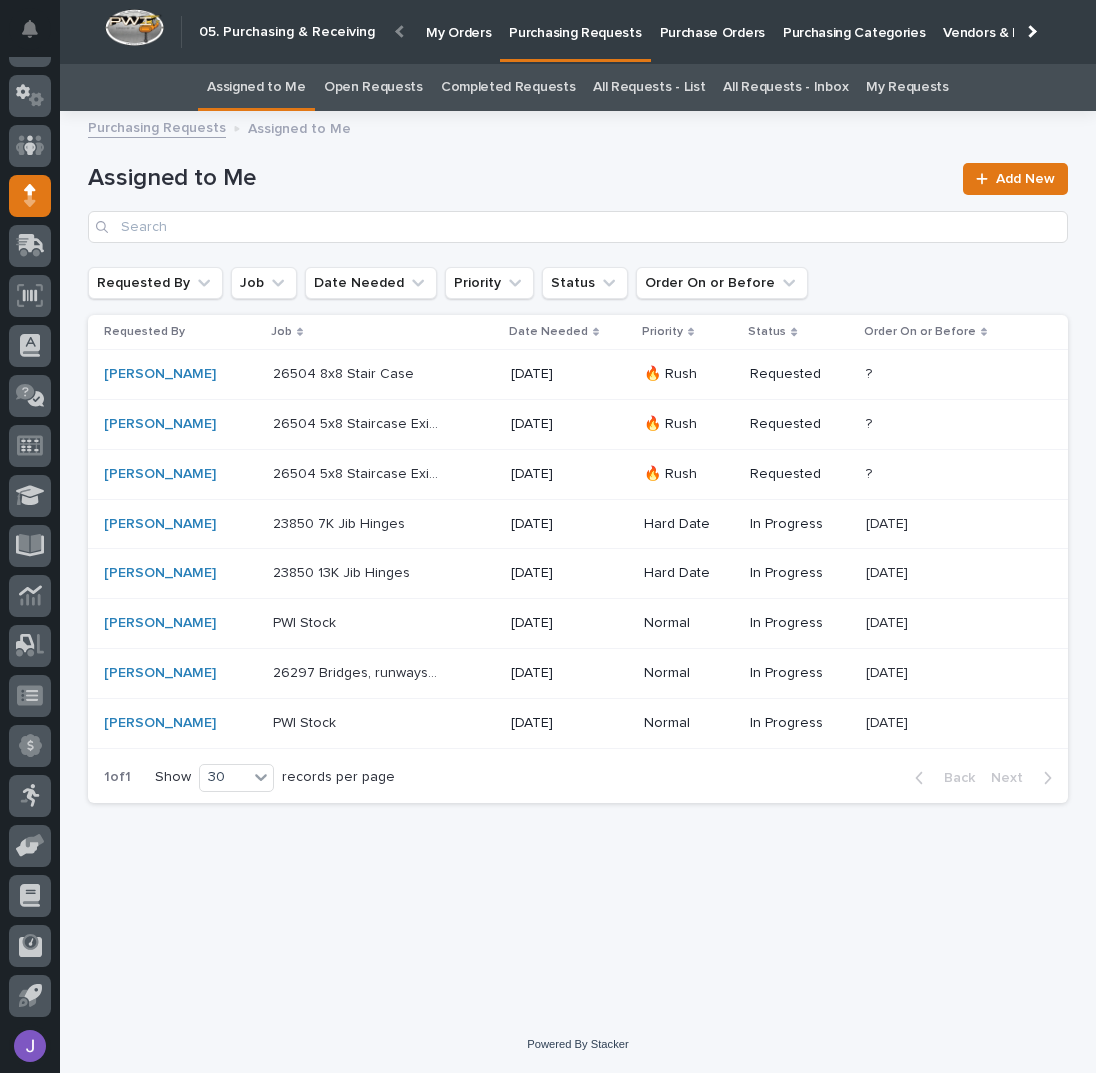 click on "PWI Stock PWI Stock" at bounding box center (384, 723) 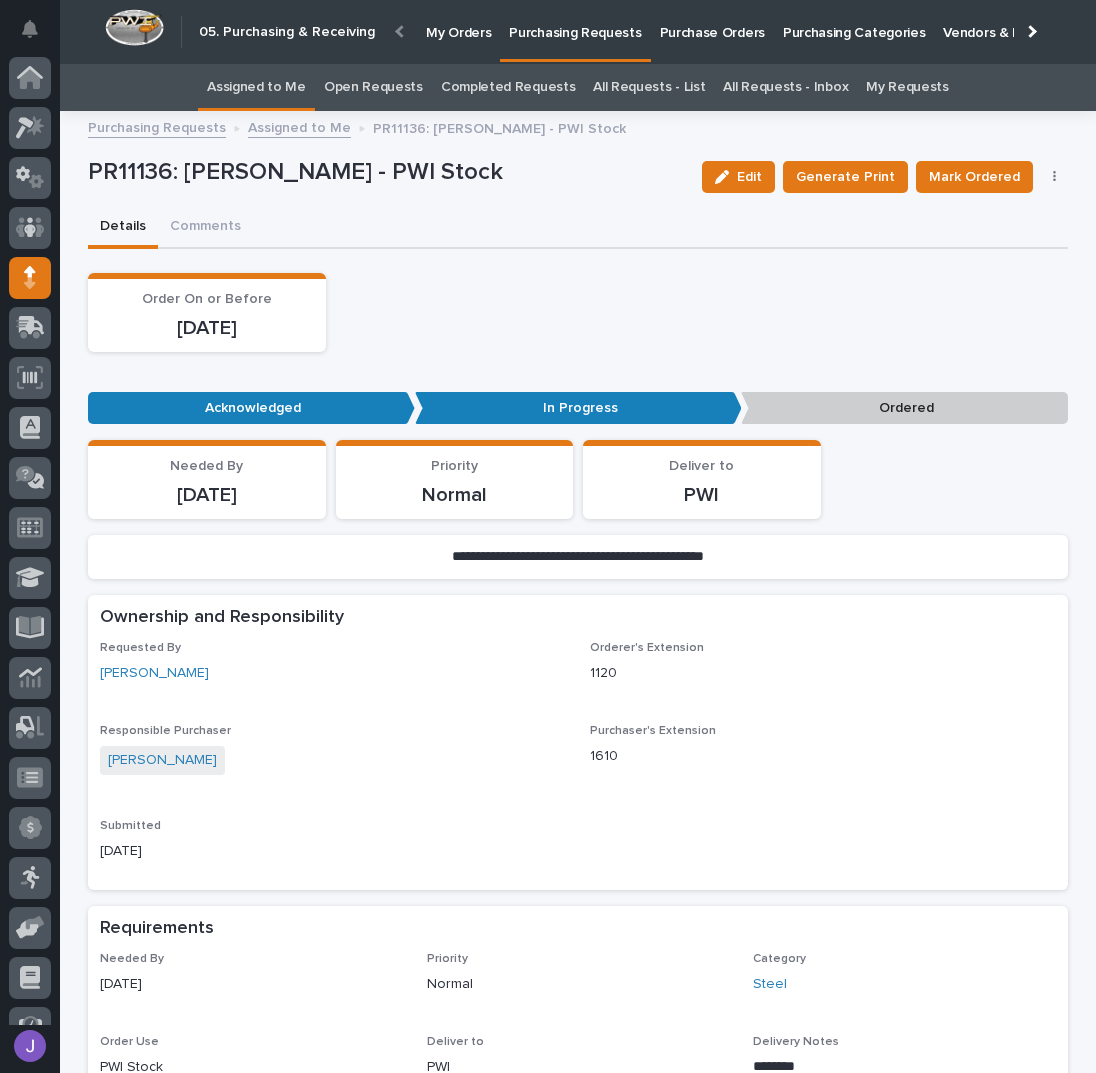scroll, scrollTop: 63, scrollLeft: 0, axis: vertical 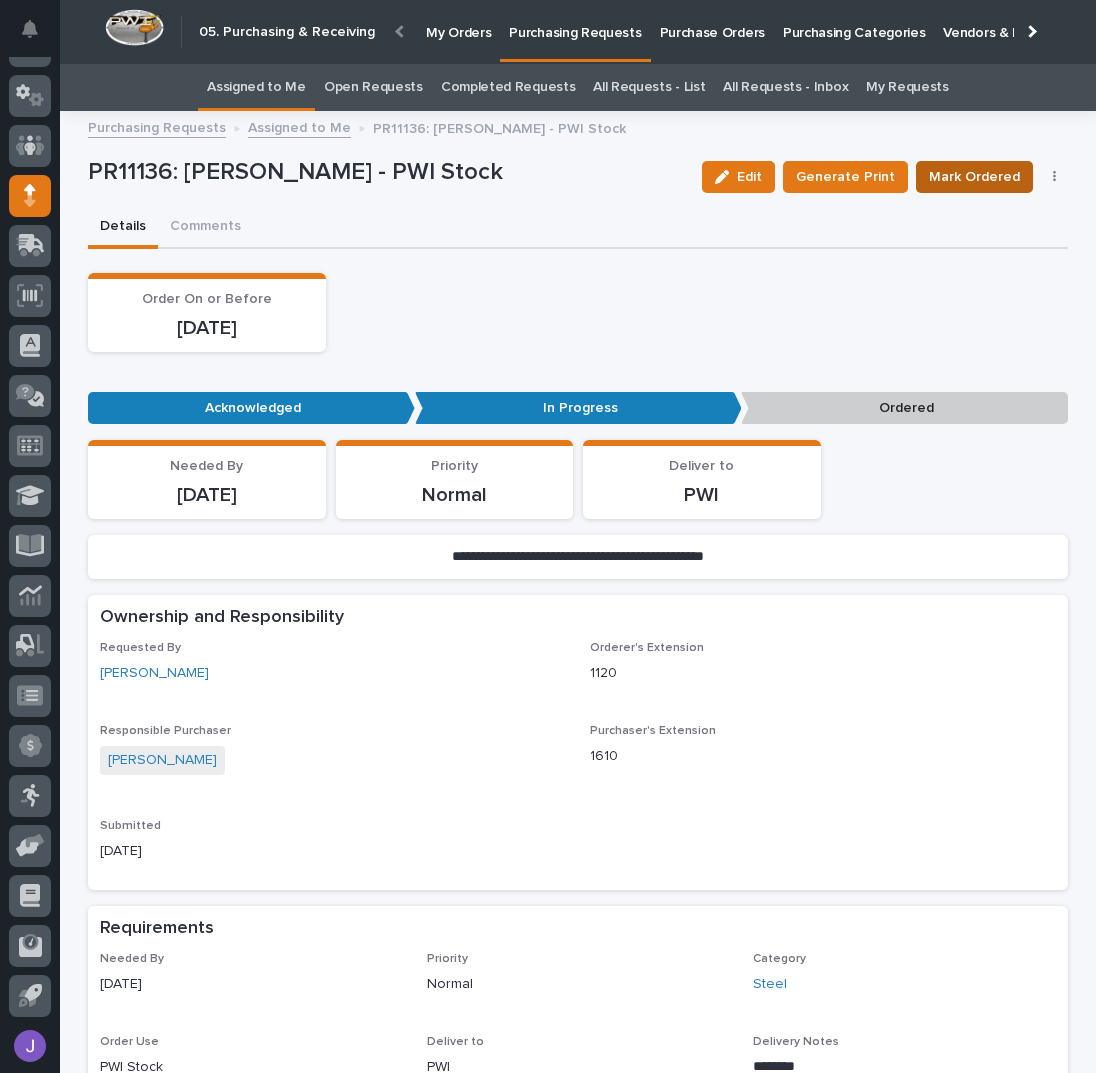 click on "Mark Ordered" at bounding box center [974, 177] 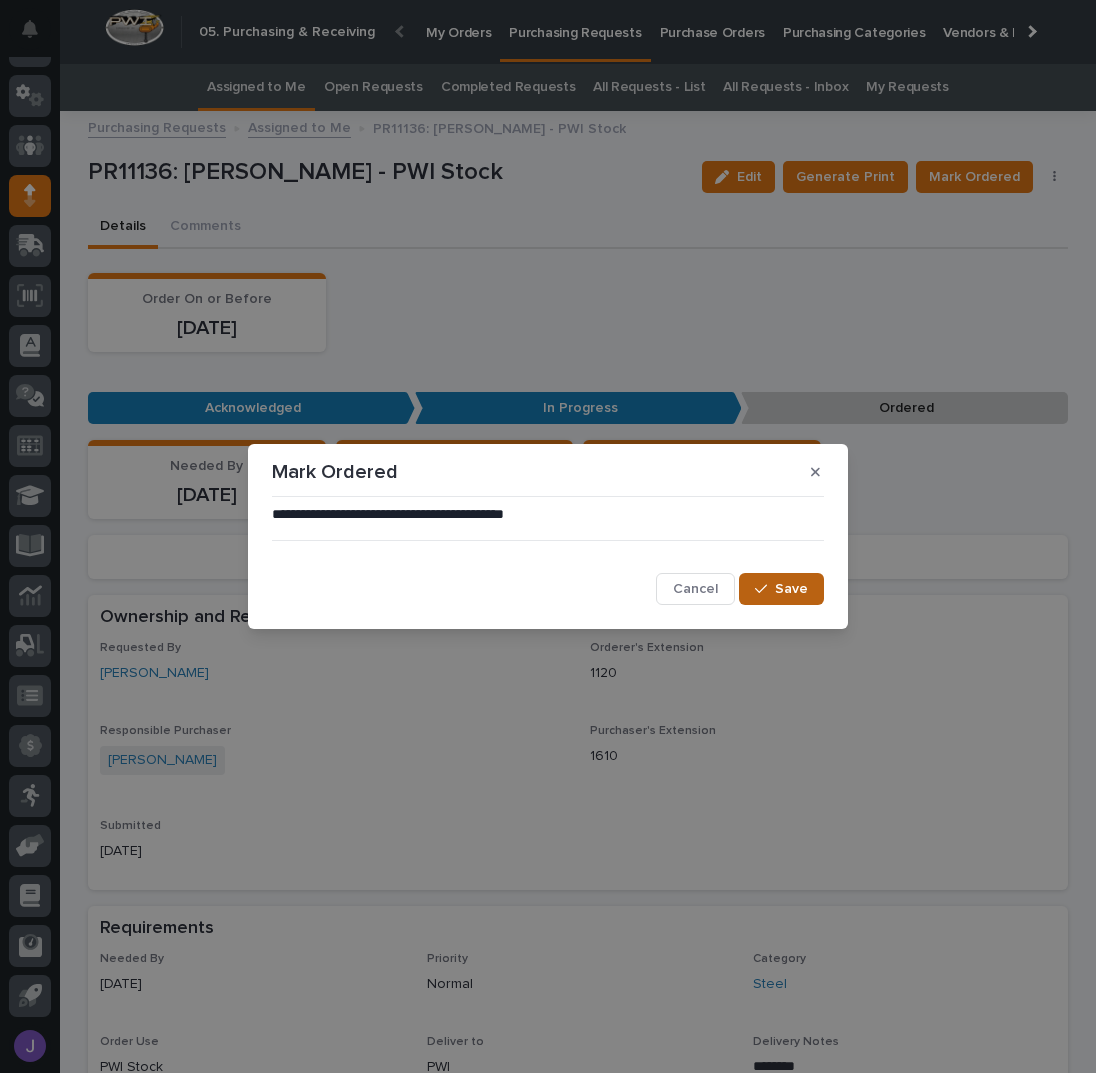 click on "Save" at bounding box center [781, 589] 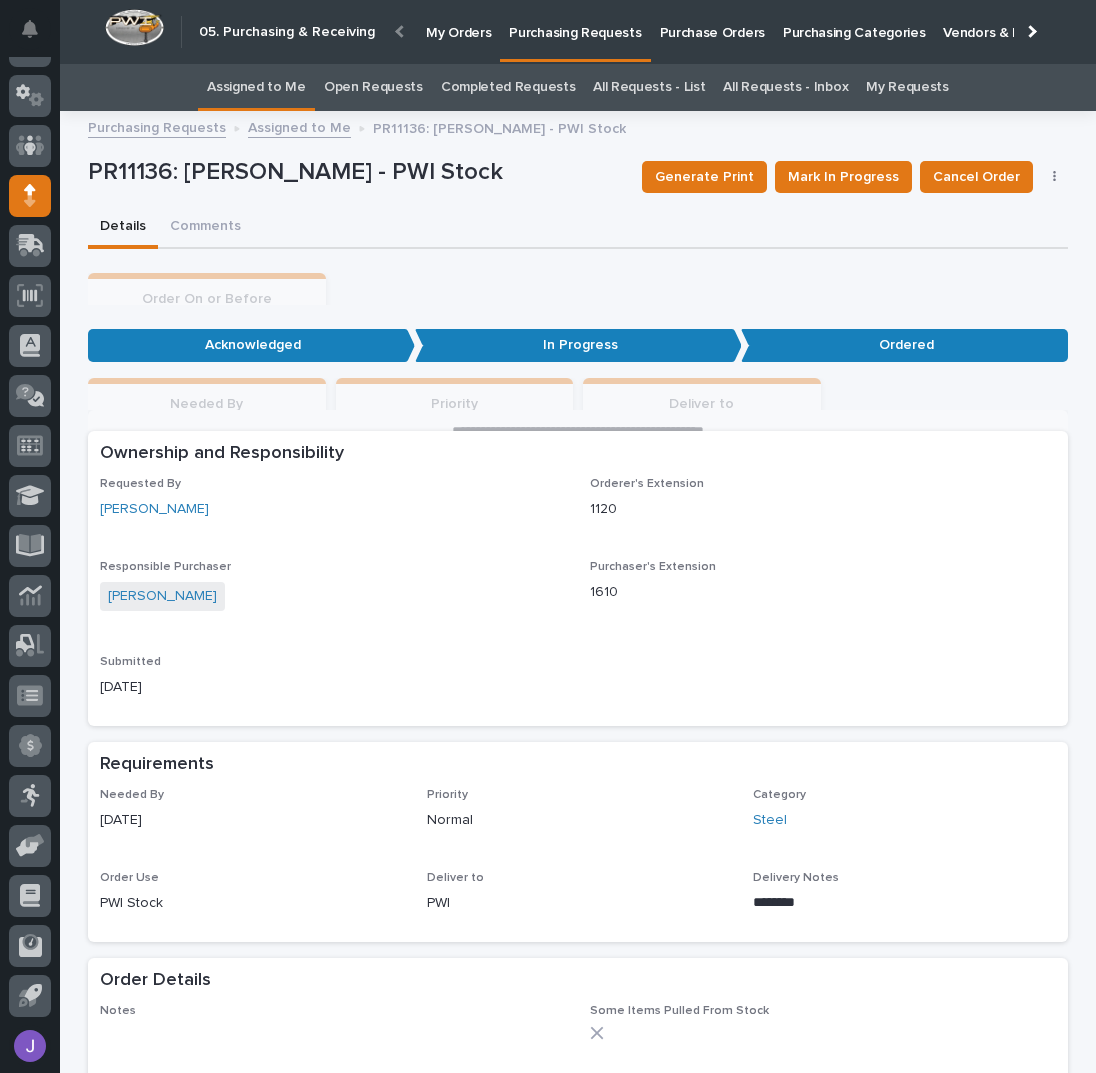 click on "Assigned to Me" at bounding box center (256, 87) 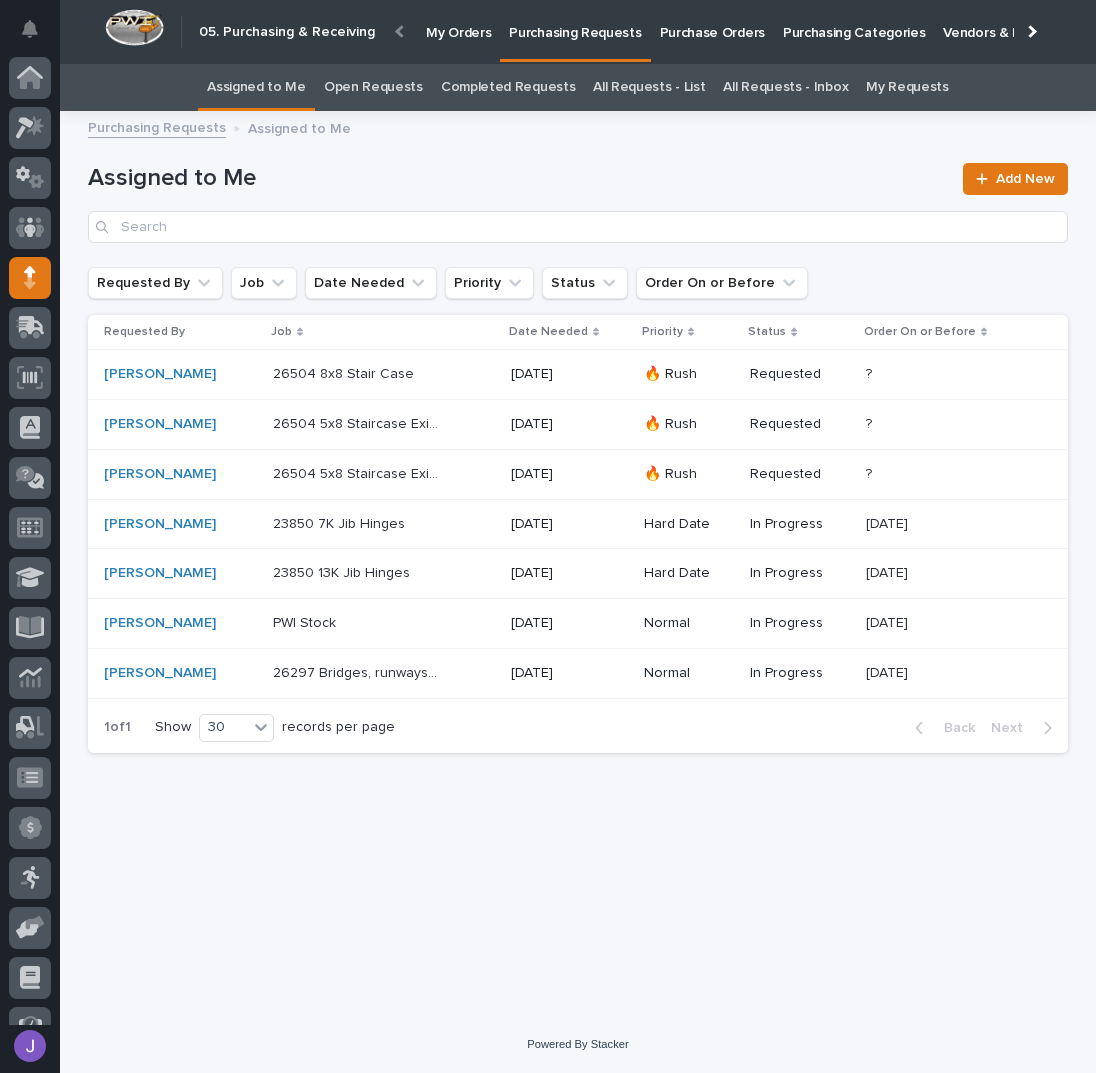 scroll, scrollTop: 82, scrollLeft: 0, axis: vertical 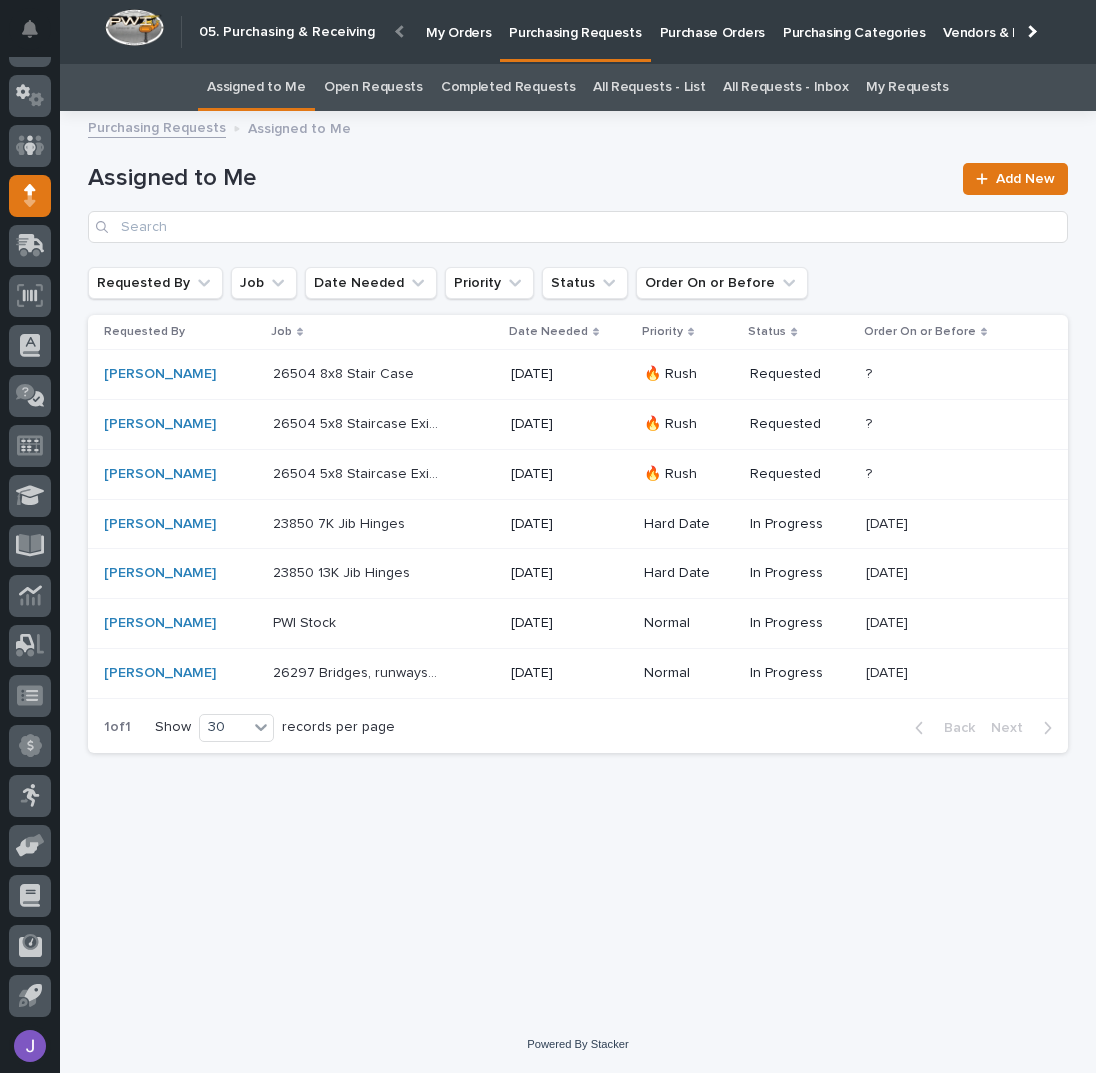 click at bounding box center [356, 623] 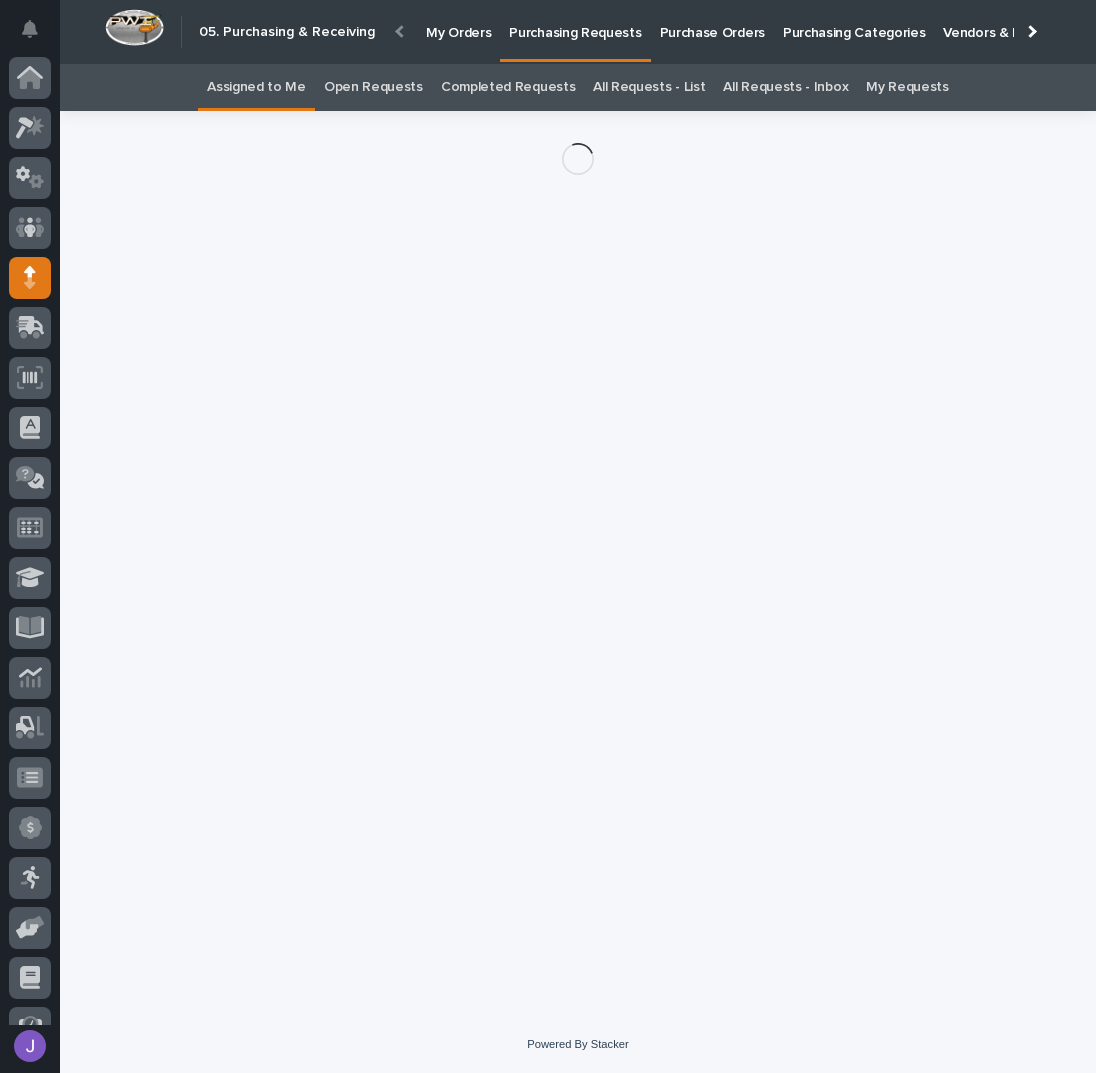 scroll, scrollTop: 82, scrollLeft: 0, axis: vertical 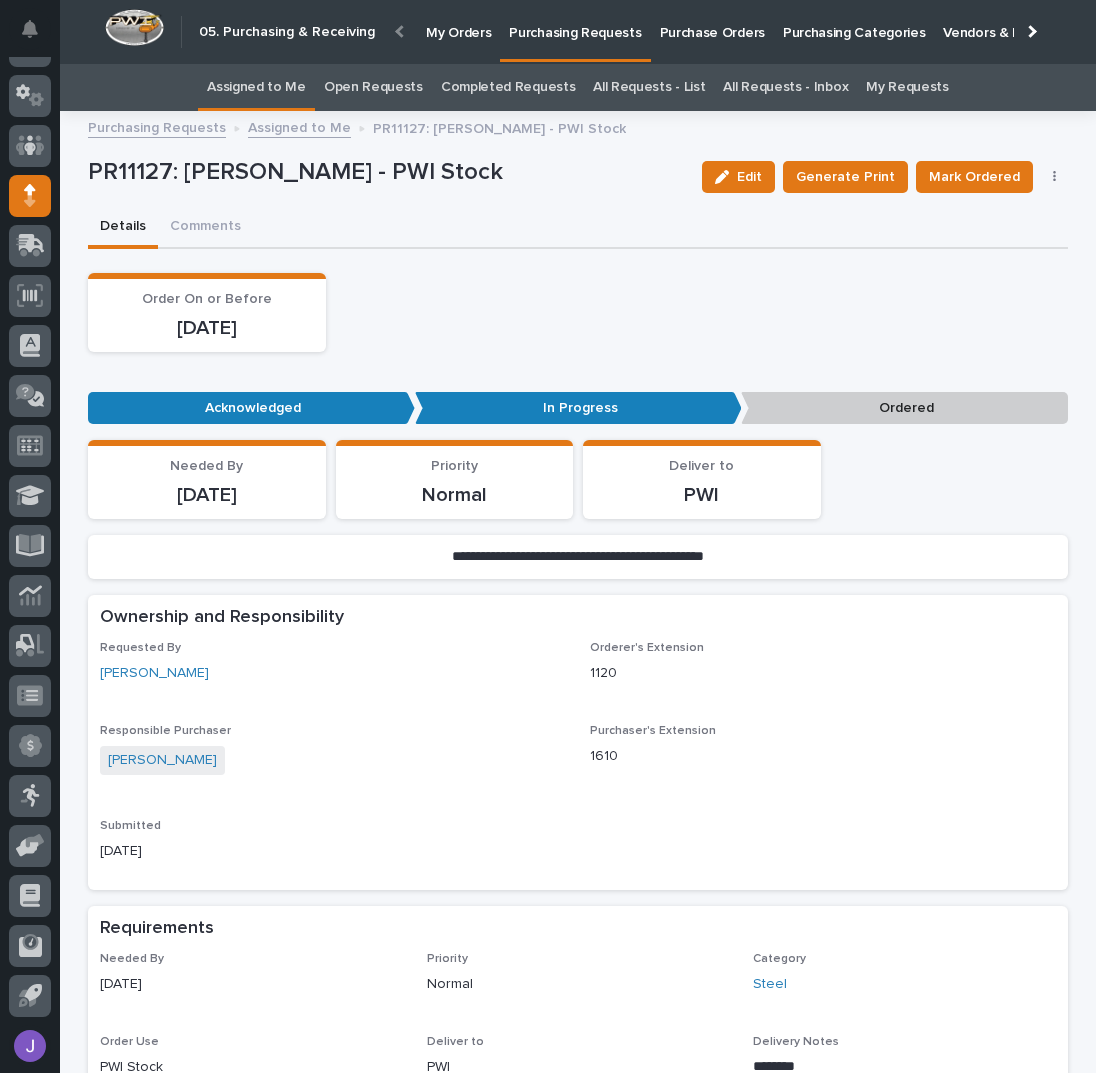 click 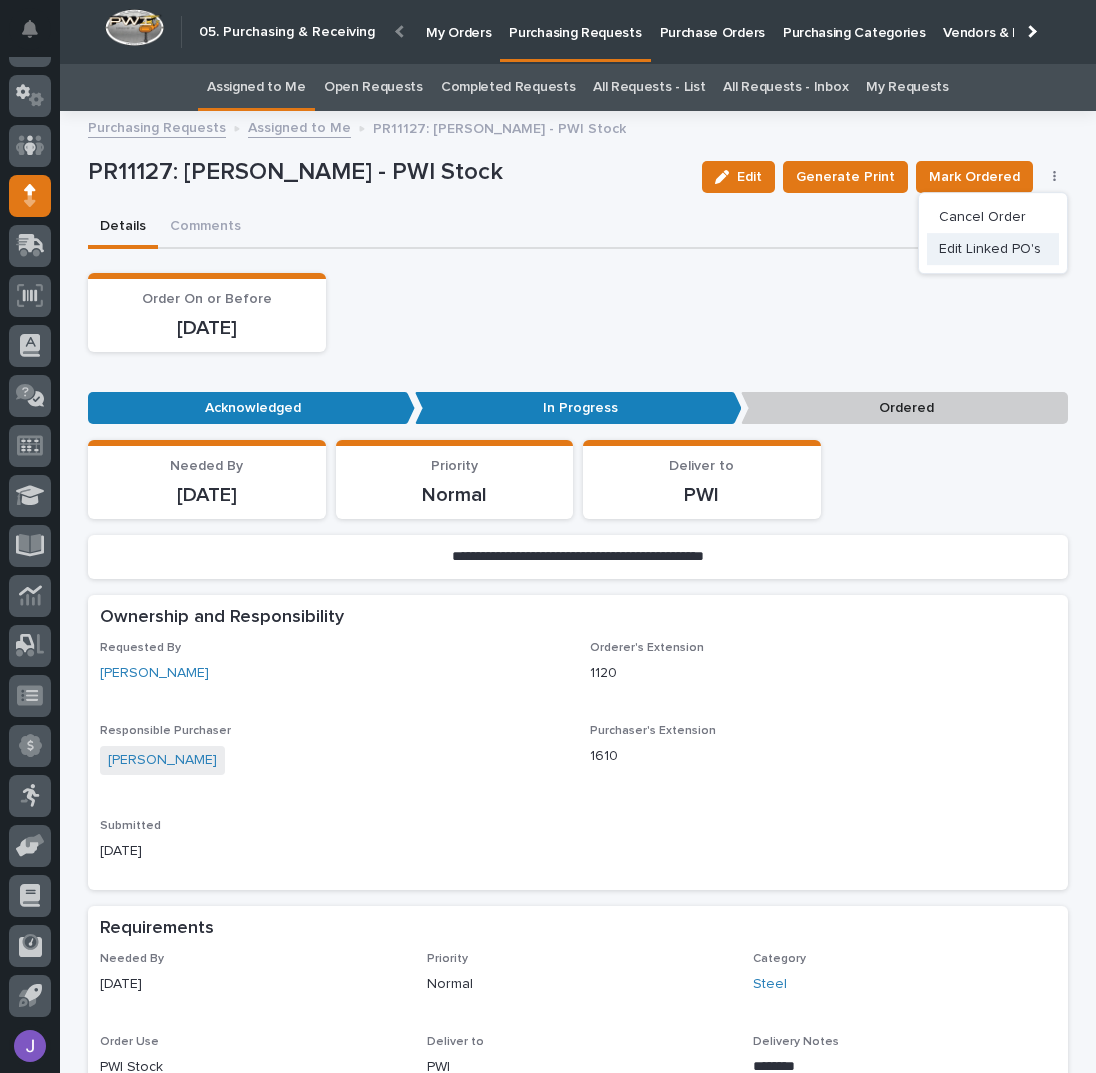 click on "Edit Linked PO's" at bounding box center [990, 249] 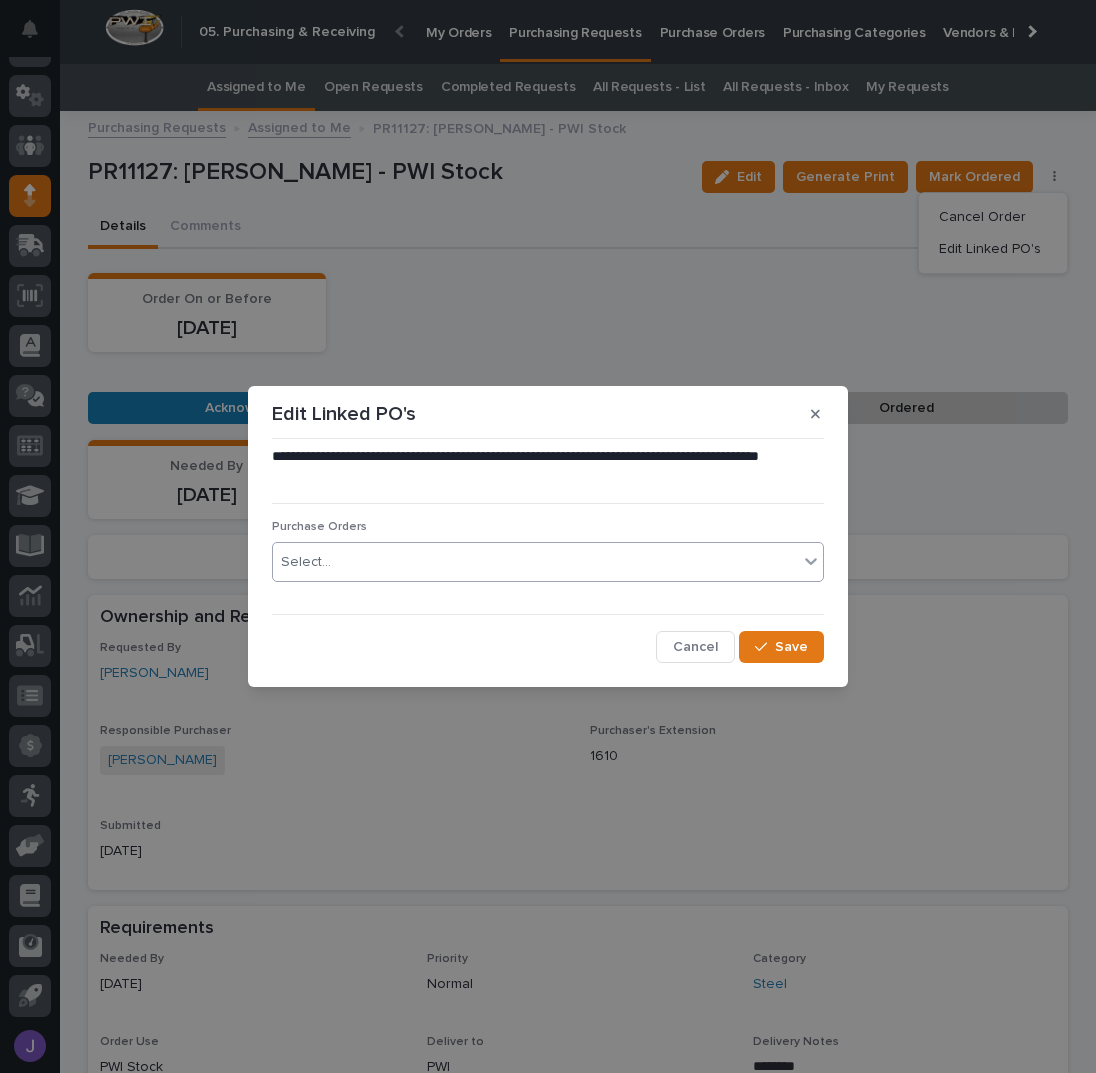 click on "Select..." at bounding box center (535, 562) 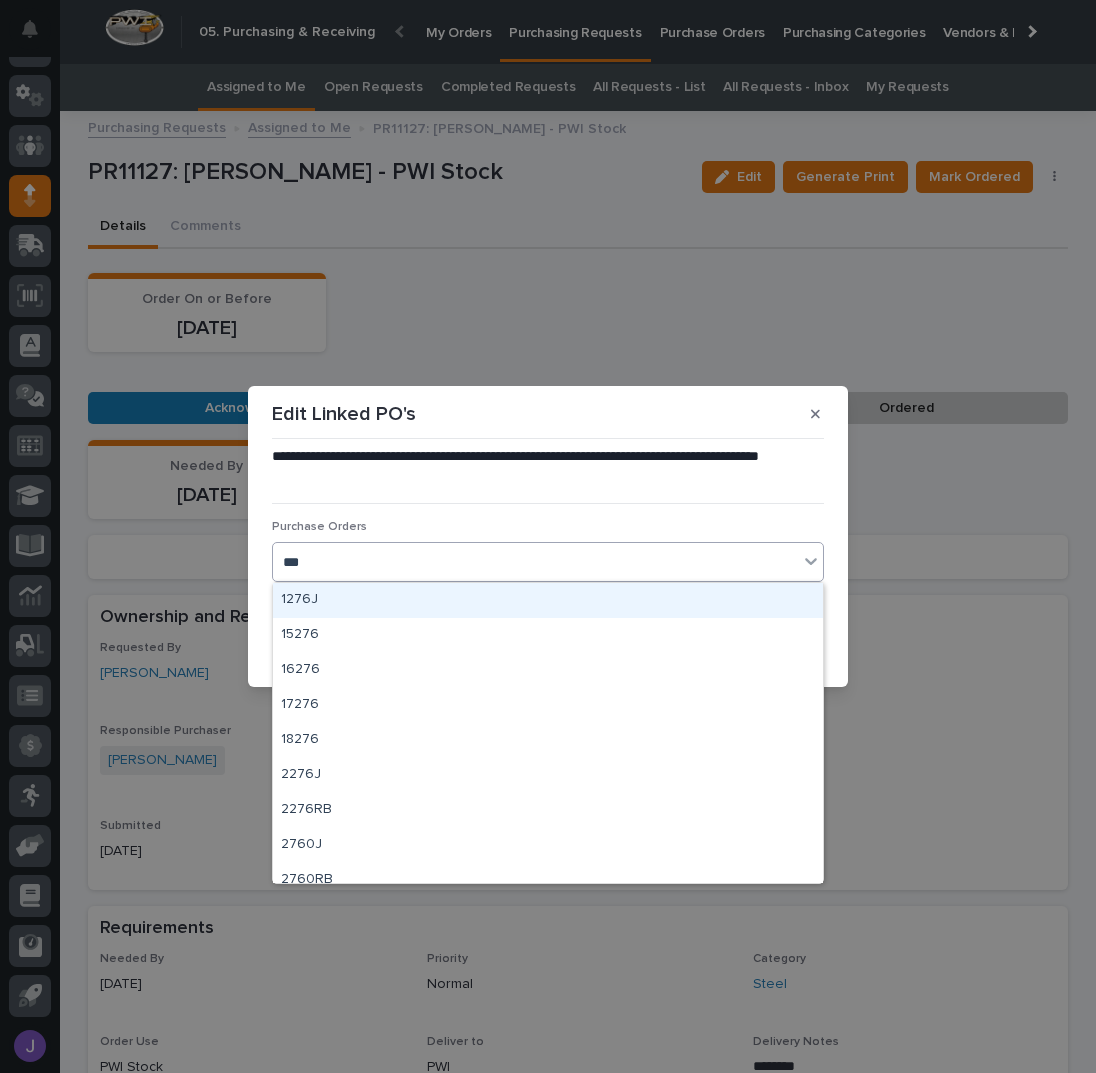 type on "****" 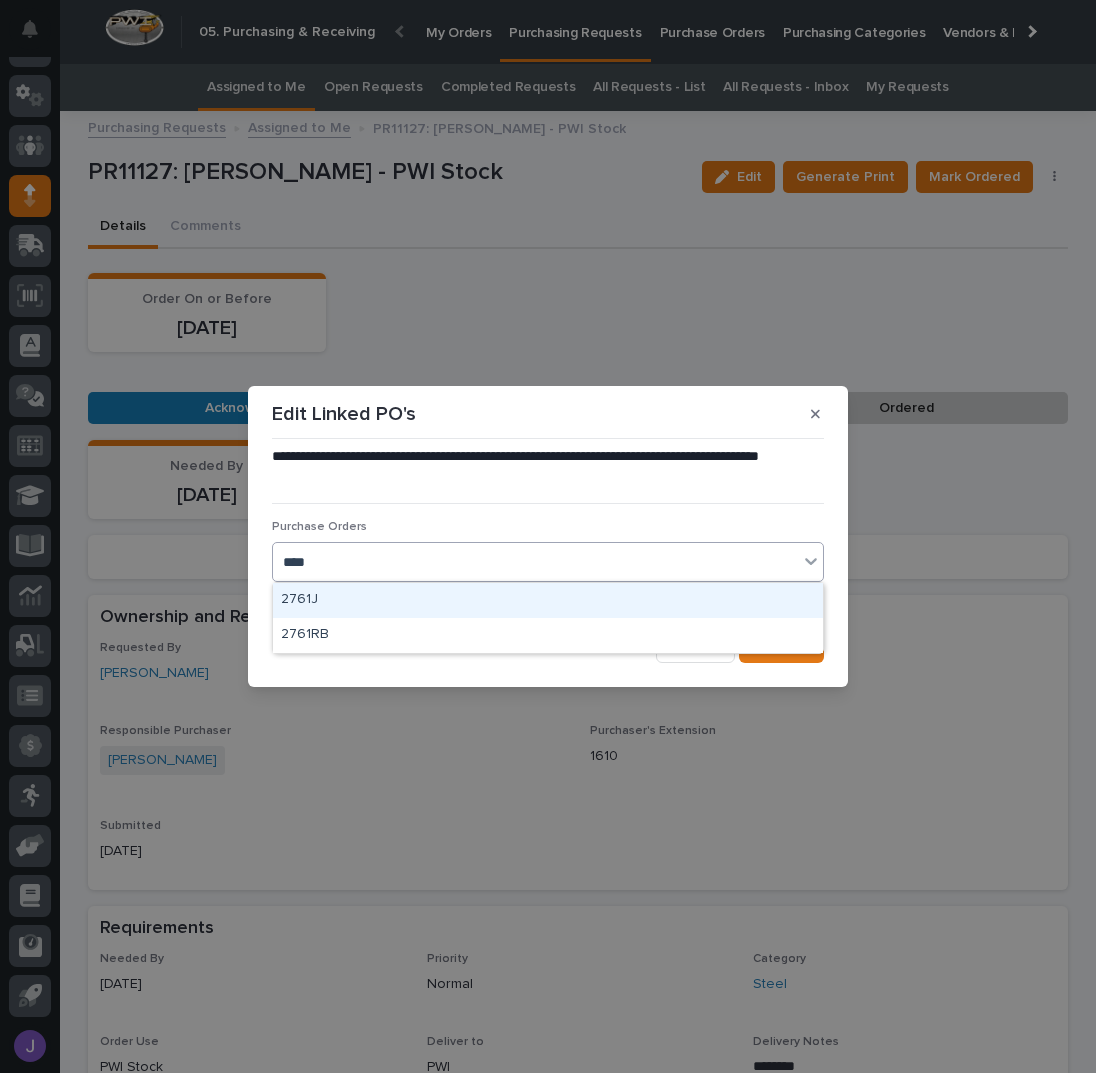 click on "2761J" at bounding box center [548, 600] 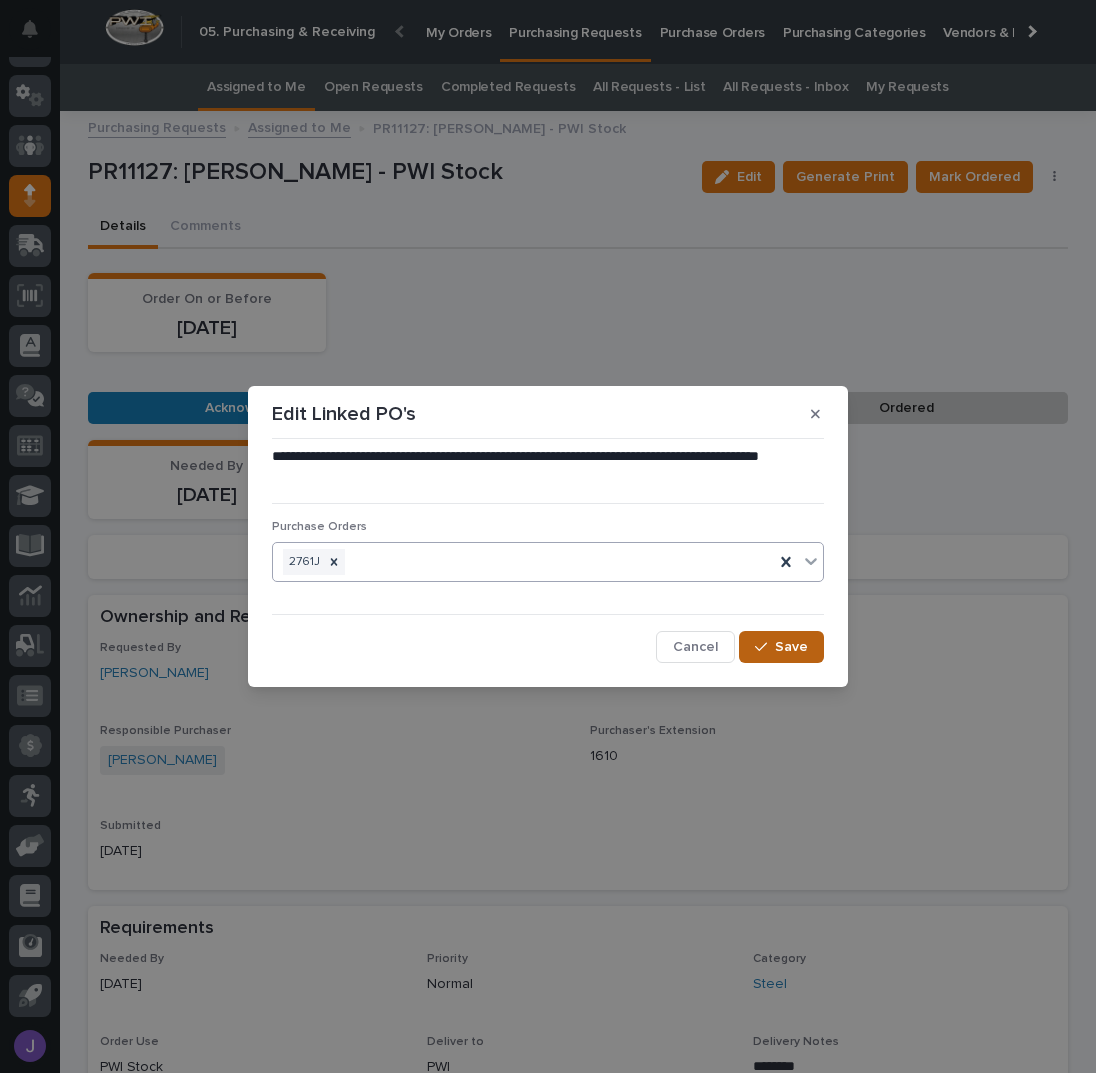 click on "Save" at bounding box center (791, 647) 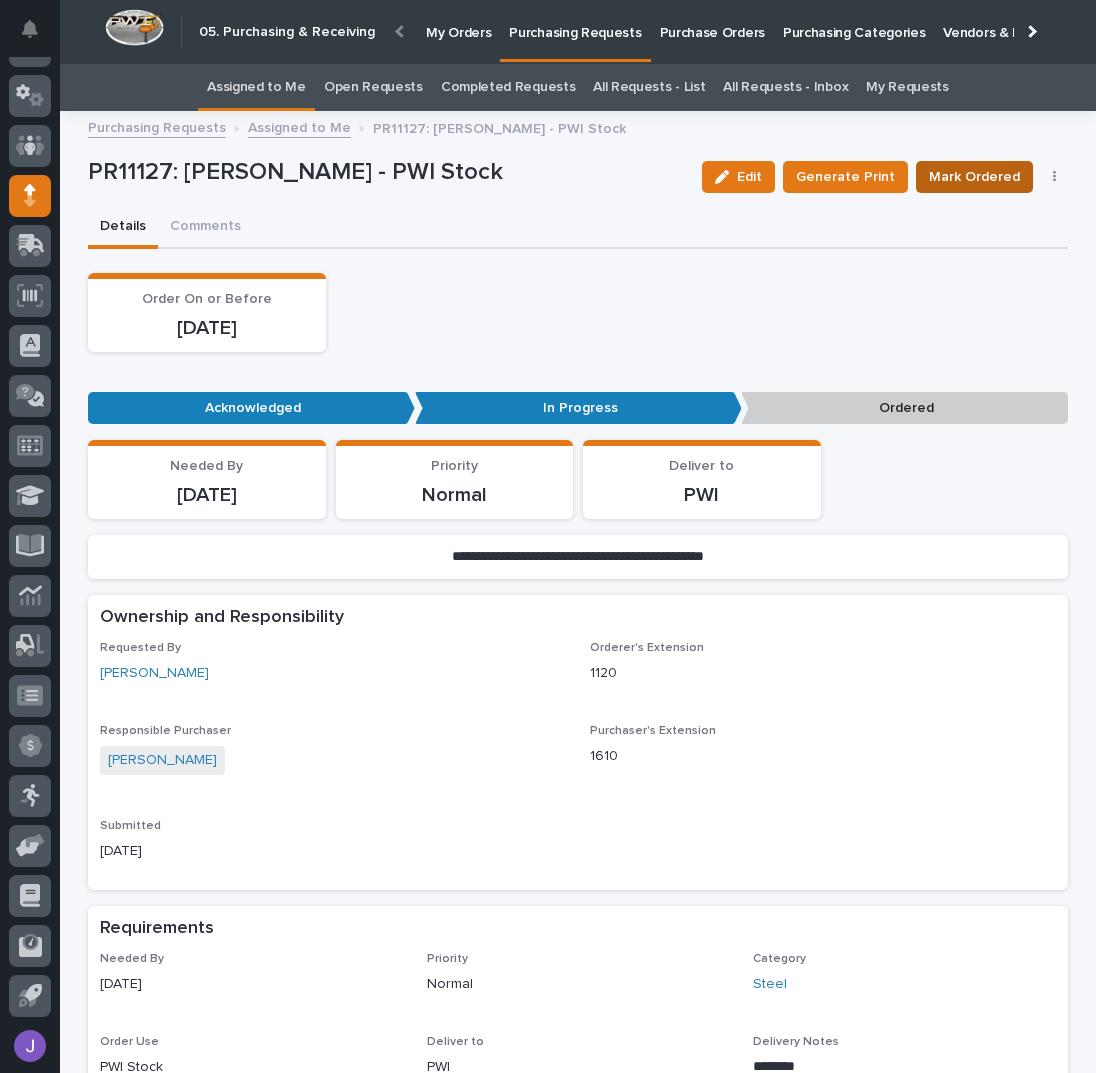click on "Mark Ordered" at bounding box center (974, 177) 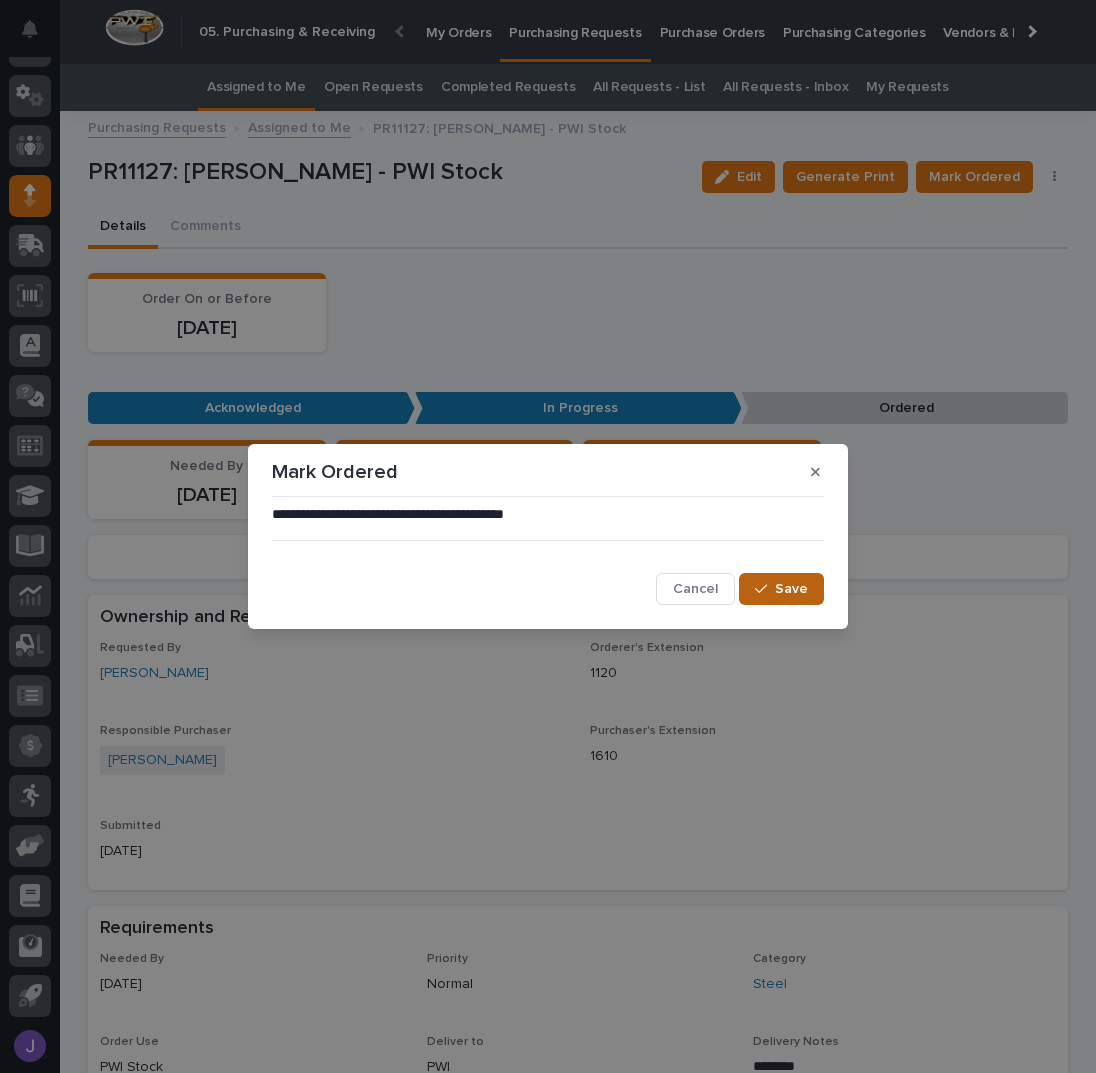 click on "Save" at bounding box center (781, 589) 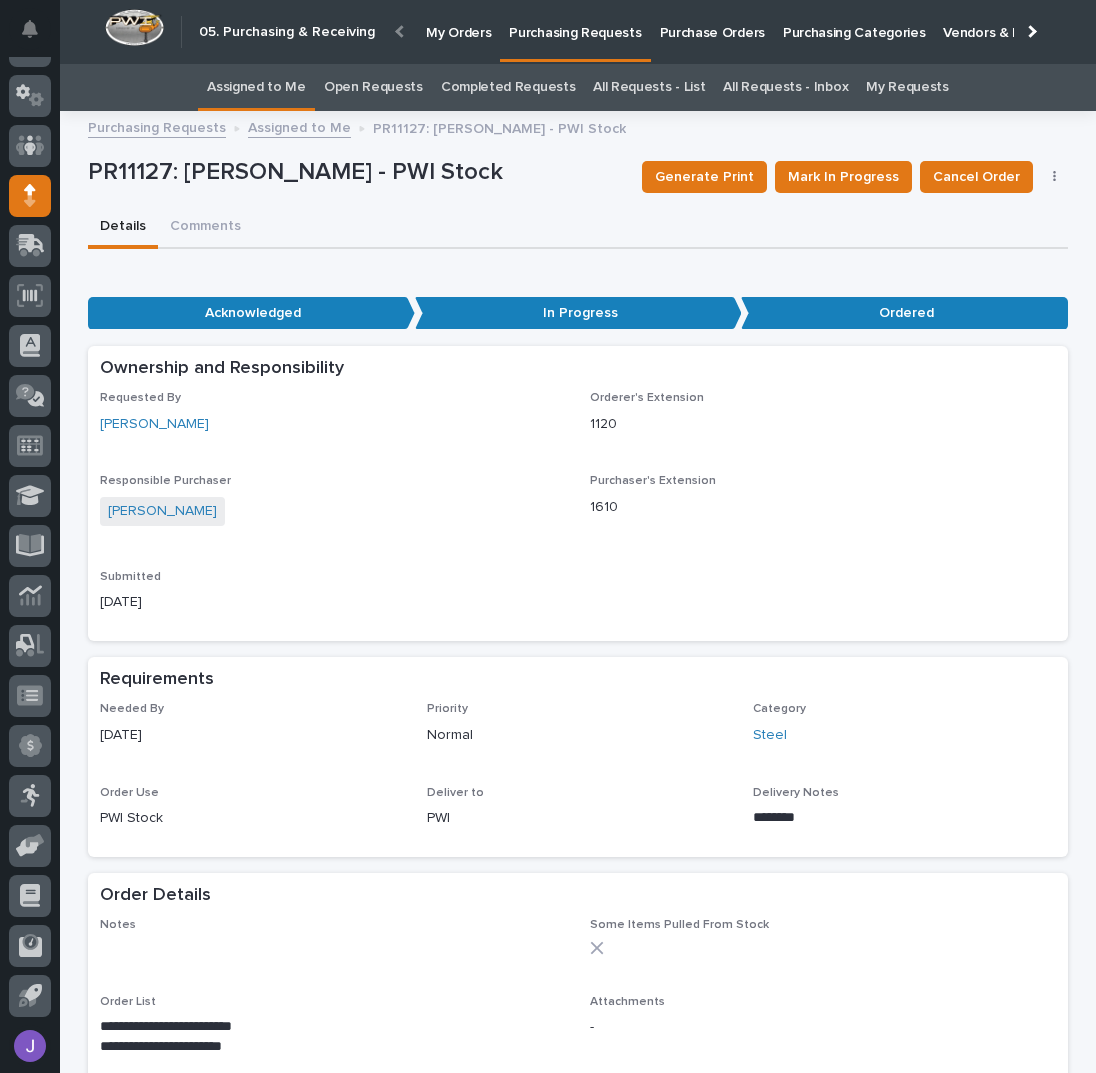 click on "Assigned to Me" at bounding box center [256, 87] 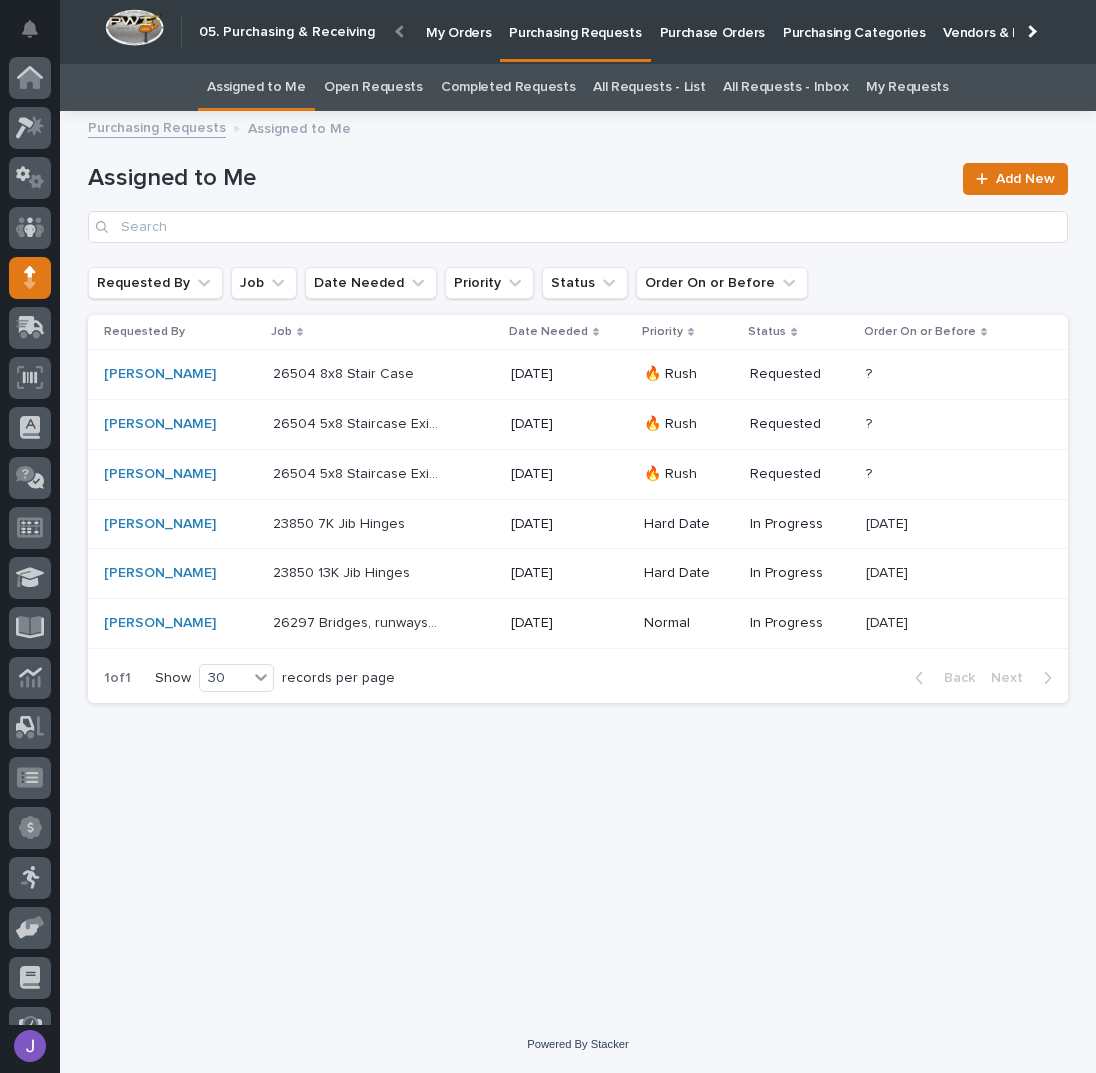 scroll, scrollTop: 82, scrollLeft: 0, axis: vertical 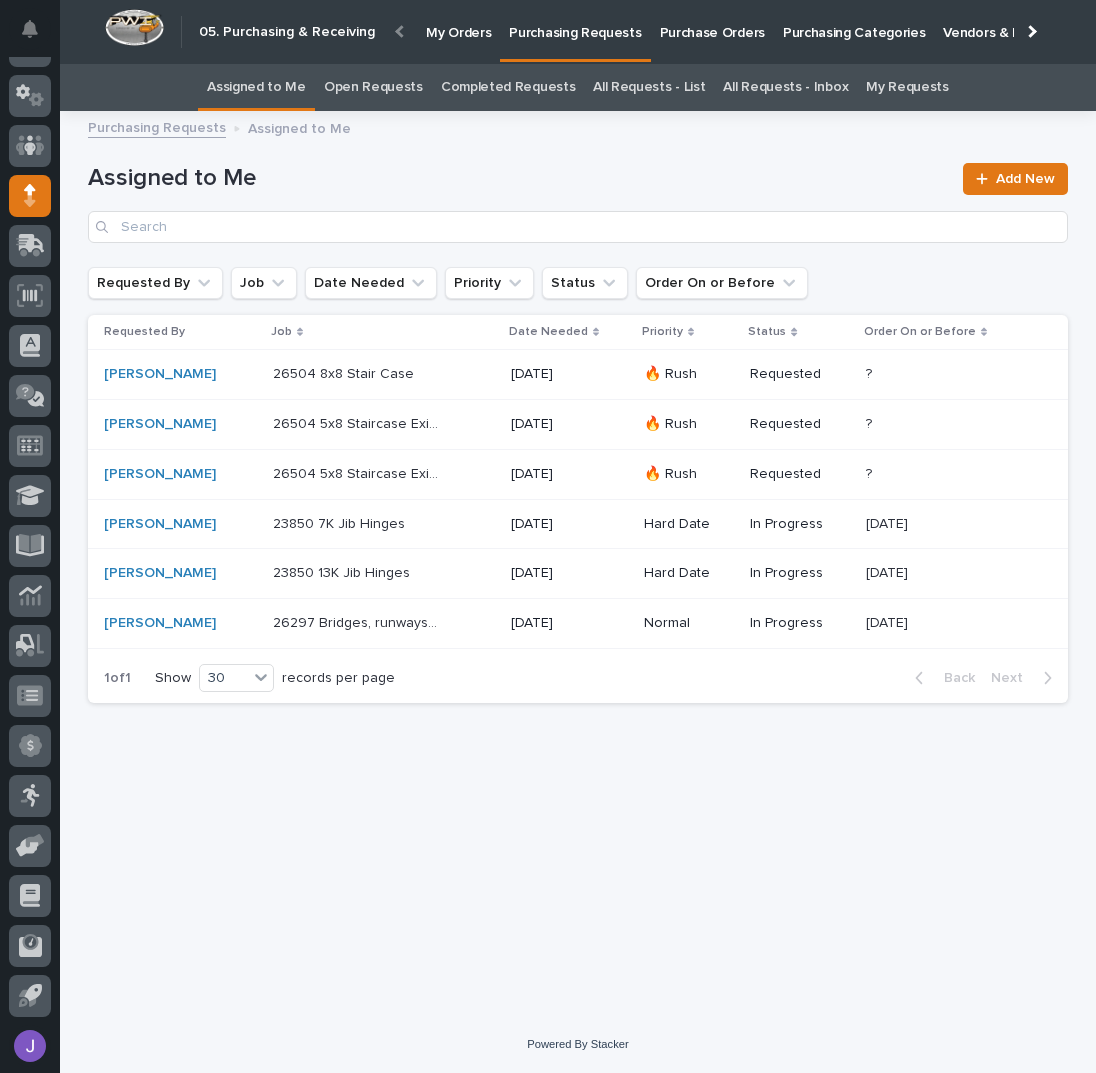 click at bounding box center [356, 524] 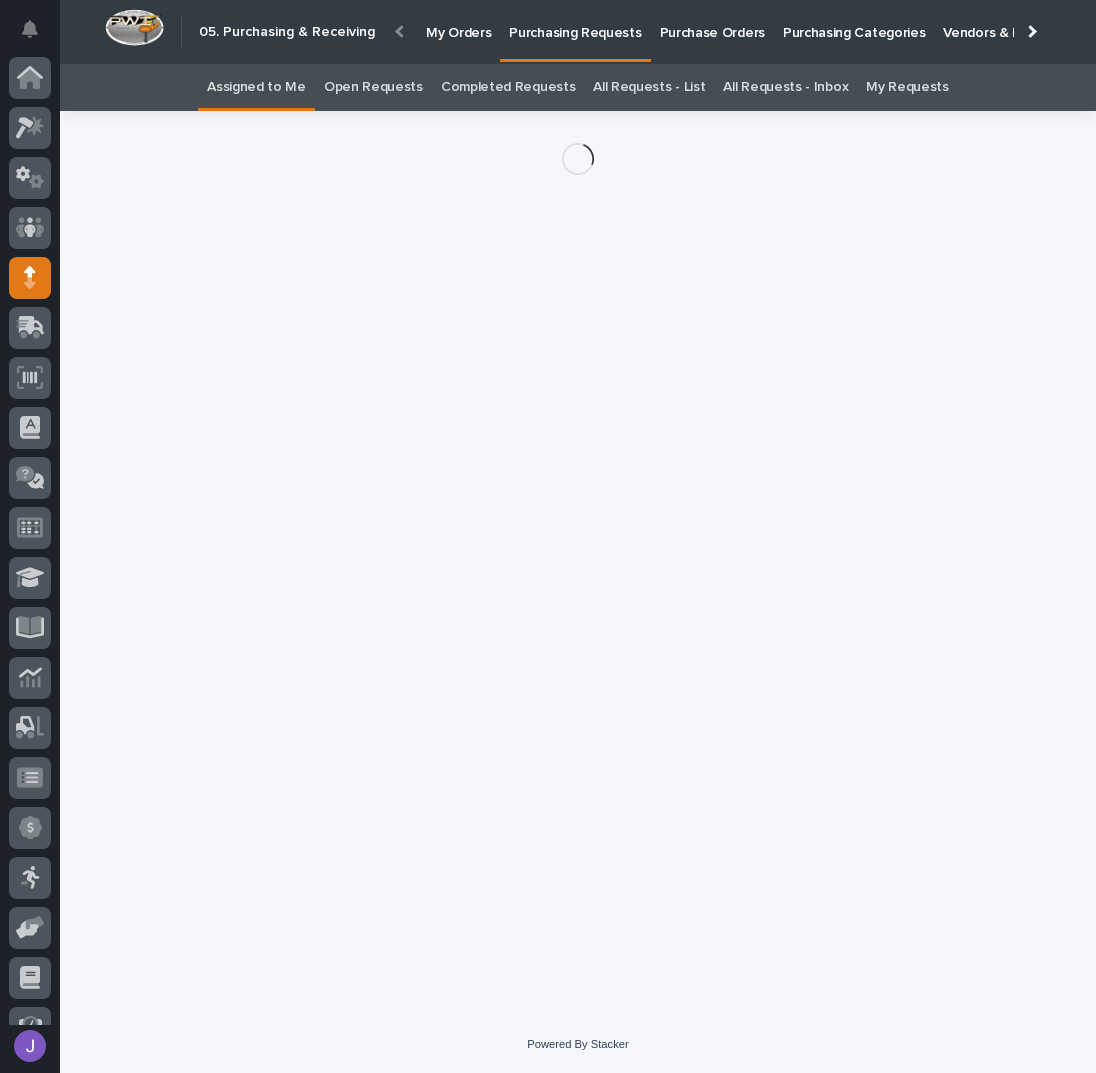 scroll, scrollTop: 82, scrollLeft: 0, axis: vertical 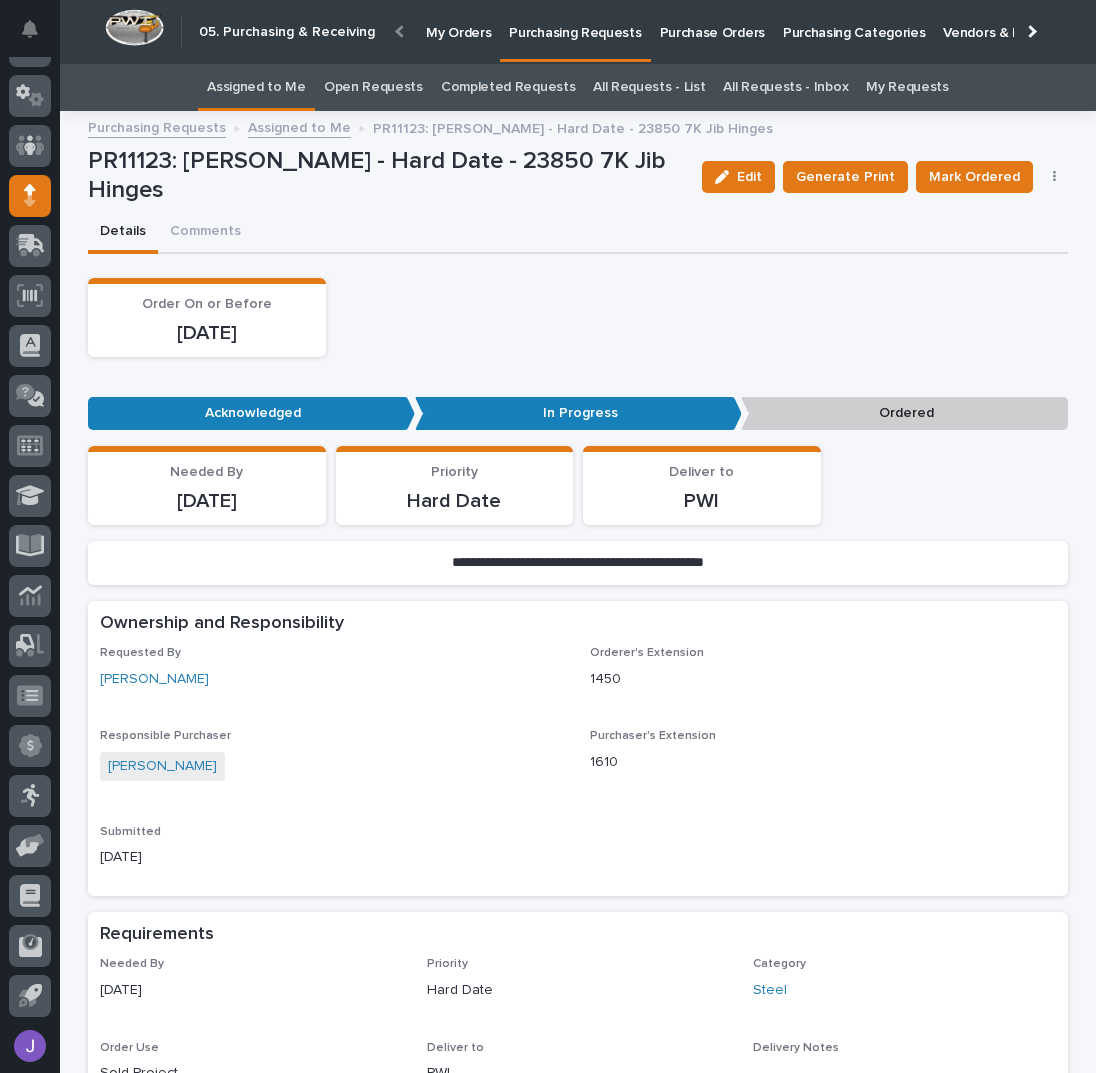 click 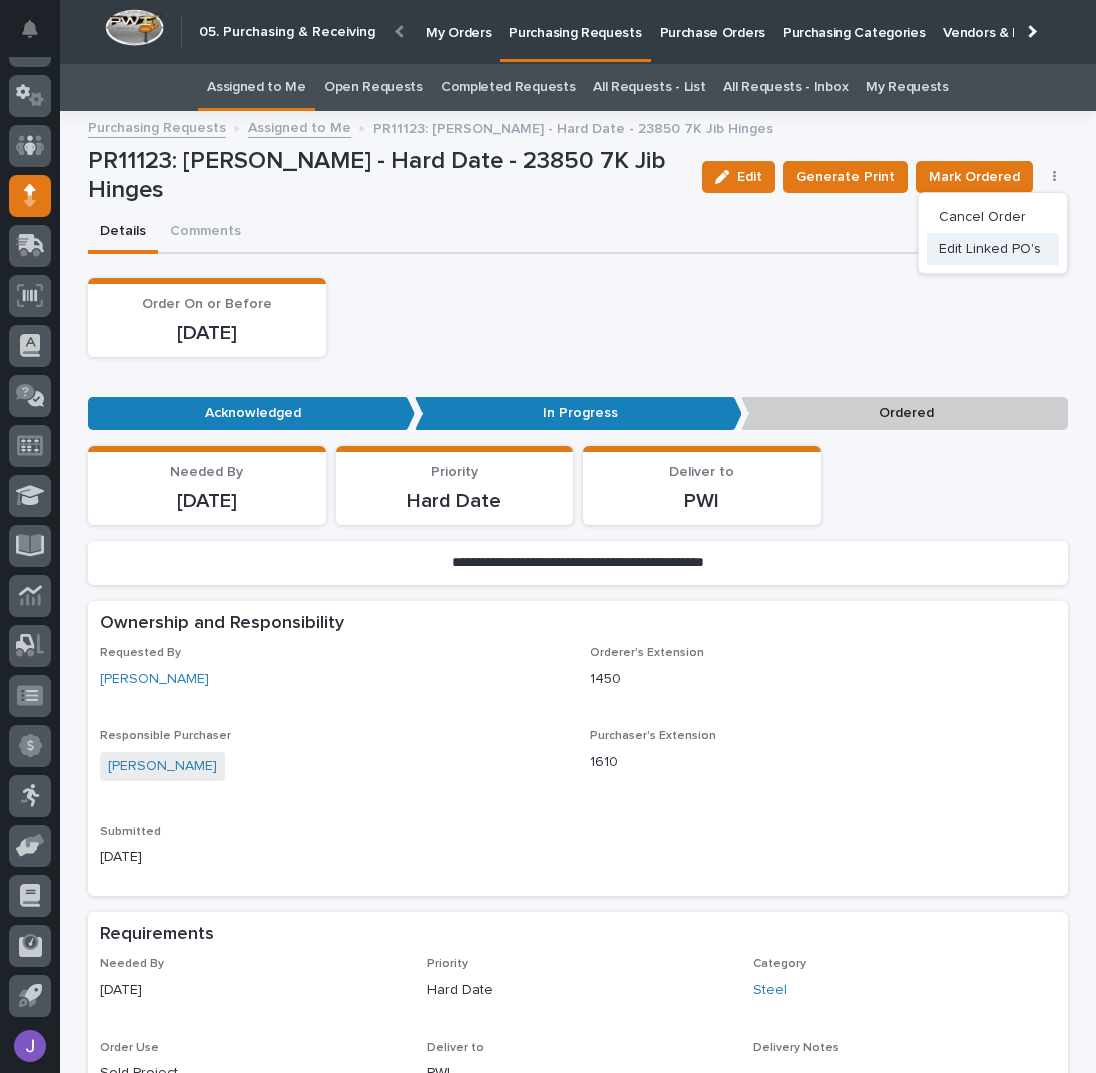 click on "Edit Linked PO's" at bounding box center (990, 249) 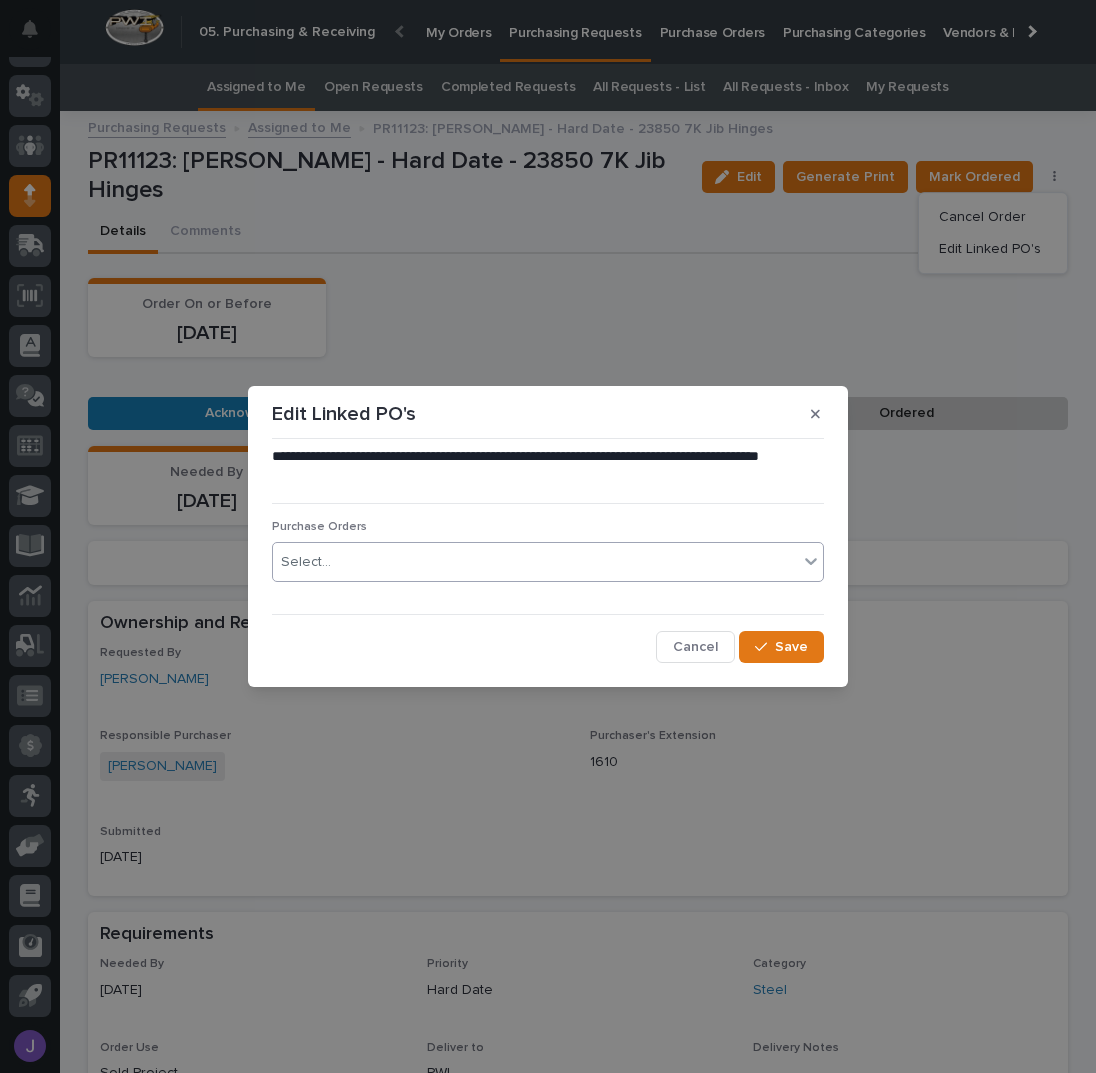 click on "Select..." at bounding box center [535, 562] 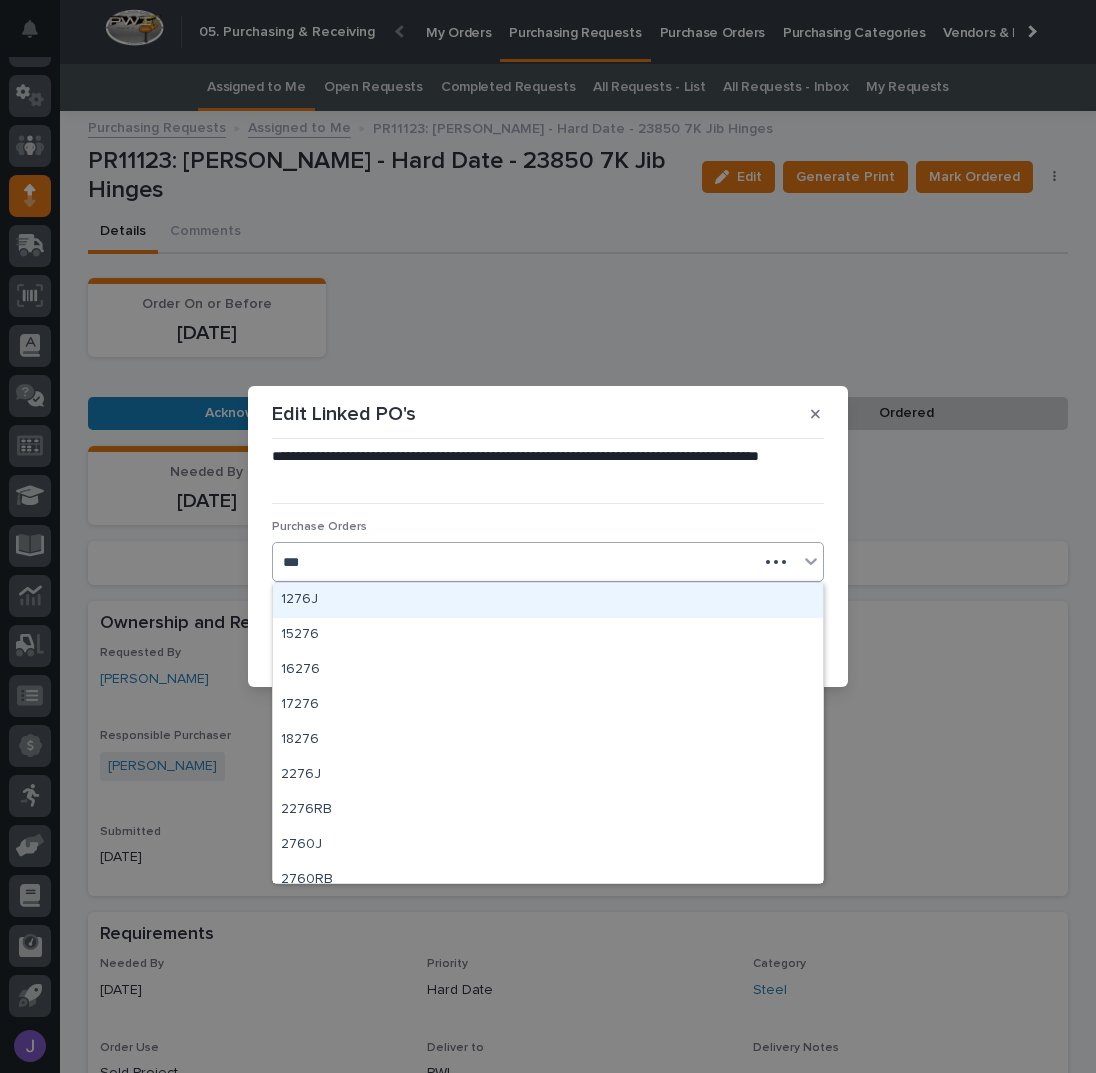 type on "****" 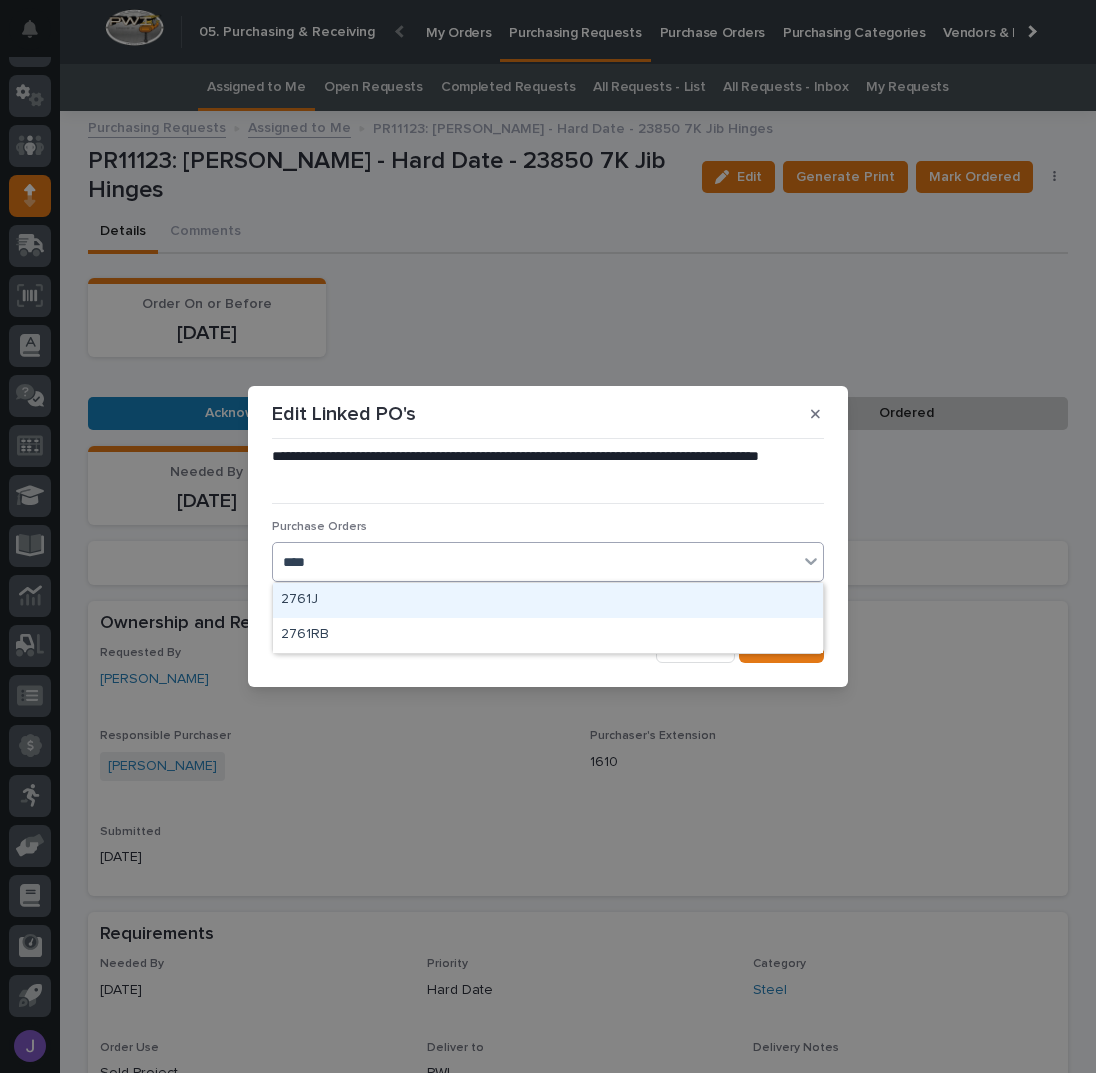 click on "2761J" at bounding box center [548, 600] 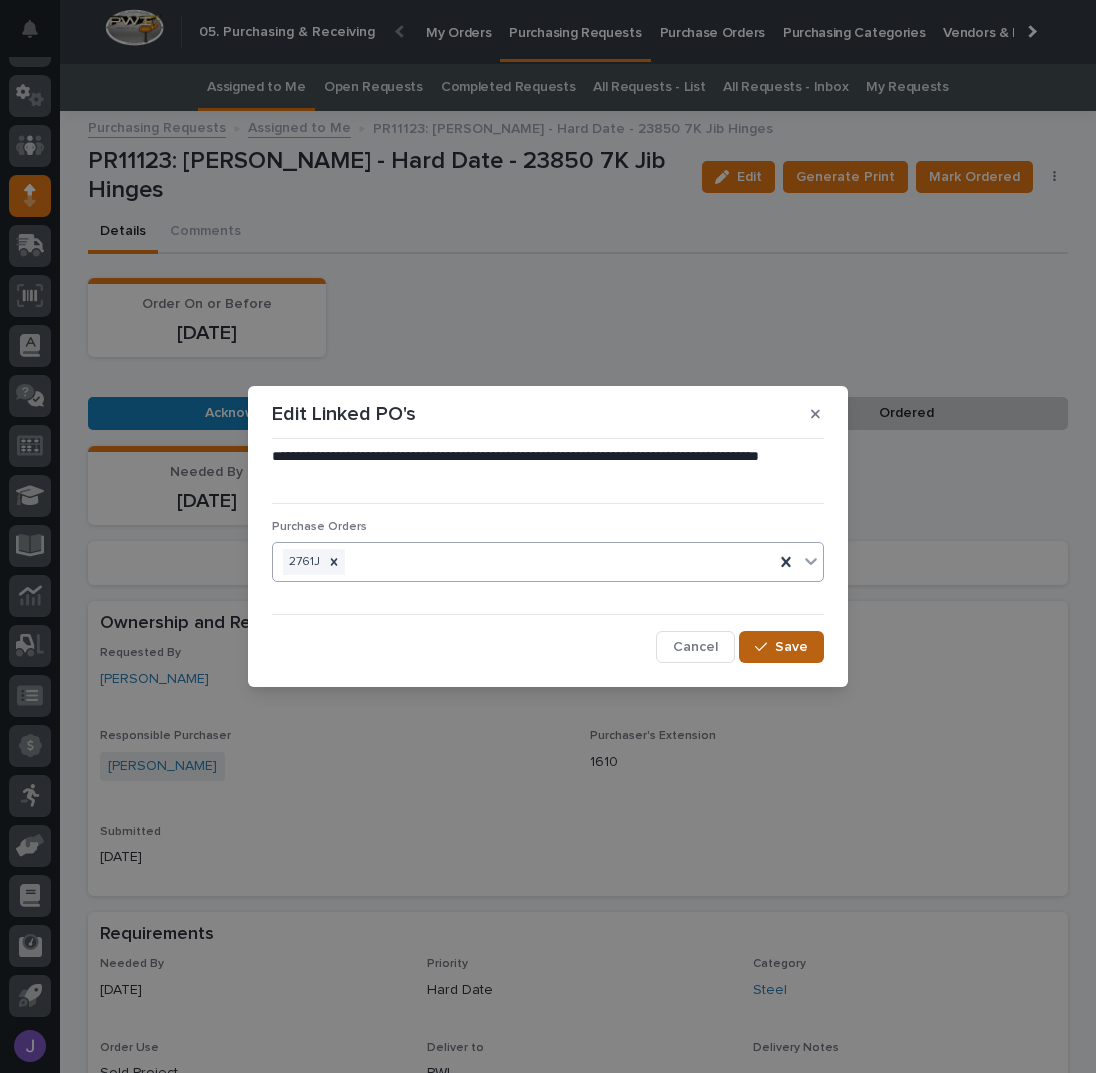 click on "Save" at bounding box center [791, 647] 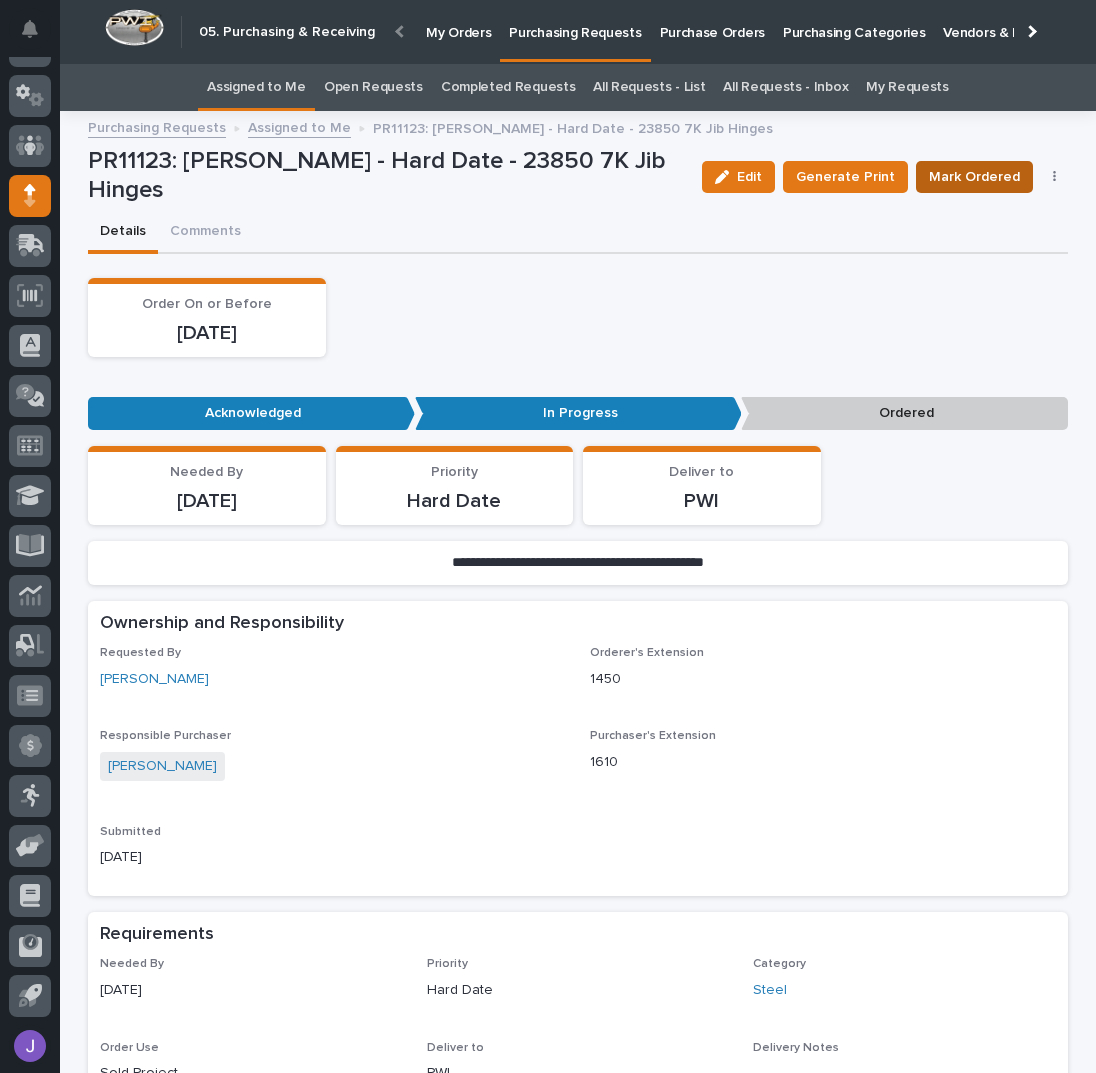 click on "Mark Ordered" at bounding box center [974, 177] 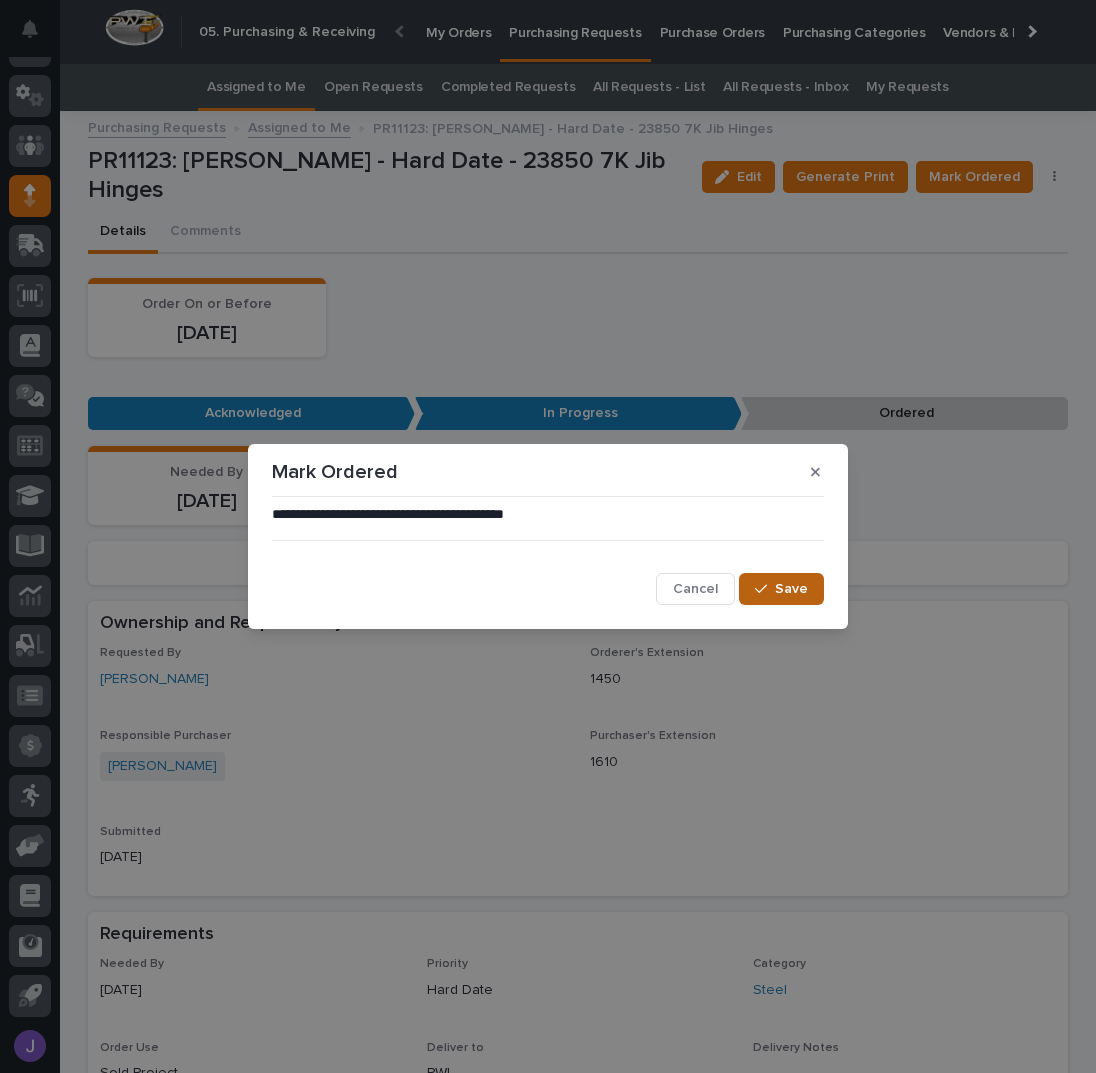 click on "Save" at bounding box center (791, 589) 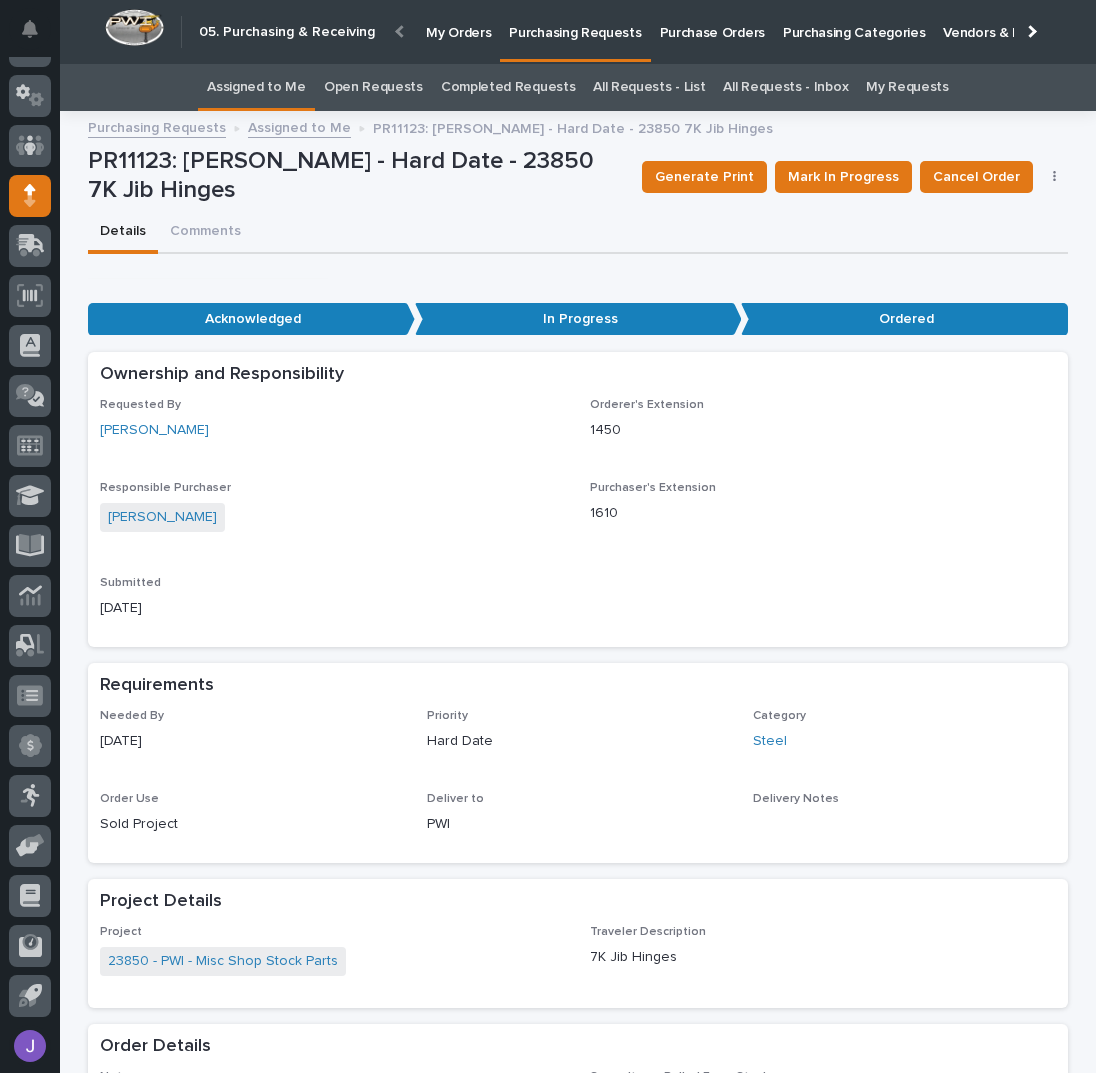click on "Assigned to Me" at bounding box center [256, 87] 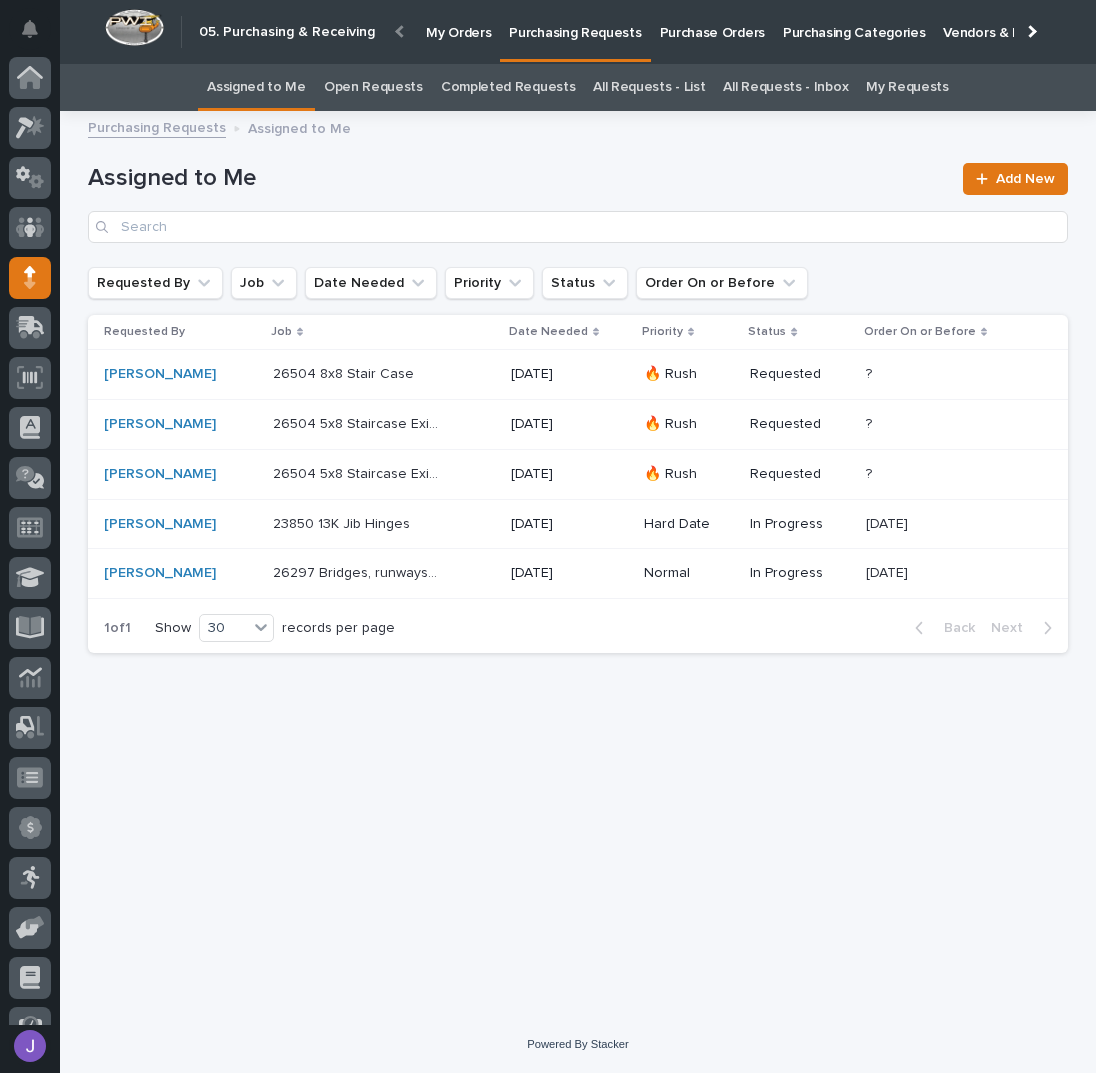 scroll, scrollTop: 82, scrollLeft: 0, axis: vertical 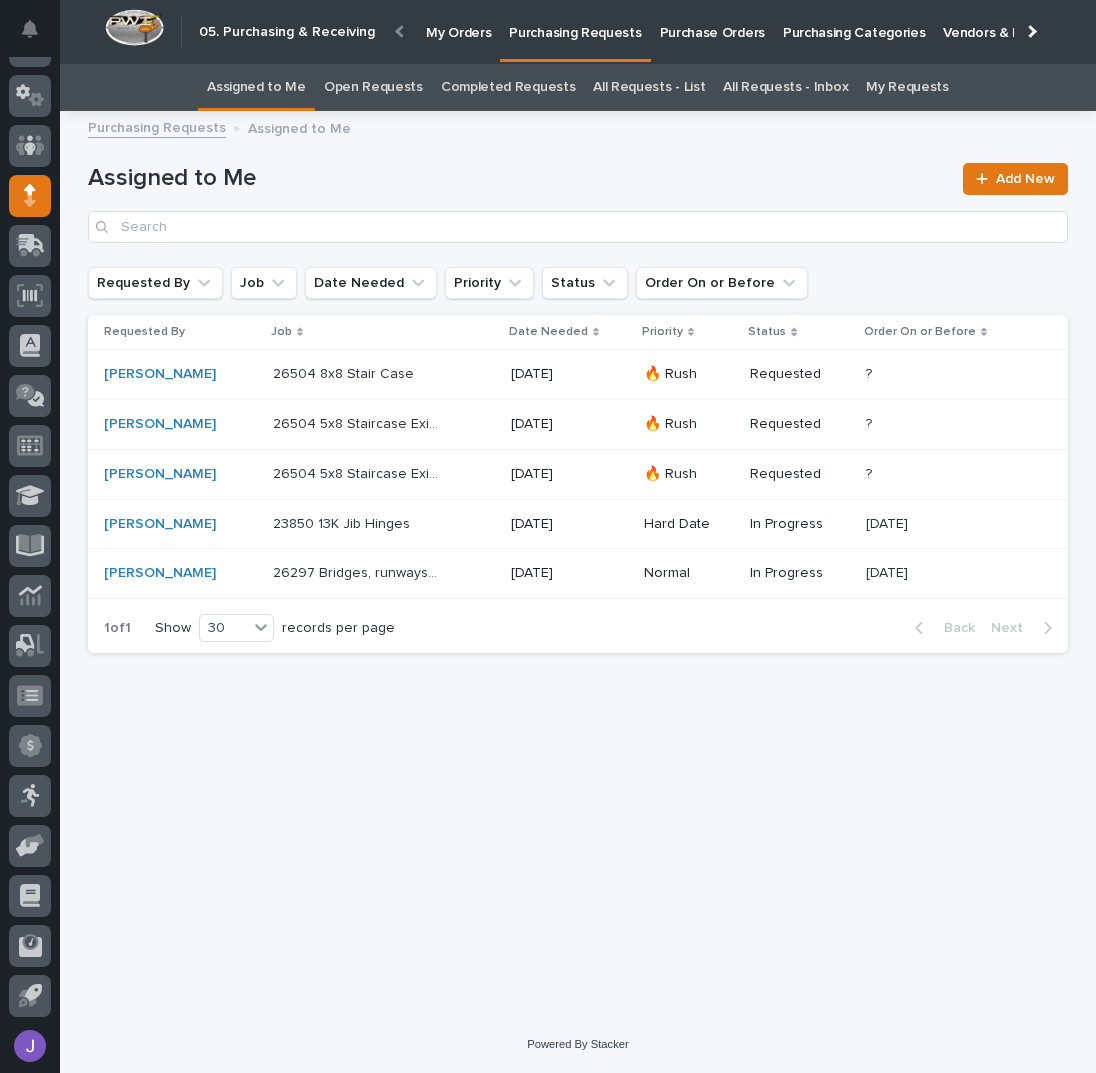 click at bounding box center [356, 524] 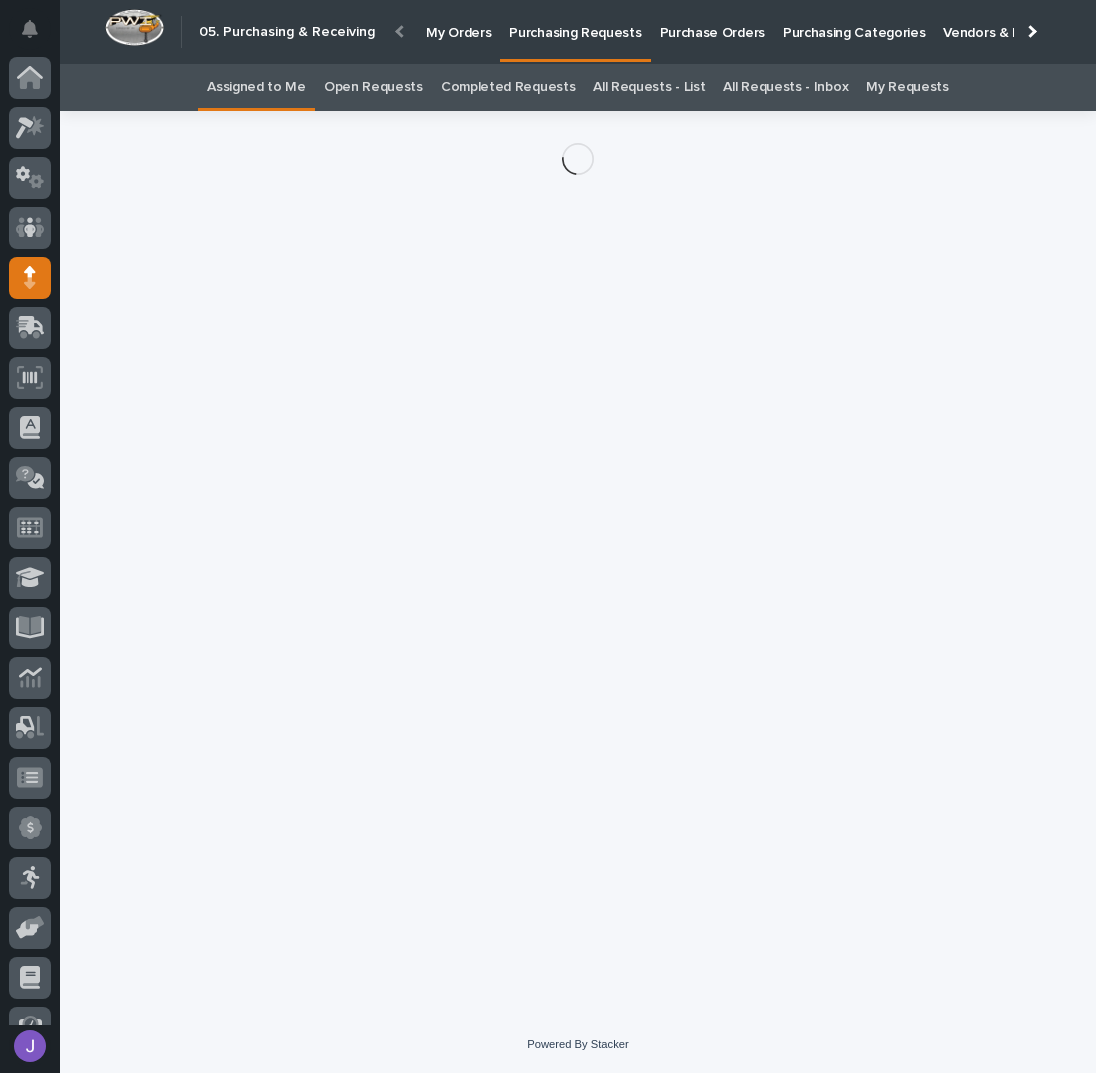 scroll, scrollTop: 82, scrollLeft: 0, axis: vertical 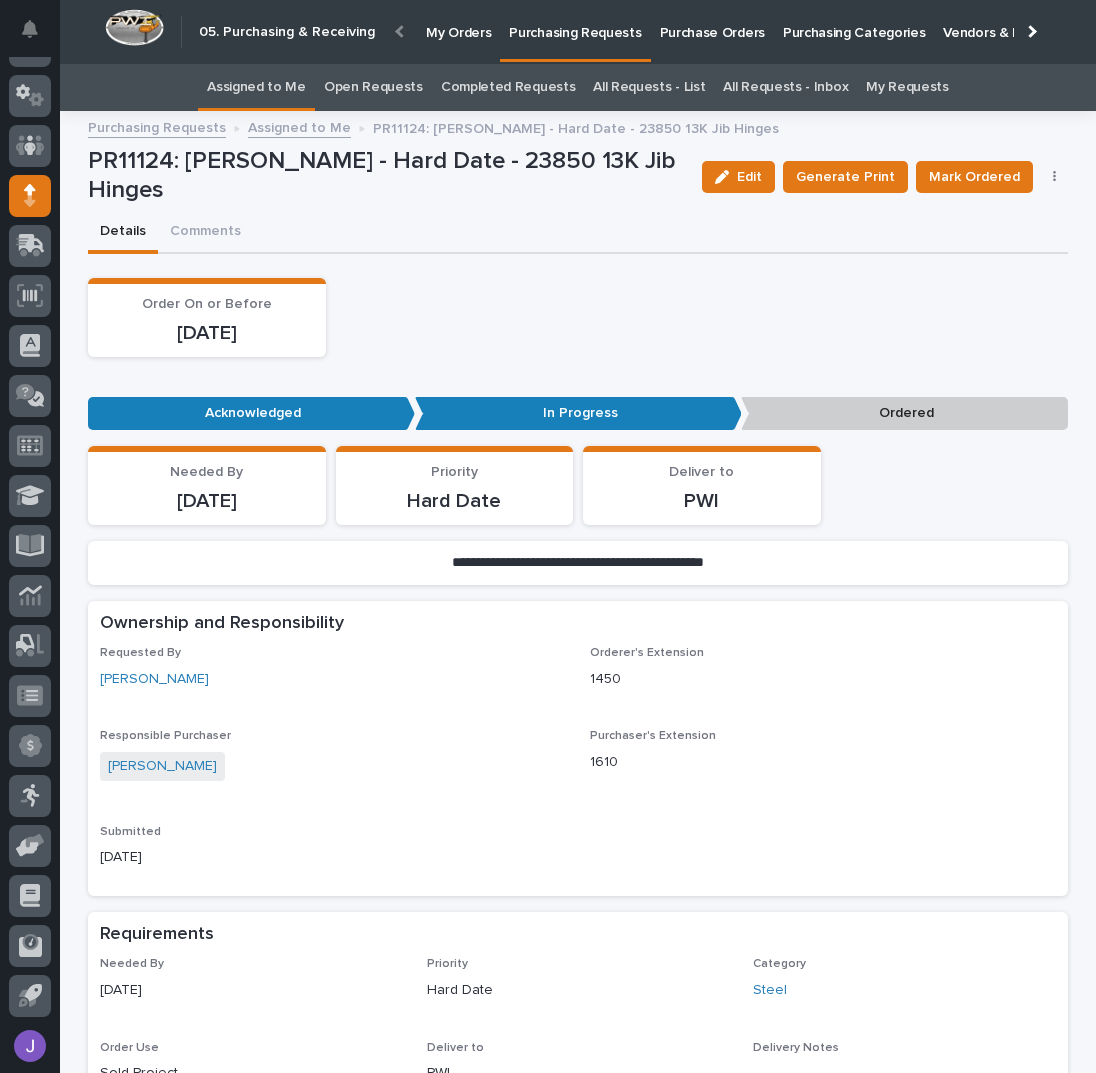 click at bounding box center [1055, 177] 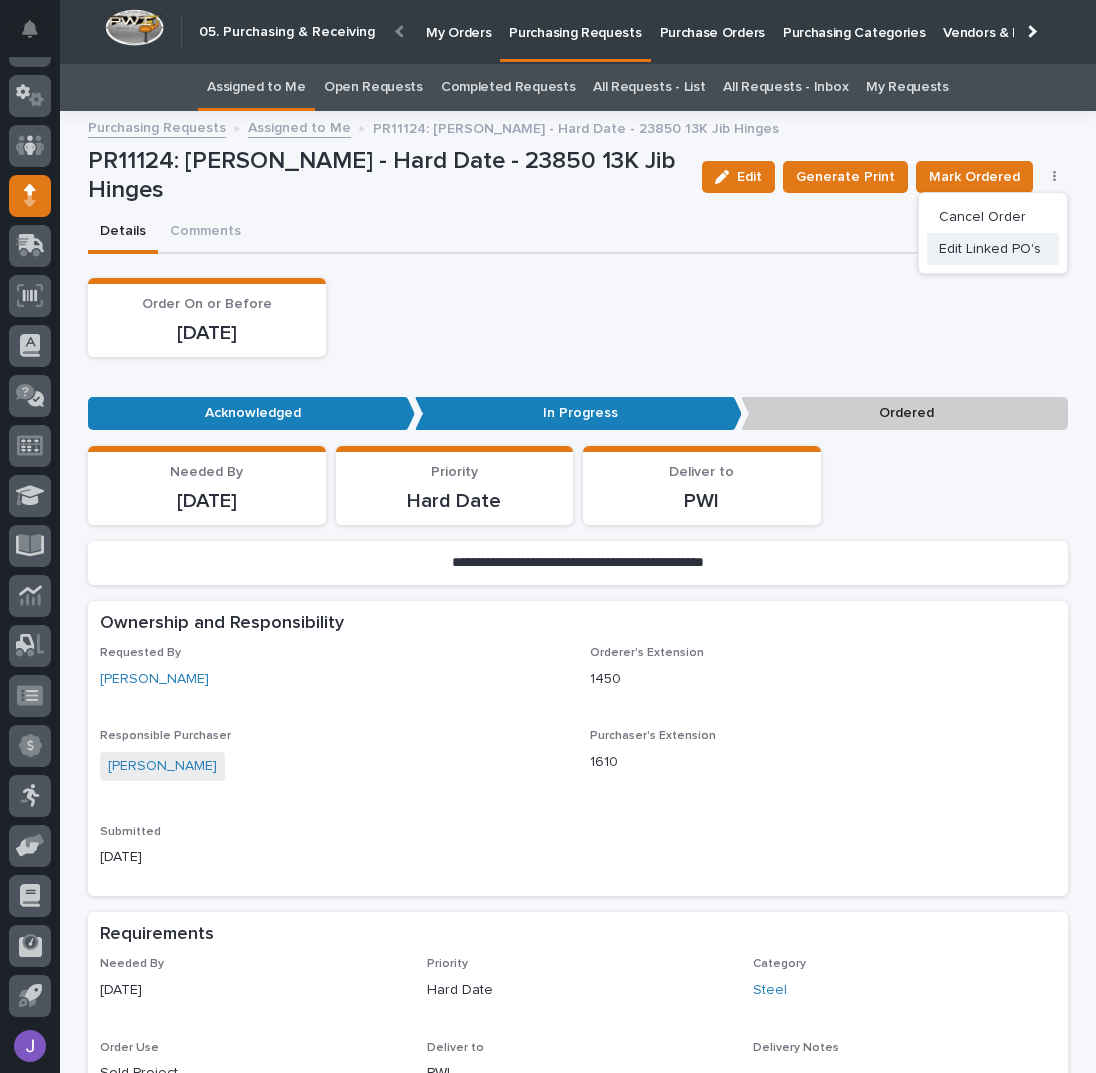 click on "Edit Linked PO's" at bounding box center [990, 249] 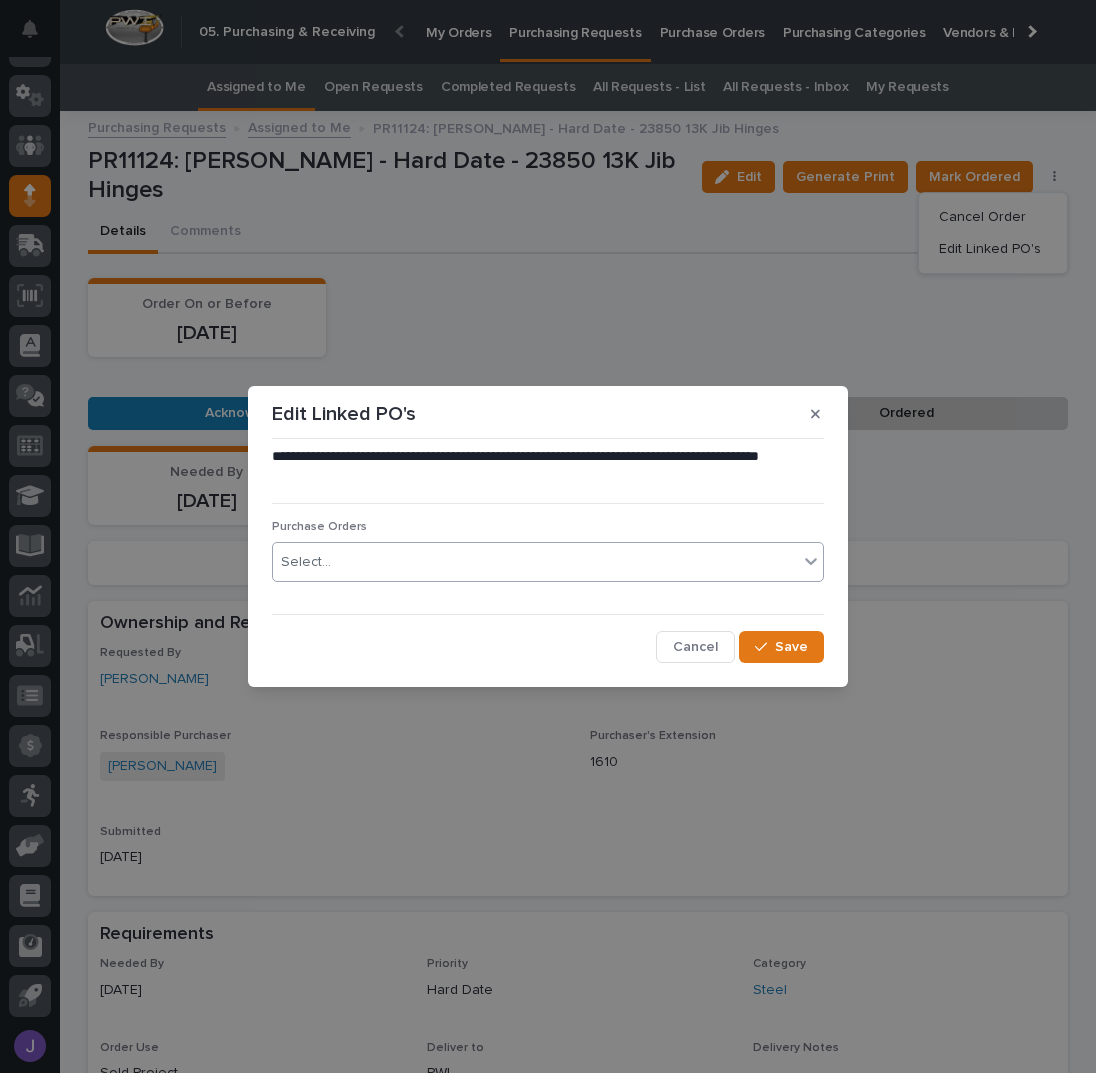 click on "Select..." at bounding box center (535, 562) 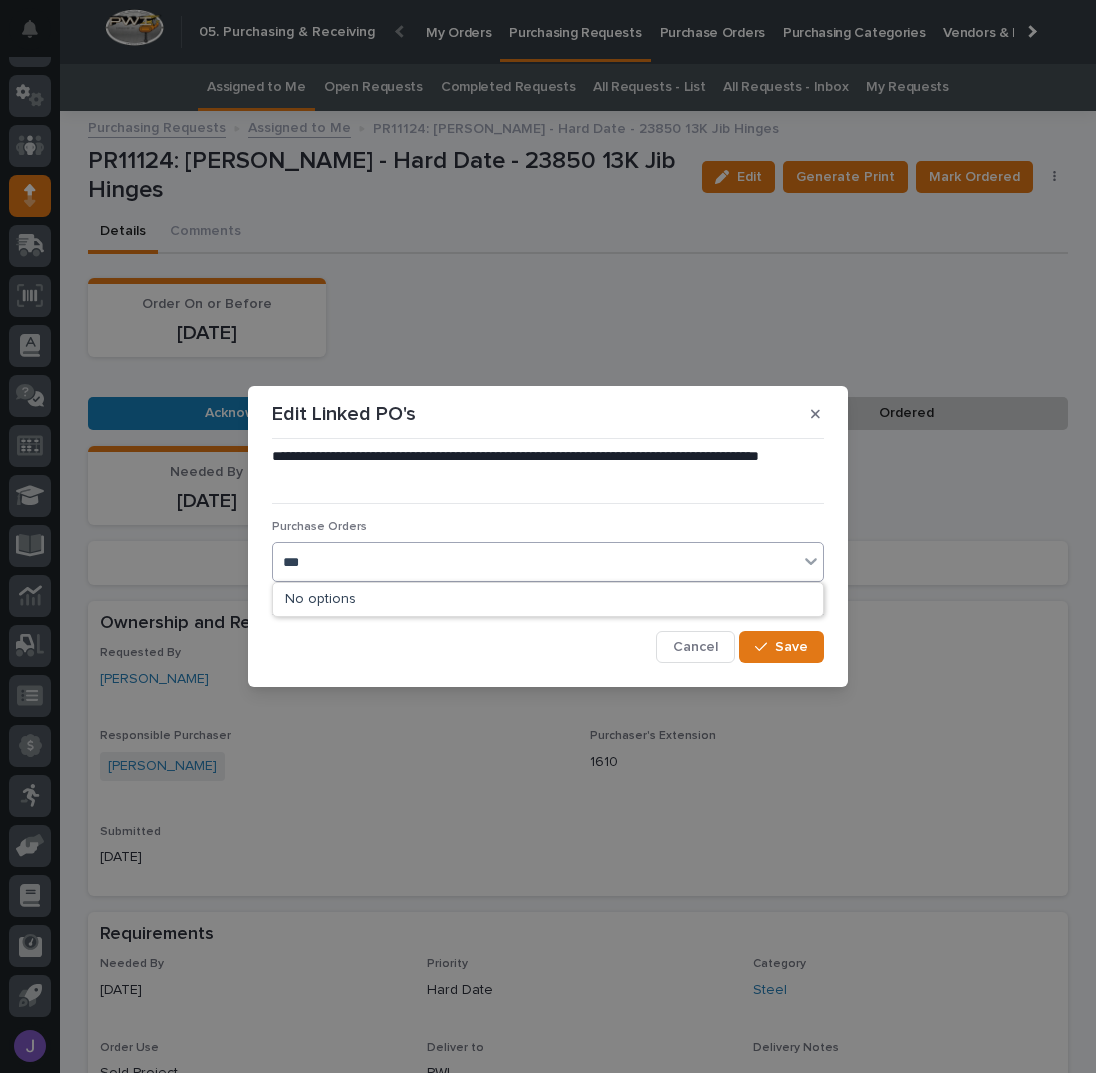 type on "****" 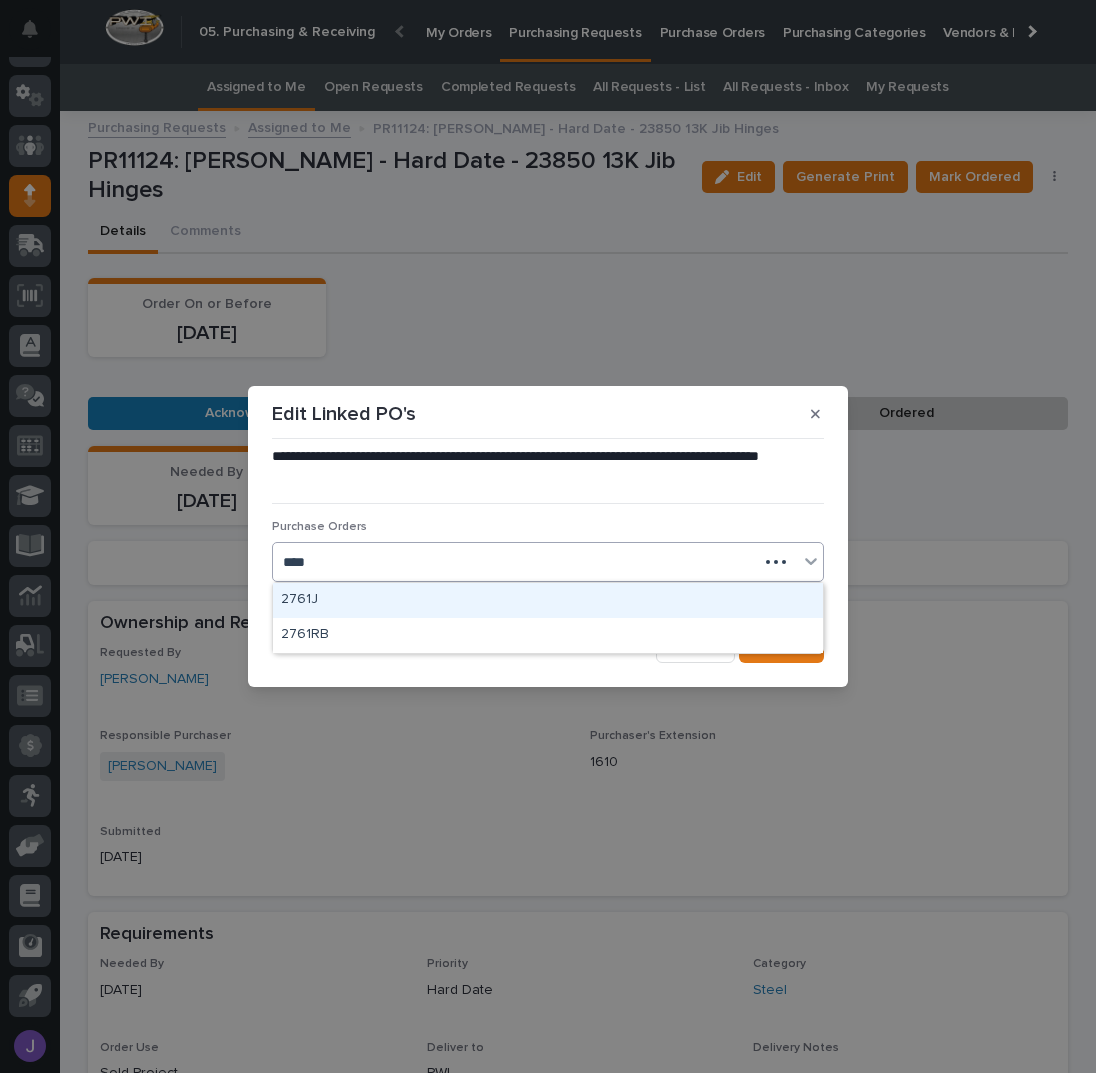 type 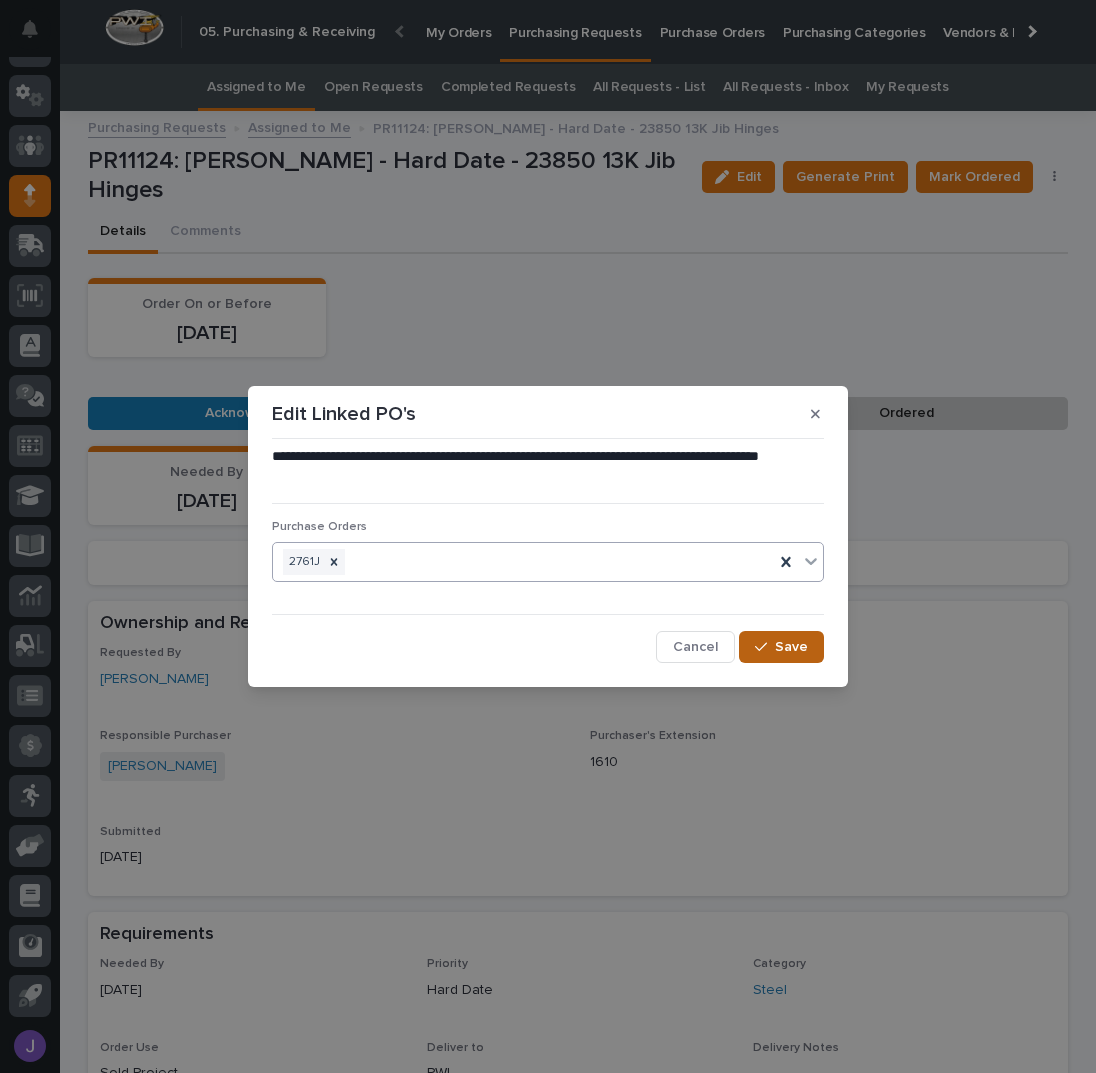 click on "Save" at bounding box center (781, 647) 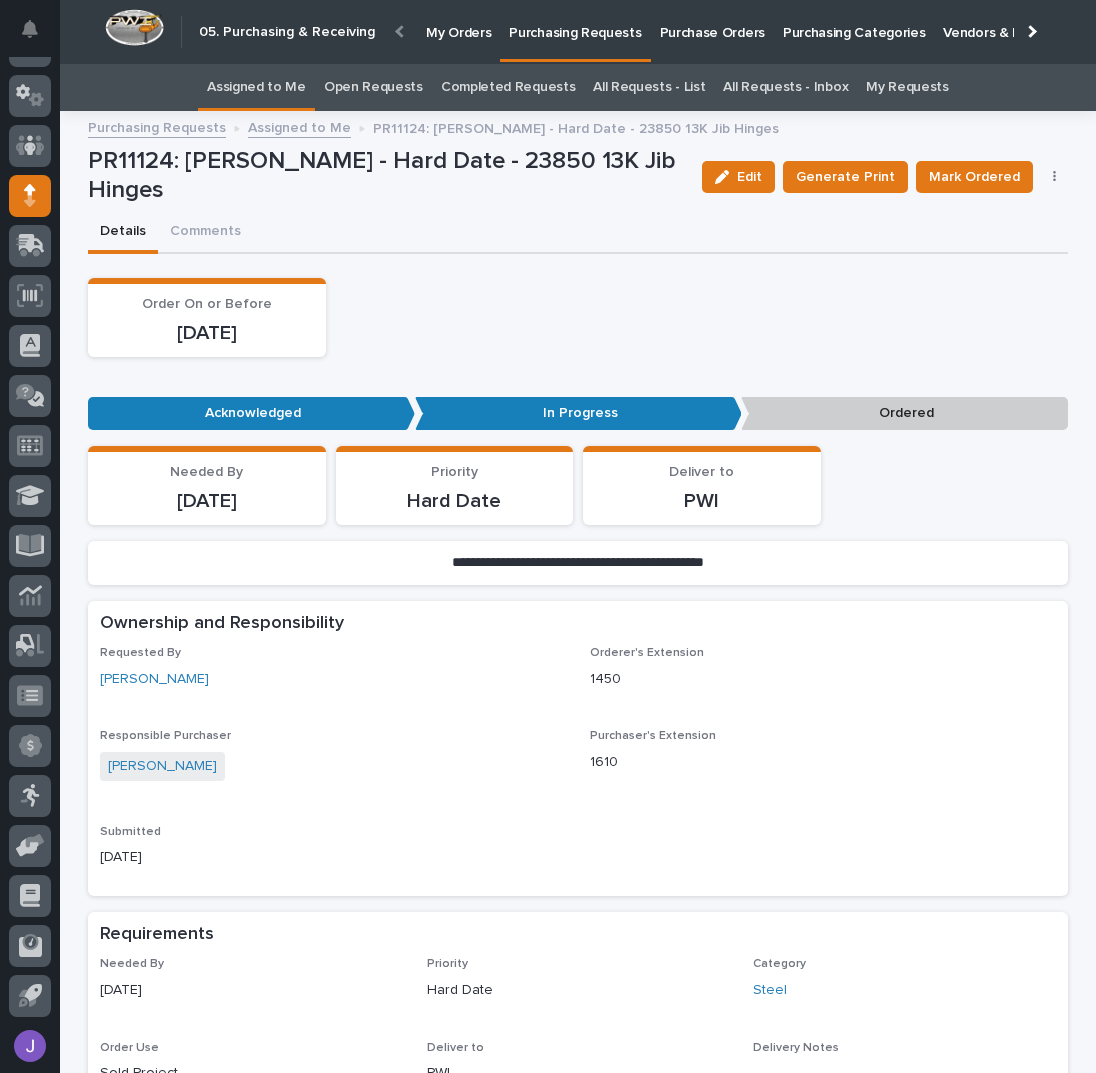 click on "Mark Ordered" at bounding box center [974, 177] 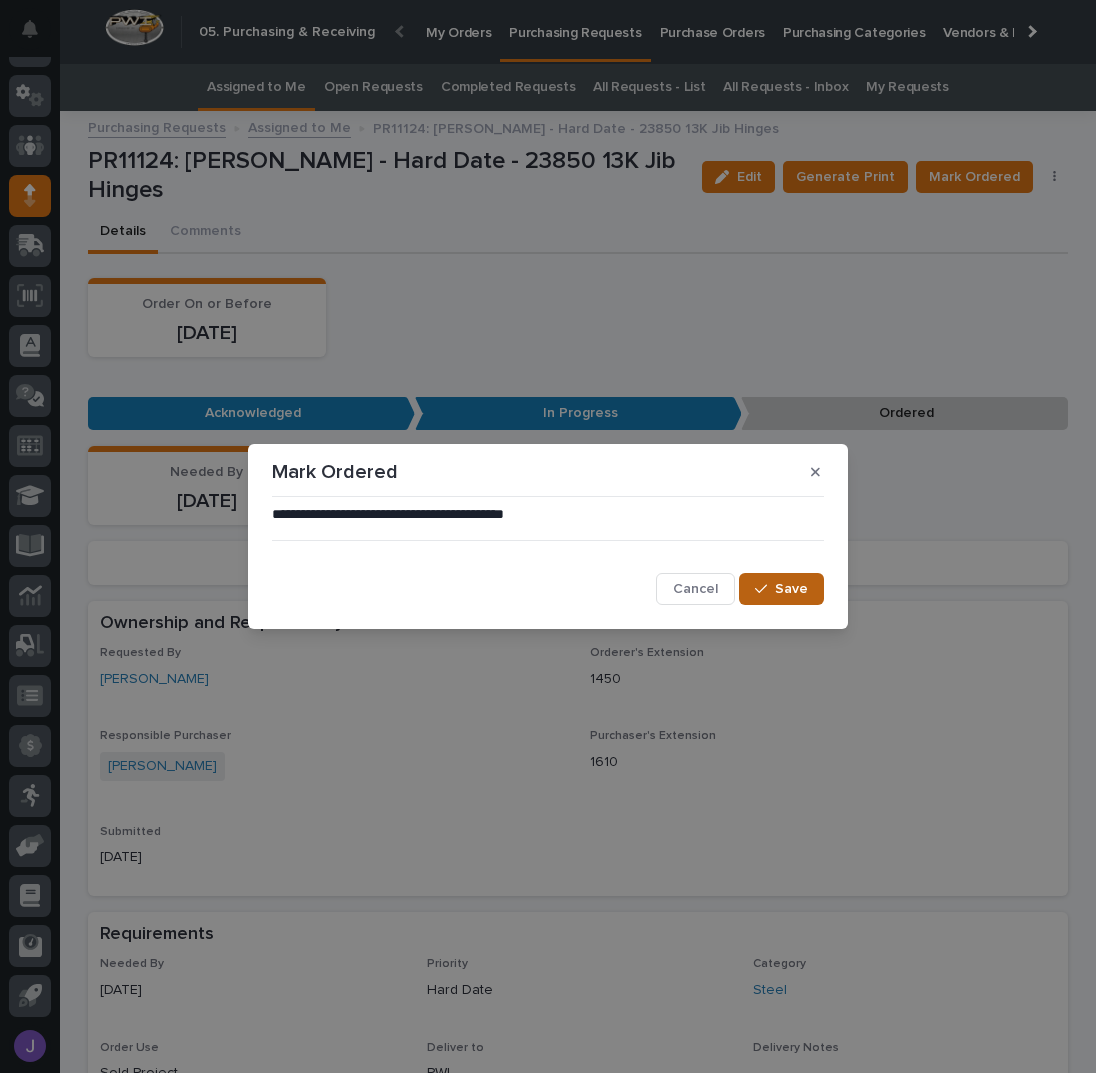 click on "Save" at bounding box center [791, 589] 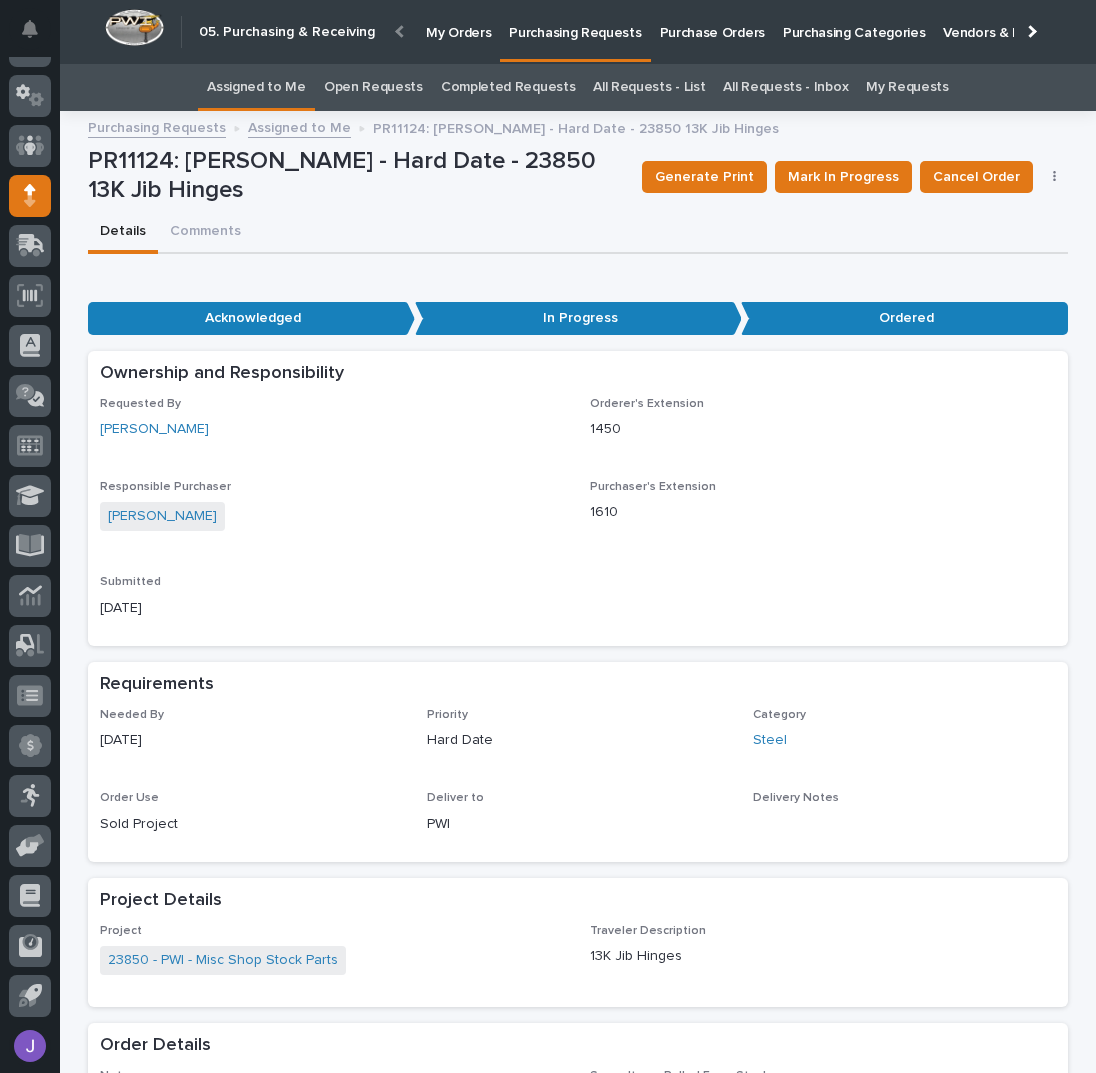 click on "Assigned to Me" at bounding box center (256, 87) 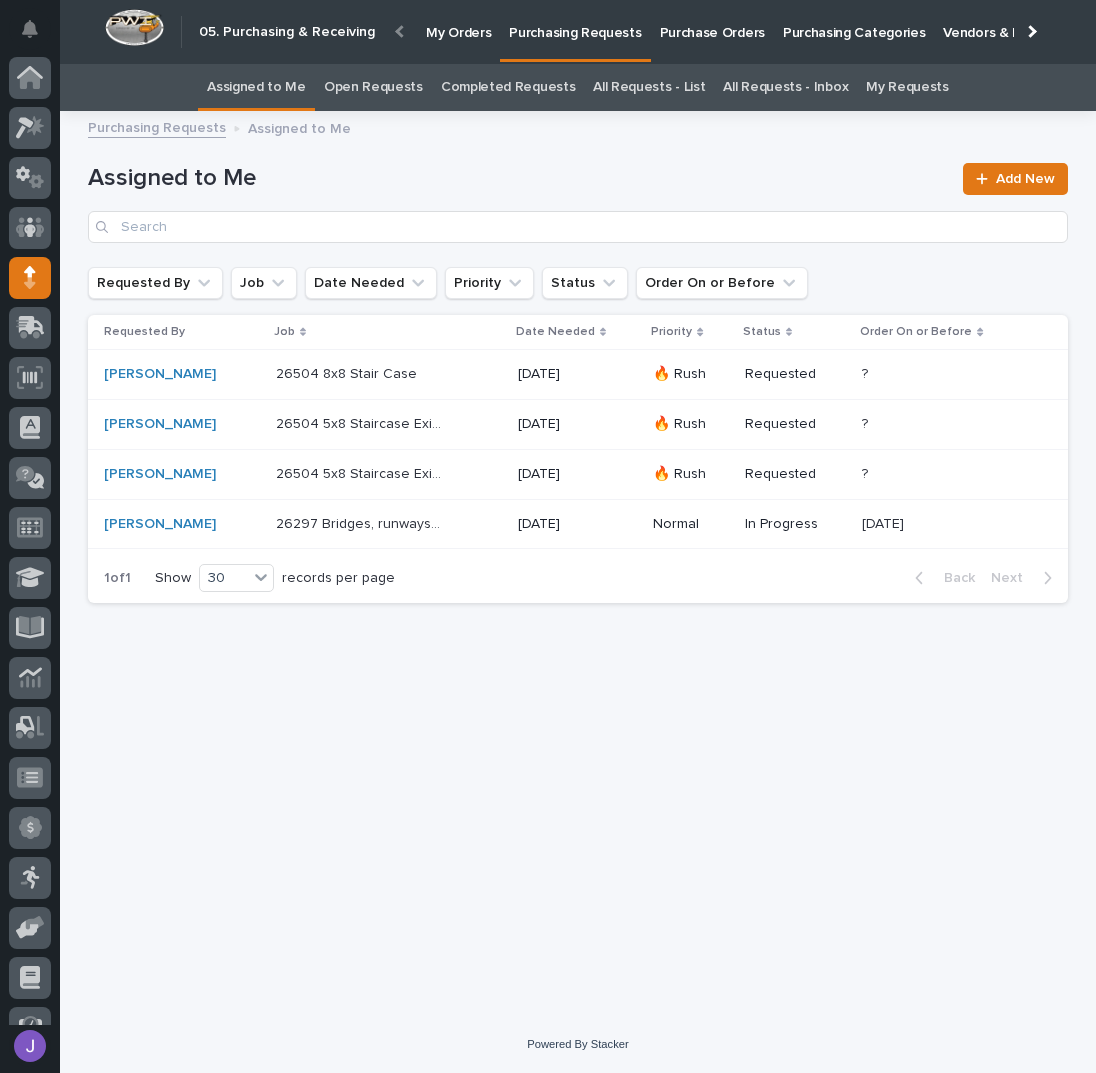 scroll, scrollTop: 82, scrollLeft: 0, axis: vertical 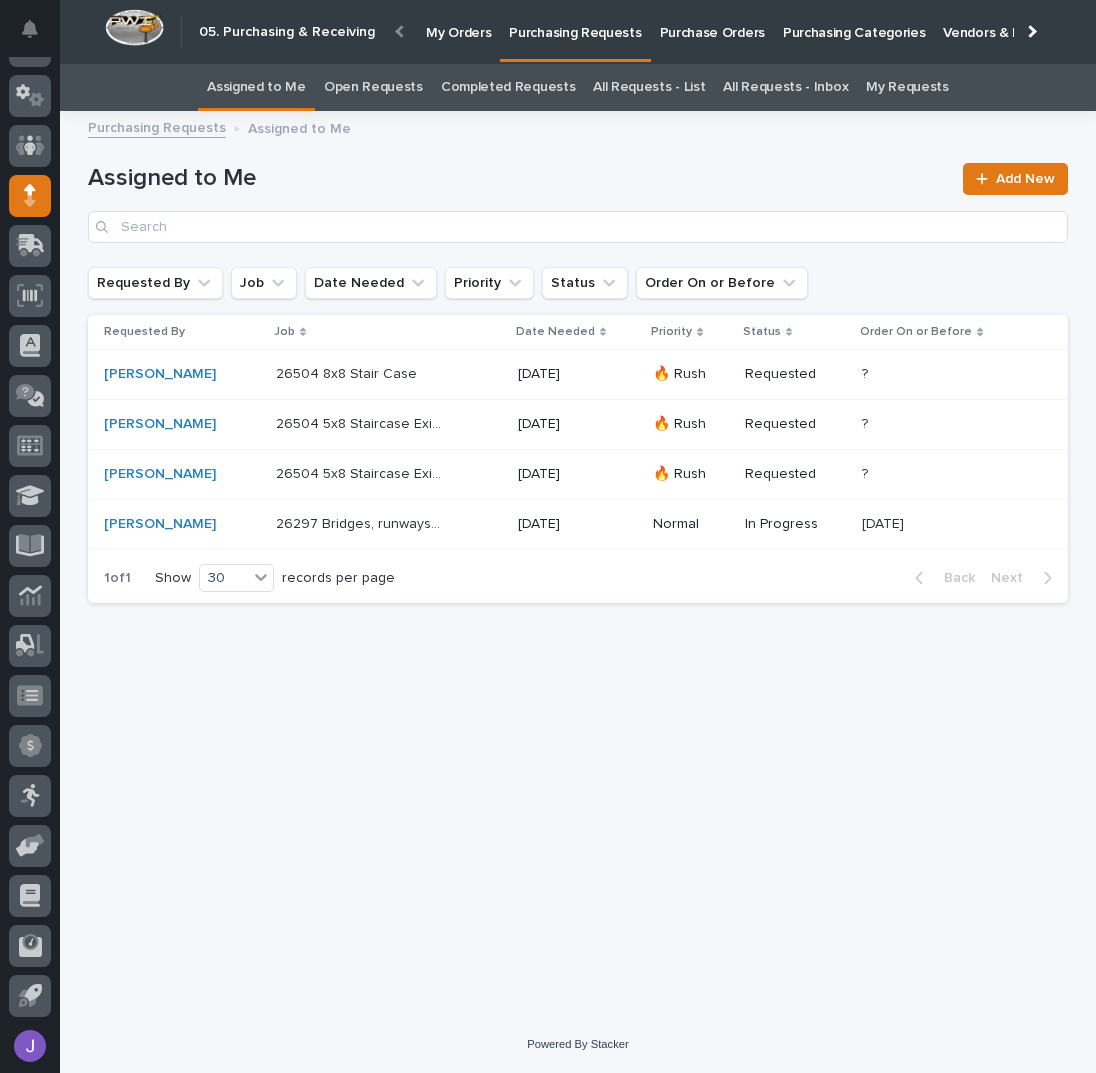 click on "26504 8x8 Stair Case 26504 8x8 Stair Case" at bounding box center (389, 374) 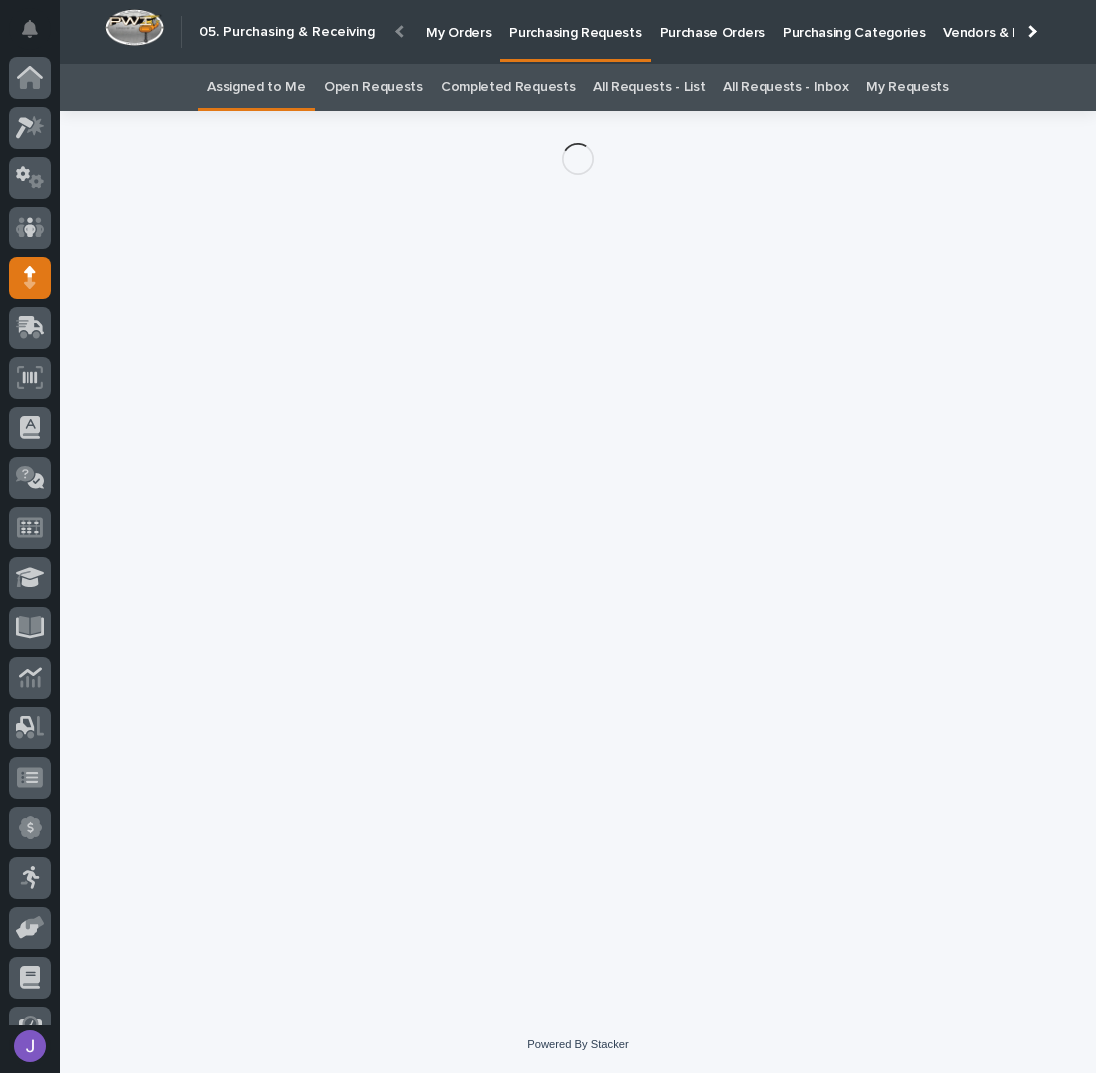 scroll, scrollTop: 82, scrollLeft: 0, axis: vertical 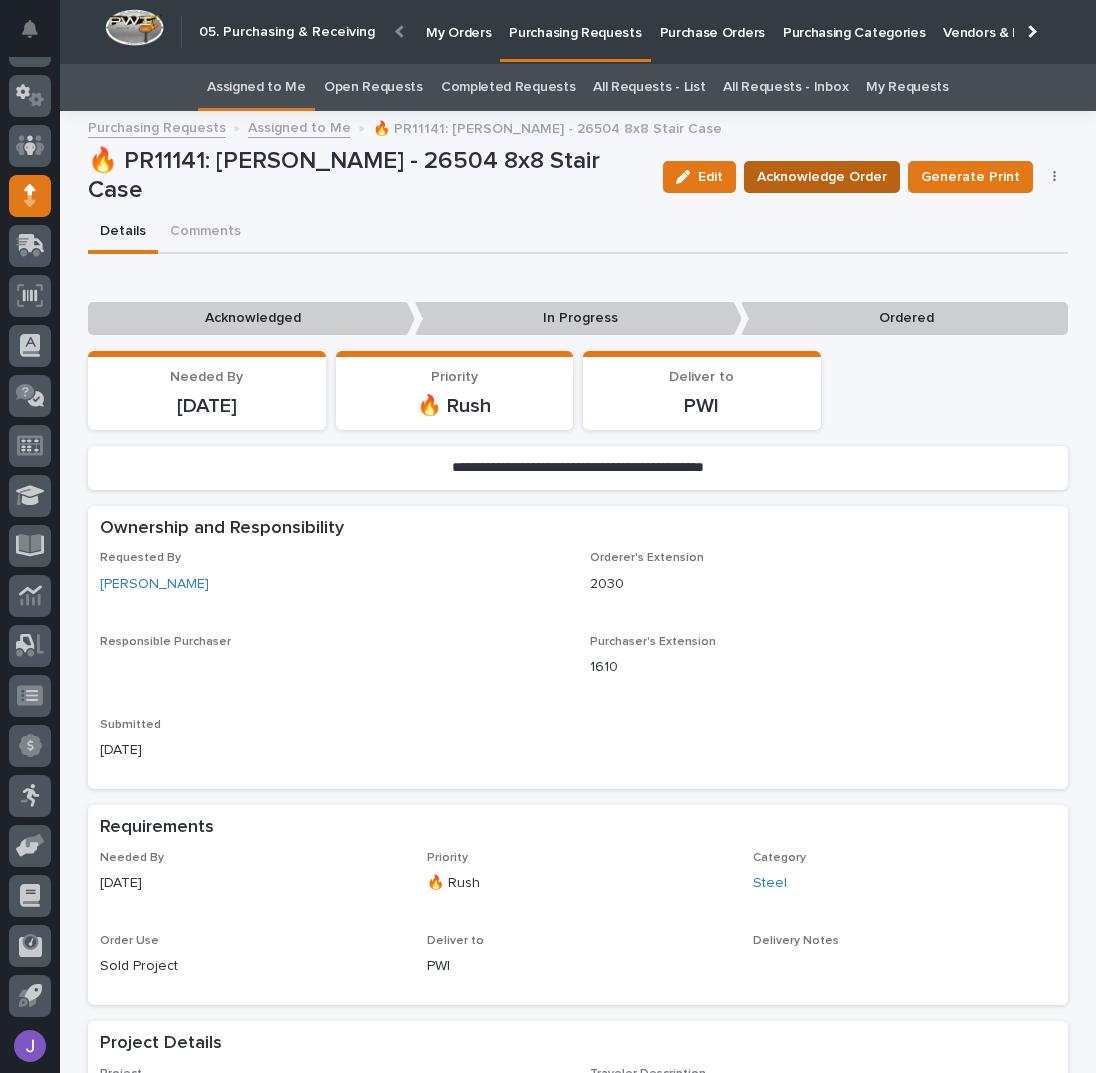 click on "Acknowledge Order" at bounding box center (822, 177) 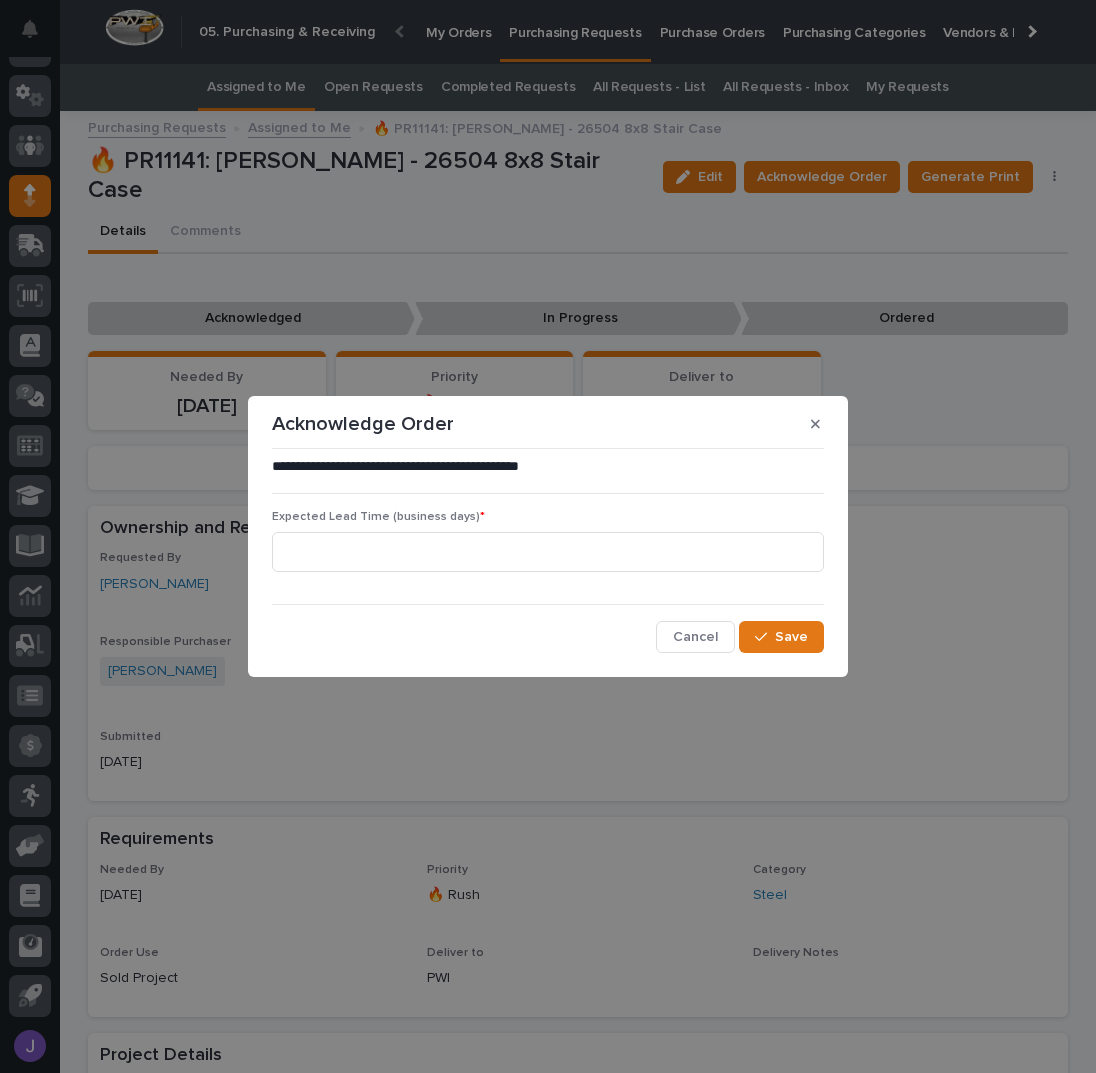 click on "Expected Lead Time (business days) *" at bounding box center [548, 549] 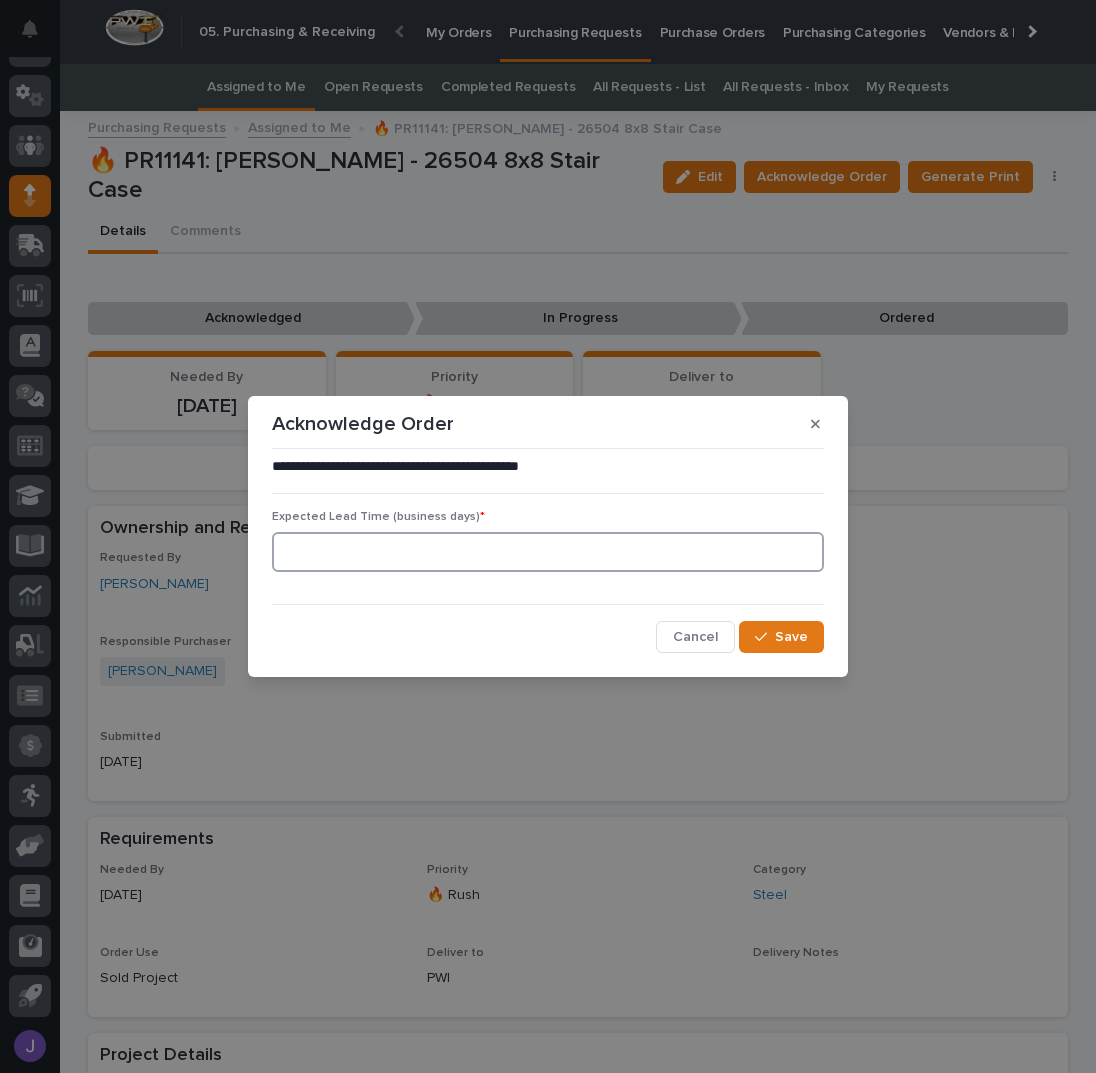 click at bounding box center [548, 552] 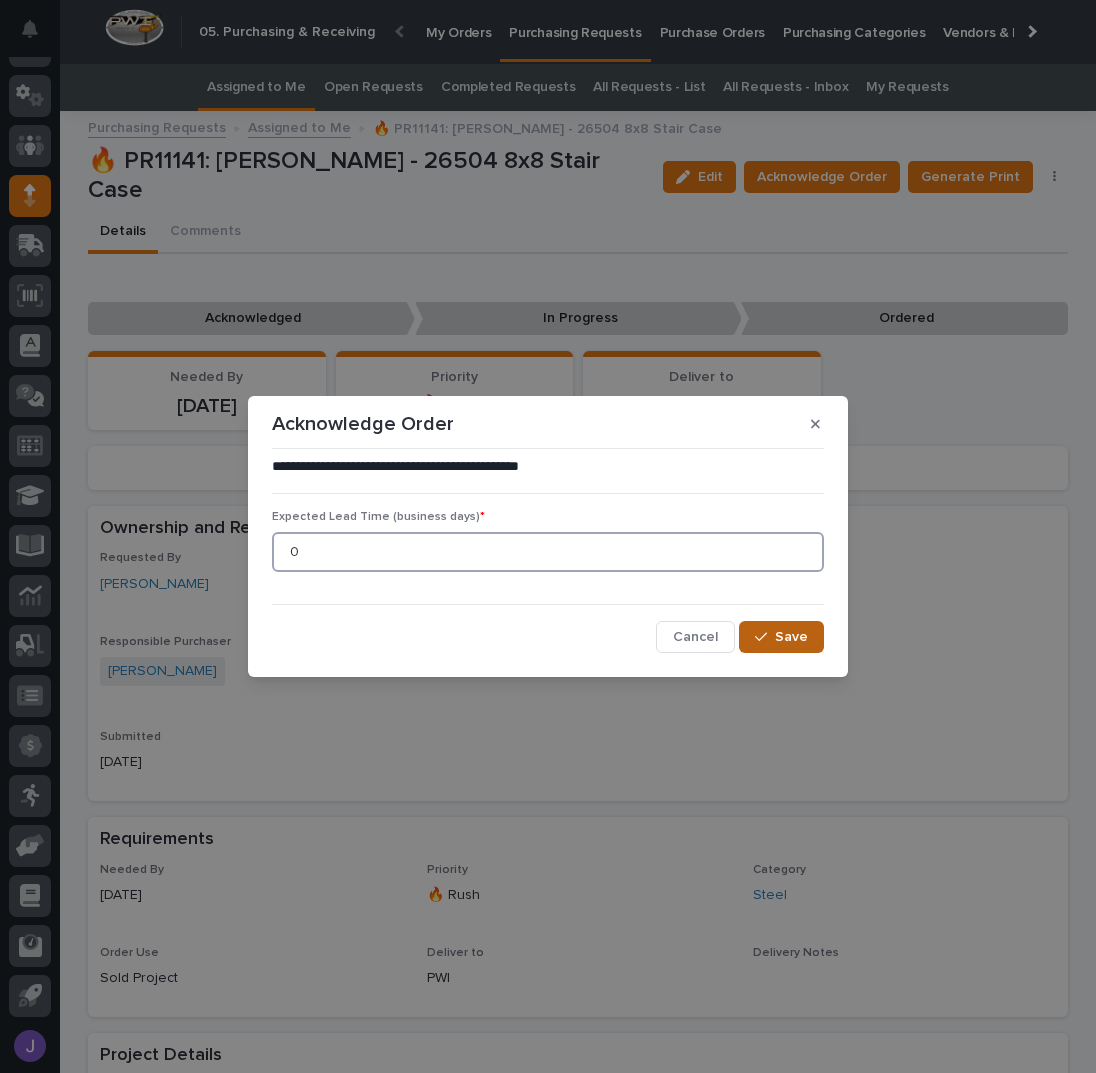 type on "0" 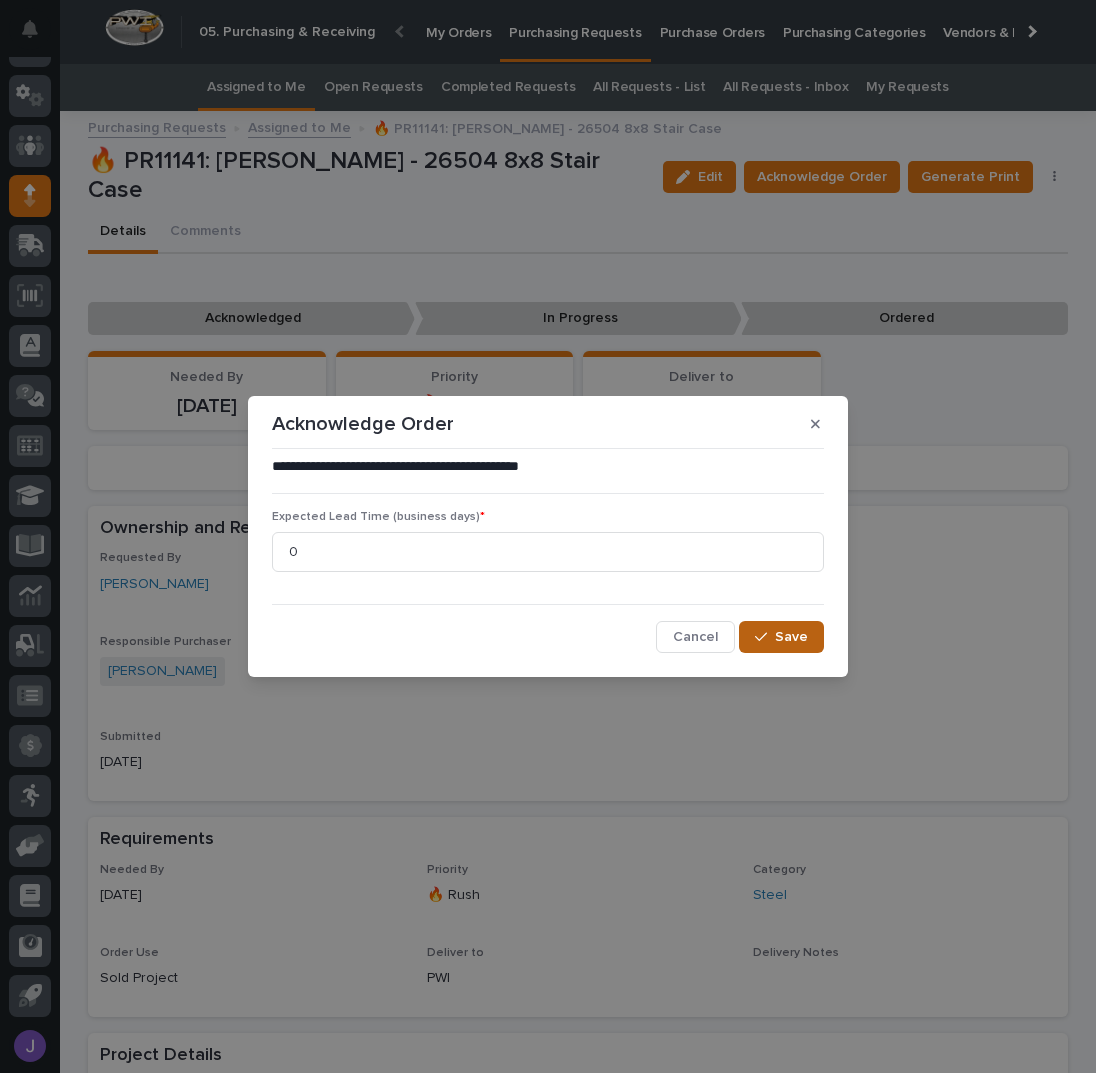 click on "Save" at bounding box center (791, 637) 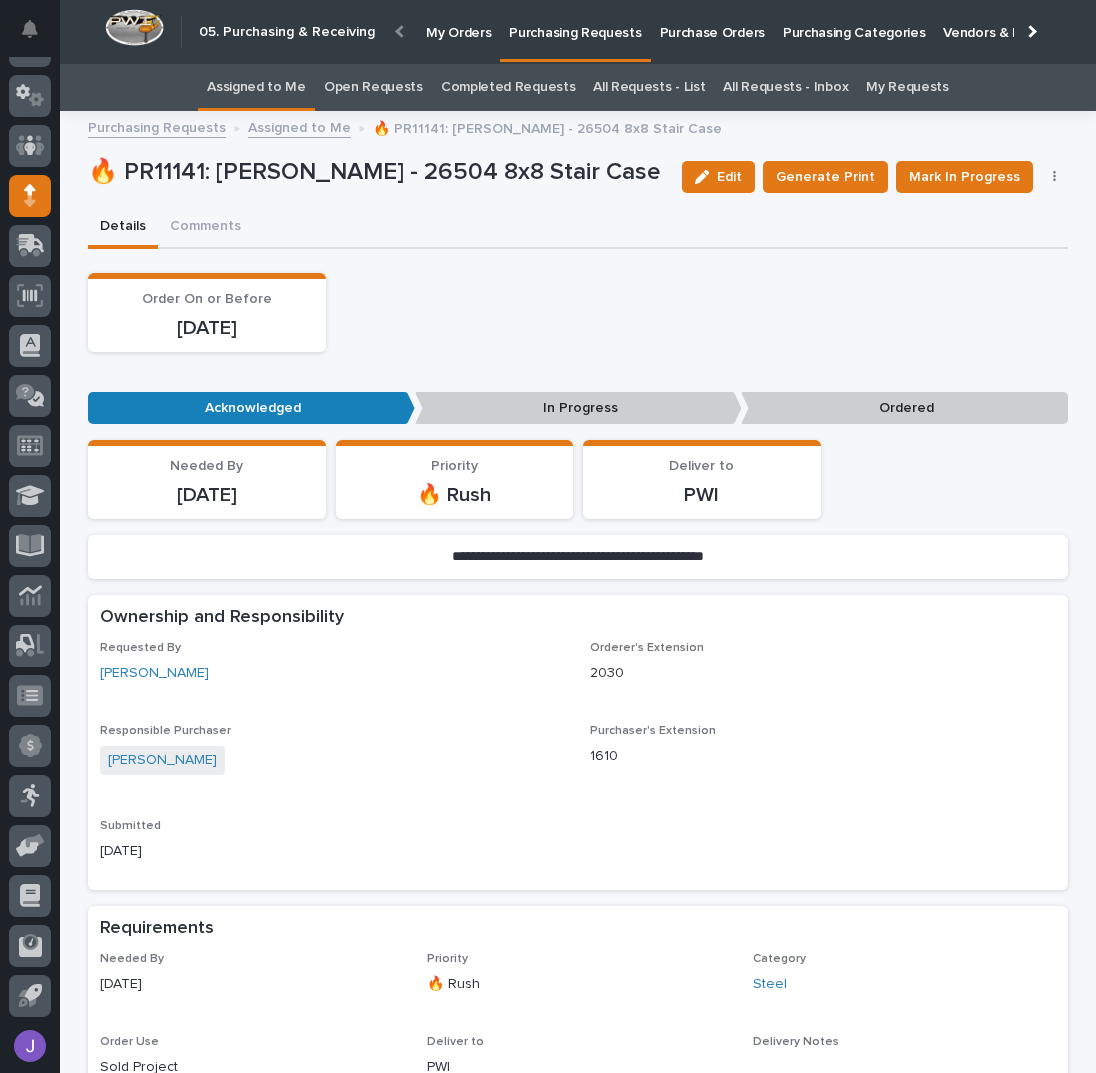 click on "Assigned to Me" at bounding box center [256, 87] 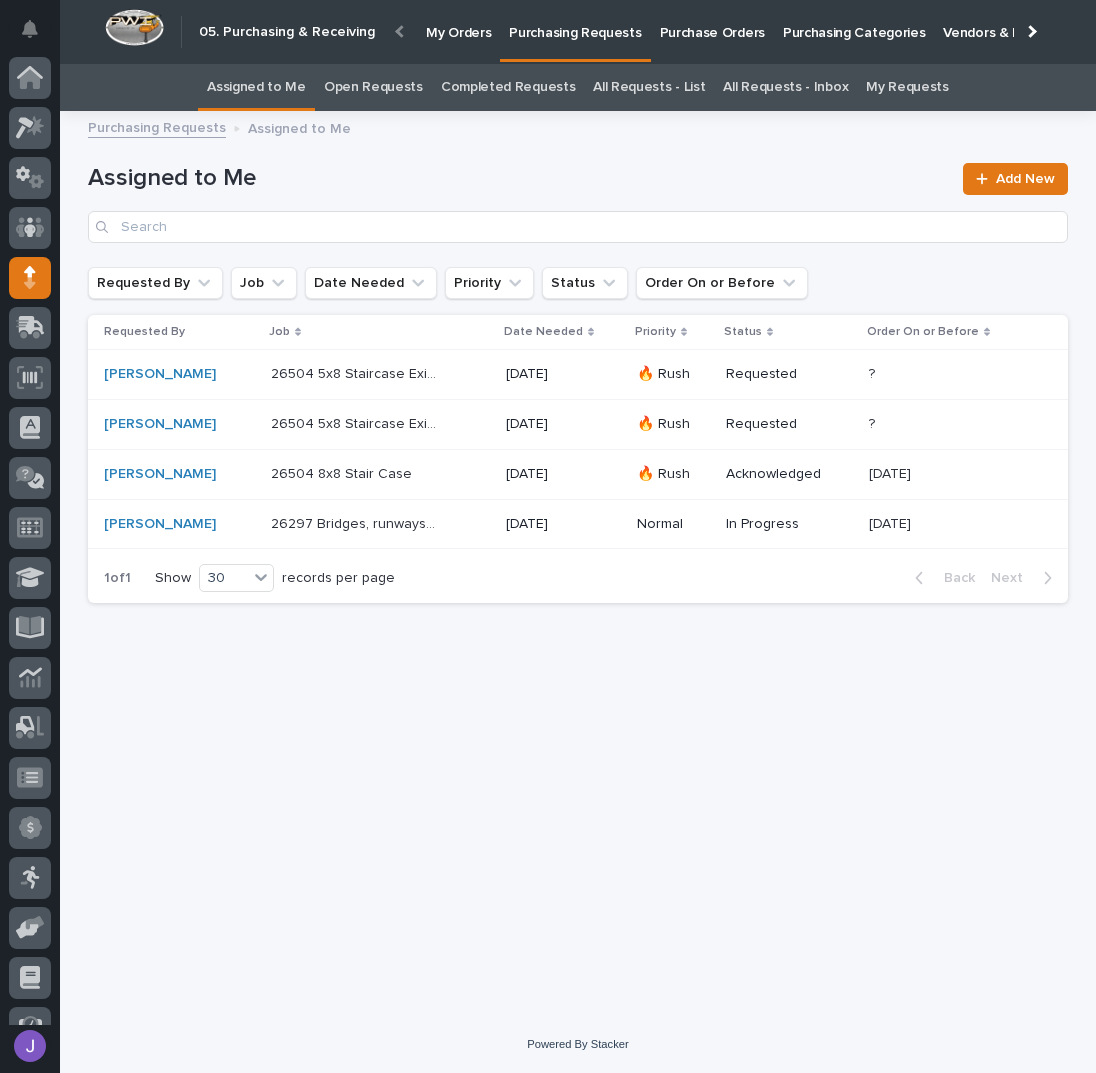 scroll, scrollTop: 82, scrollLeft: 0, axis: vertical 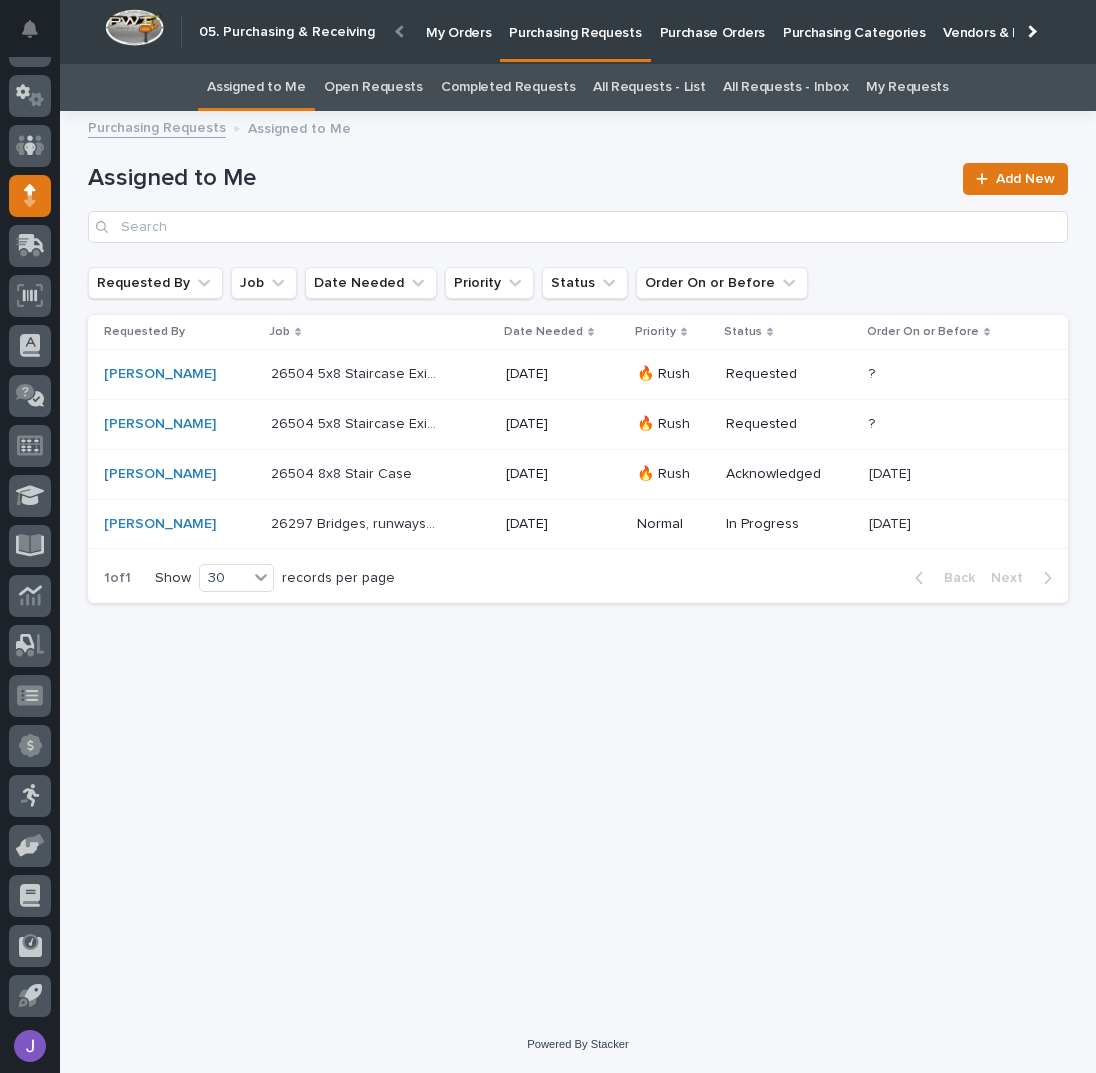 click on "26504 5x8 Staircase Exit Left 26504 5x8 Staircase Exit Left" at bounding box center (380, 374) 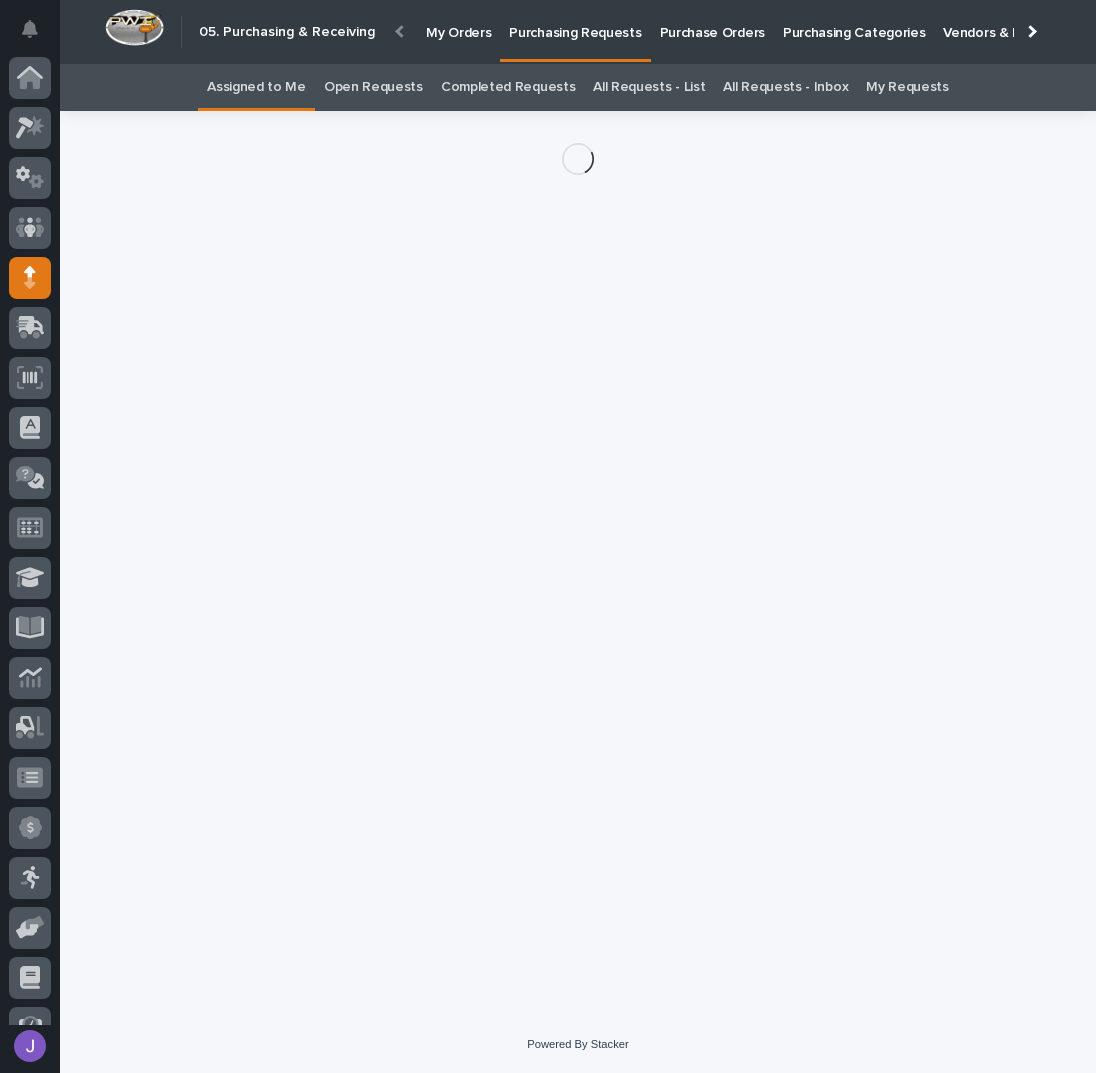 scroll, scrollTop: 82, scrollLeft: 0, axis: vertical 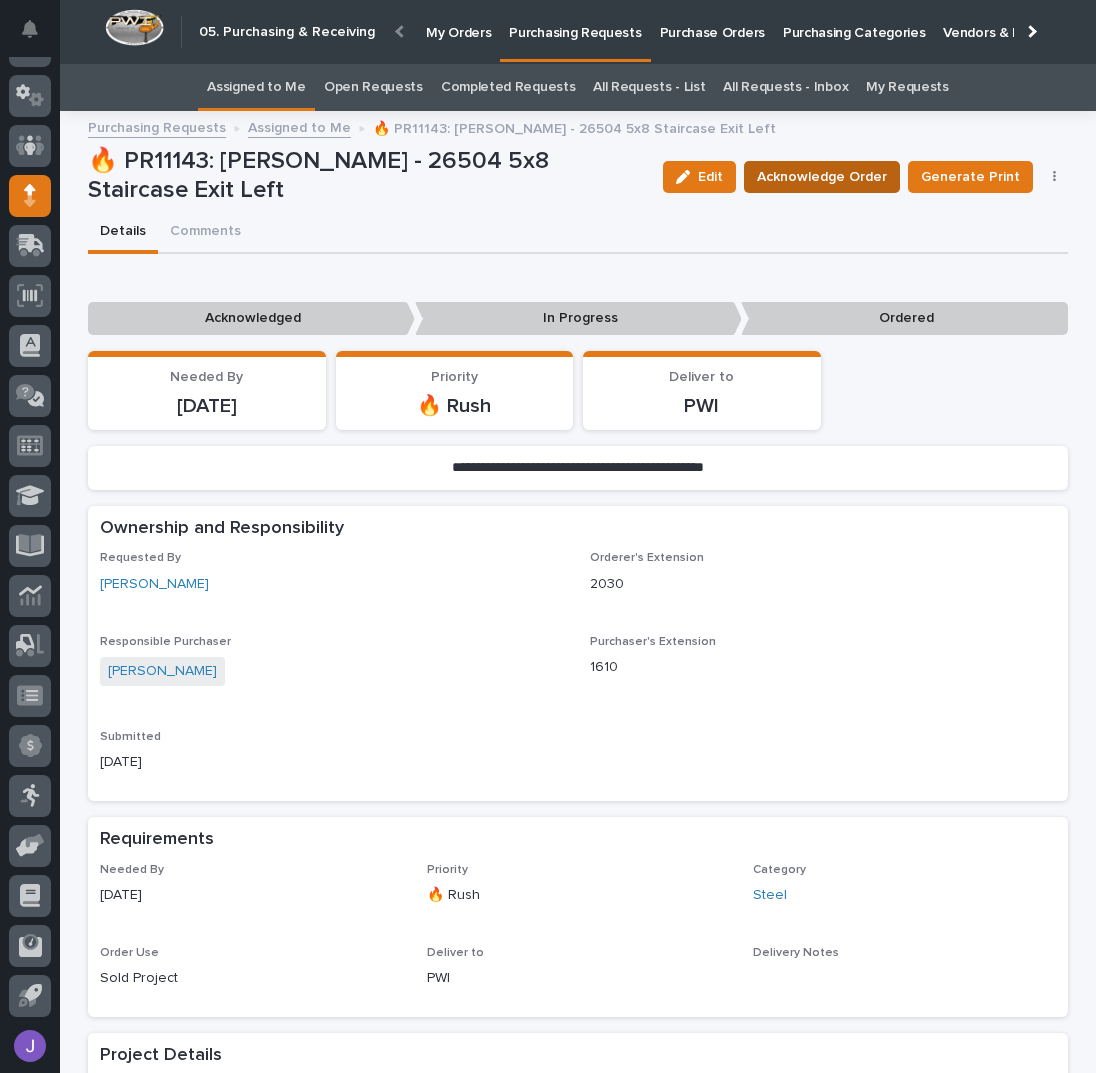 click on "Acknowledge Order" at bounding box center (822, 177) 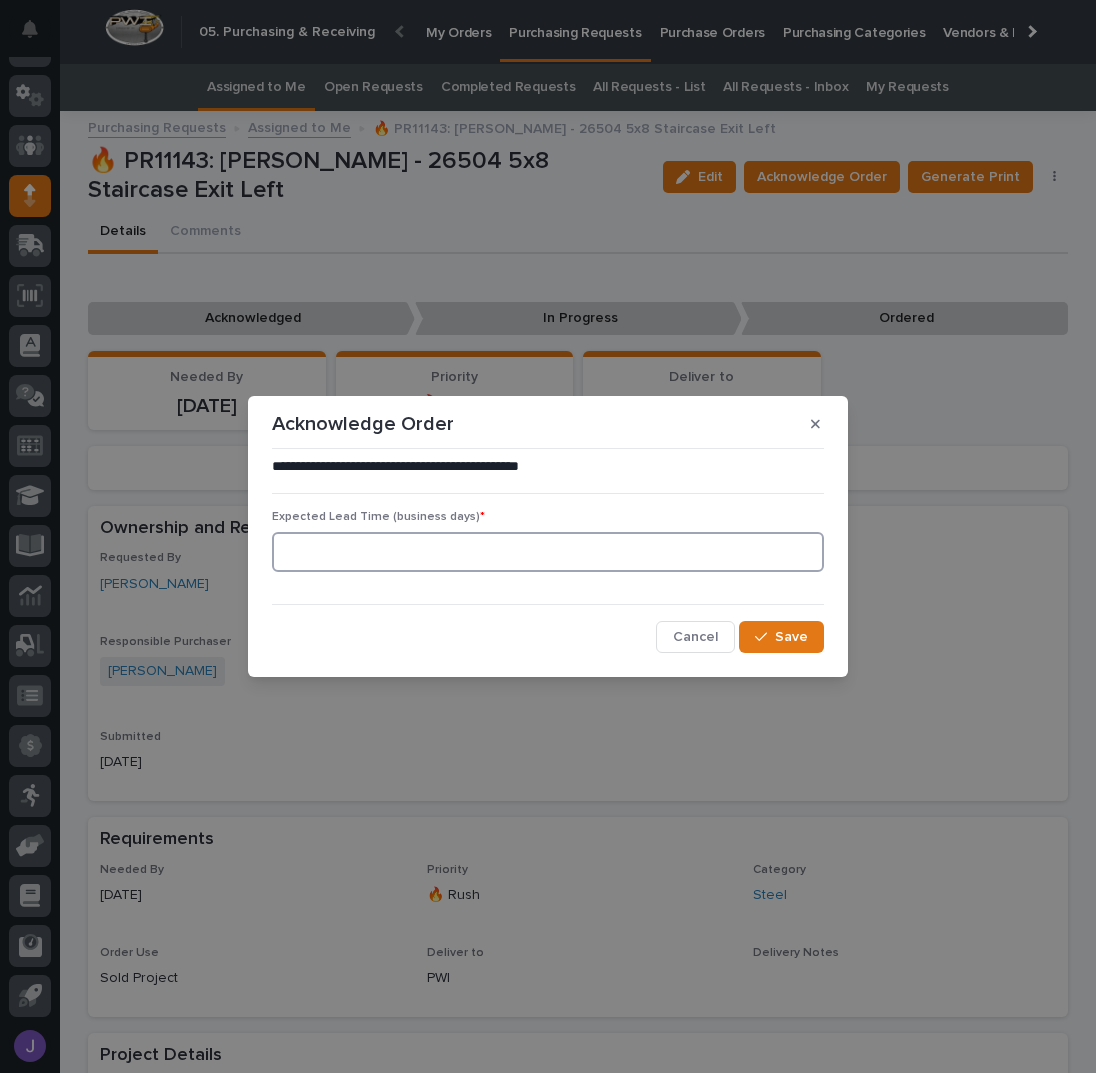 click at bounding box center [548, 552] 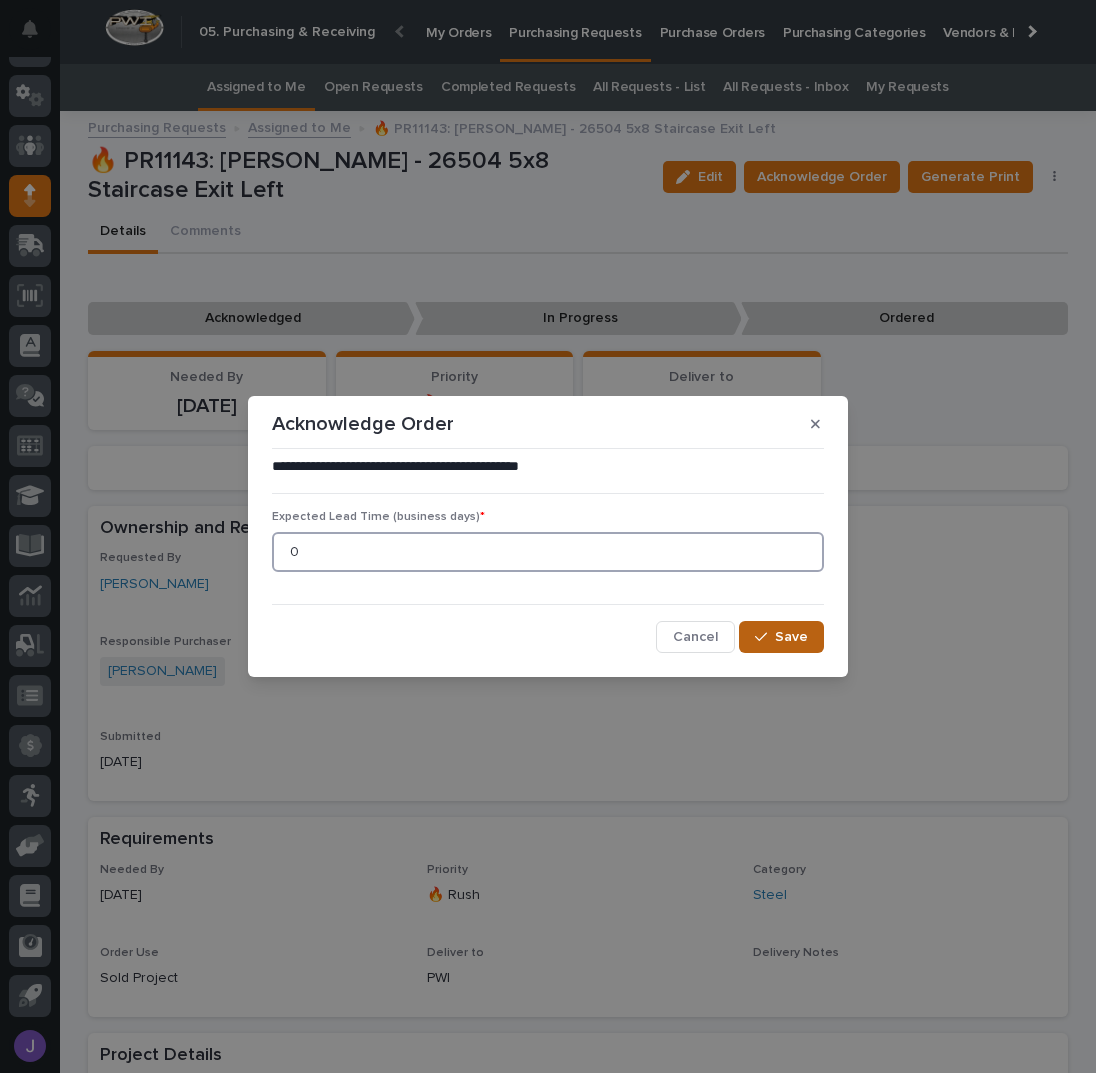 type on "0" 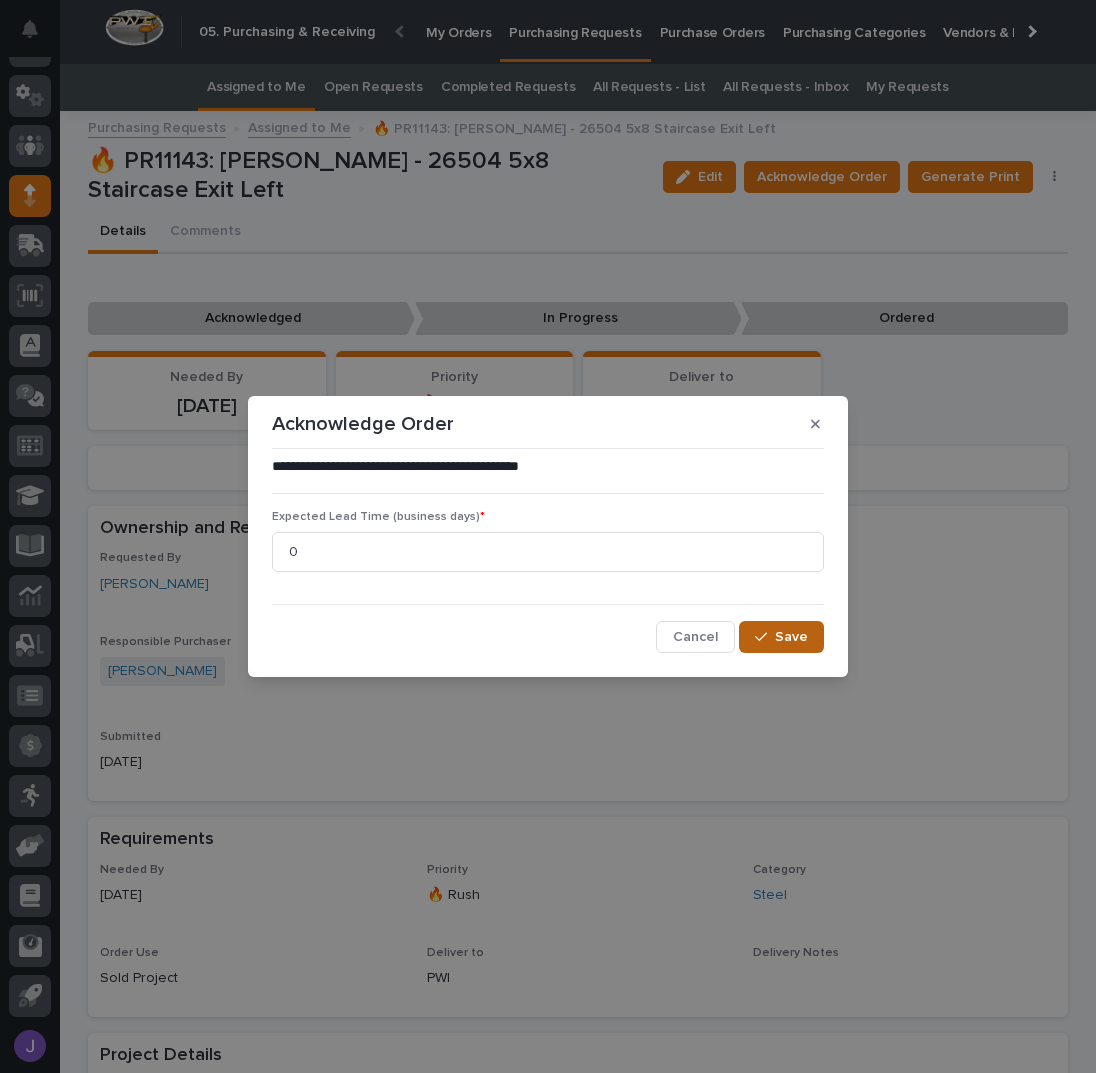 click on "Save" at bounding box center [781, 637] 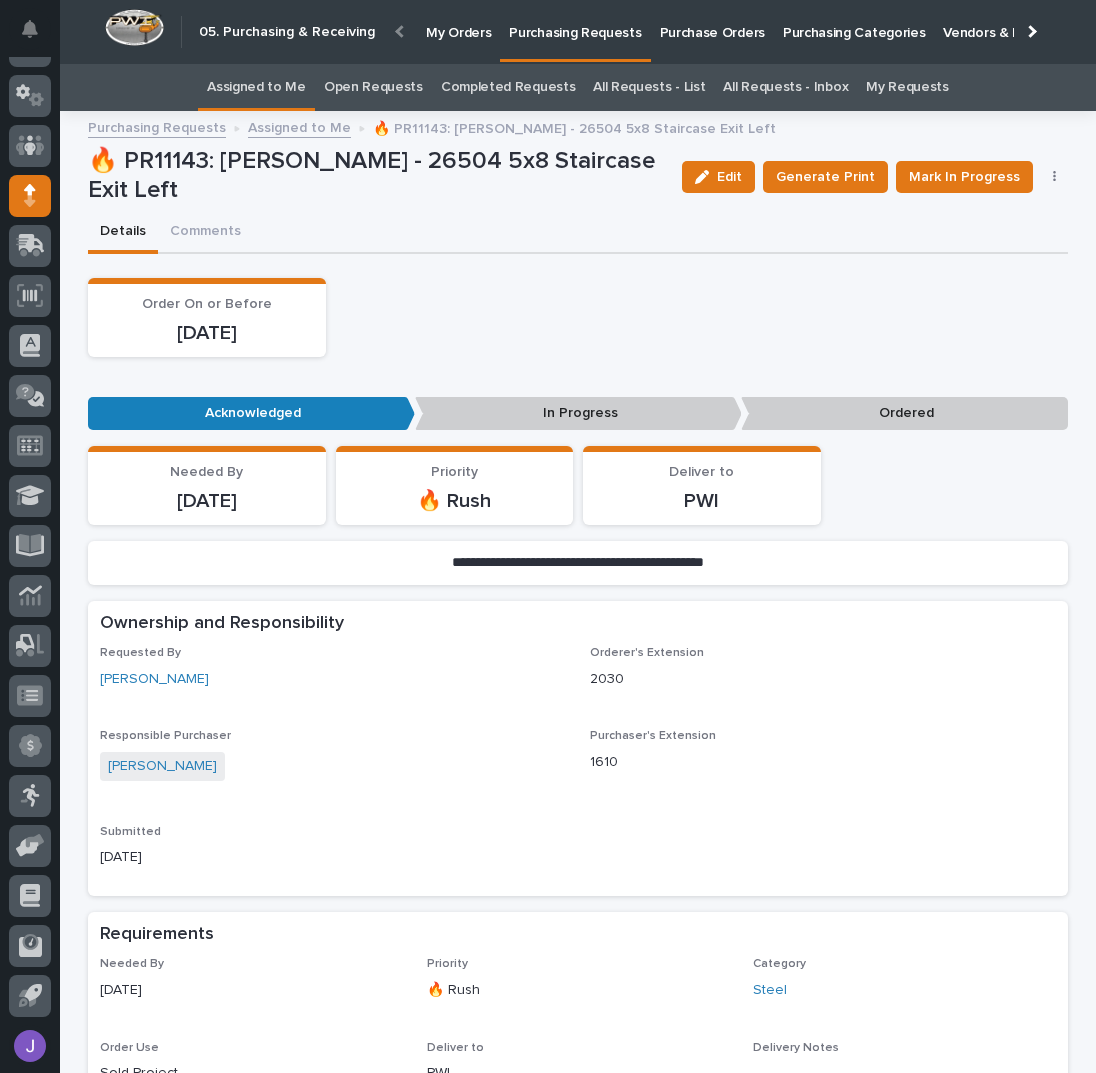 click on "Assigned to Me" at bounding box center [256, 87] 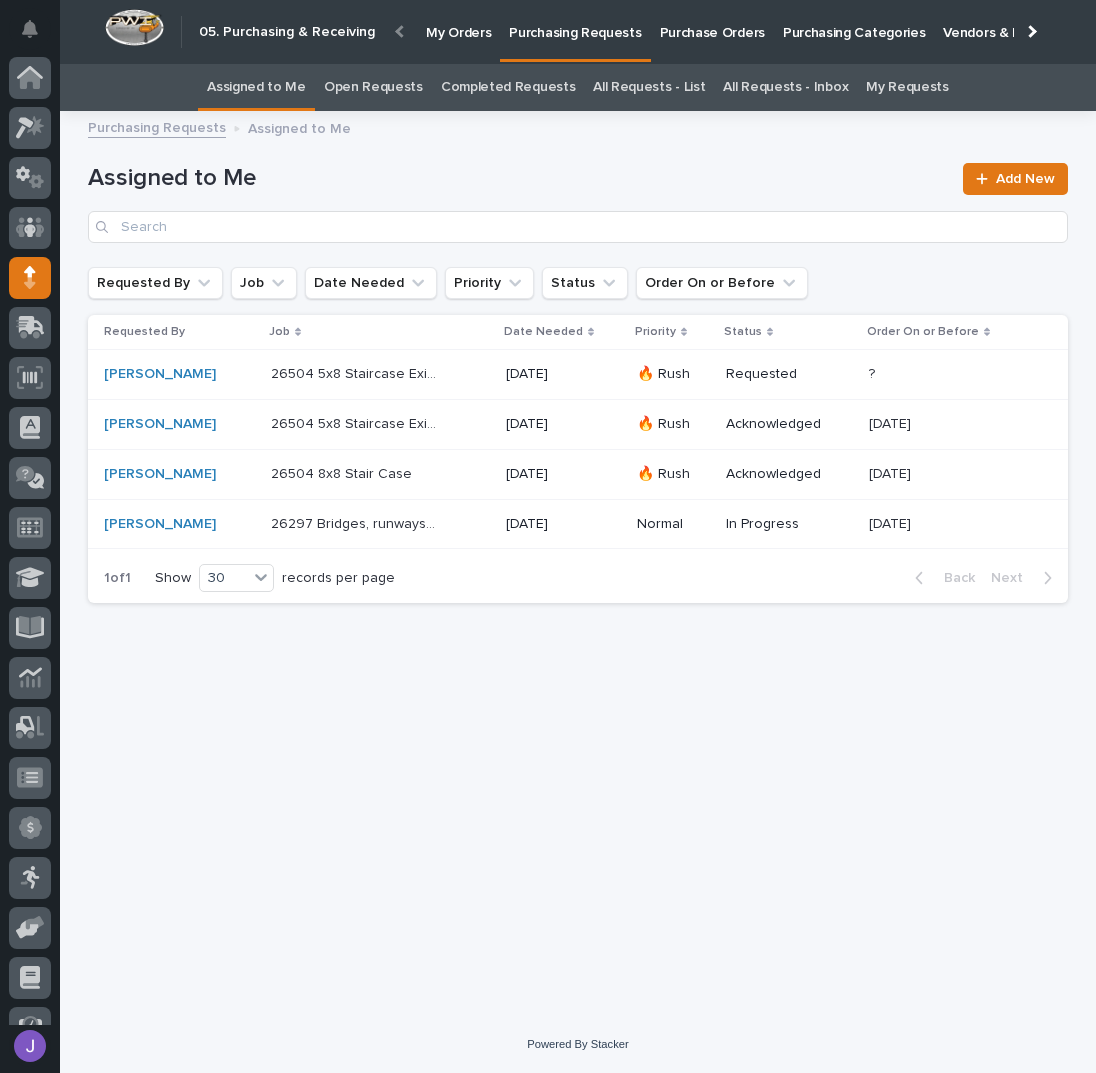 scroll, scrollTop: 82, scrollLeft: 0, axis: vertical 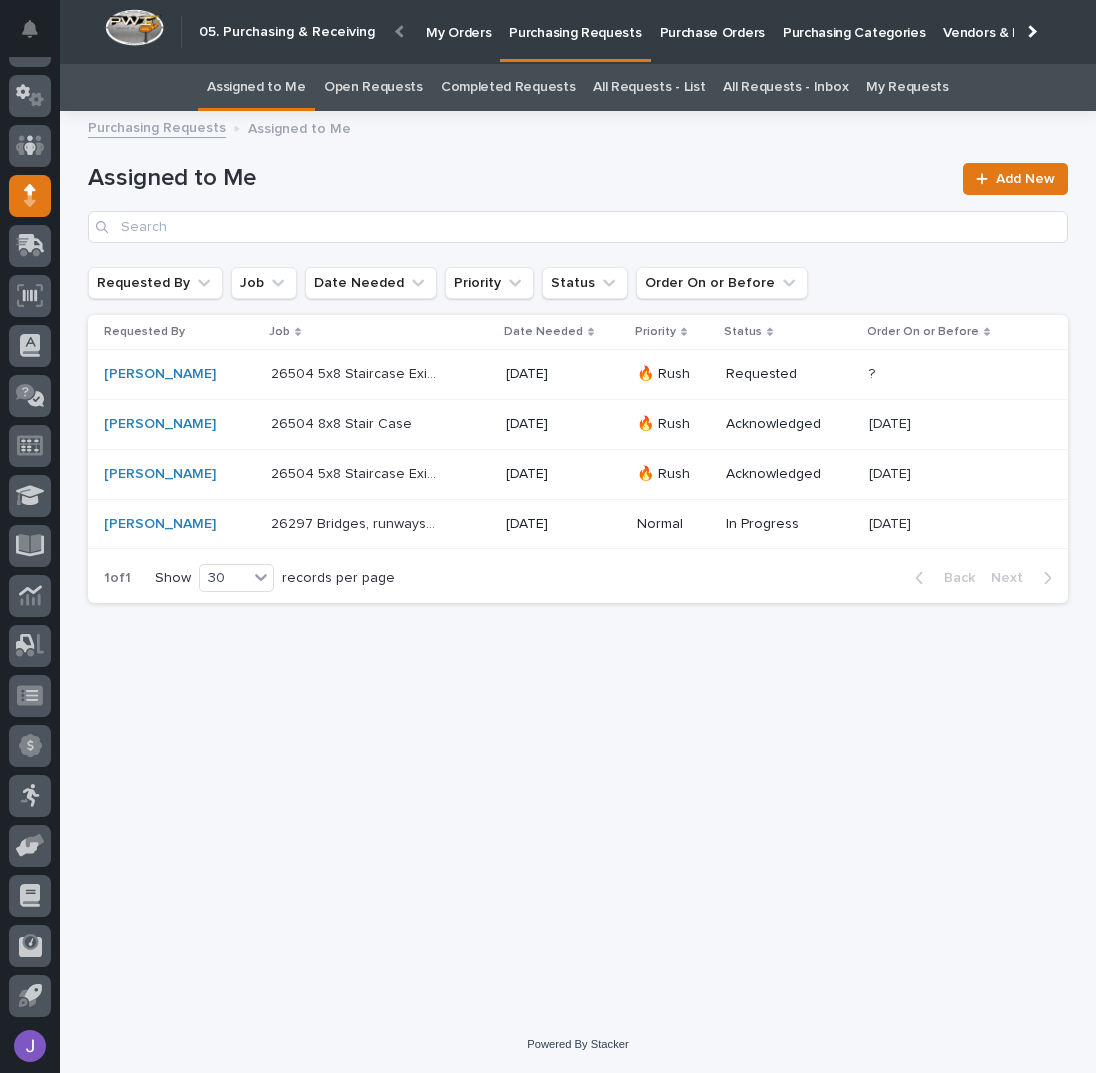 click on "[DATE]" at bounding box center [563, 375] 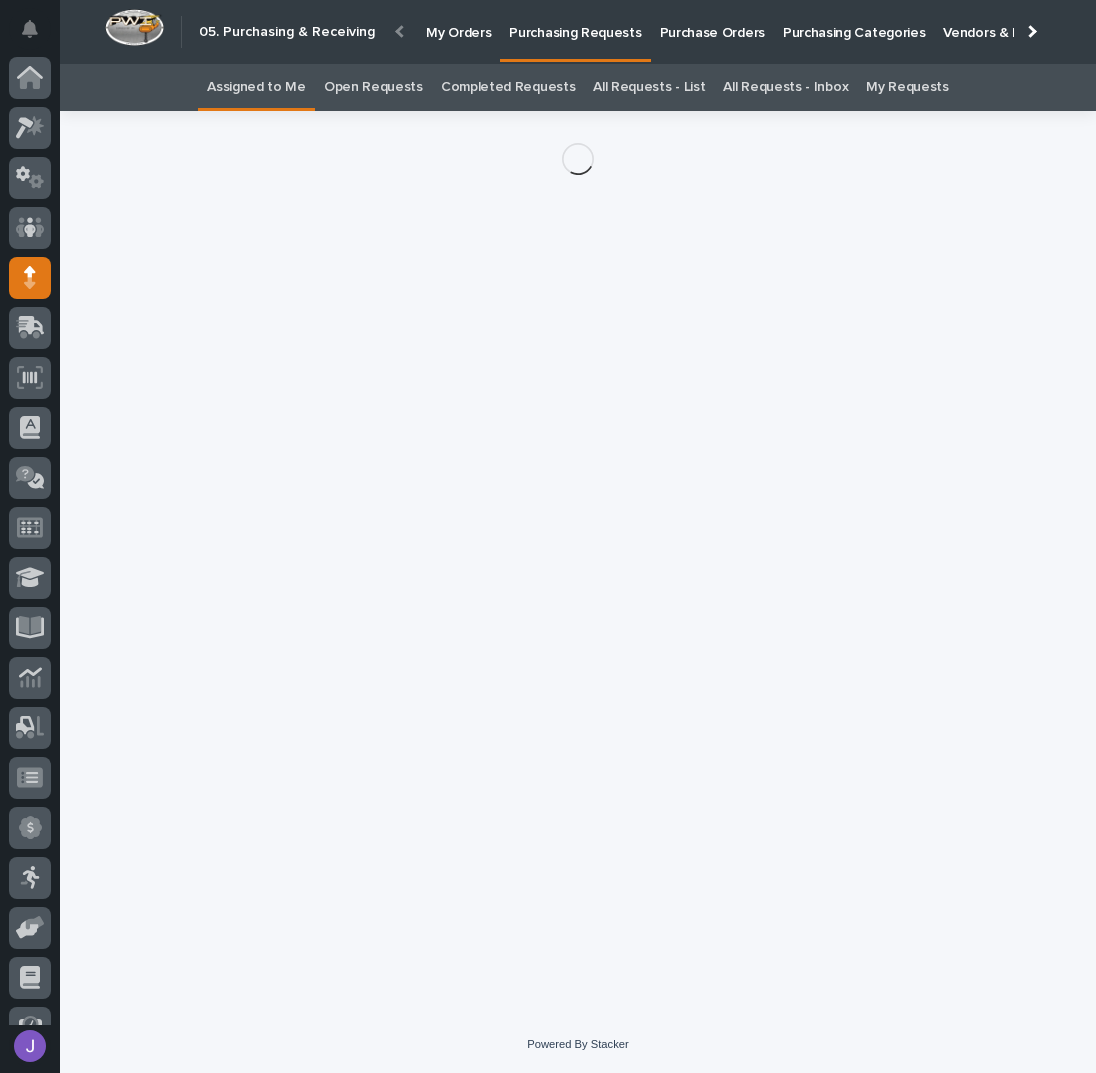 scroll, scrollTop: 82, scrollLeft: 0, axis: vertical 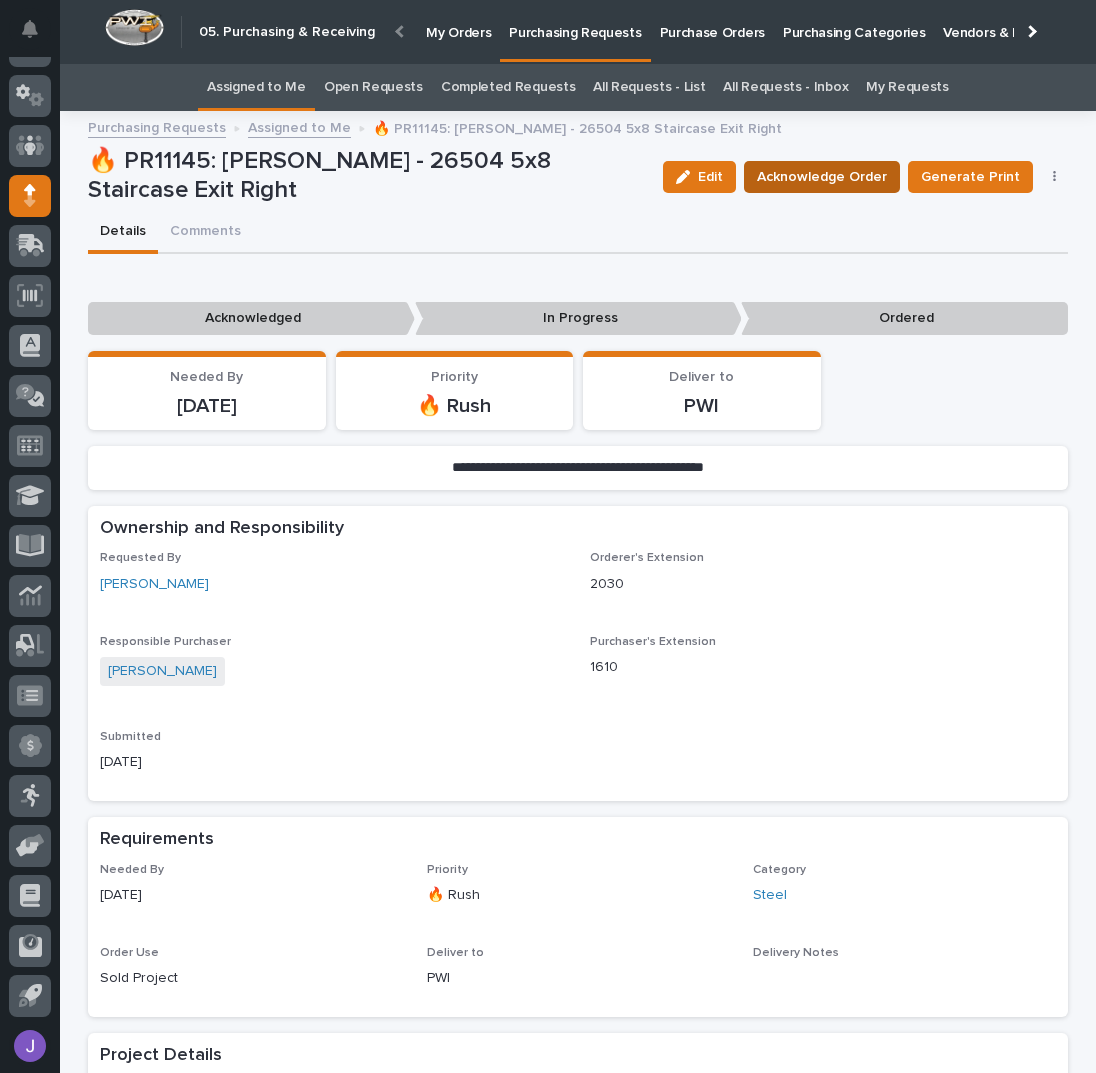 click on "Acknowledge Order" at bounding box center [822, 177] 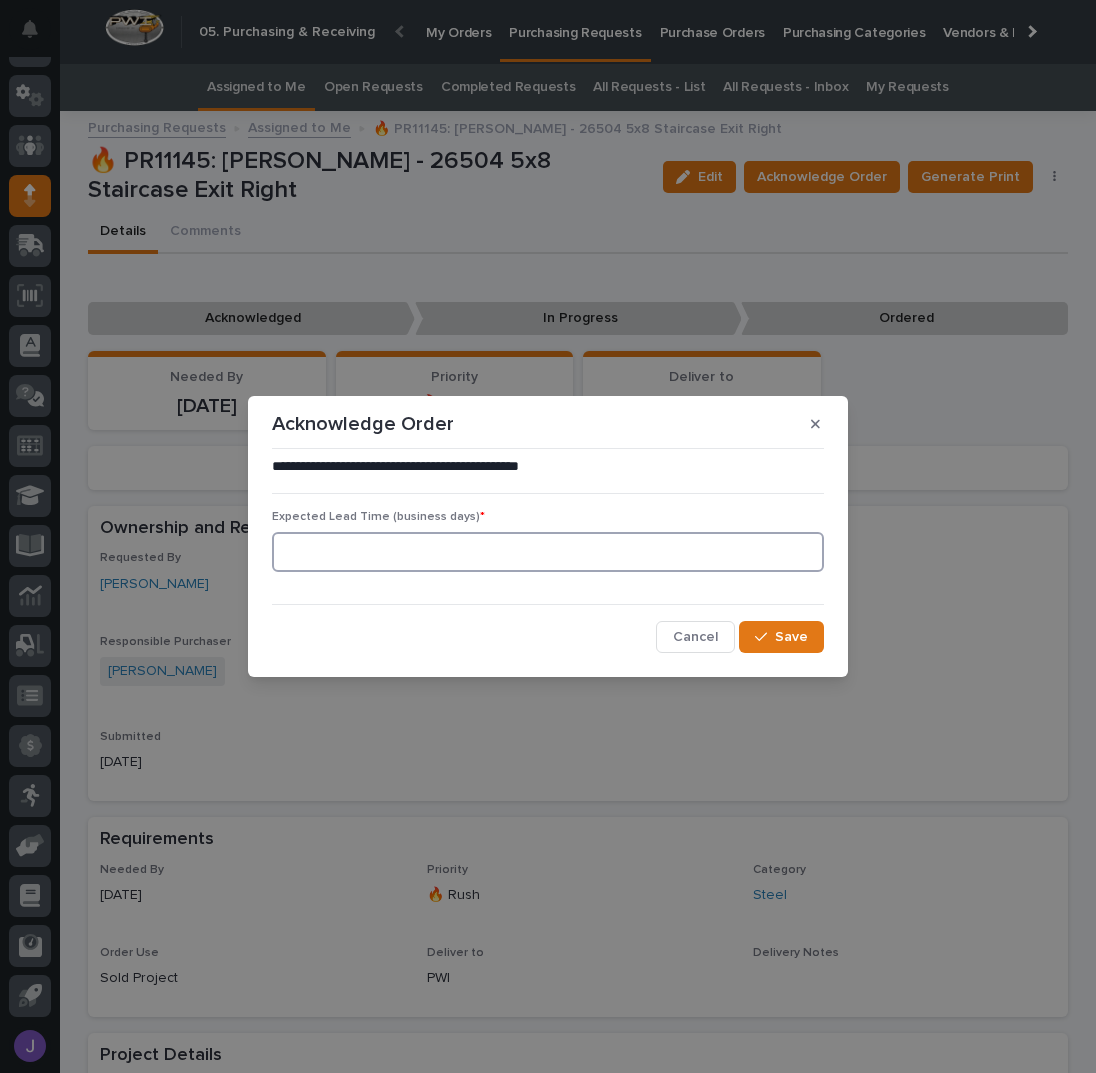 click at bounding box center (548, 552) 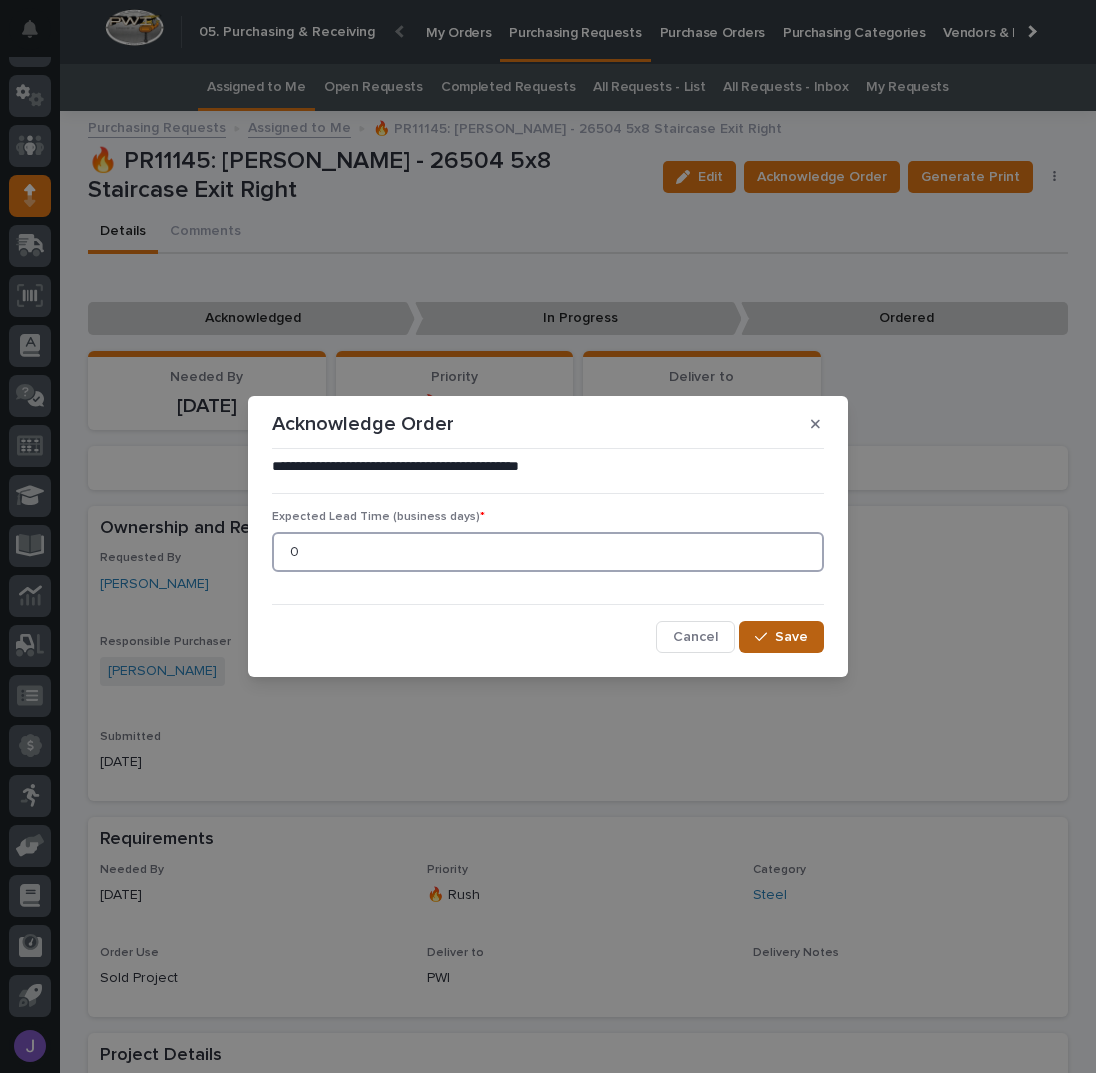 type on "0" 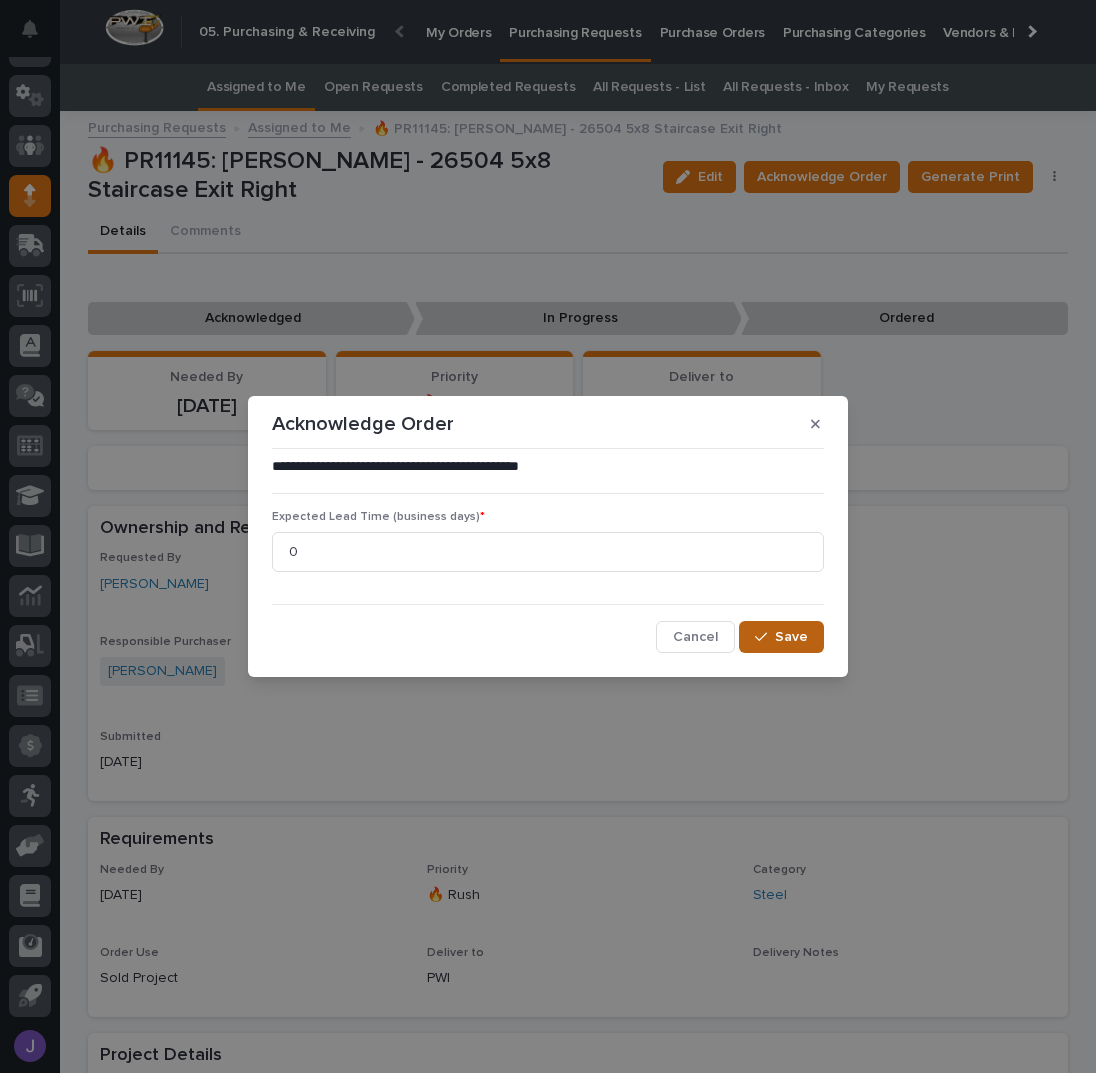 click 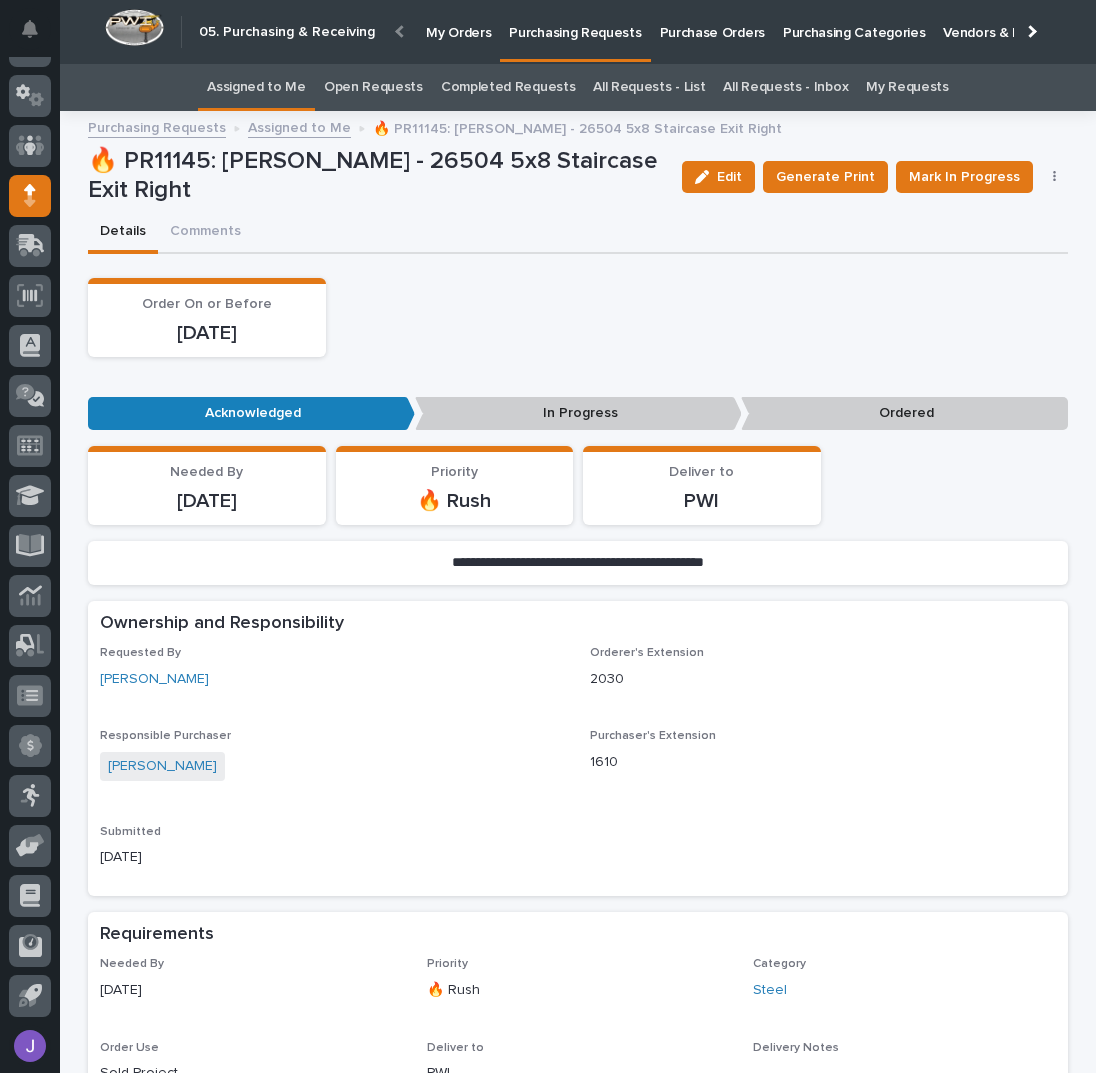 click on "Order On or Before [DATE]" at bounding box center [578, 317] 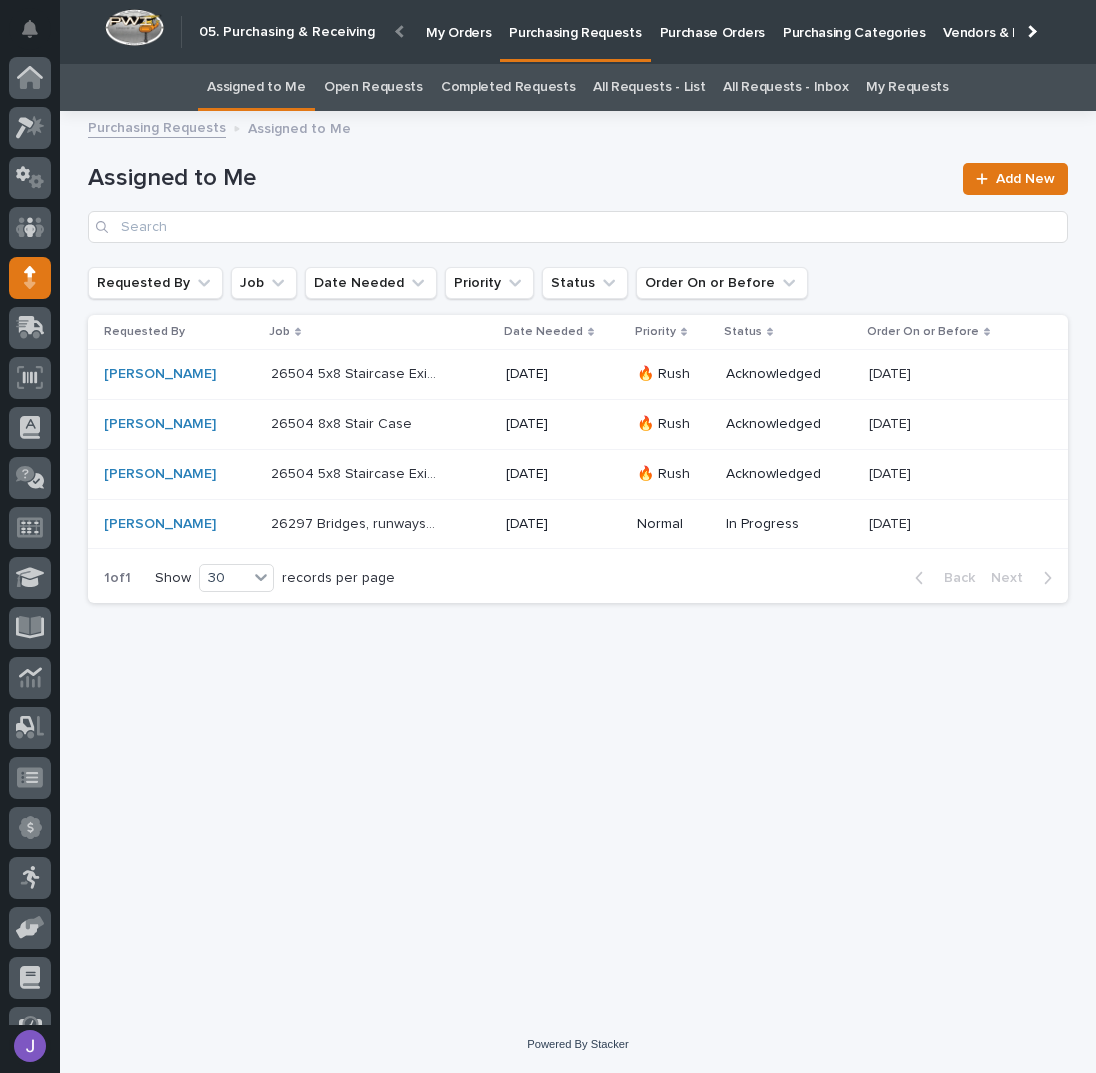 scroll, scrollTop: 82, scrollLeft: 0, axis: vertical 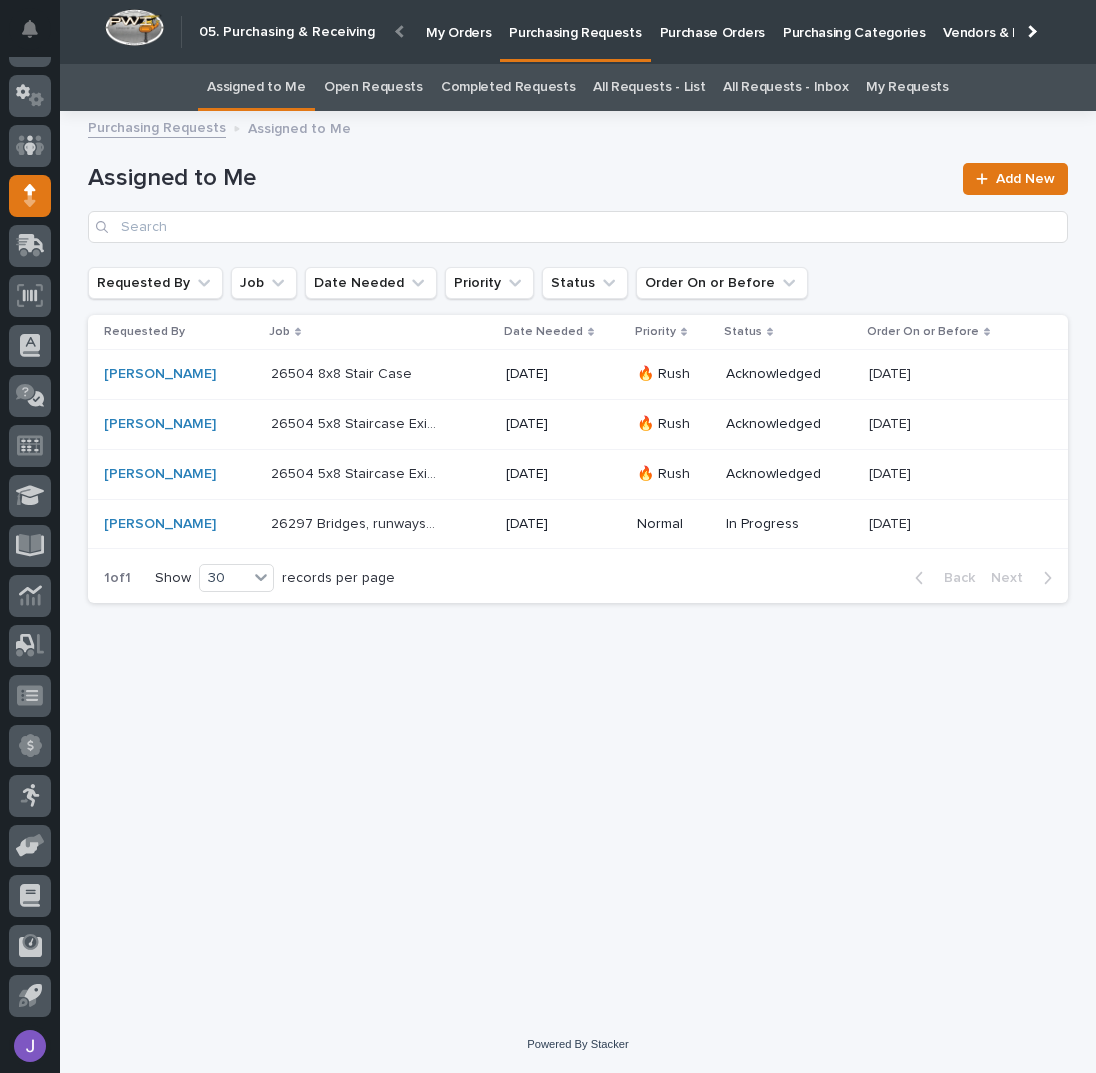 click on "Assigned to Me" at bounding box center [519, 178] 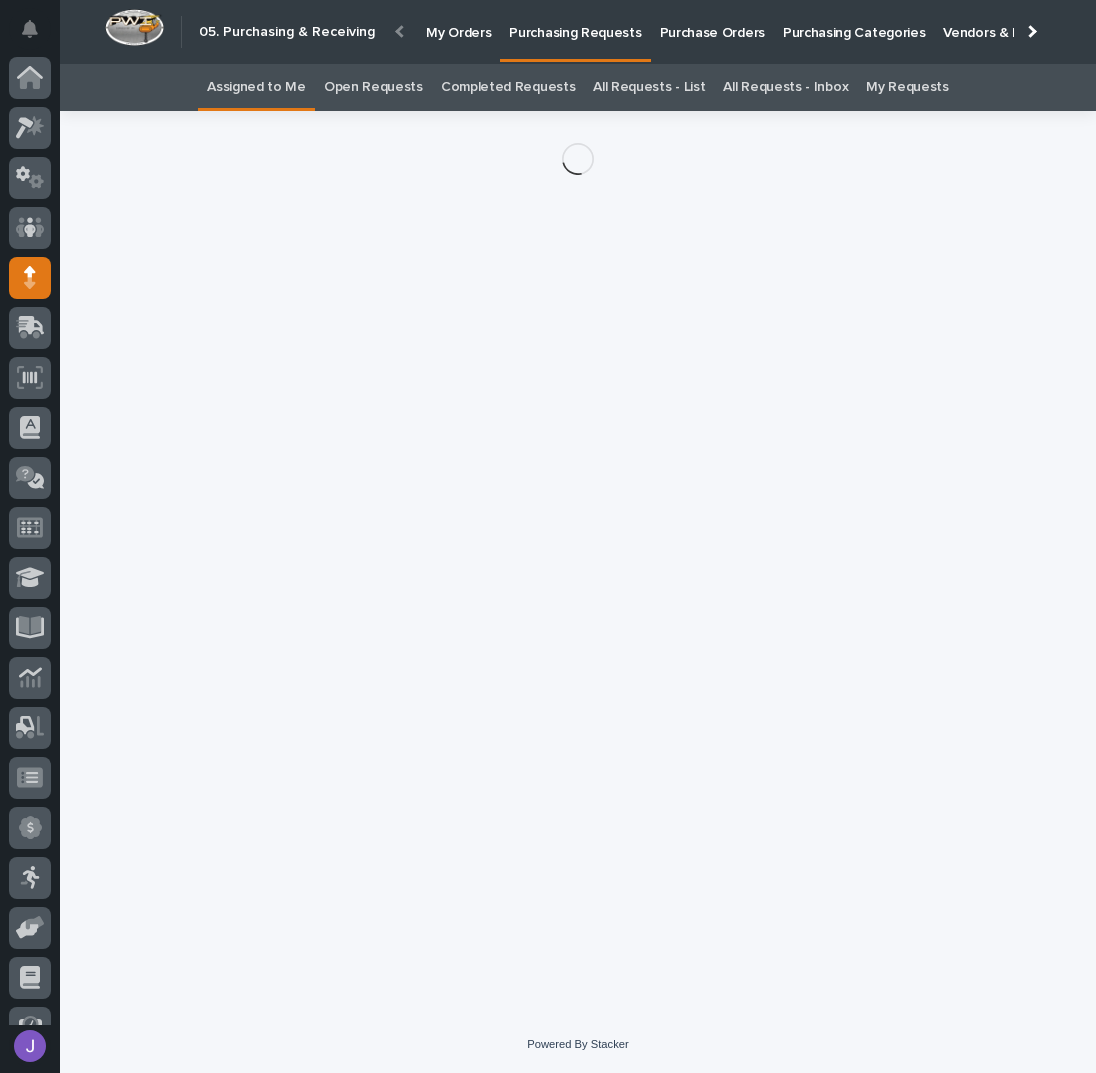 scroll, scrollTop: 82, scrollLeft: 0, axis: vertical 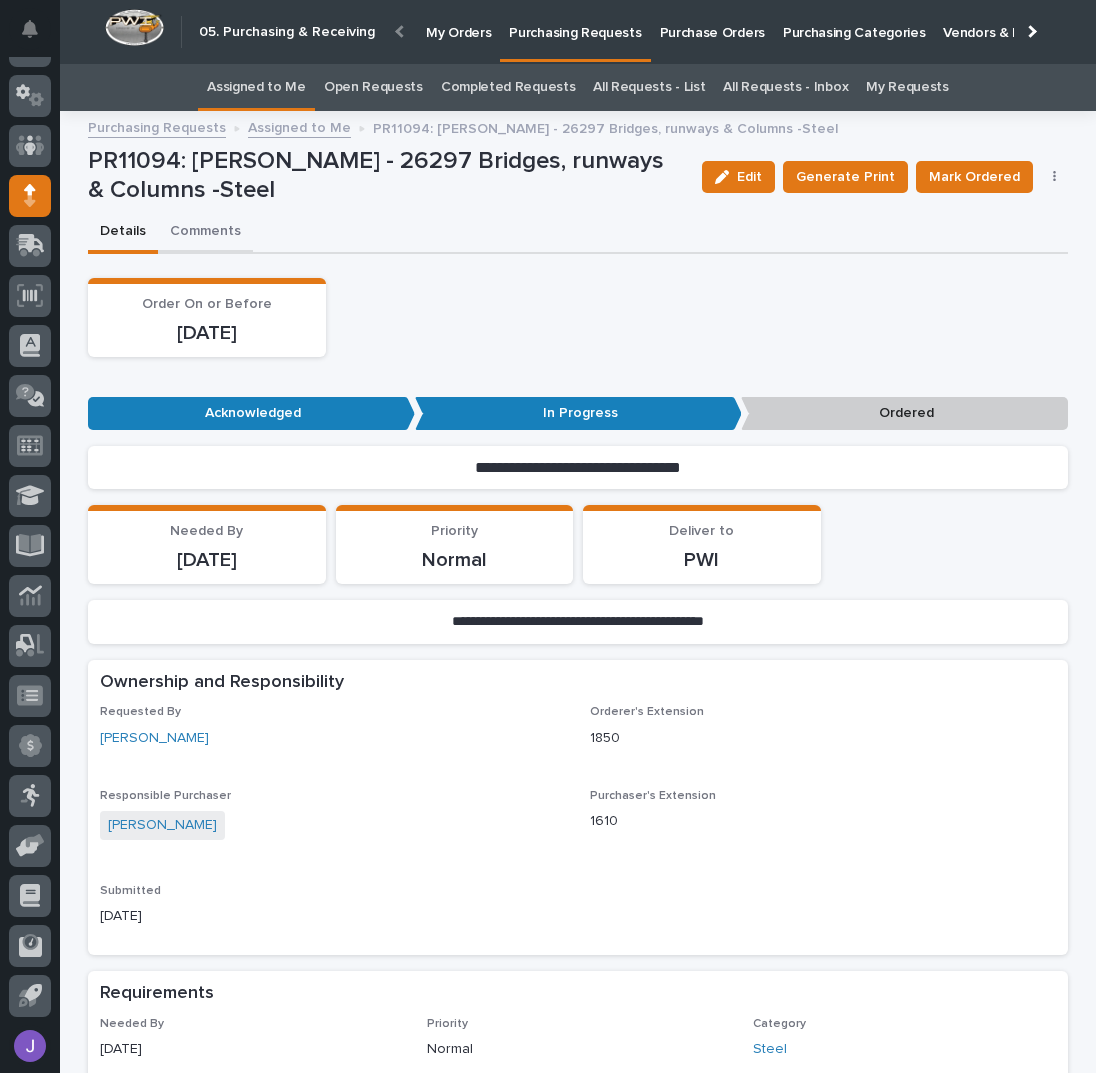 click on "Comments" at bounding box center [205, 233] 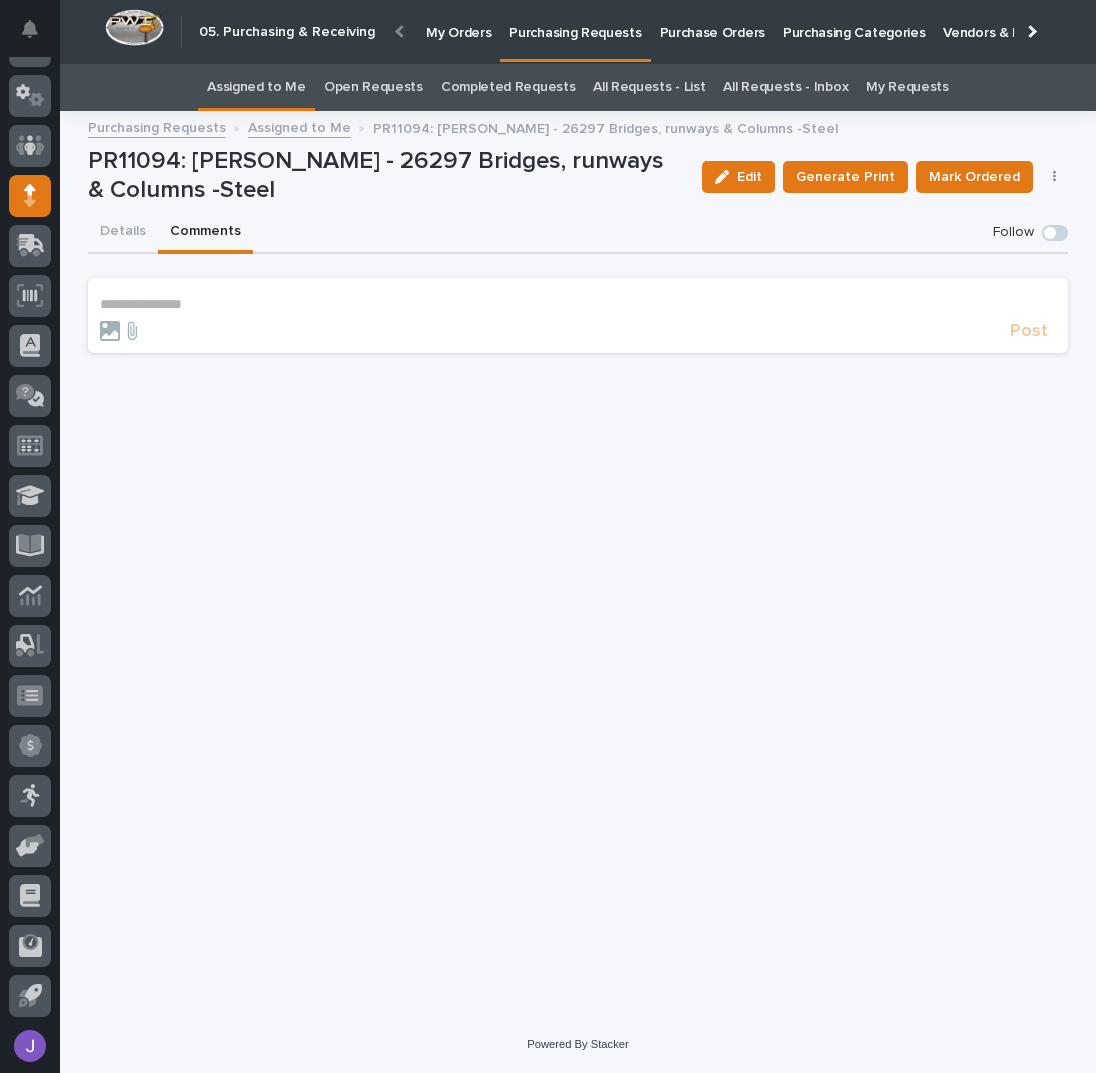 click on "**********" at bounding box center [578, 318] 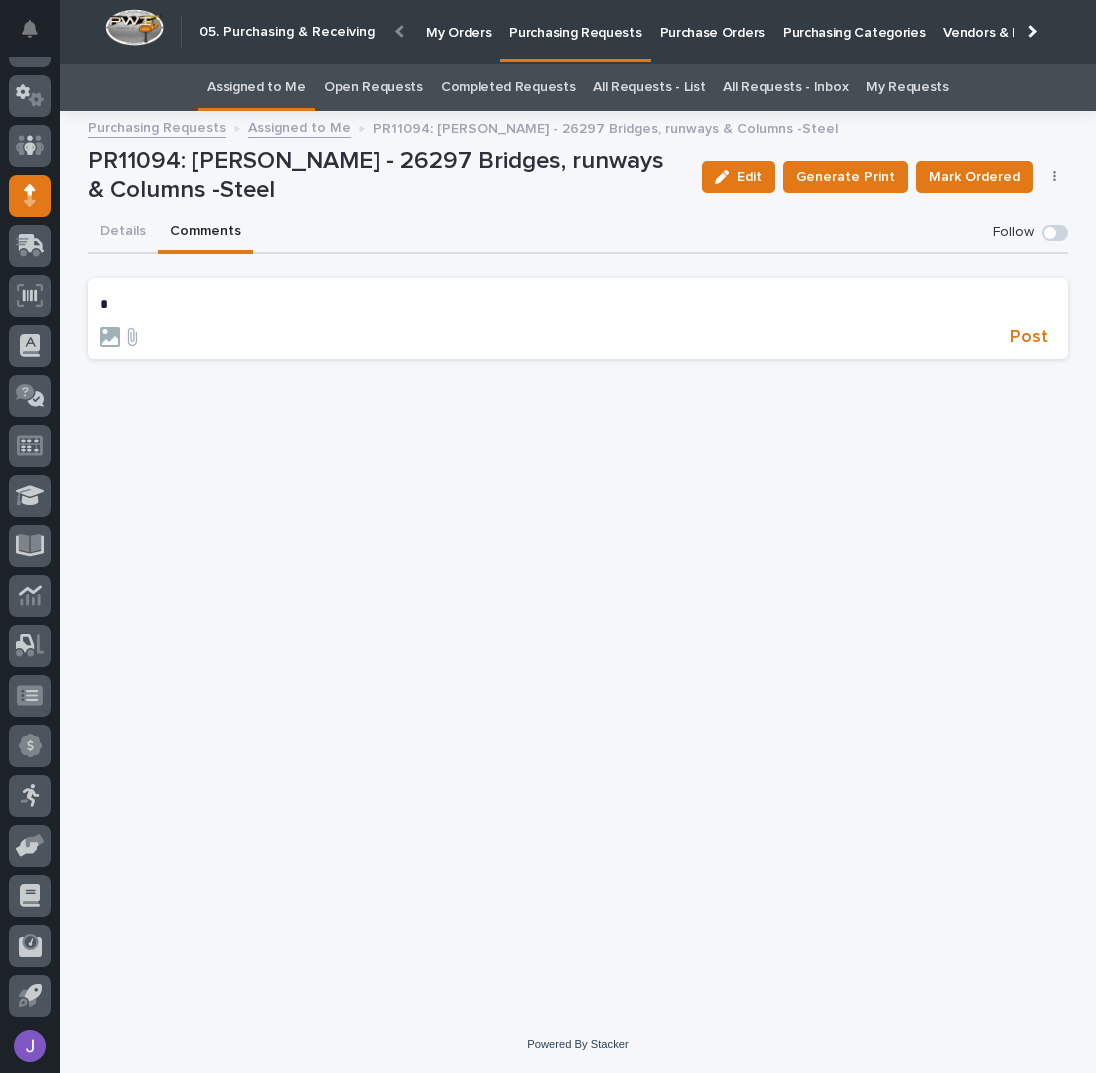 type 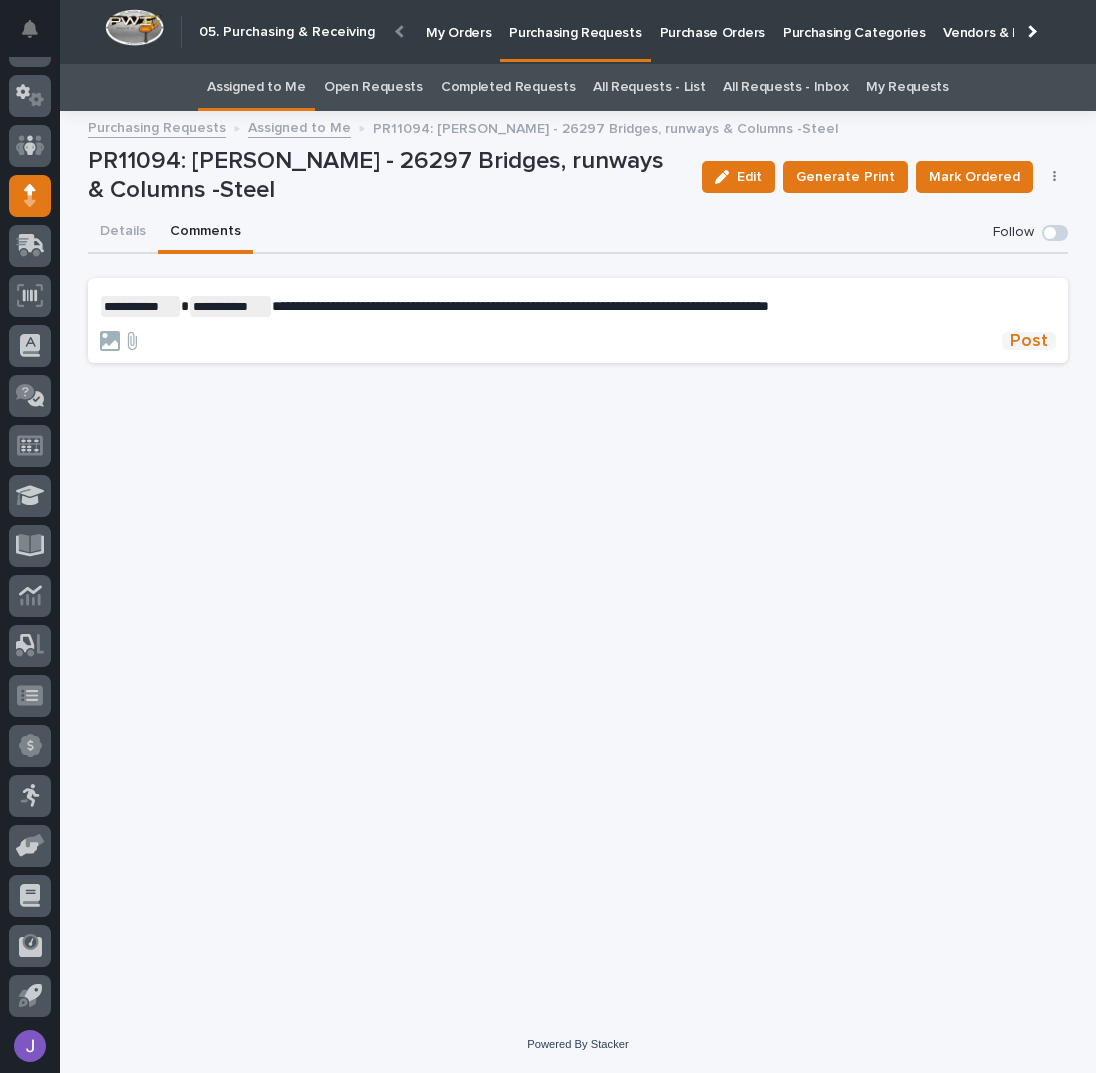 click on "Post" at bounding box center [1029, 341] 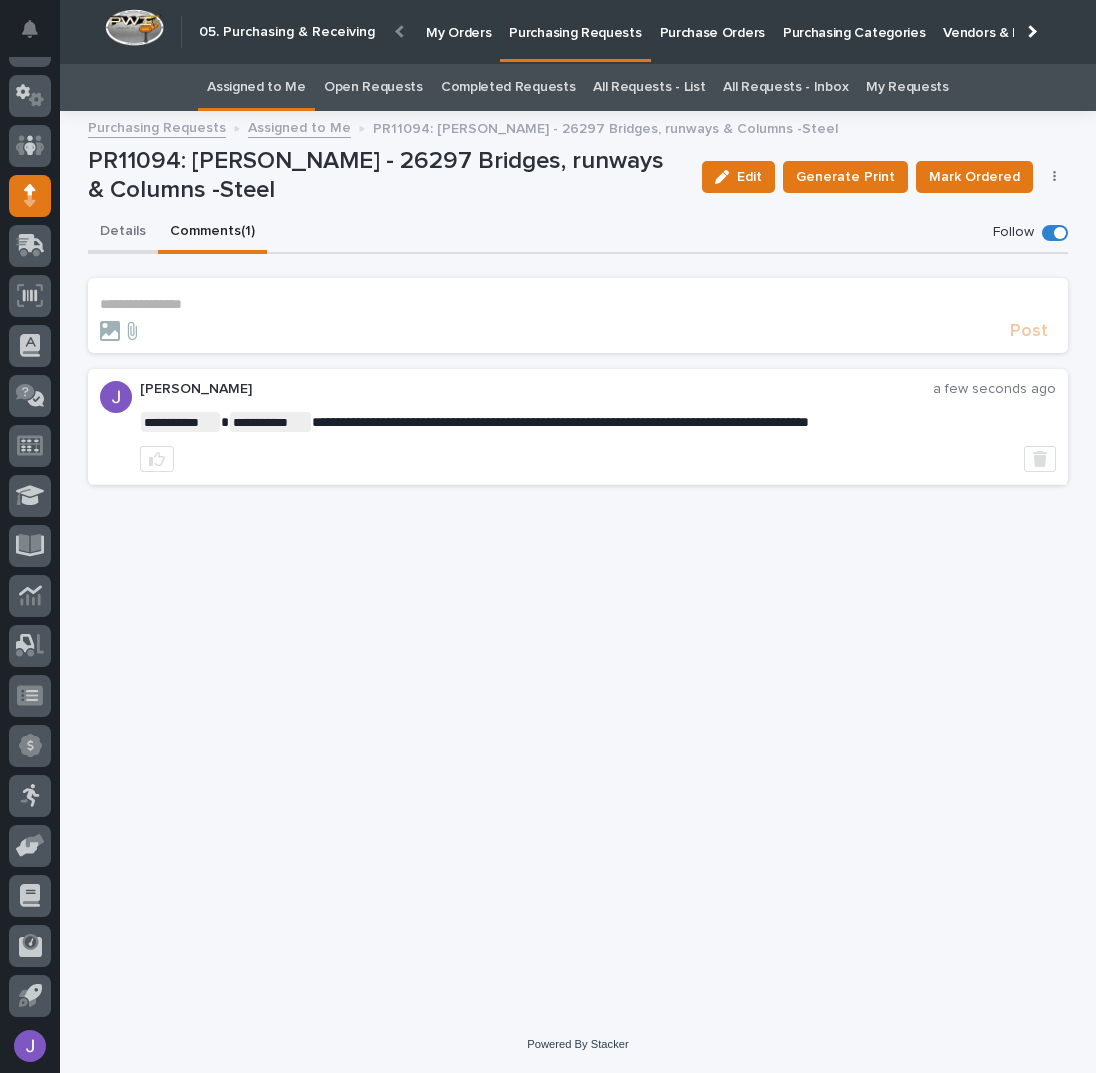 click on "Details" at bounding box center (123, 233) 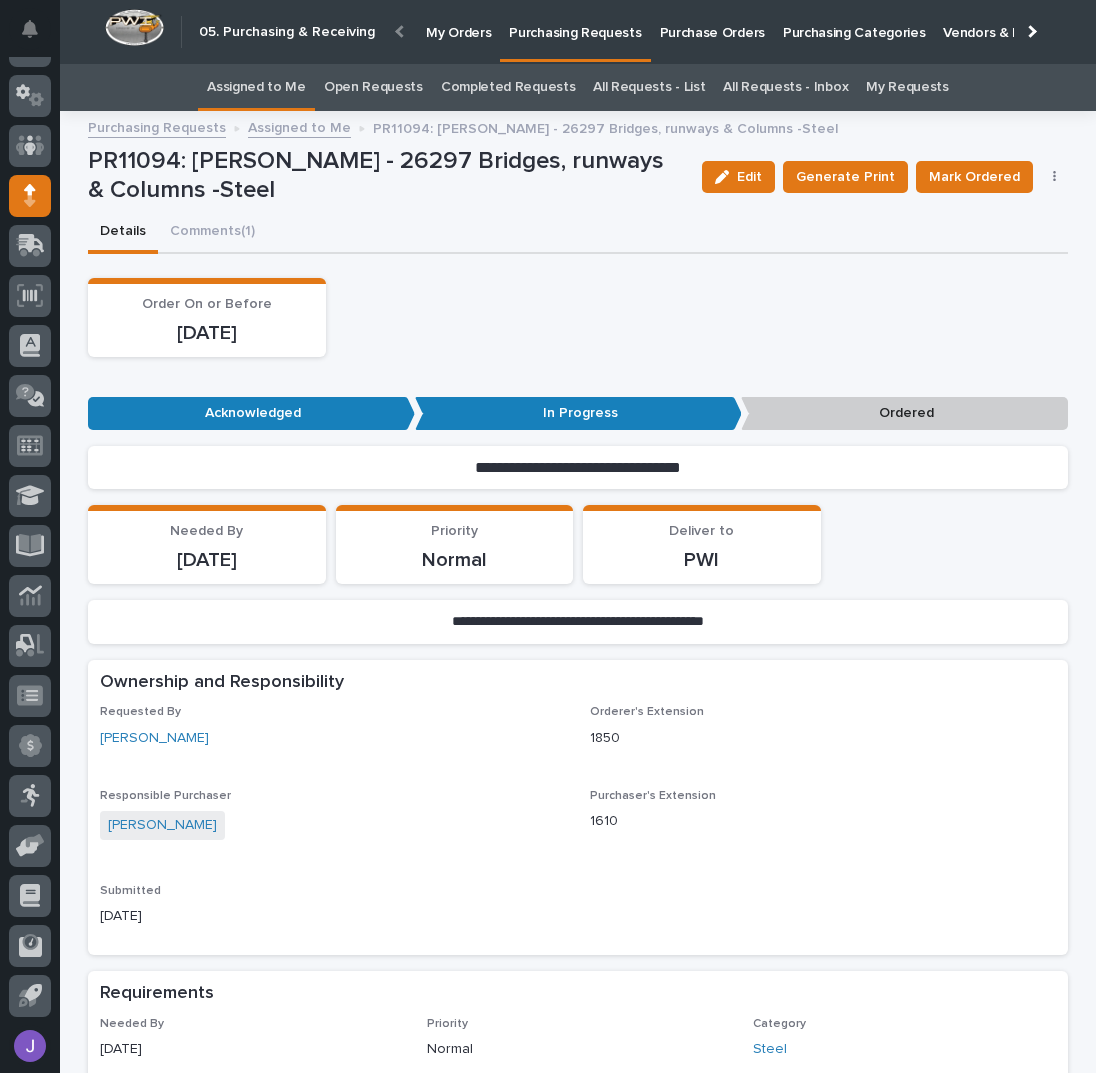 click on "Order On or Before [DATE]" at bounding box center [578, 317] 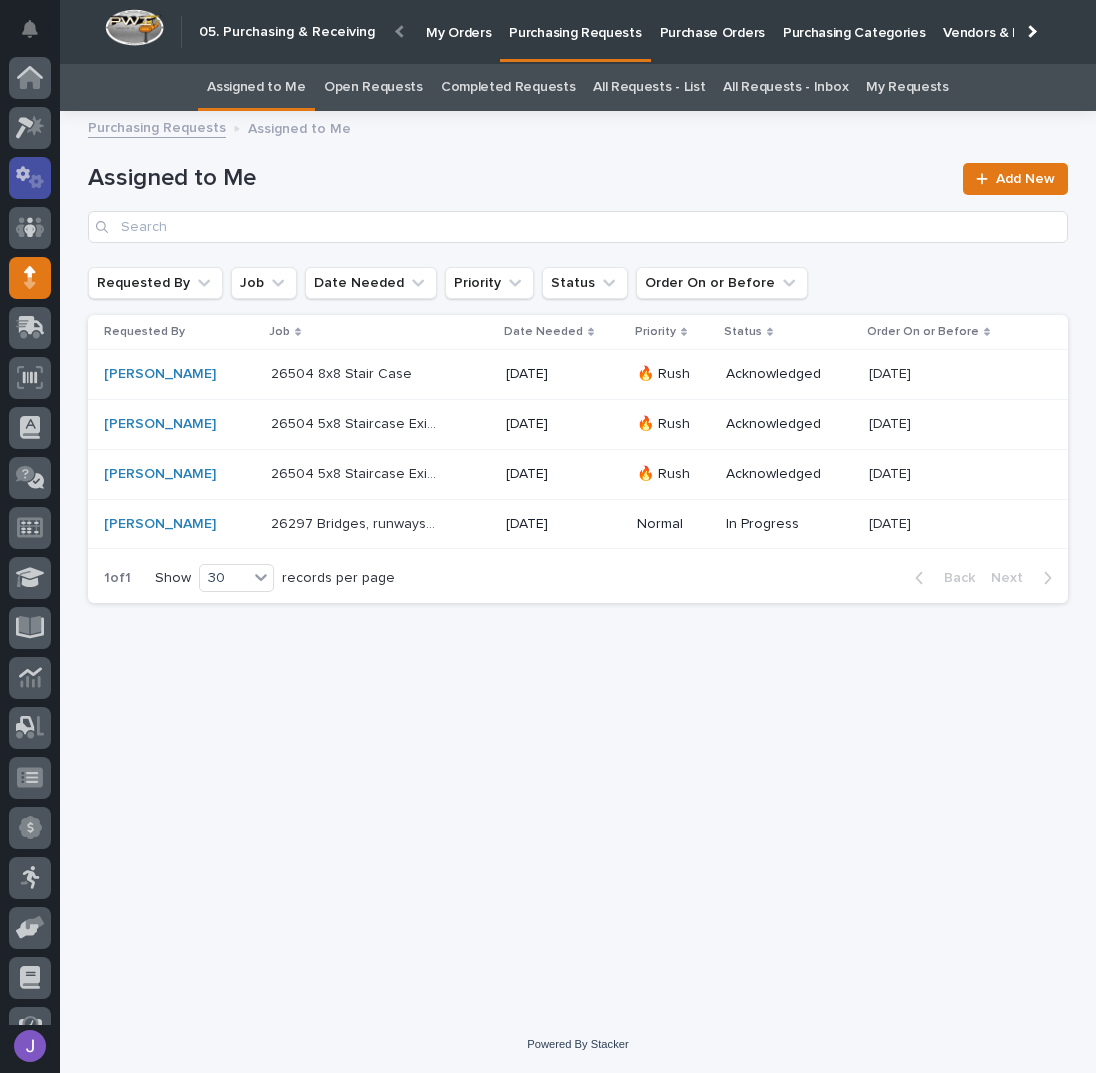 scroll, scrollTop: 82, scrollLeft: 0, axis: vertical 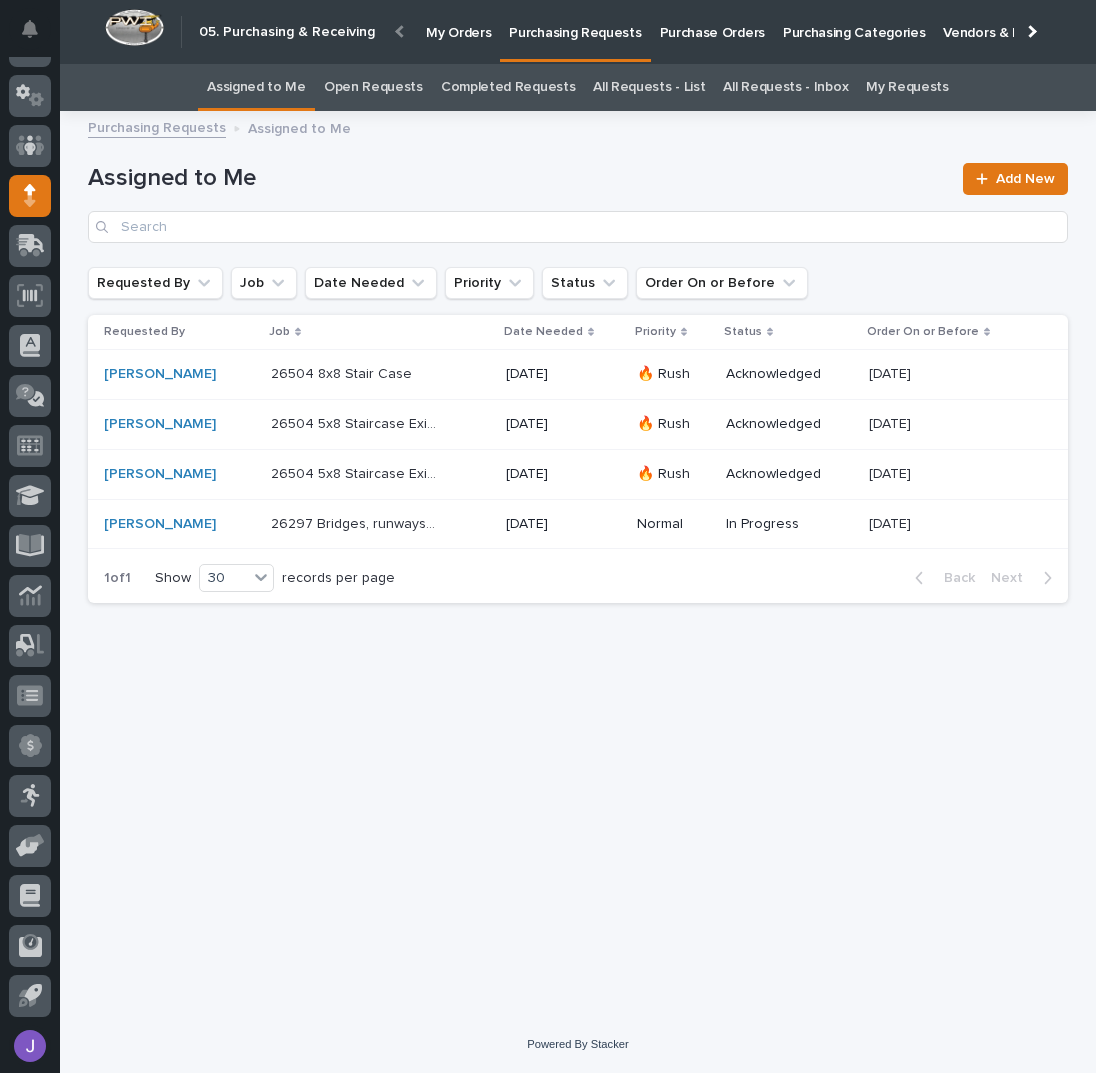 click on "26504 8x8 Stair Case 26504 8x8 Stair Case" at bounding box center (380, 374) 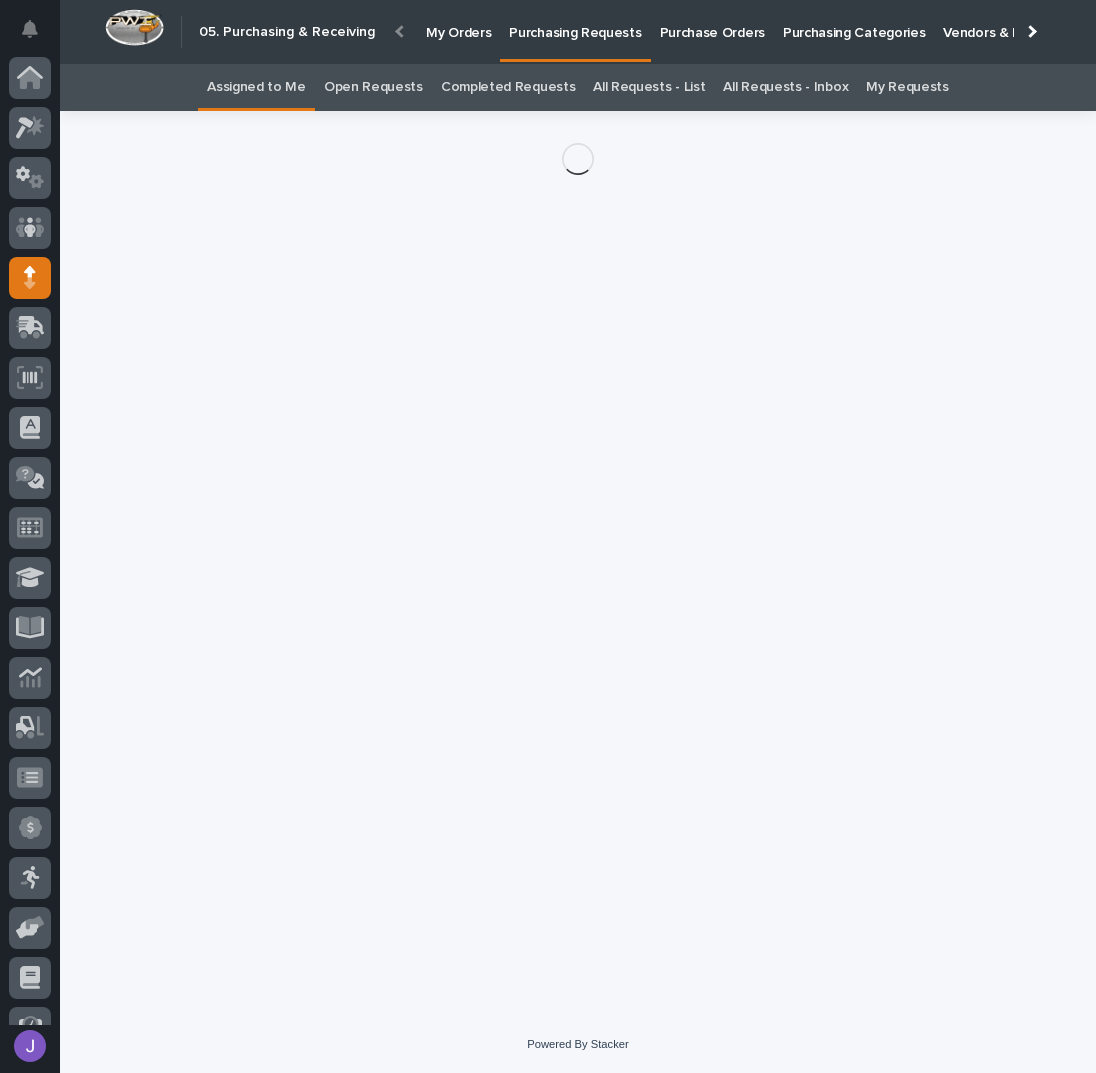 scroll, scrollTop: 82, scrollLeft: 0, axis: vertical 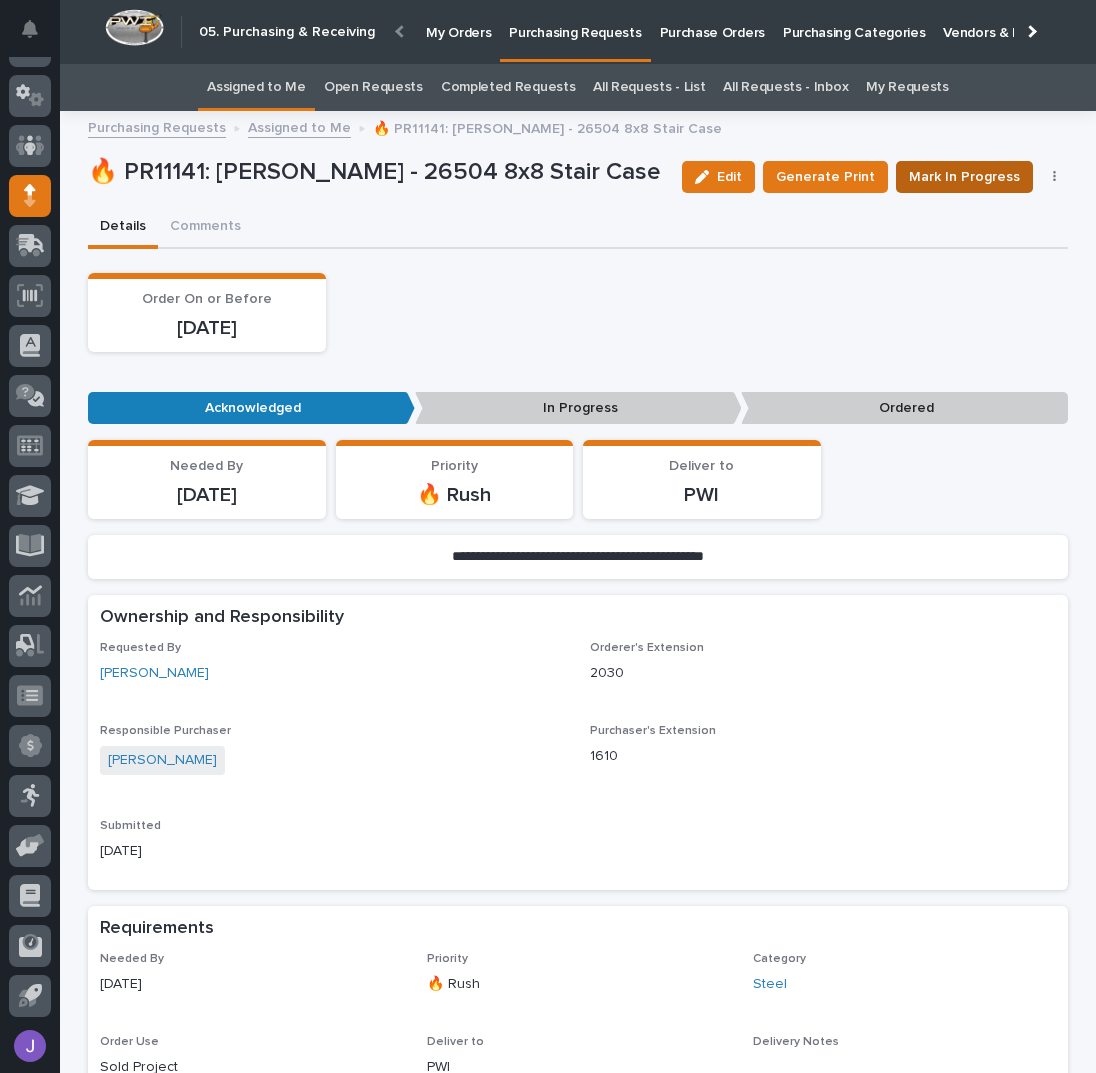 click on "Mark In Progress" at bounding box center [964, 177] 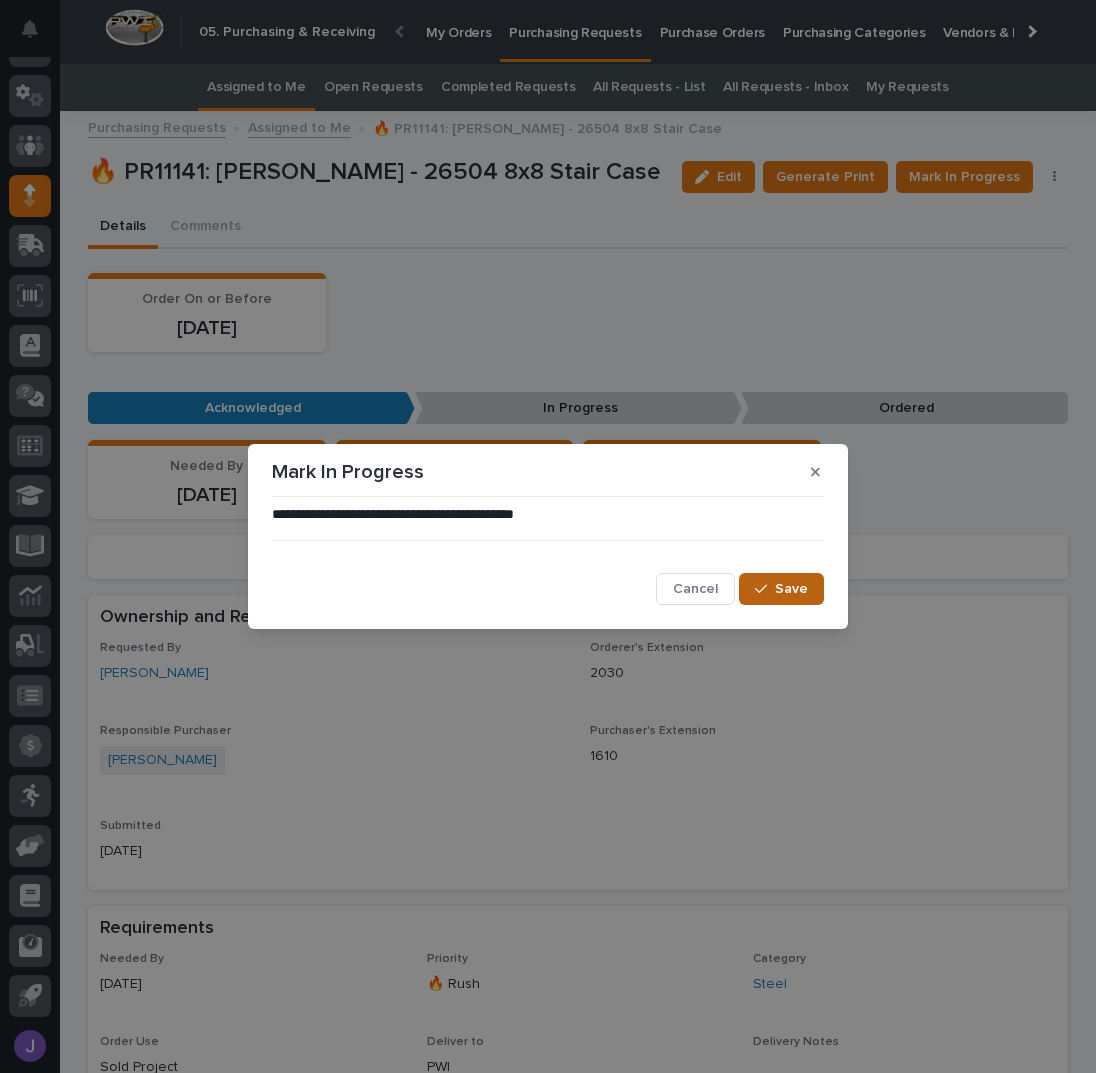 click on "Save" at bounding box center [791, 589] 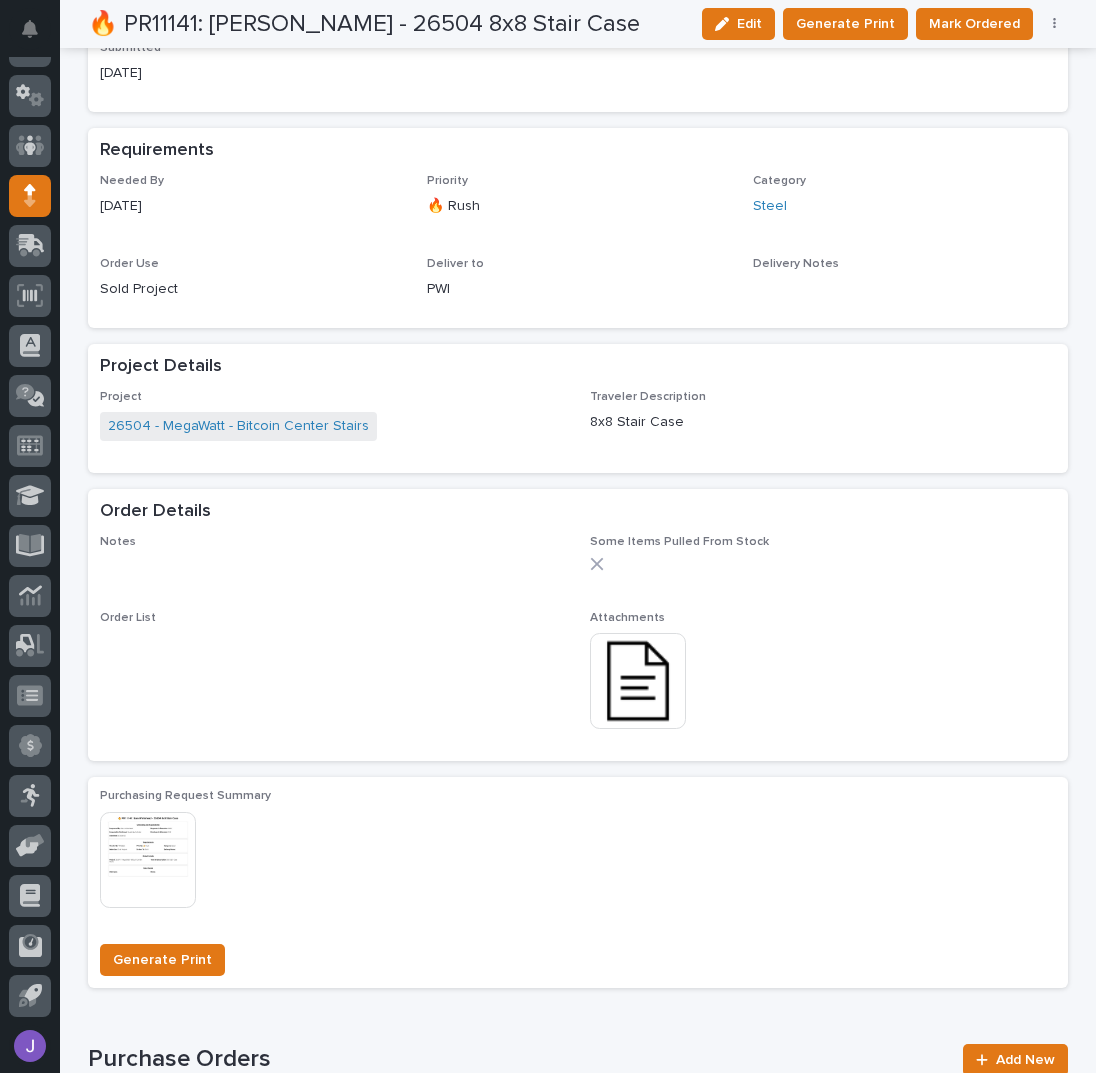 scroll, scrollTop: 800, scrollLeft: 0, axis: vertical 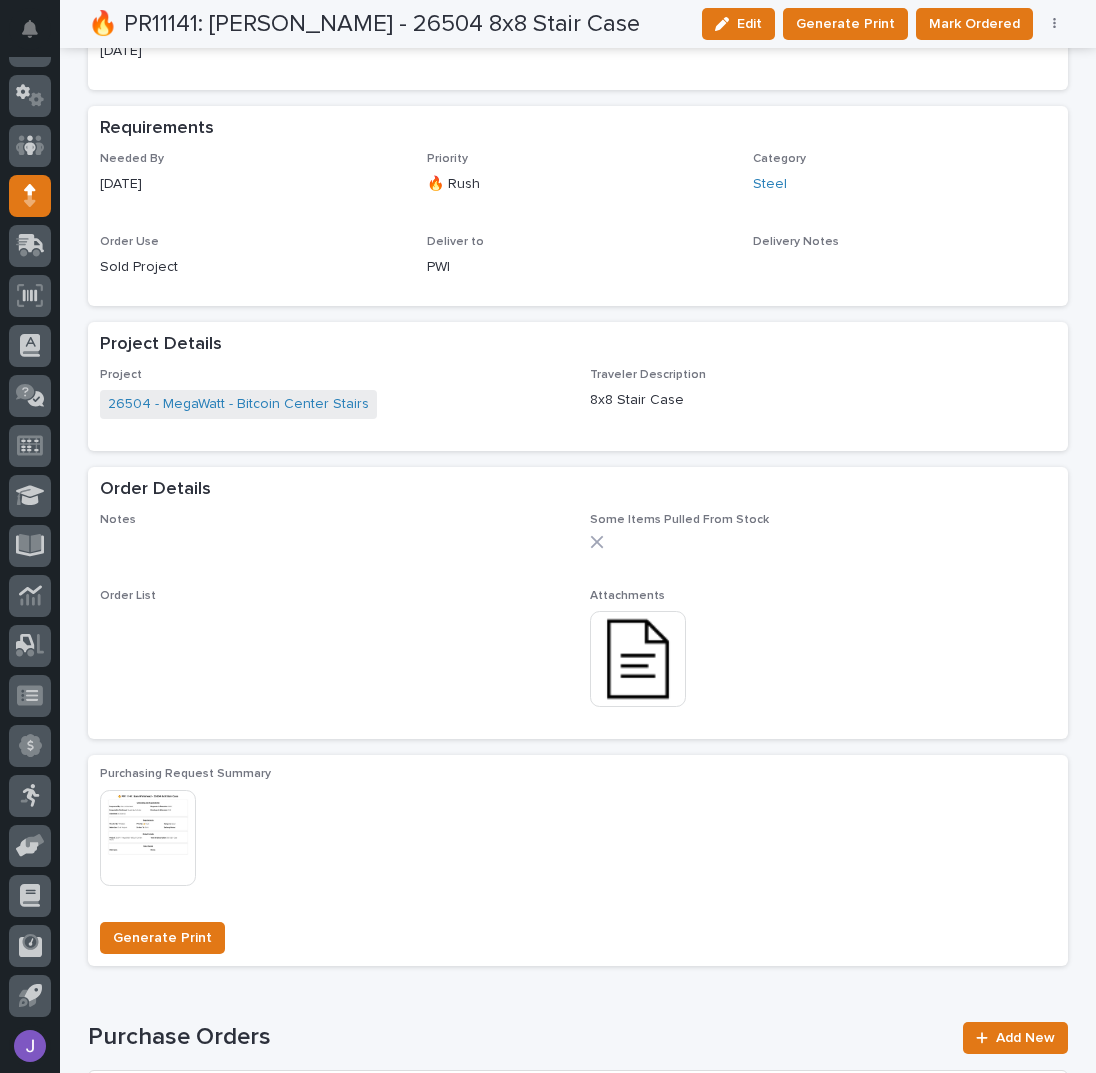 click at bounding box center (638, 659) 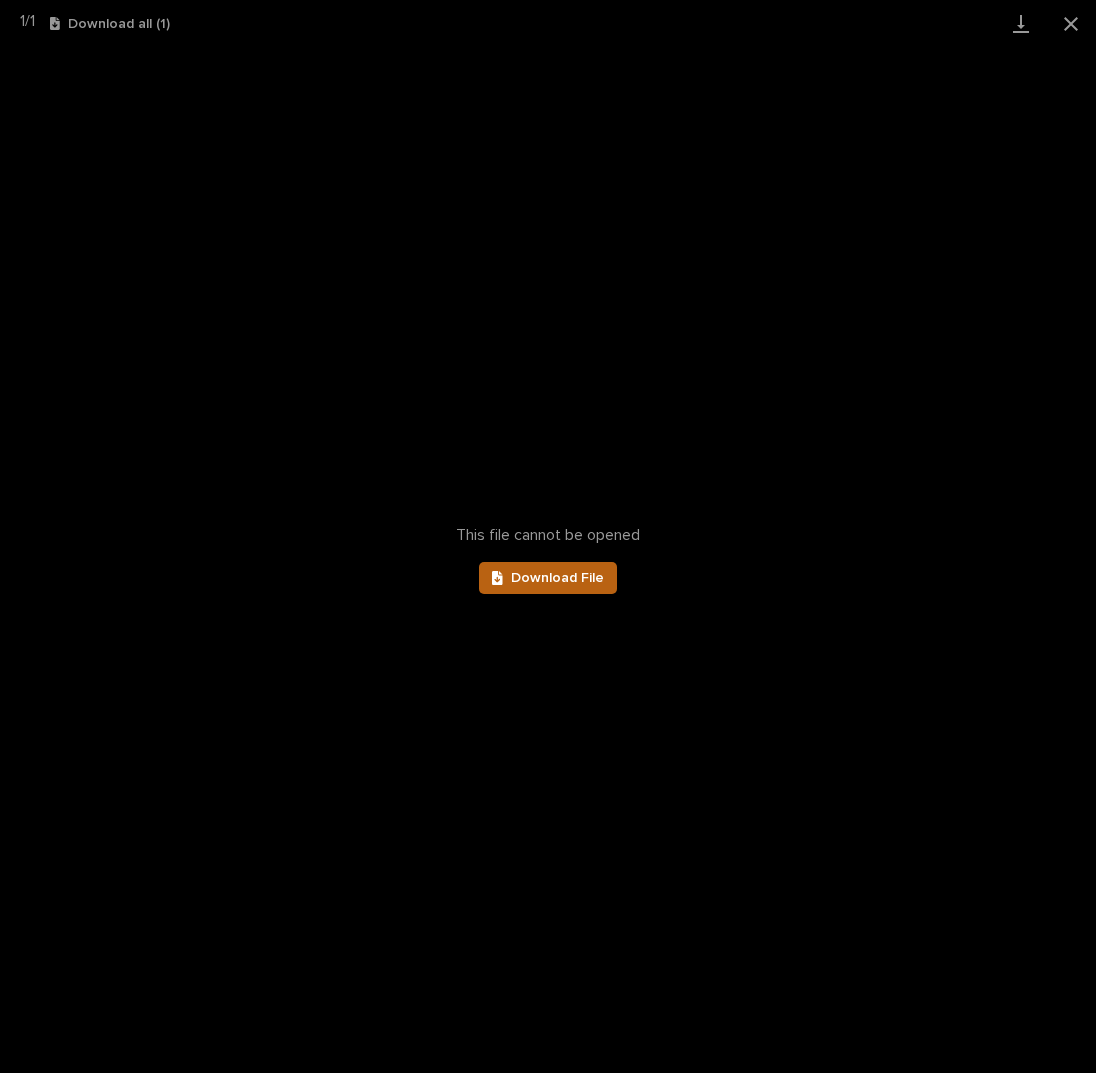 click on "Download File" at bounding box center [548, 578] 